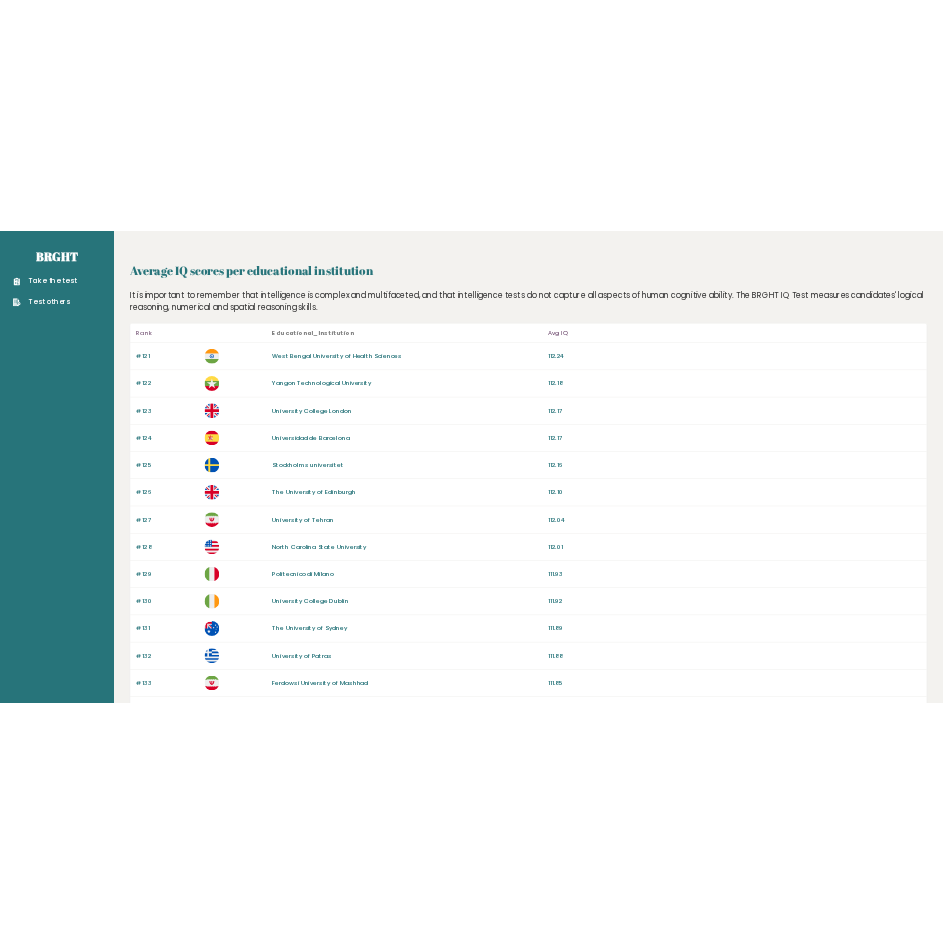 scroll, scrollTop: 0, scrollLeft: 0, axis: both 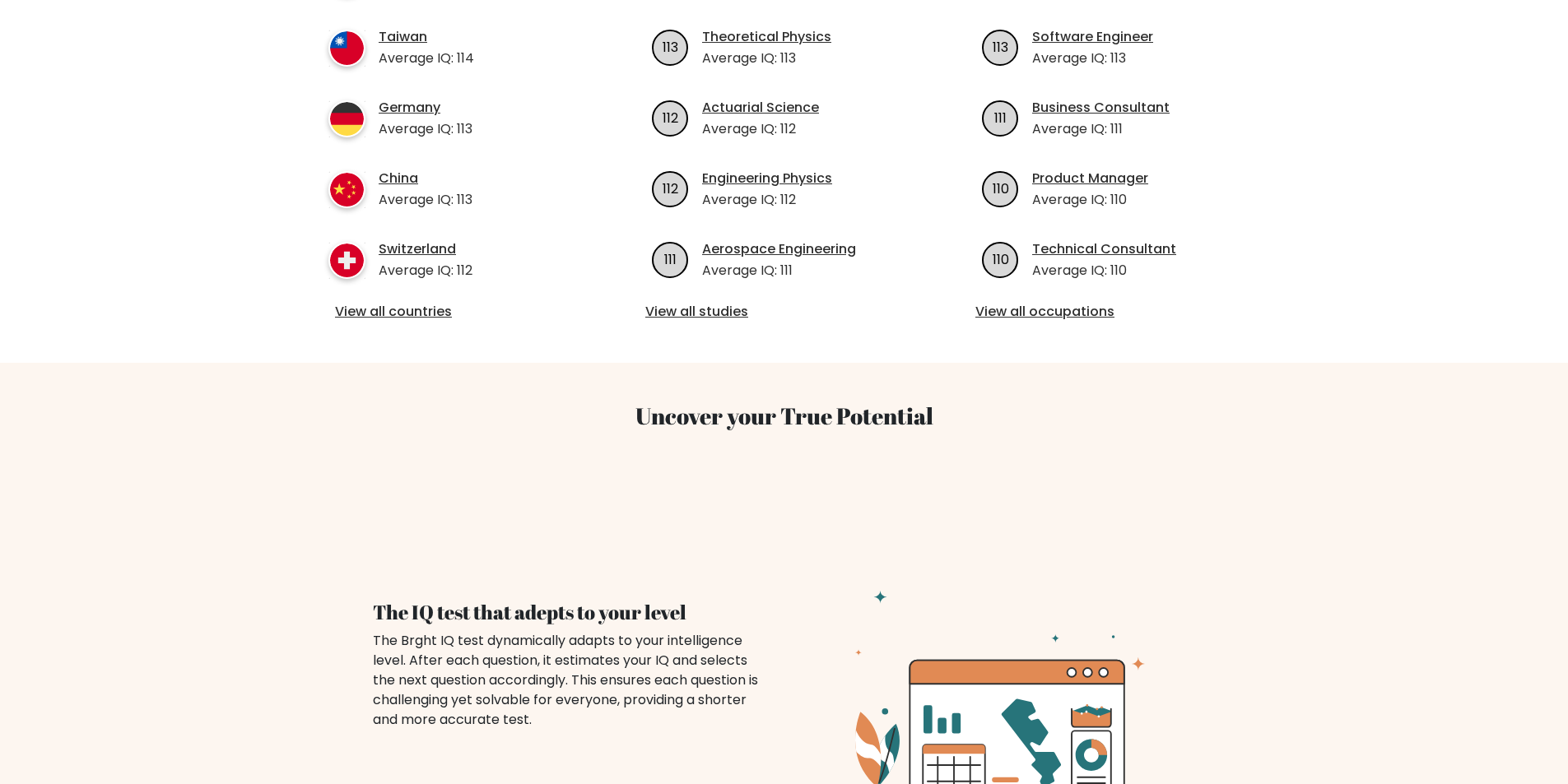 drag, startPoint x: 471, startPoint y: 261, endPoint x: 456, endPoint y: 427, distance: 166.6763 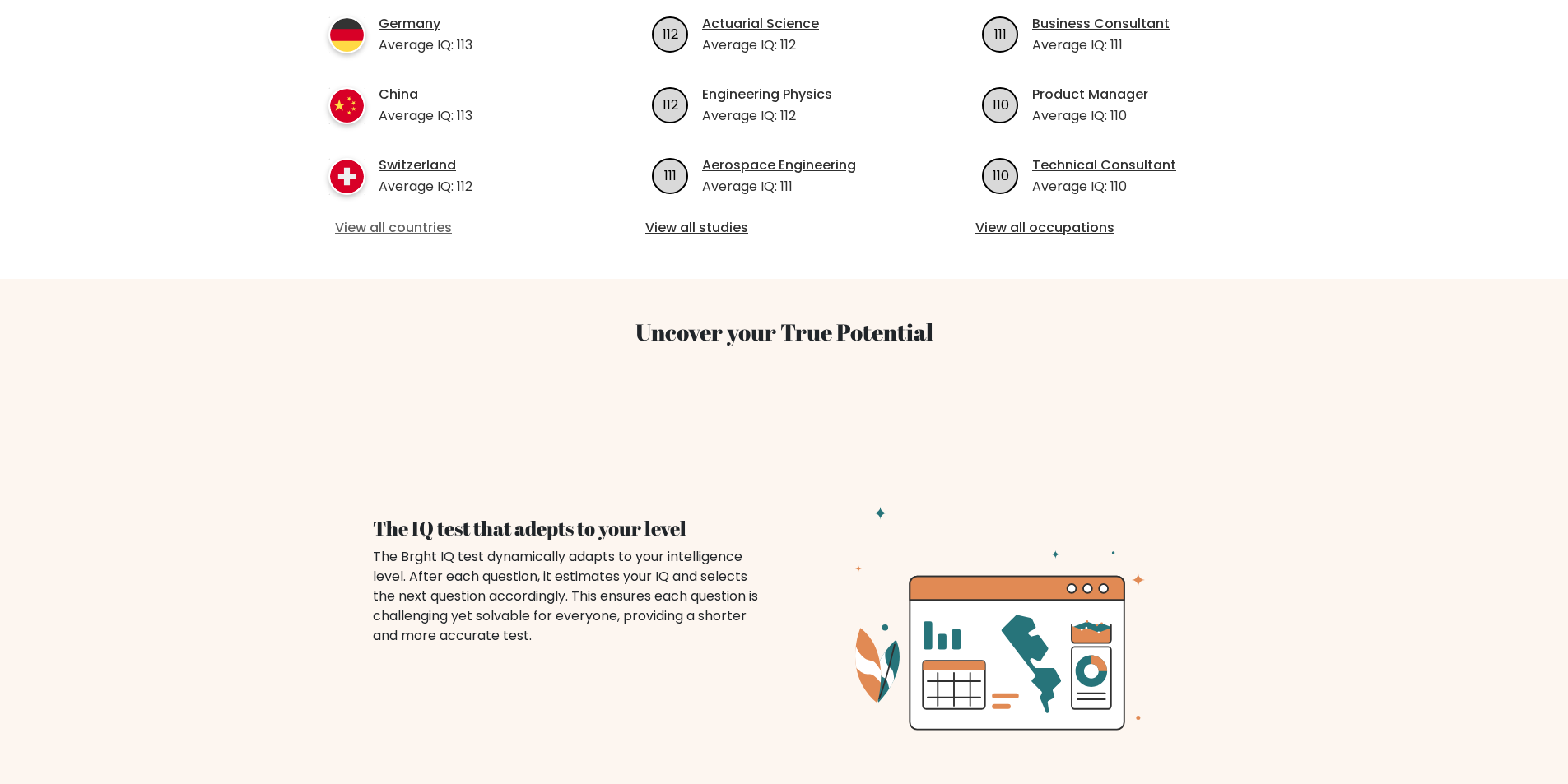 click on "View all countries" at bounding box center [454, 228] 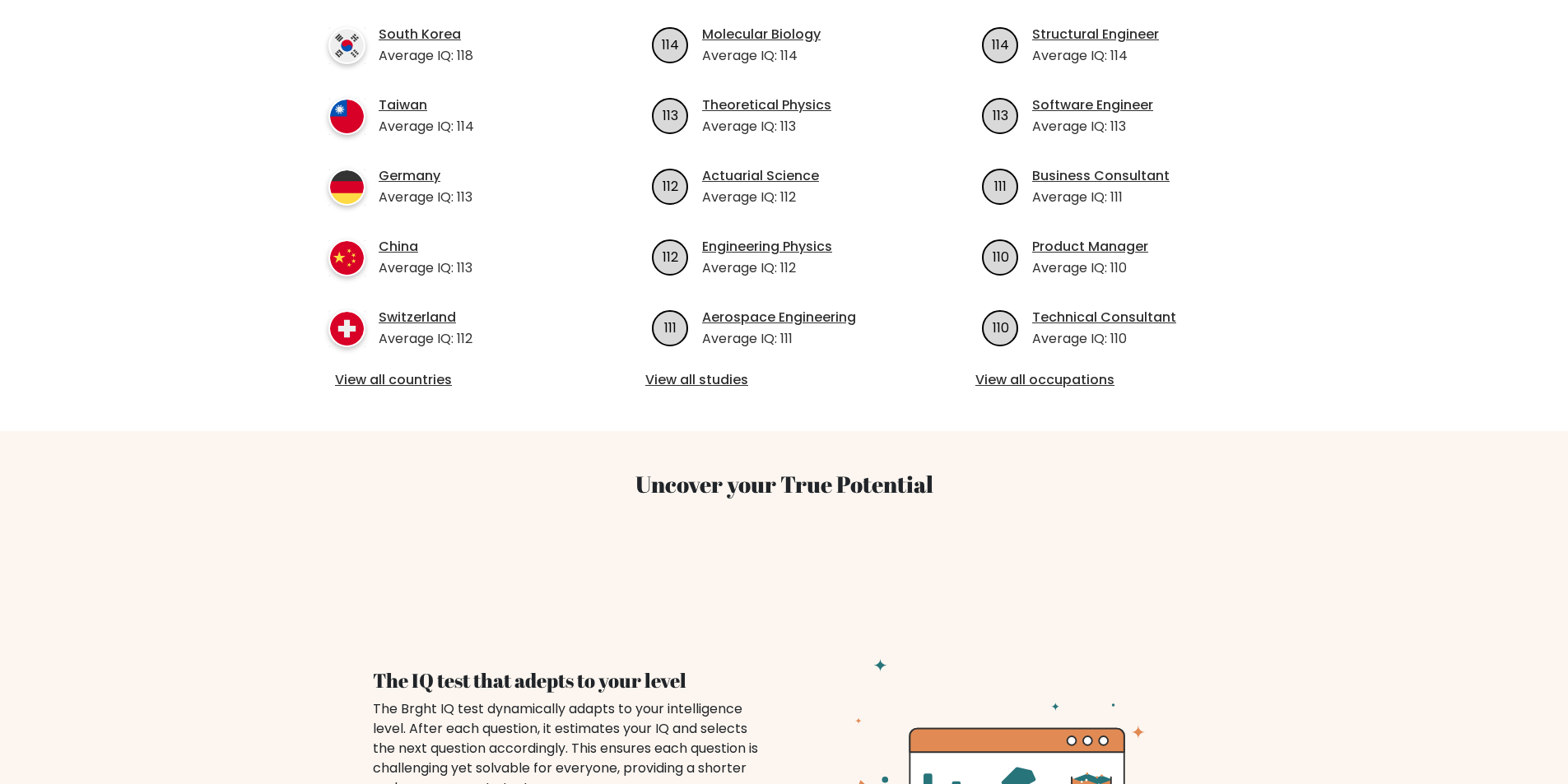 scroll, scrollTop: 292, scrollLeft: 0, axis: vertical 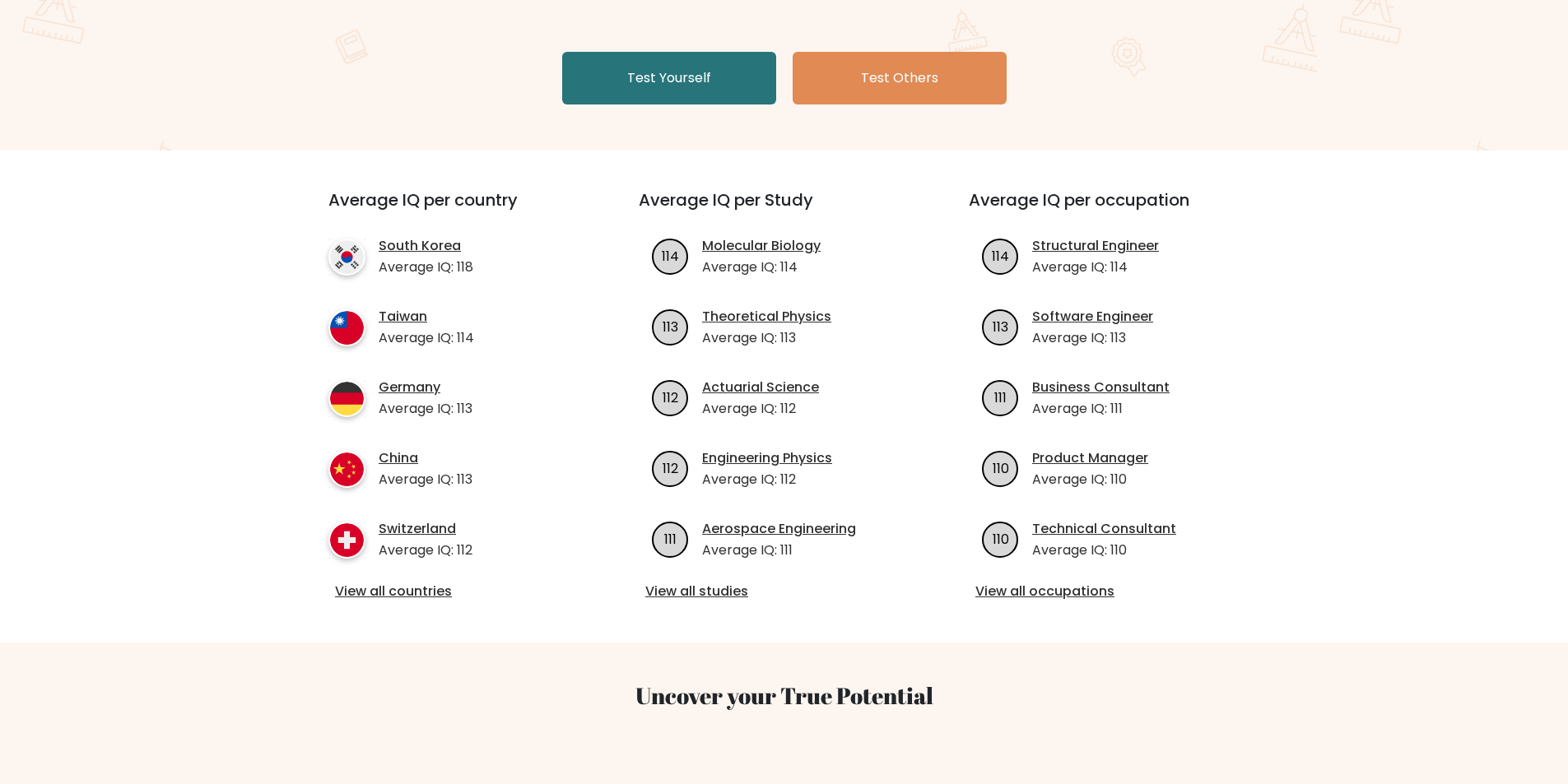 drag, startPoint x: 535, startPoint y: 378, endPoint x: 513, endPoint y: 243, distance: 136.7808 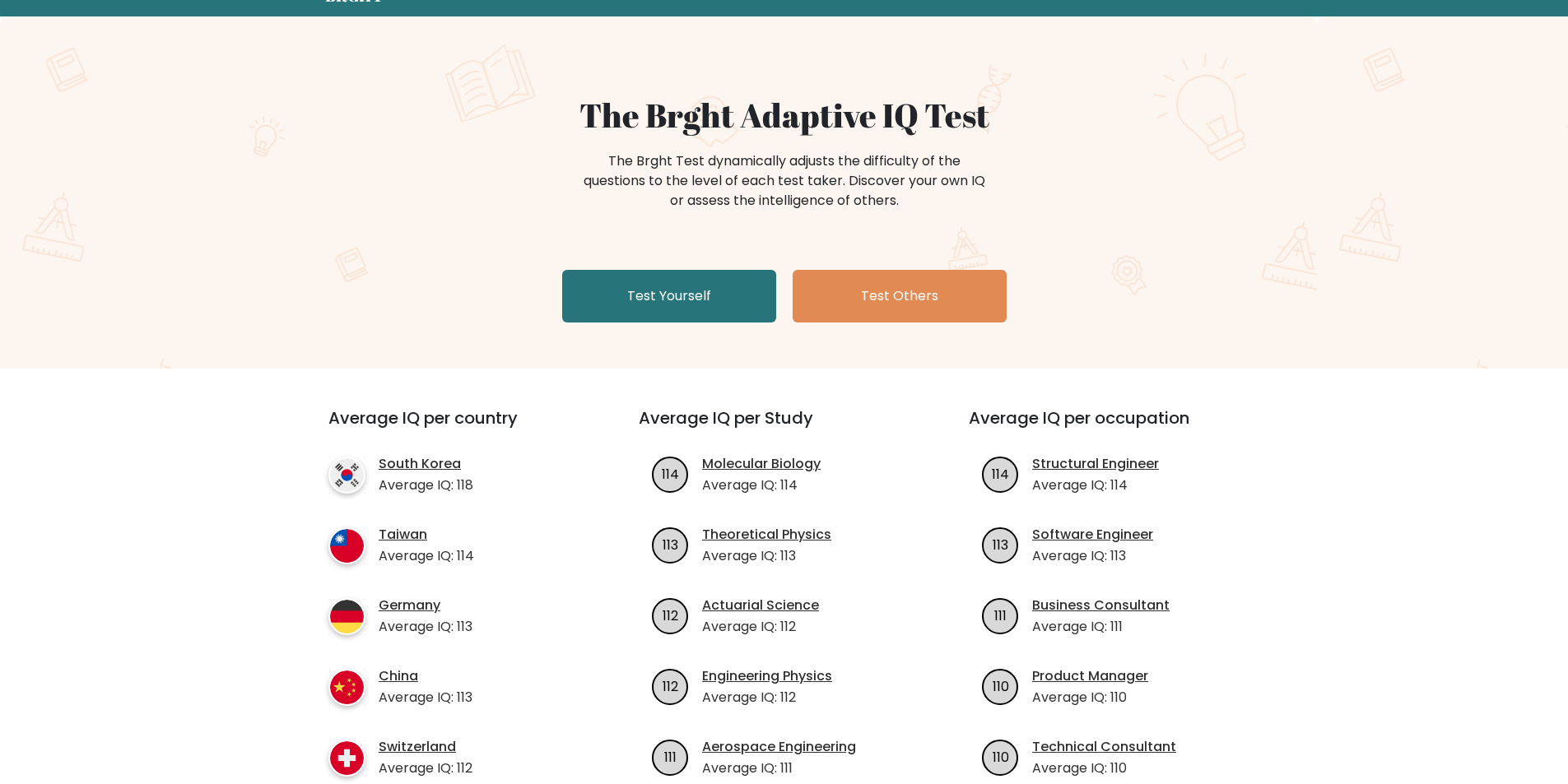drag, startPoint x: 414, startPoint y: 398, endPoint x: 426, endPoint y: 457, distance: 60.20797 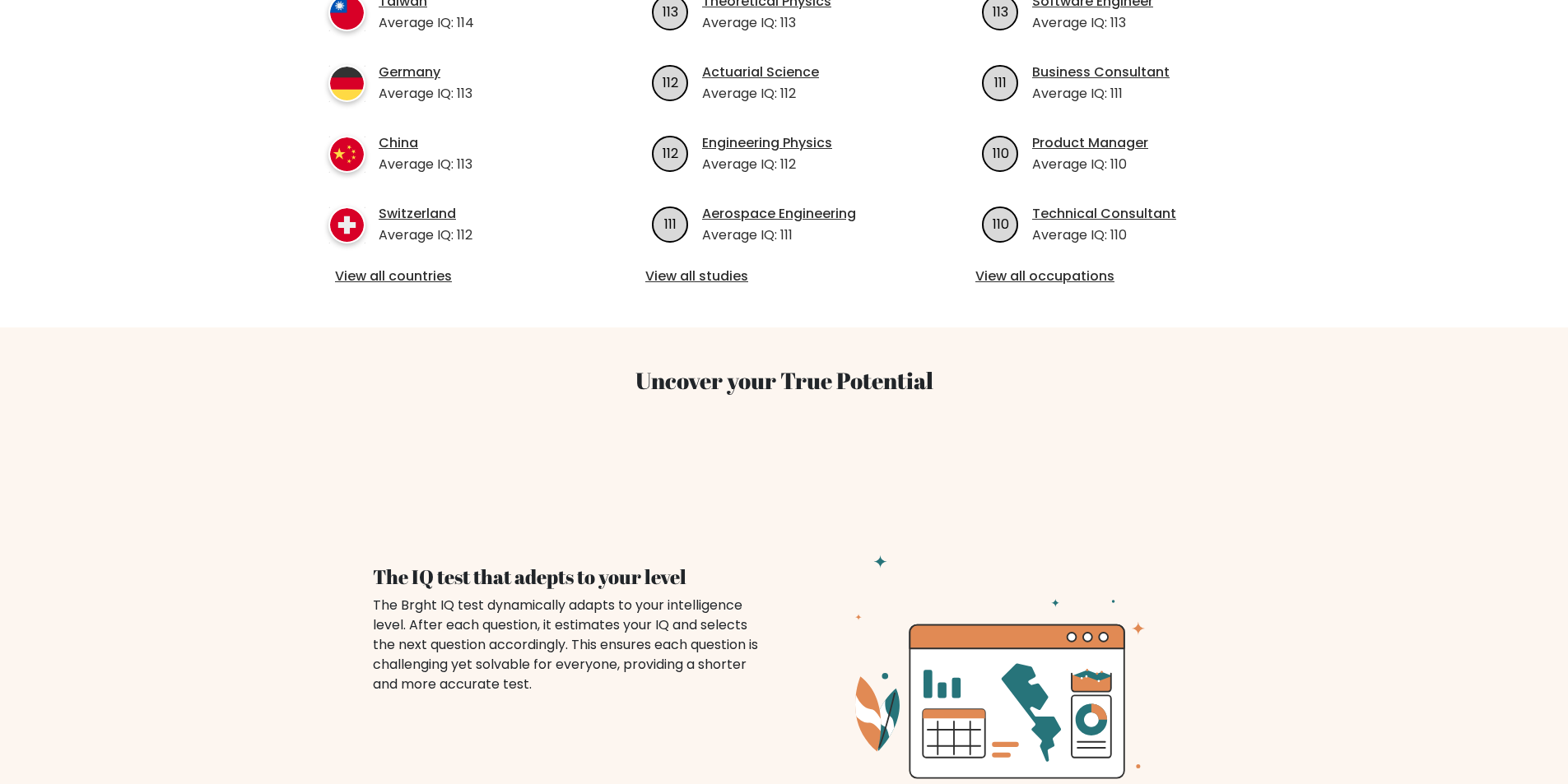 scroll, scrollTop: 350, scrollLeft: 0, axis: vertical 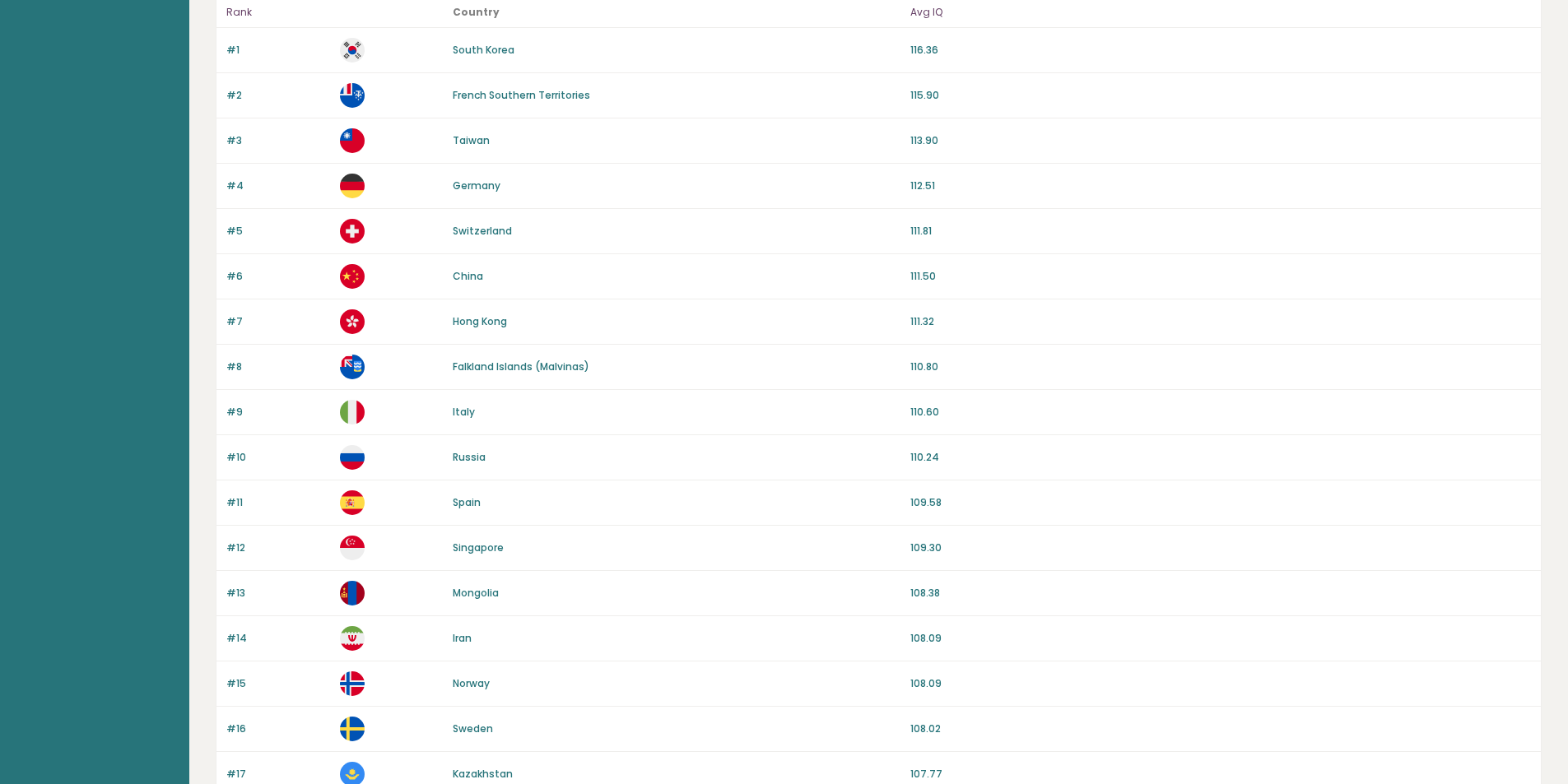 drag, startPoint x: 660, startPoint y: 308, endPoint x: 655, endPoint y: 349, distance: 41.303753 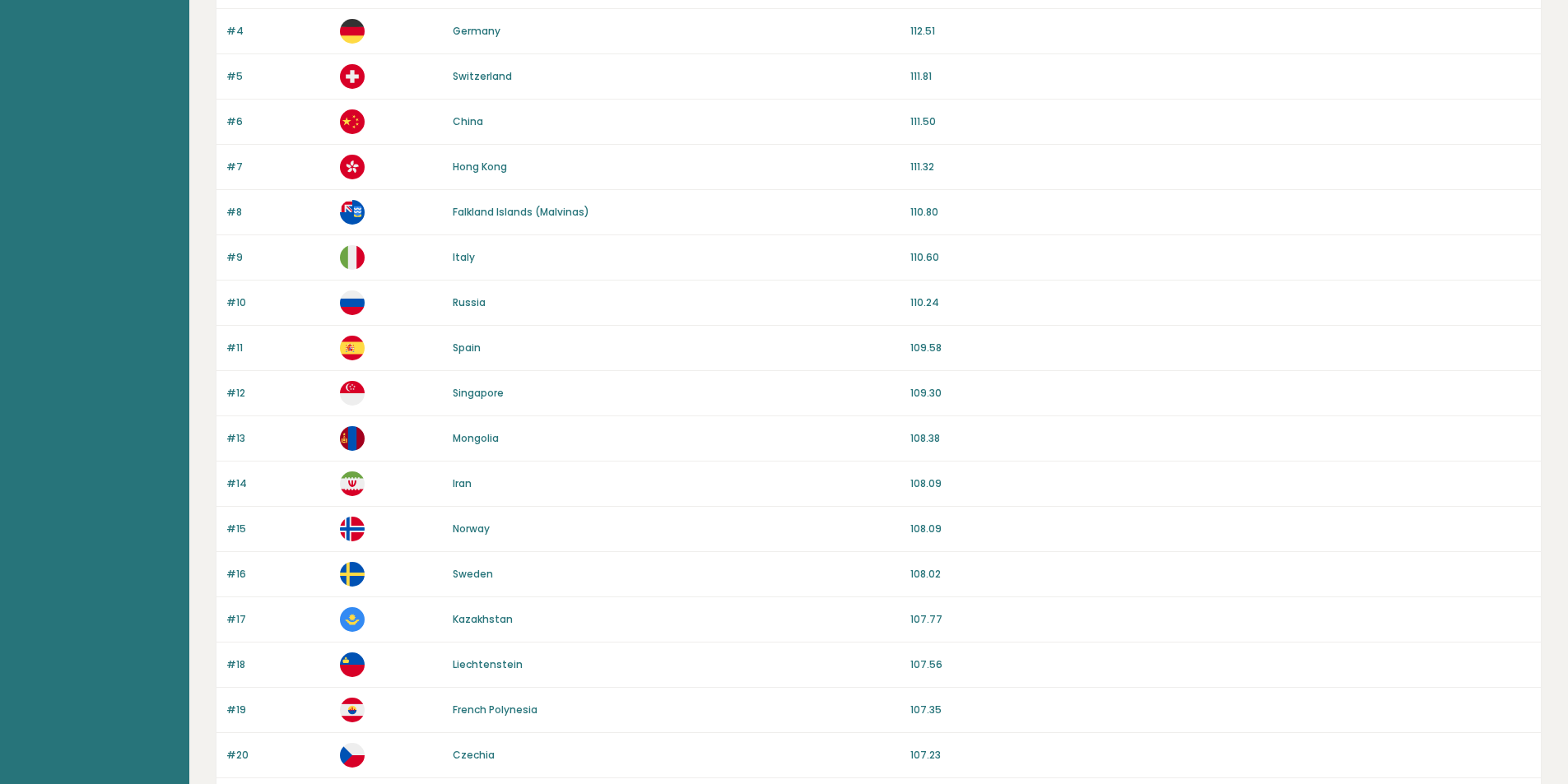 scroll, scrollTop: 369, scrollLeft: 0, axis: vertical 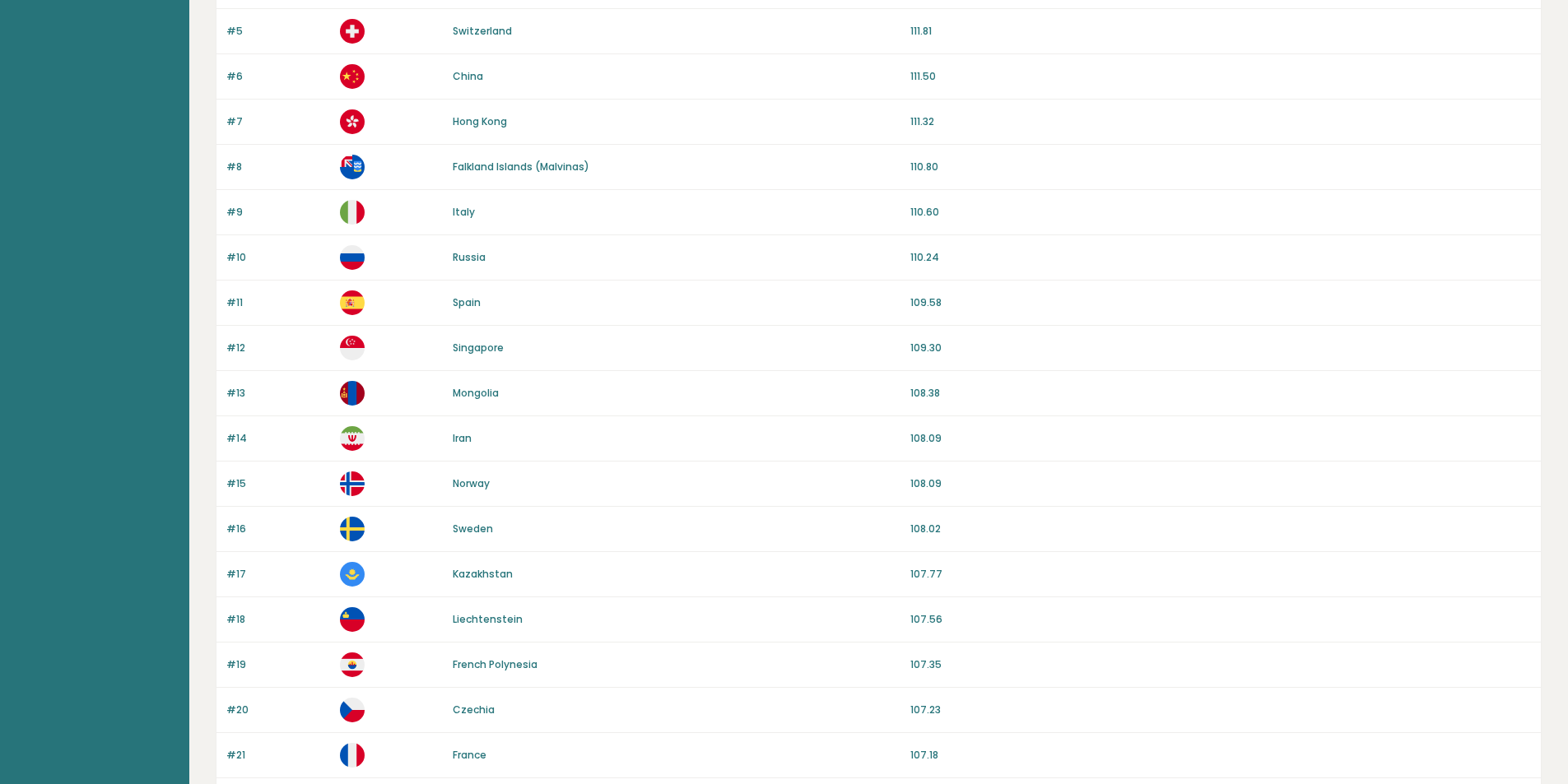 drag, startPoint x: 665, startPoint y: 319, endPoint x: 666, endPoint y: 364, distance: 45.01111 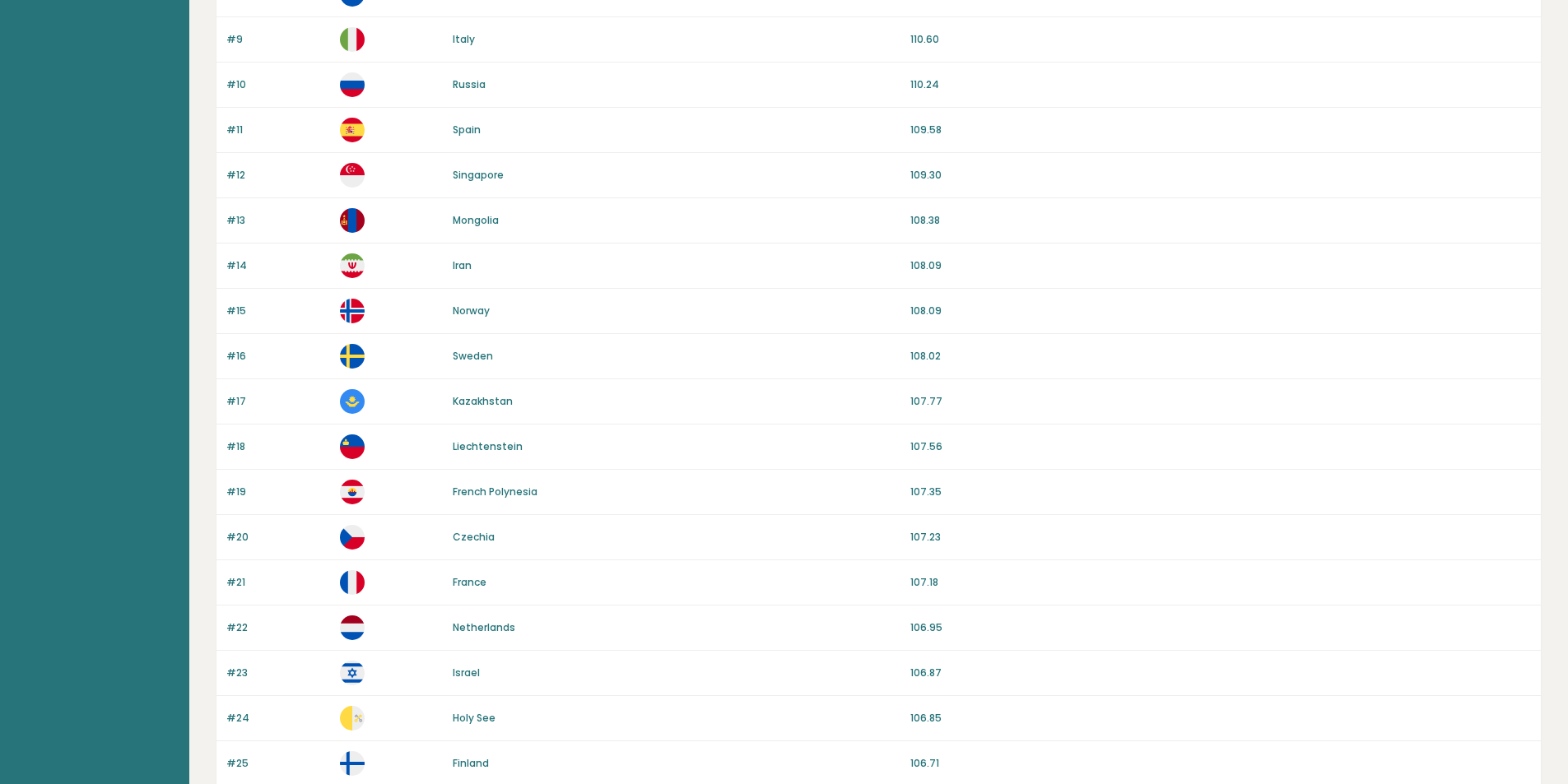 scroll, scrollTop: 631, scrollLeft: 0, axis: vertical 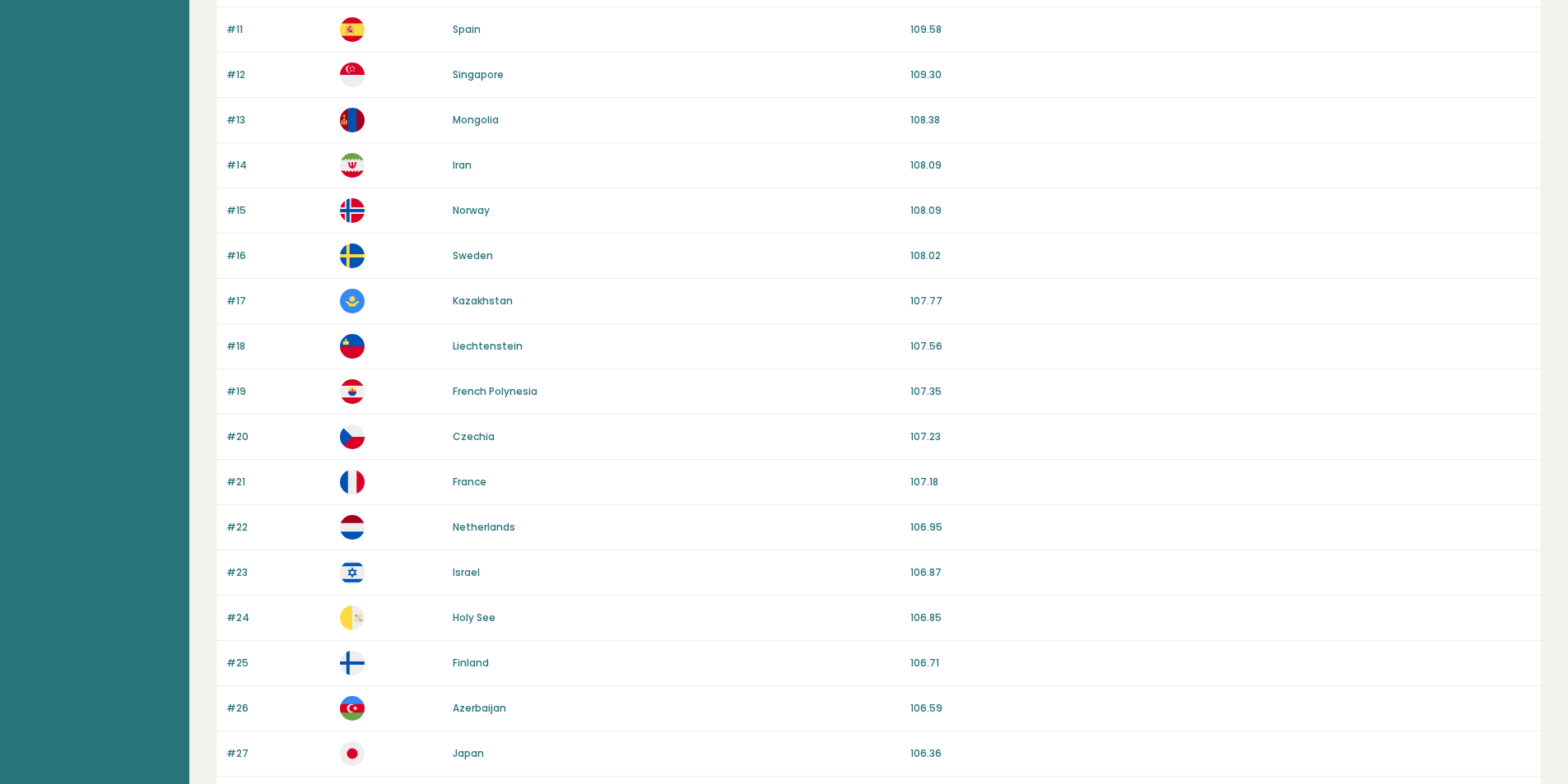 drag, startPoint x: 582, startPoint y: 325, endPoint x: 586, endPoint y: 409, distance: 84.095184 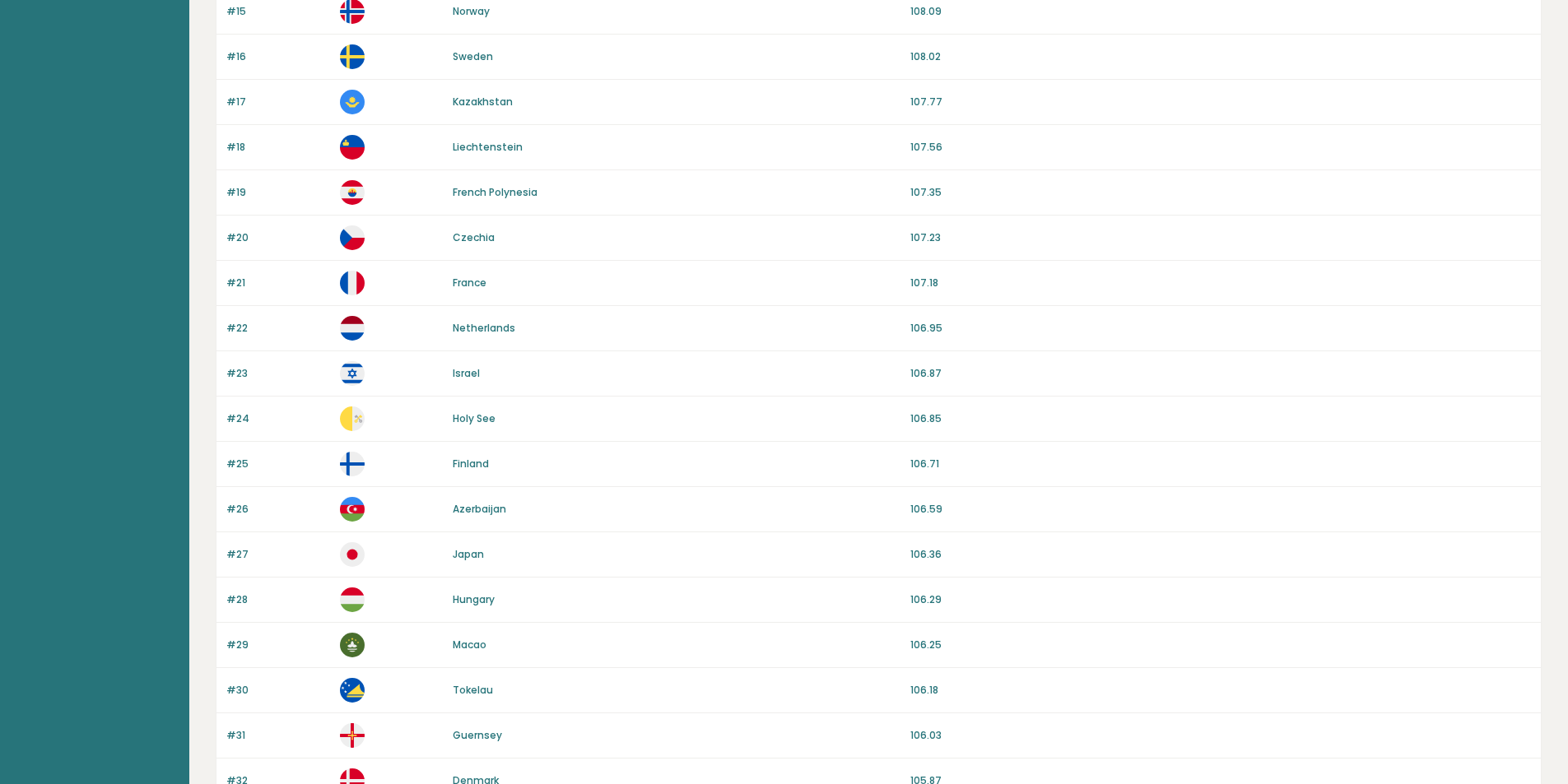 scroll, scrollTop: 1352, scrollLeft: 0, axis: vertical 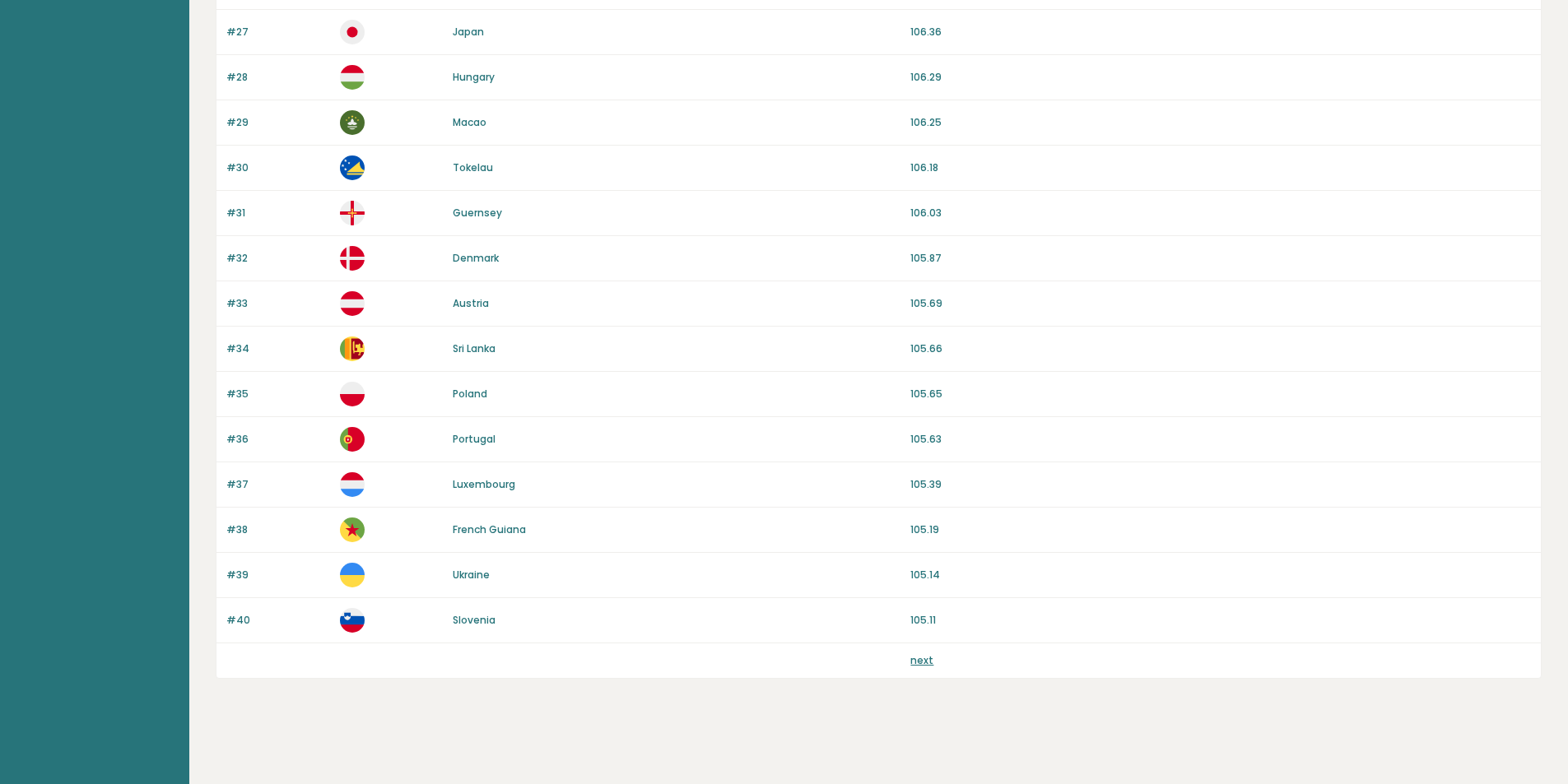 drag, startPoint x: 635, startPoint y: 364, endPoint x: 635, endPoint y: 664, distance: 300 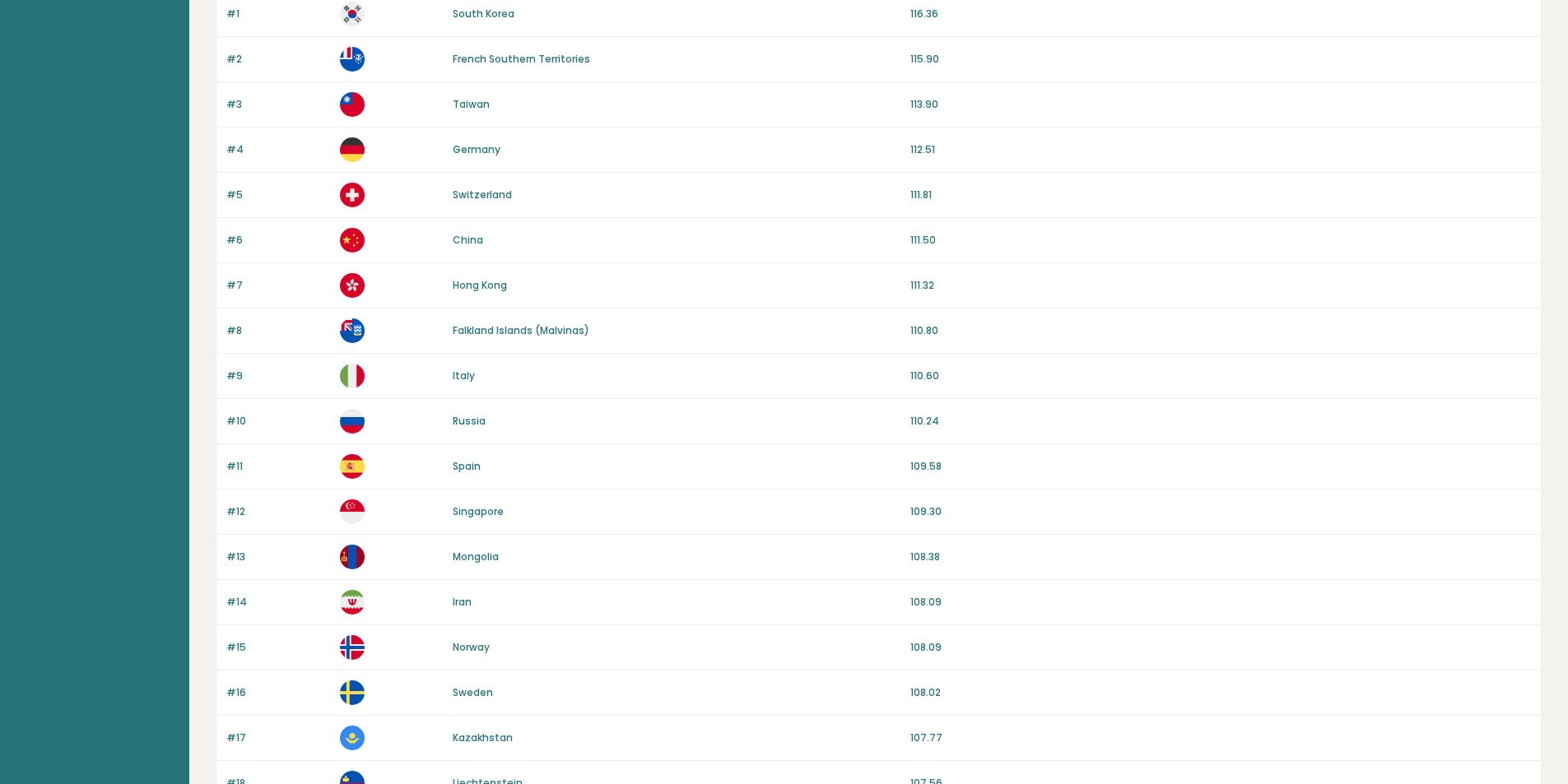 scroll, scrollTop: 365, scrollLeft: 0, axis: vertical 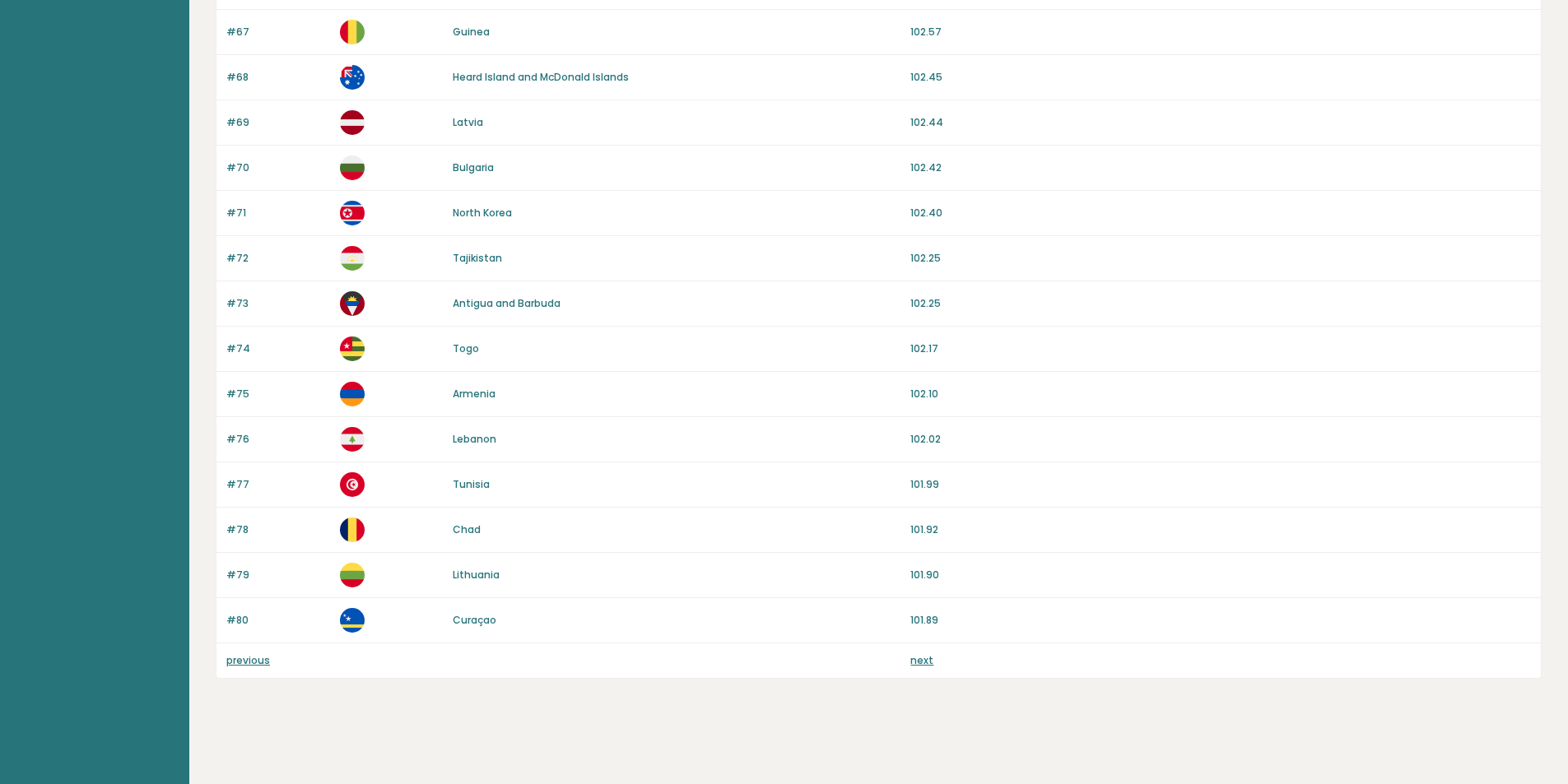 drag, startPoint x: 682, startPoint y: 250, endPoint x: 653, endPoint y: 595, distance: 346.2167 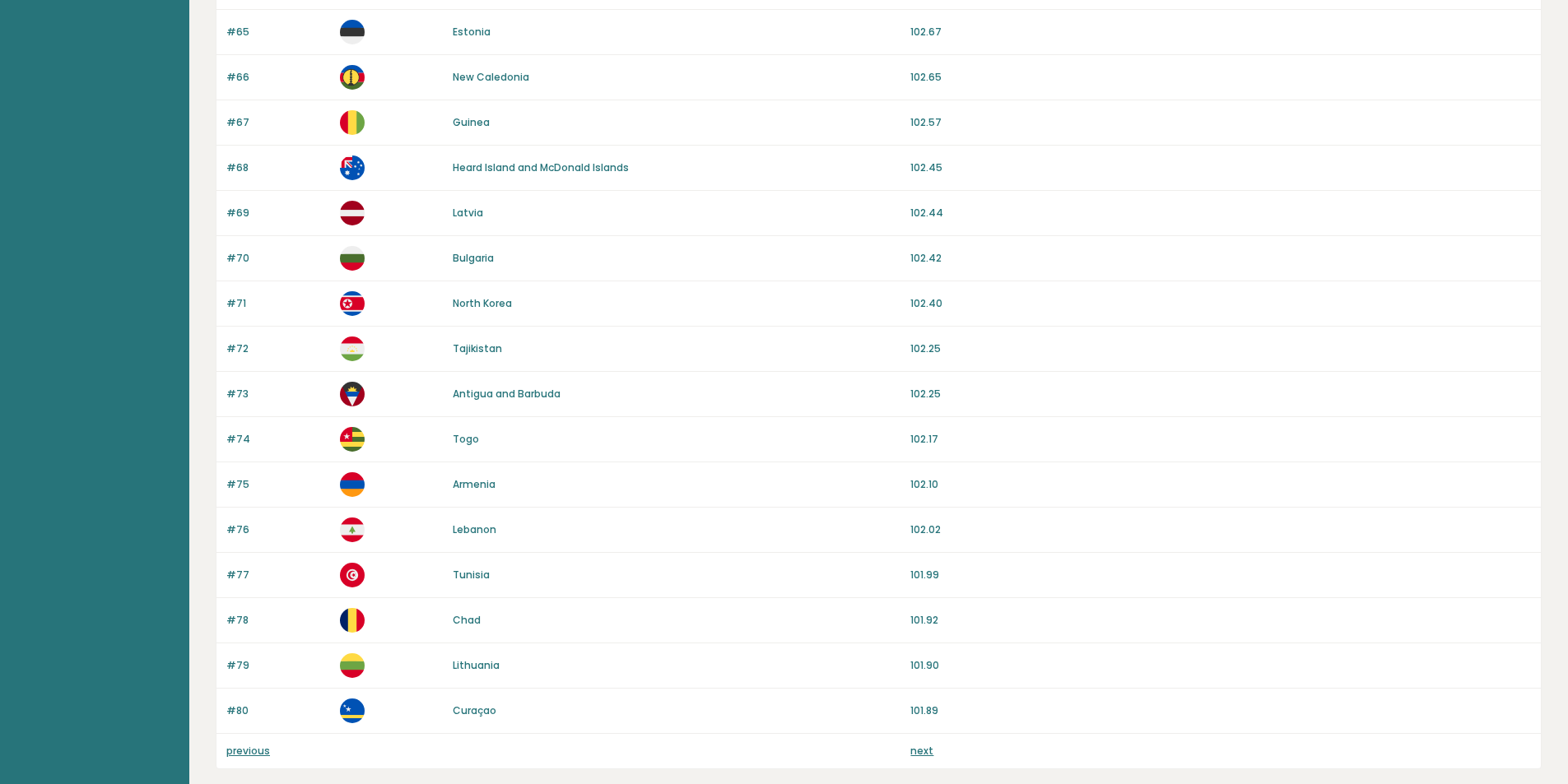 scroll, scrollTop: 1195, scrollLeft: 0, axis: vertical 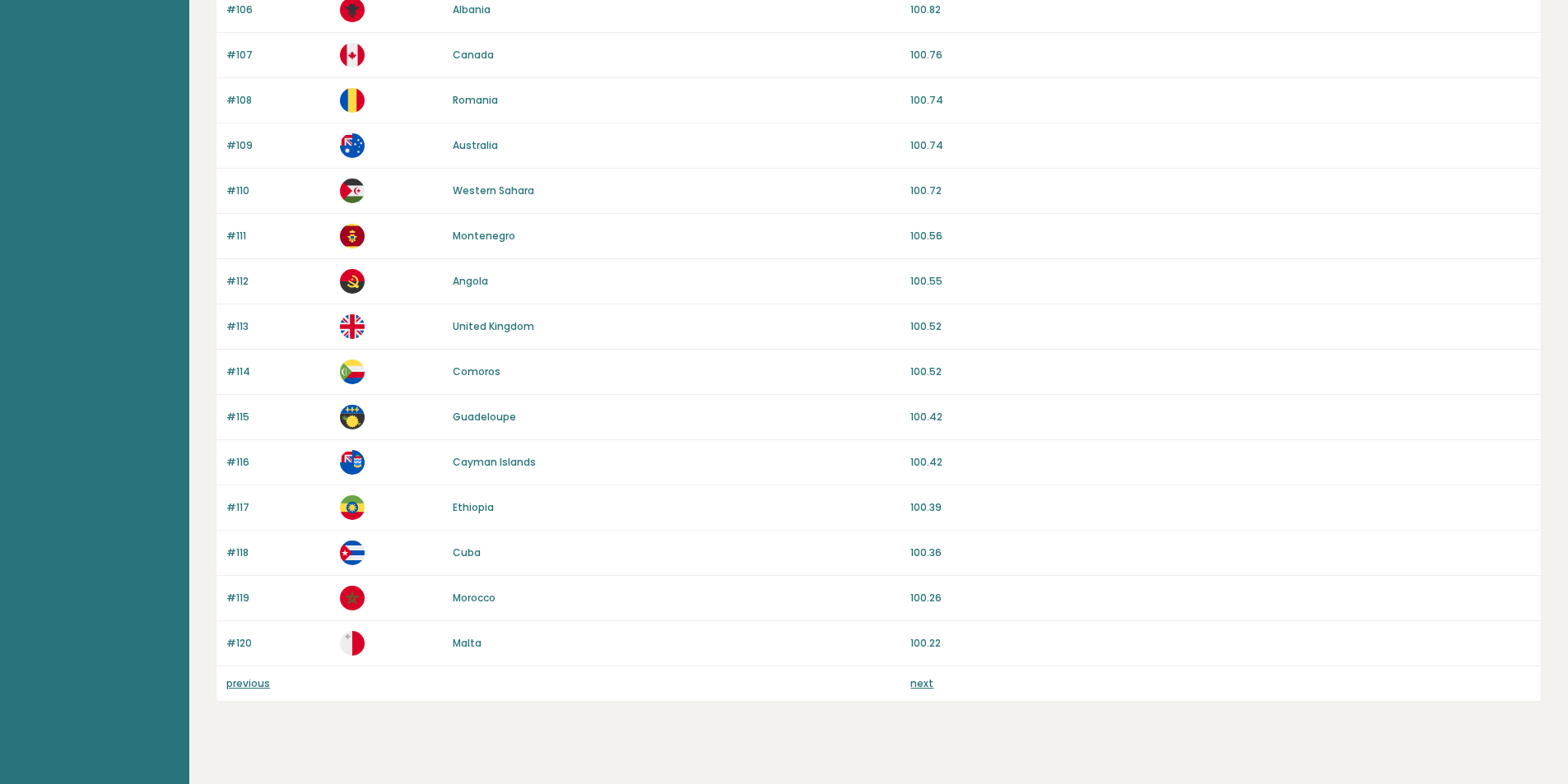 click on "next" at bounding box center (922, 683) 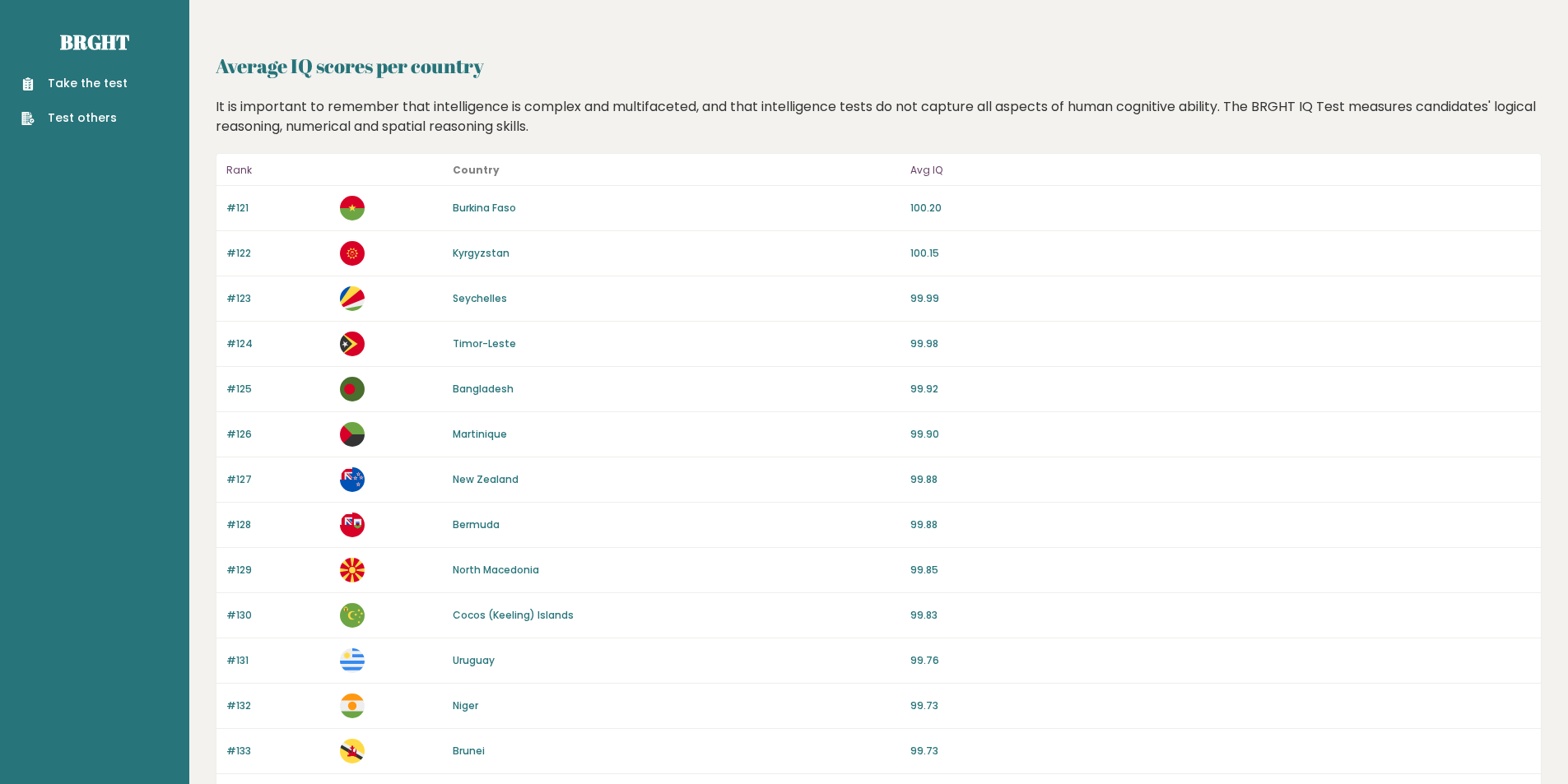 scroll, scrollTop: 0, scrollLeft: 0, axis: both 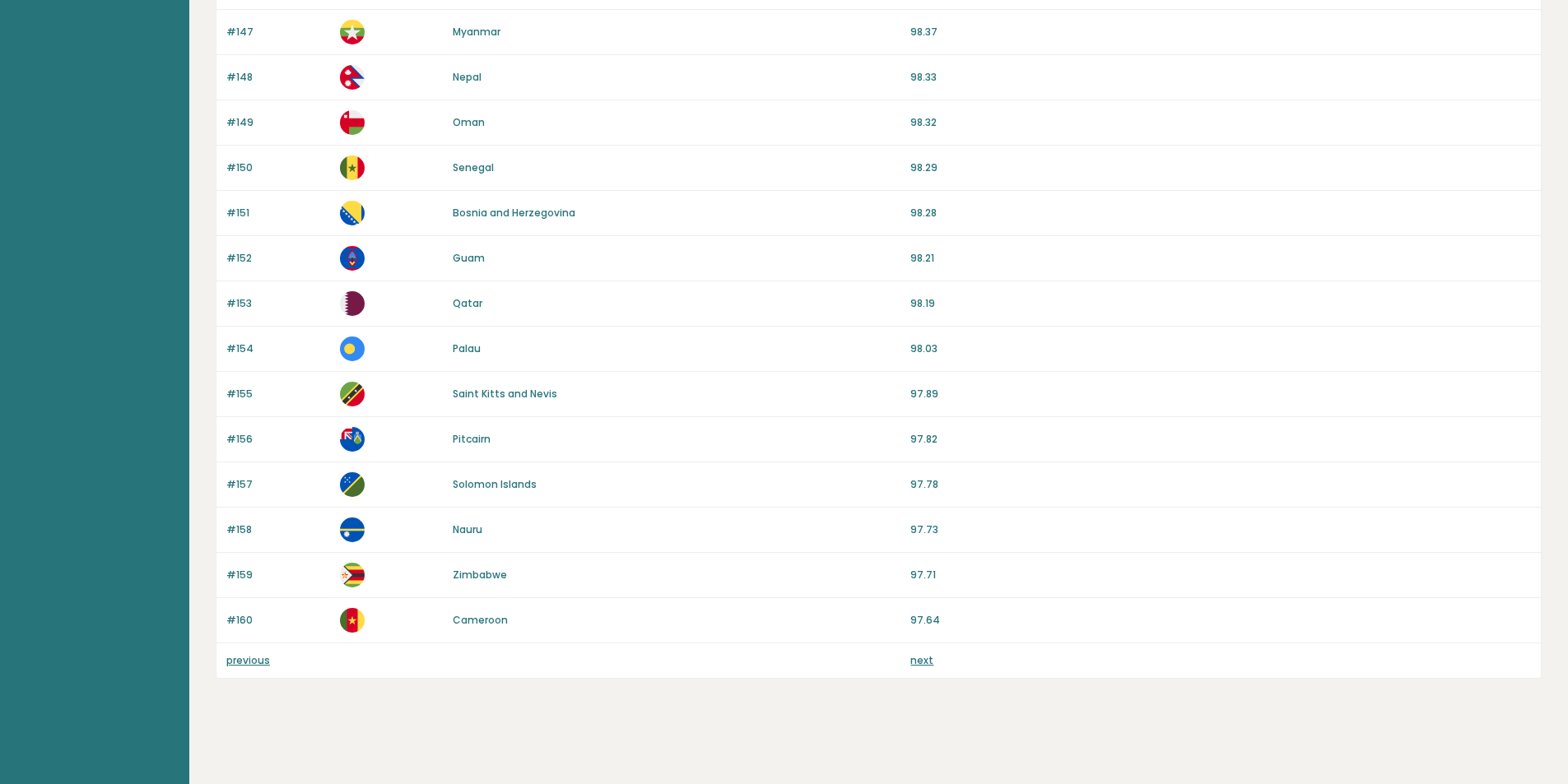 drag, startPoint x: 663, startPoint y: 291, endPoint x: 659, endPoint y: 644, distance: 353.02266 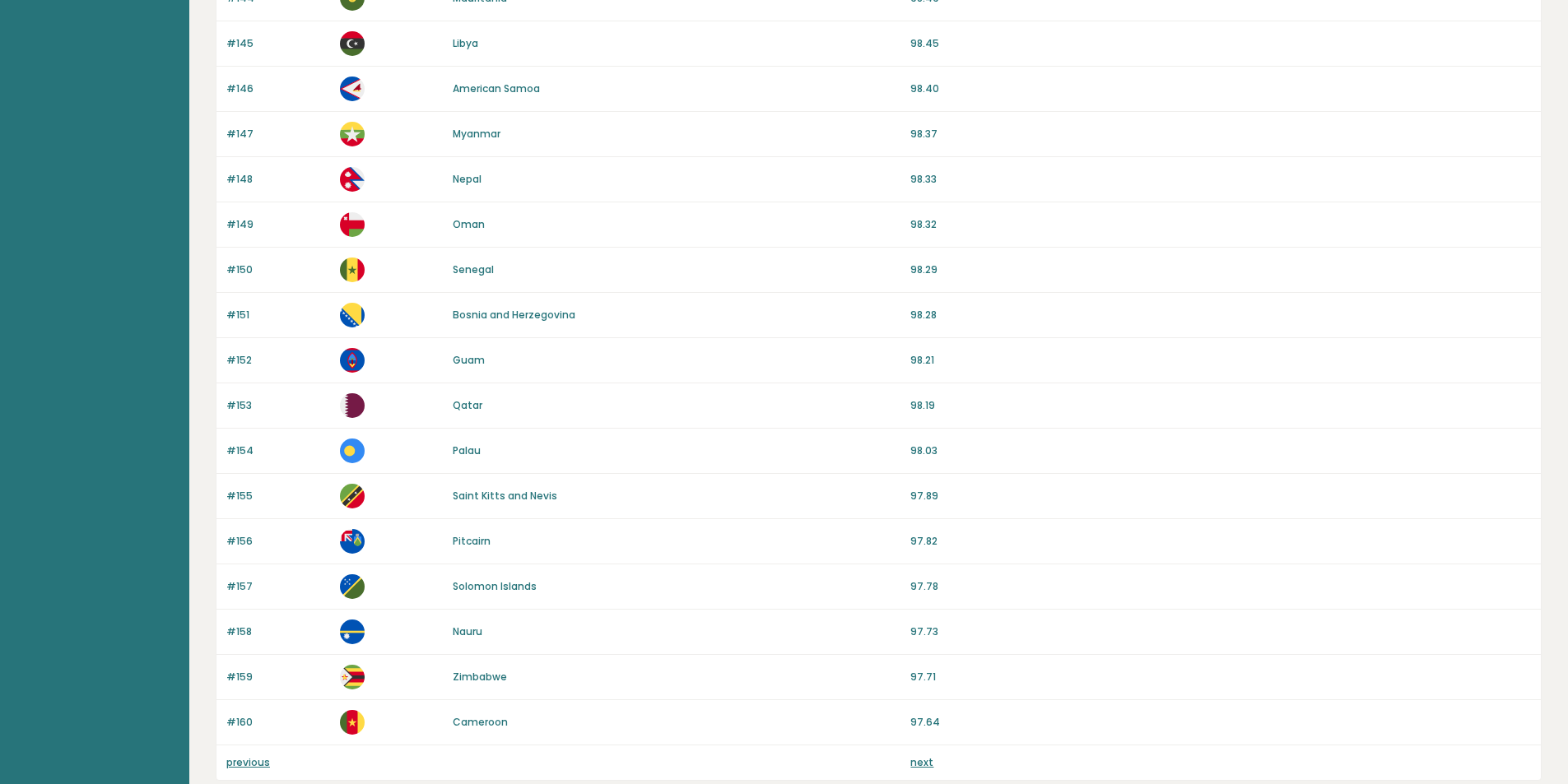 drag, startPoint x: 650, startPoint y: 535, endPoint x: 643, endPoint y: 480, distance: 55.44367 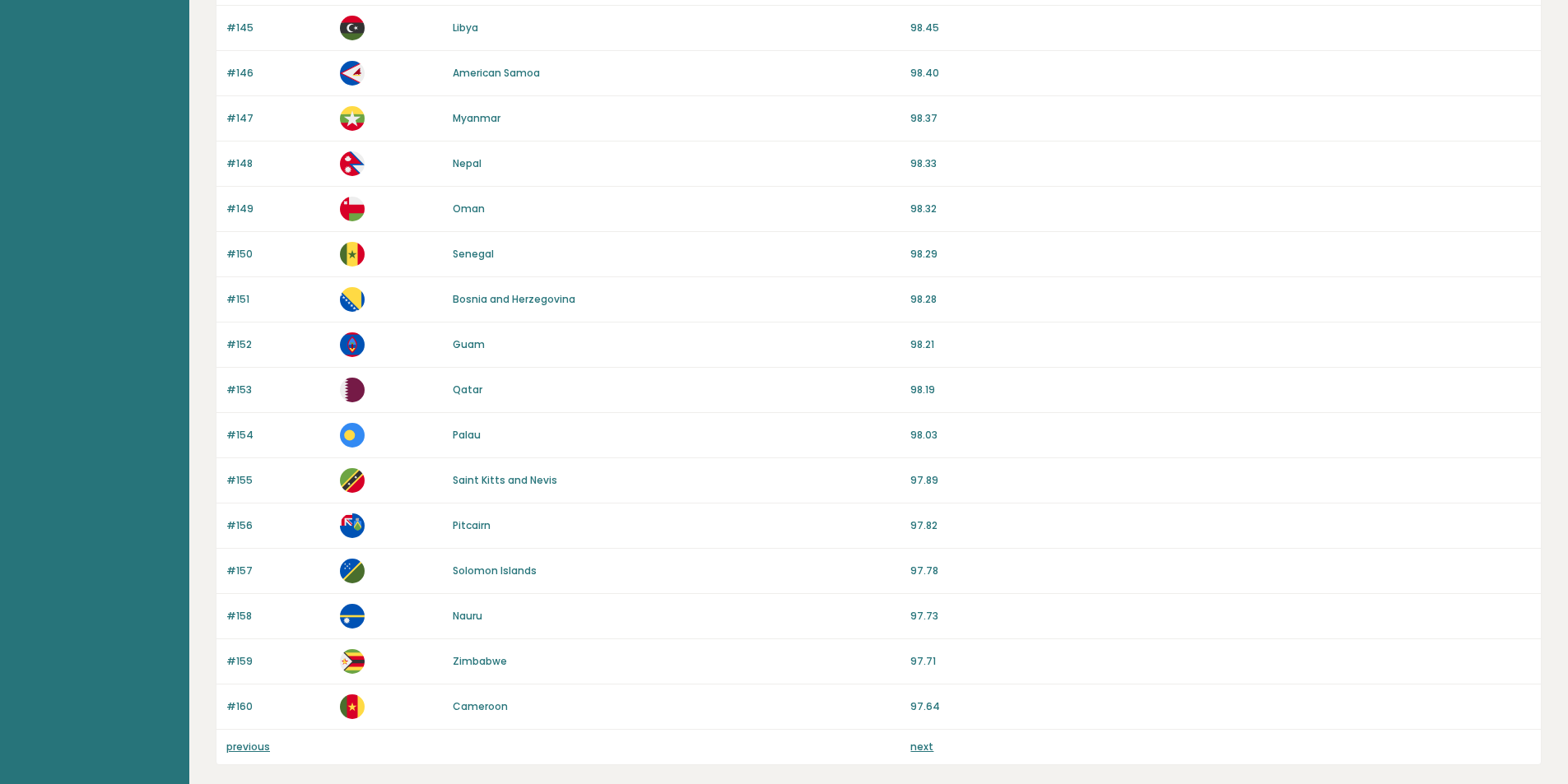 scroll, scrollTop: 1352, scrollLeft: 0, axis: vertical 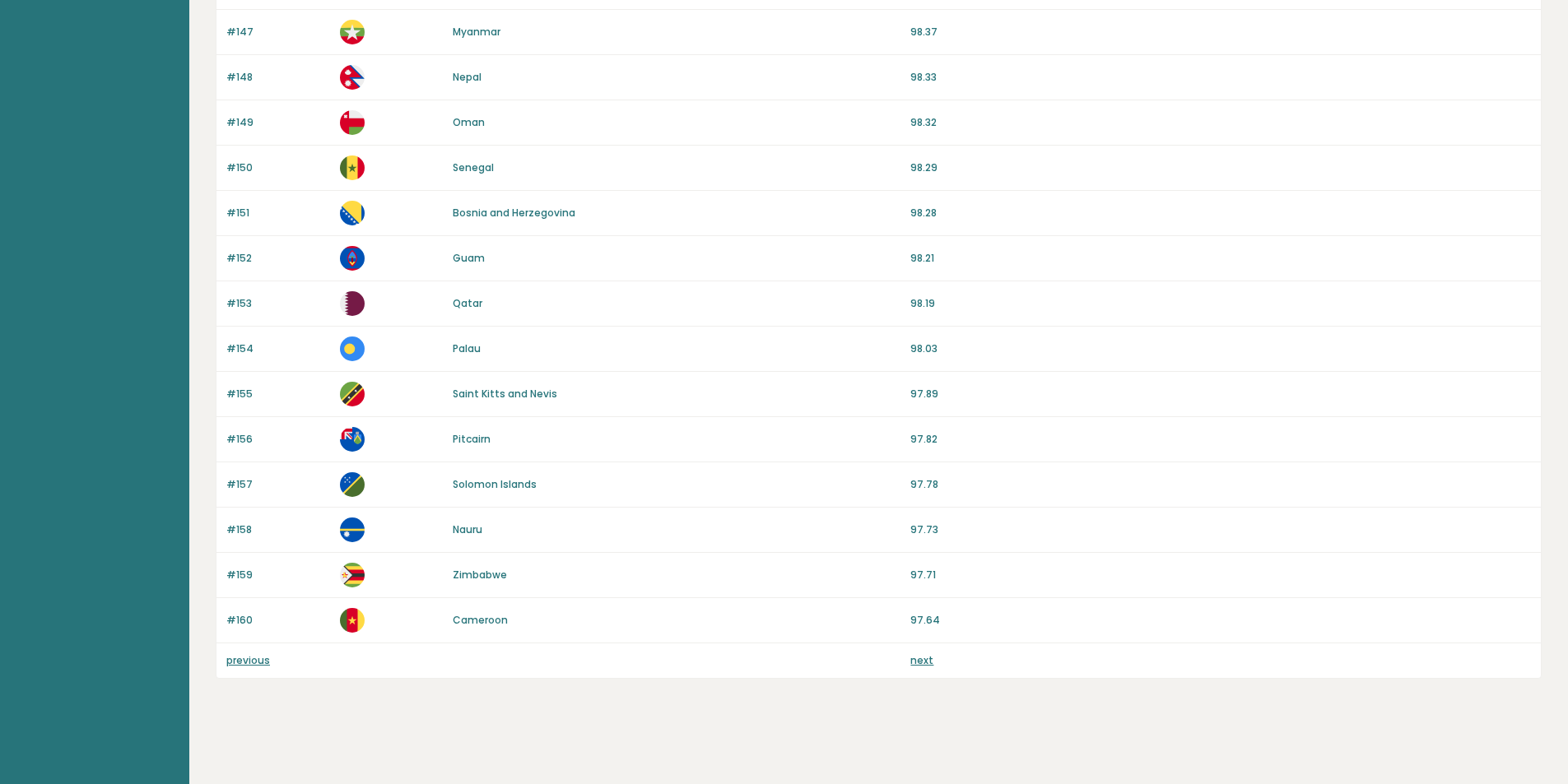 drag, startPoint x: 649, startPoint y: 280, endPoint x: 647, endPoint y: 479, distance: 199.01005 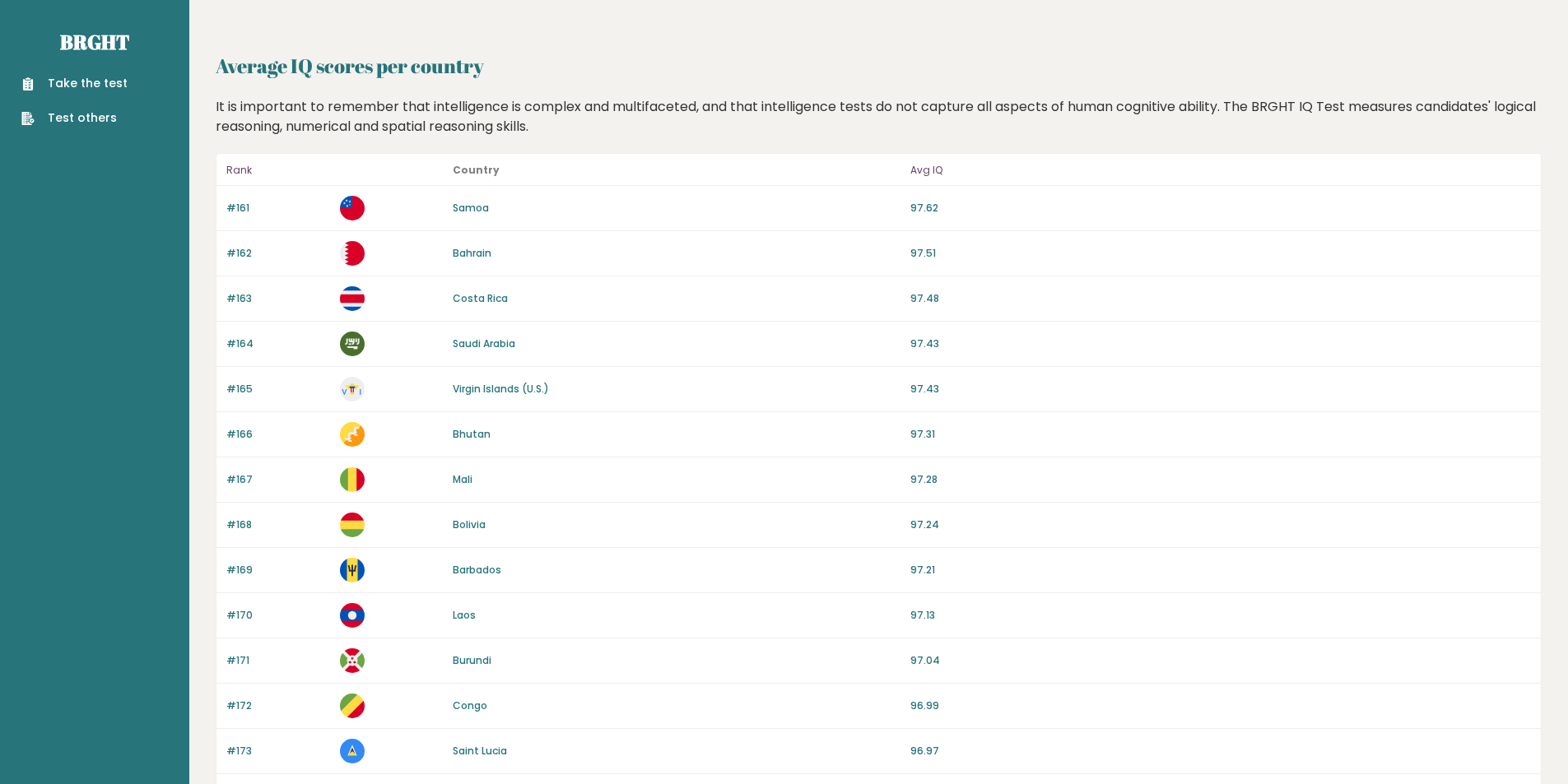 scroll, scrollTop: 0, scrollLeft: 0, axis: both 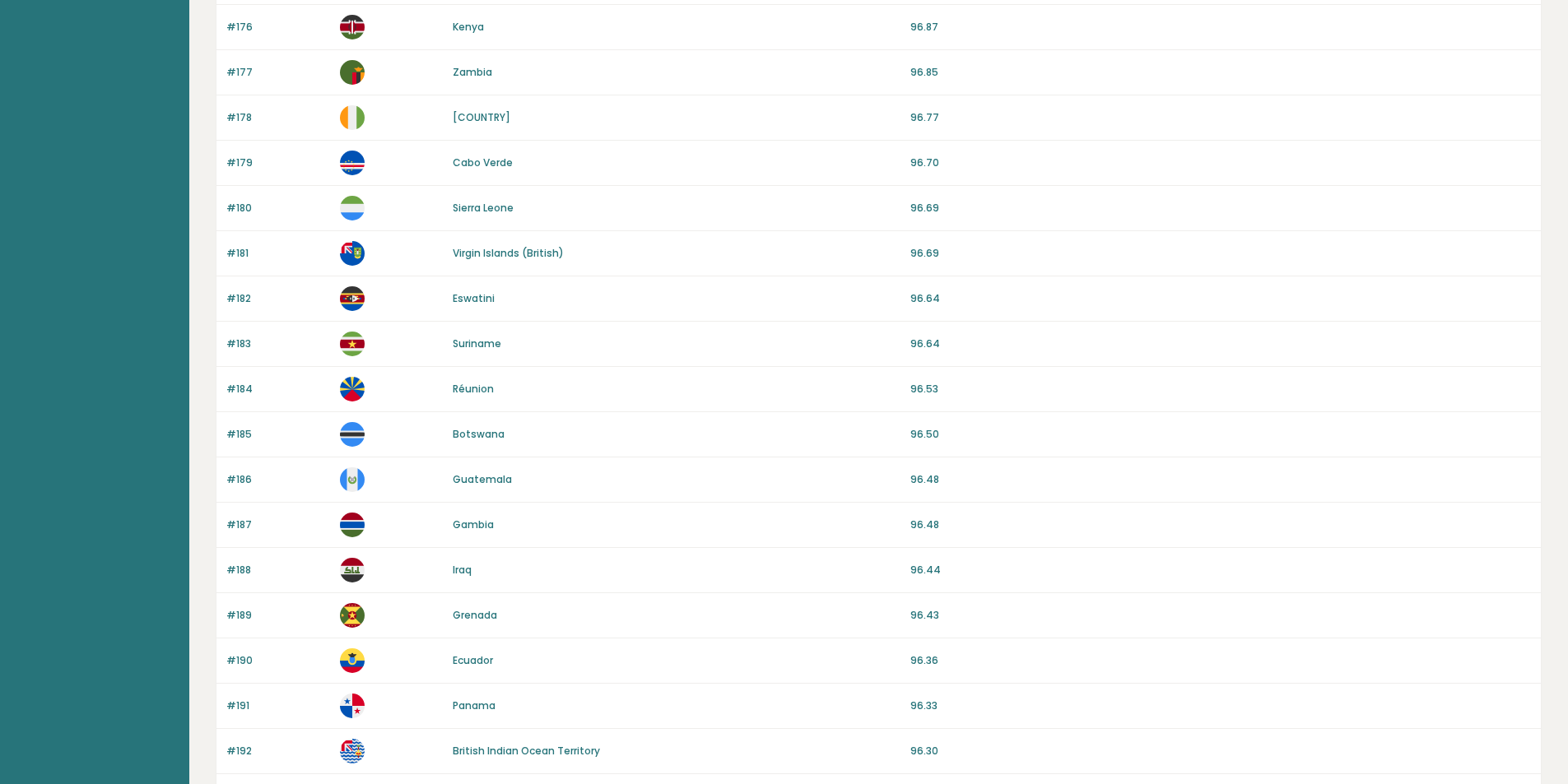 drag, startPoint x: 651, startPoint y: 303, endPoint x: 646, endPoint y: 459, distance: 156.08011 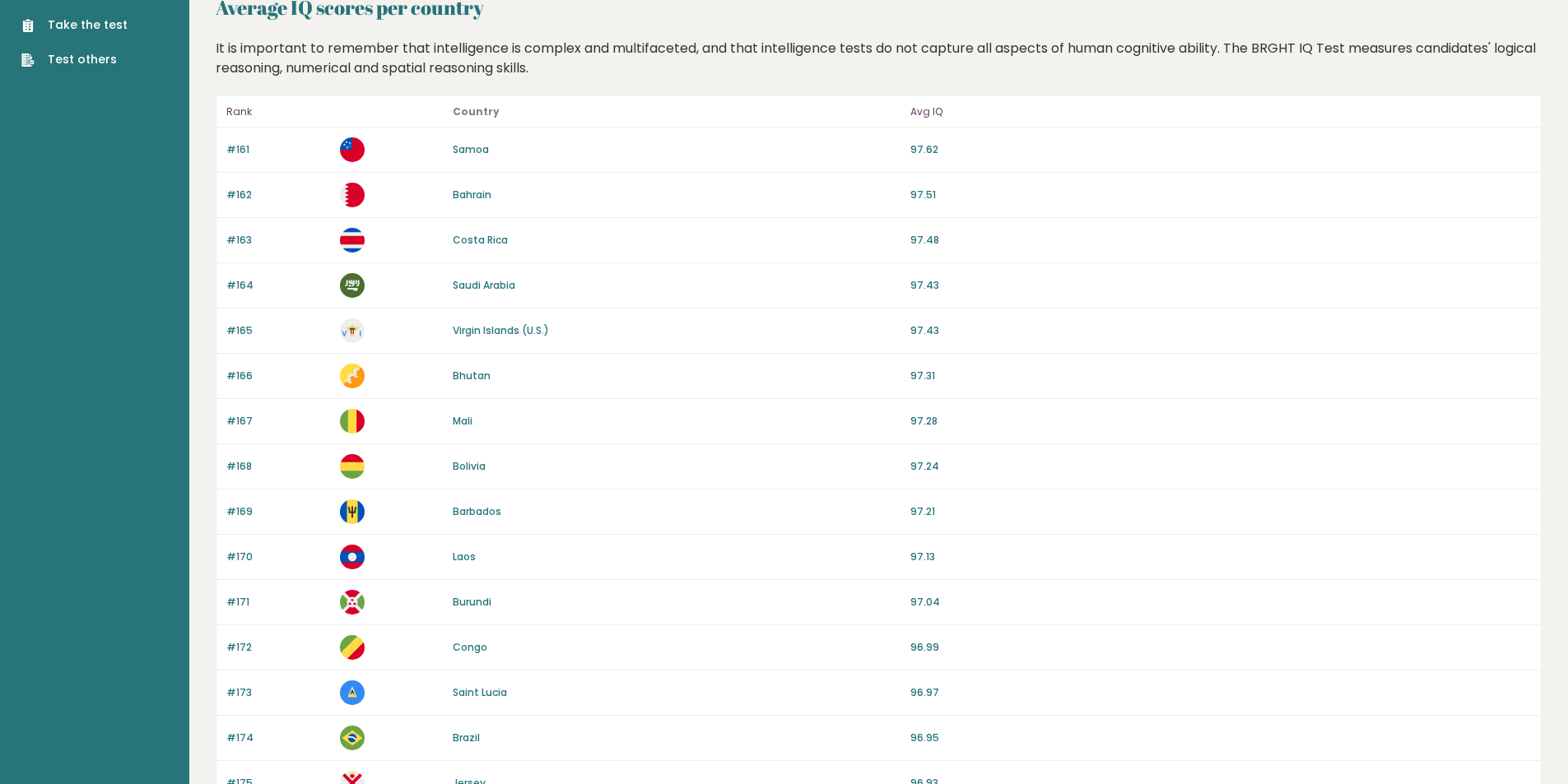 scroll, scrollTop: 0, scrollLeft: 0, axis: both 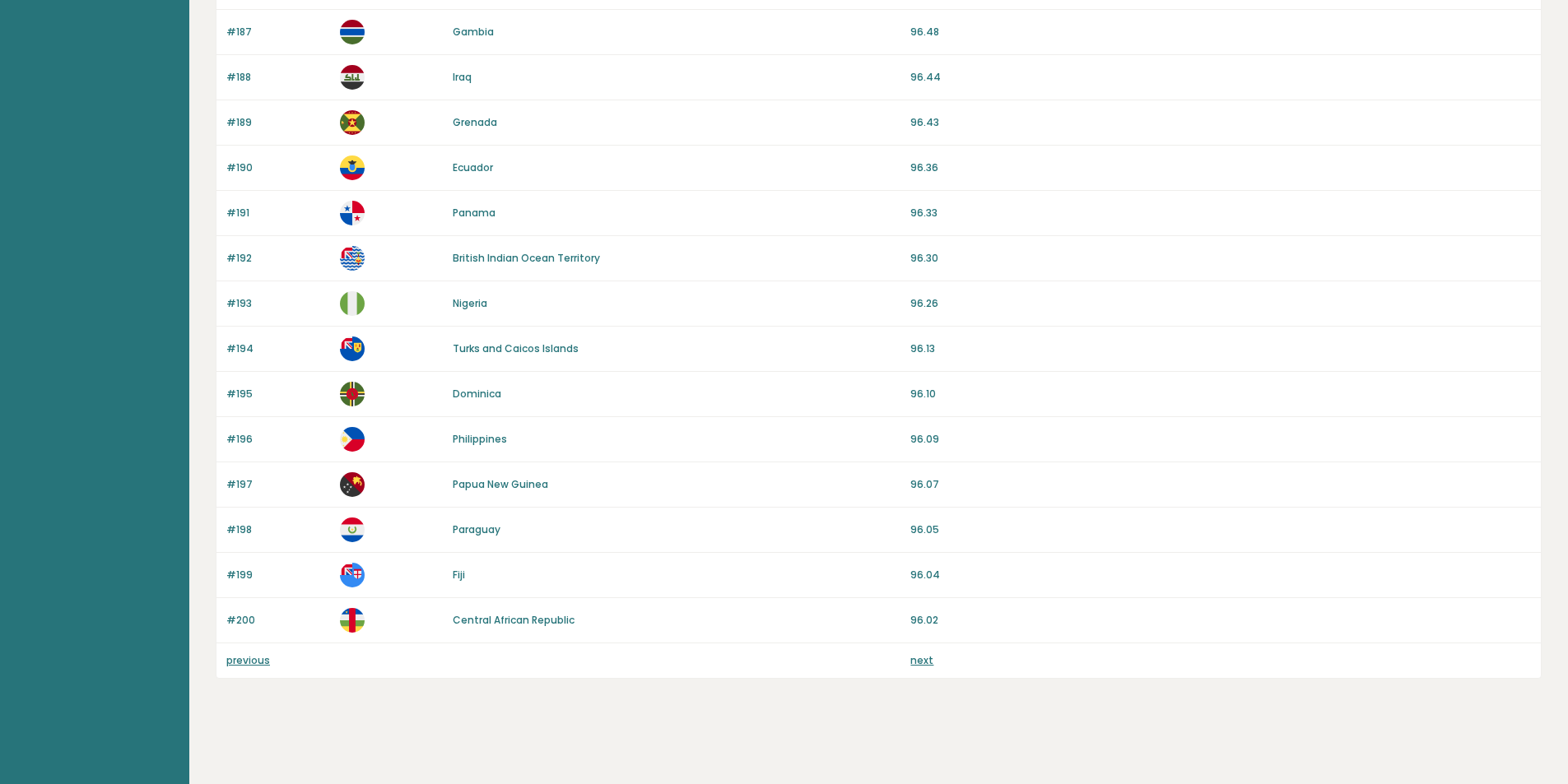 drag, startPoint x: 626, startPoint y: 240, endPoint x: 587, endPoint y: 565, distance: 327.33164 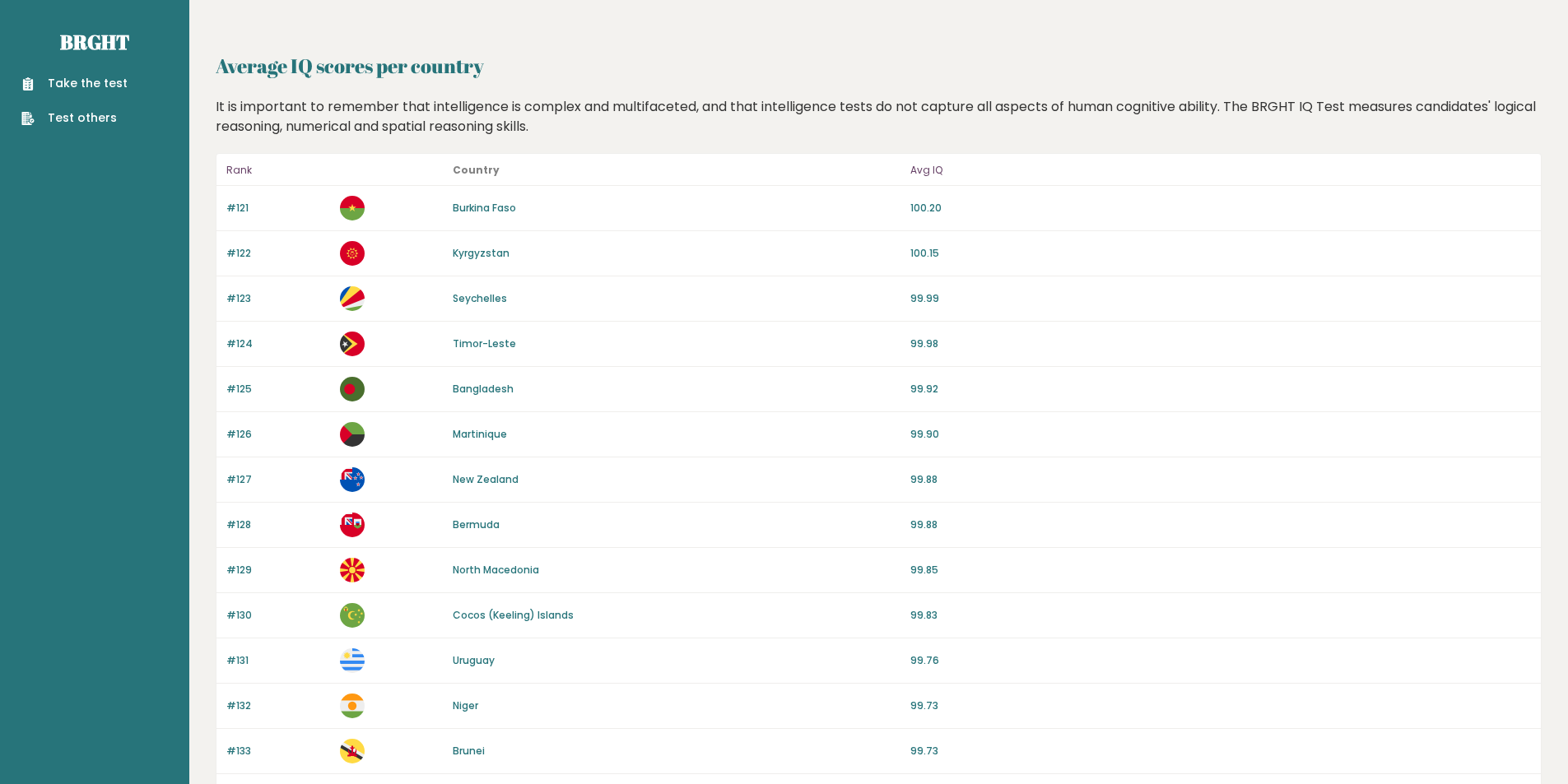 scroll, scrollTop: 0, scrollLeft: 0, axis: both 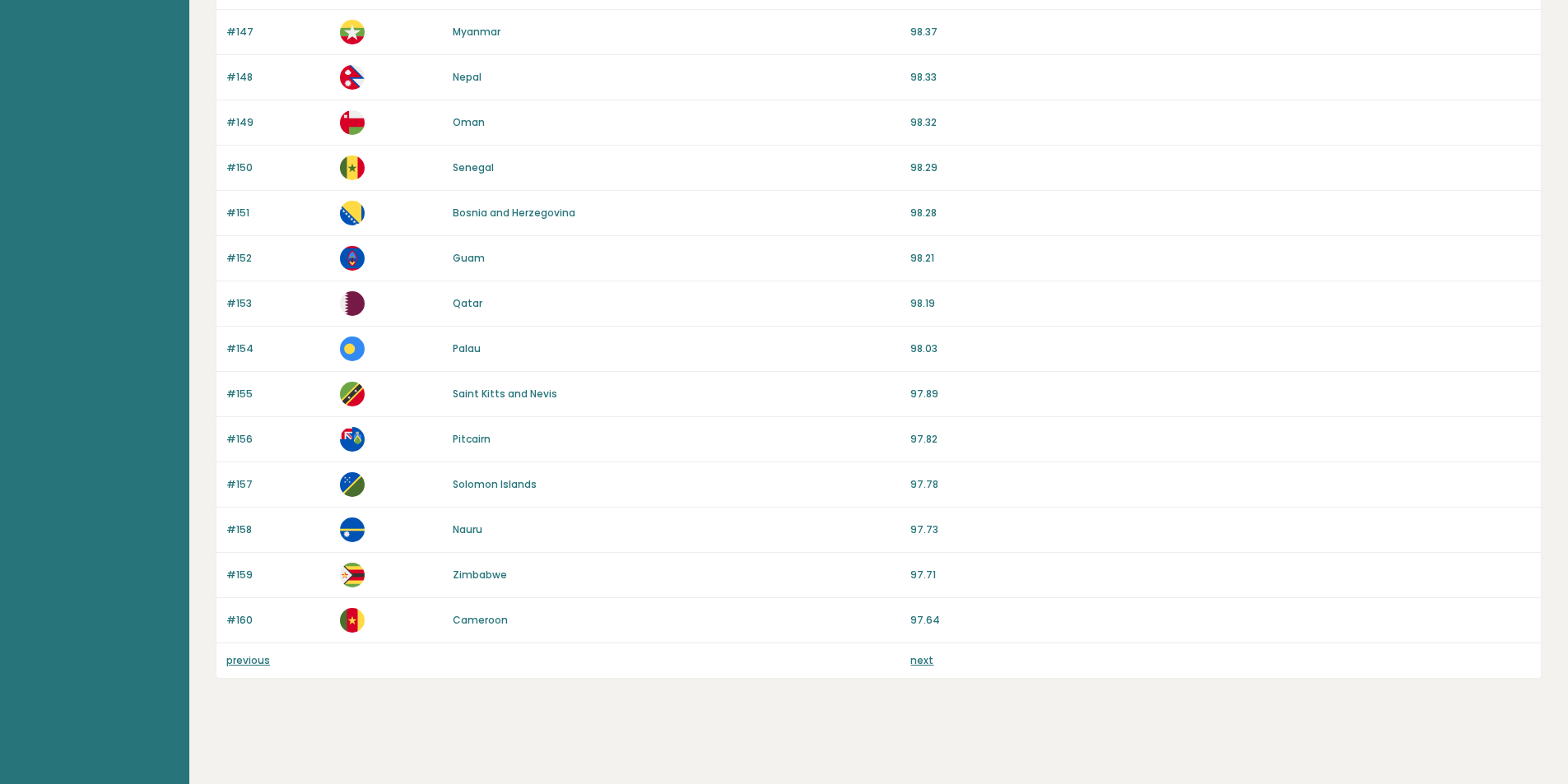 drag, startPoint x: 624, startPoint y: 255, endPoint x: 613, endPoint y: 503, distance: 248.24383 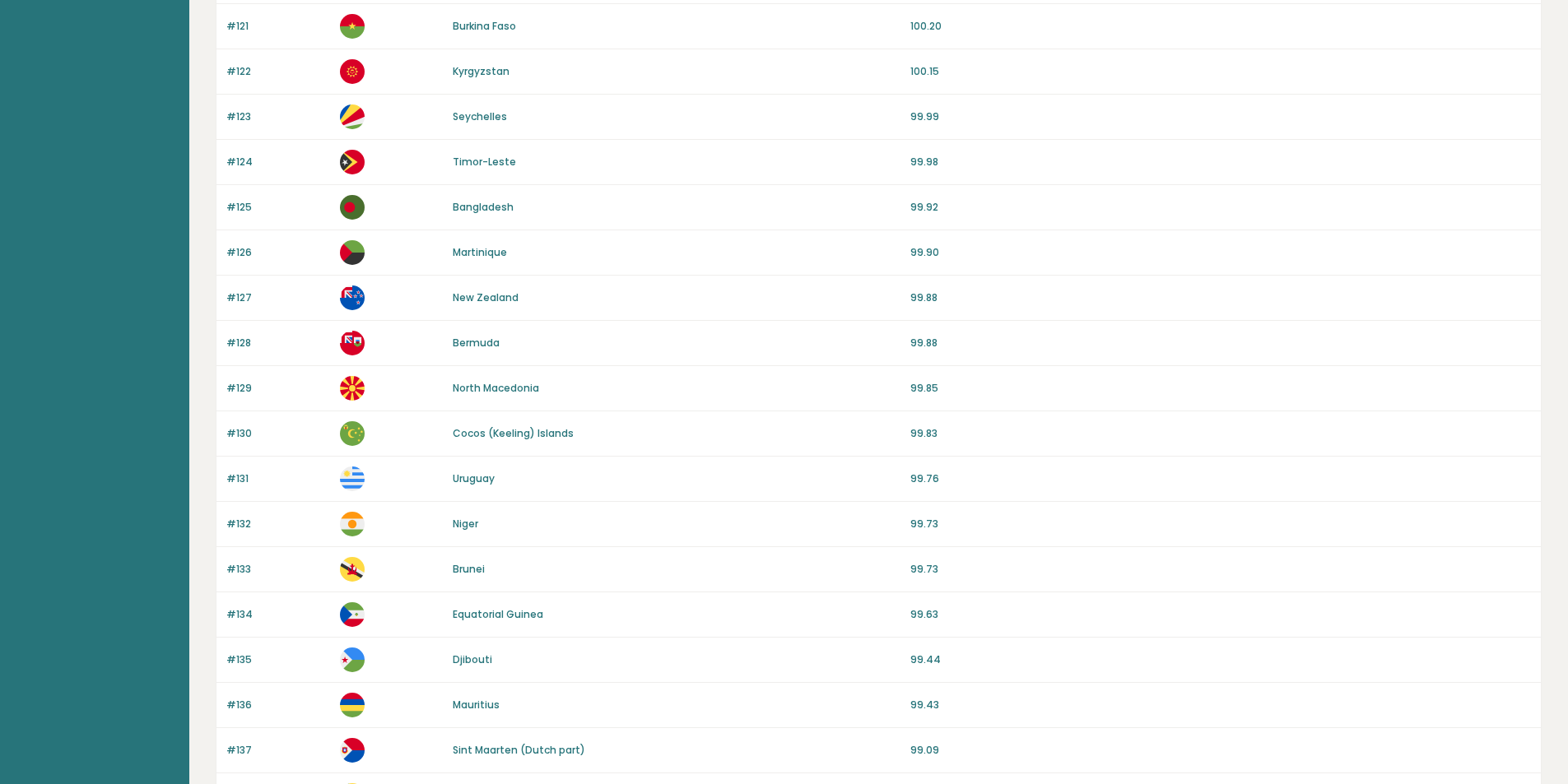 scroll, scrollTop: 0, scrollLeft: 0, axis: both 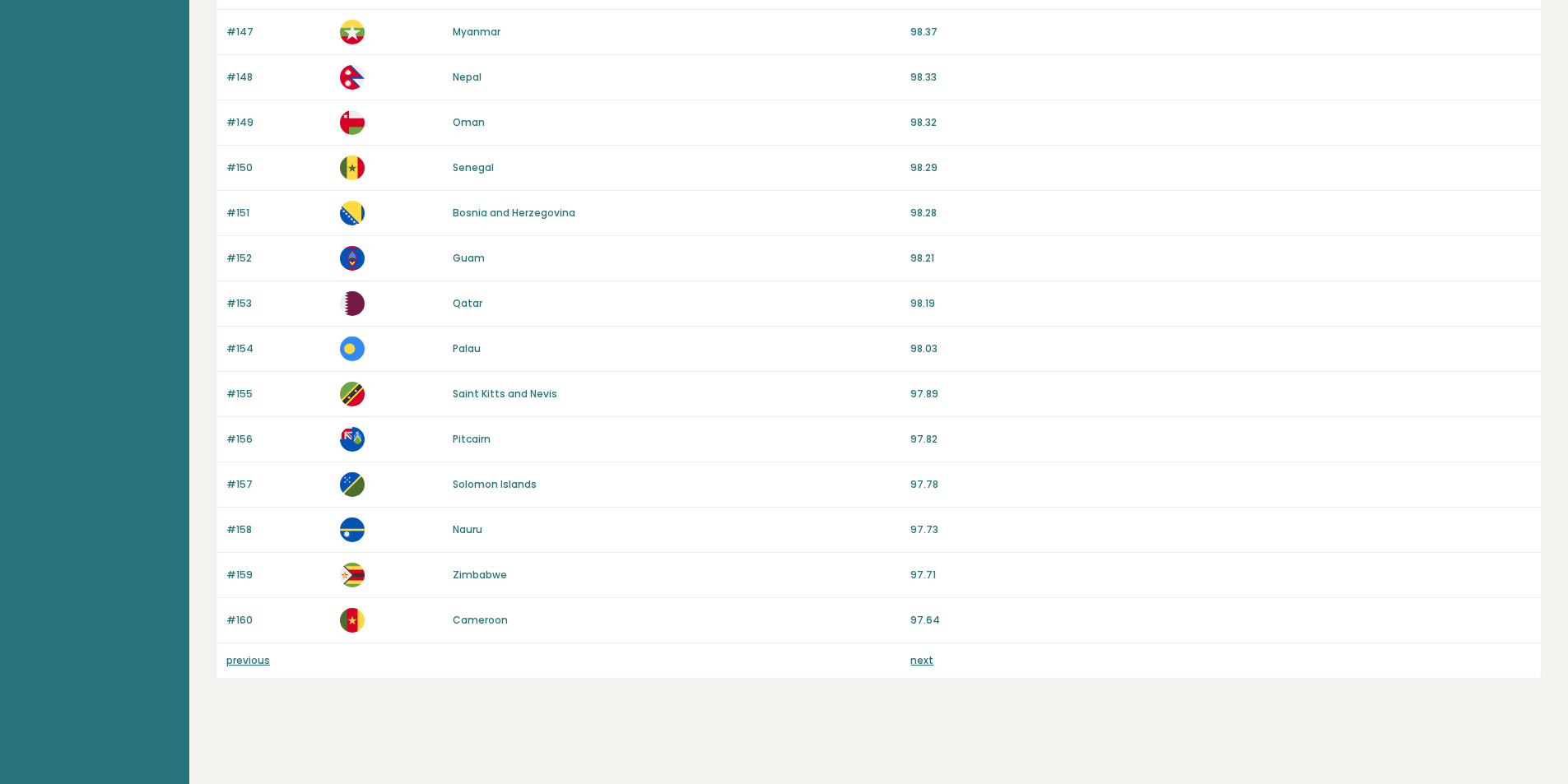 drag, startPoint x: 640, startPoint y: 185, endPoint x: 593, endPoint y: 610, distance: 427.5909 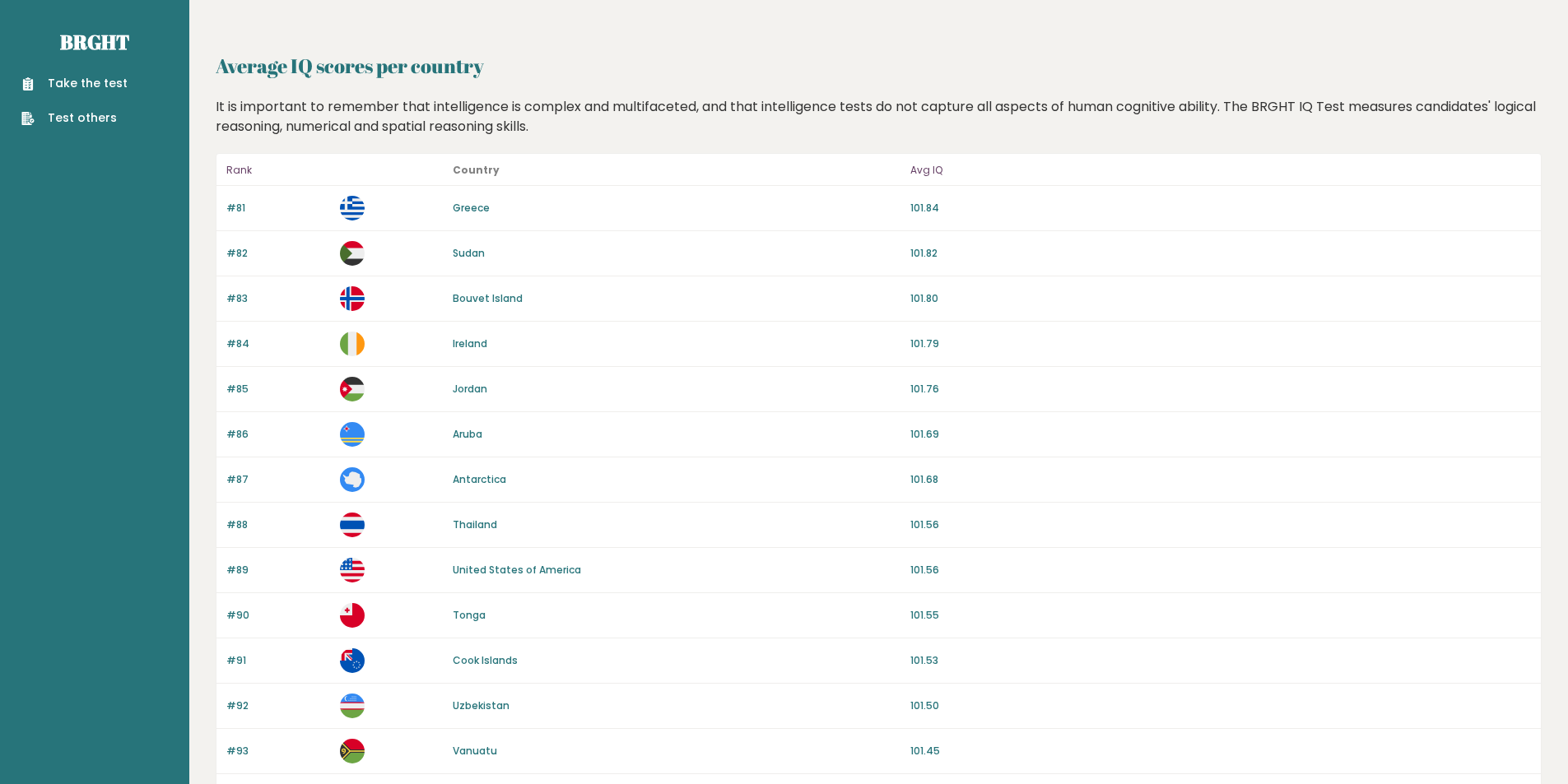 scroll, scrollTop: 0, scrollLeft: 0, axis: both 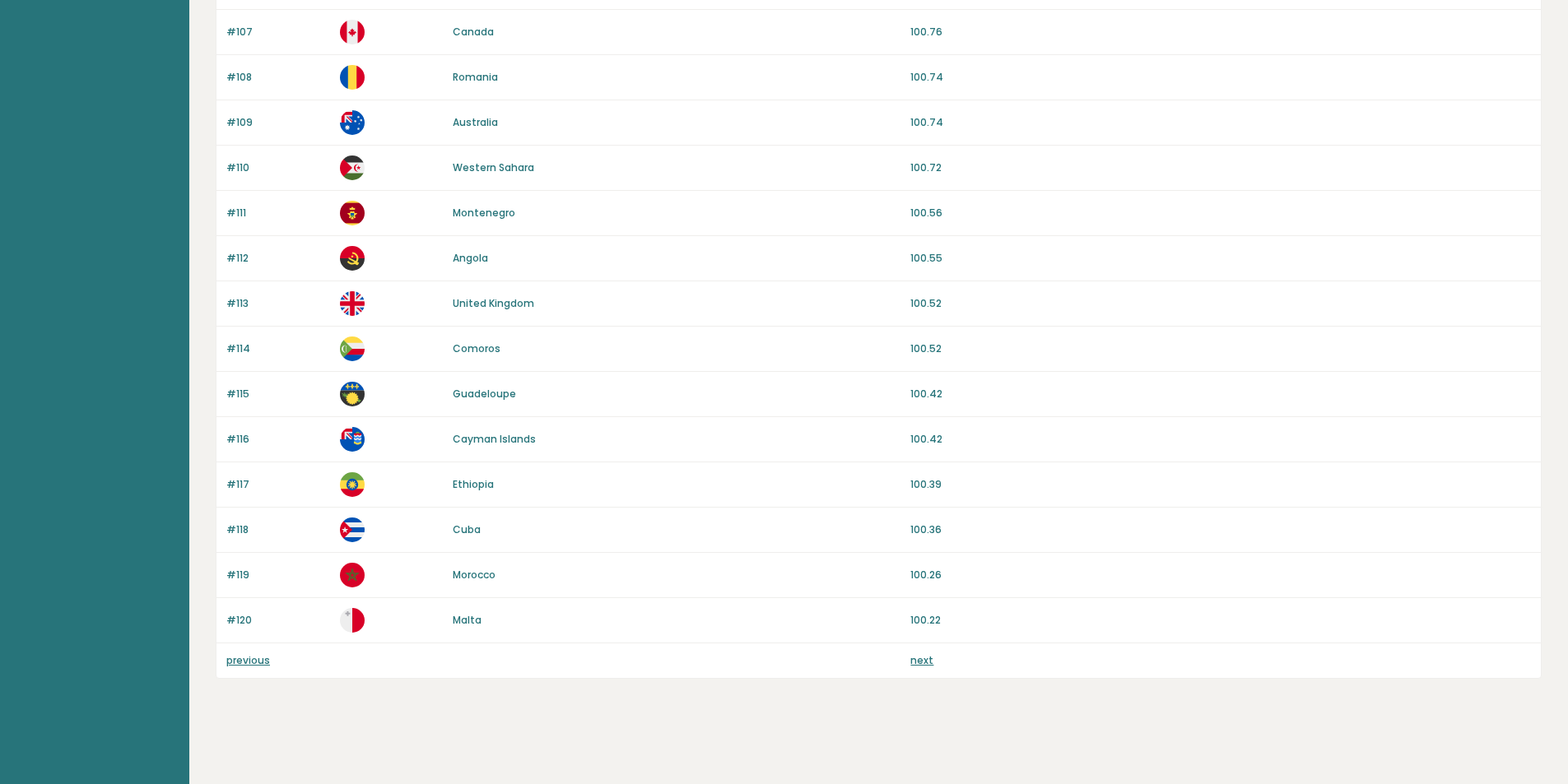 click on "previous
next" at bounding box center [878, 661] 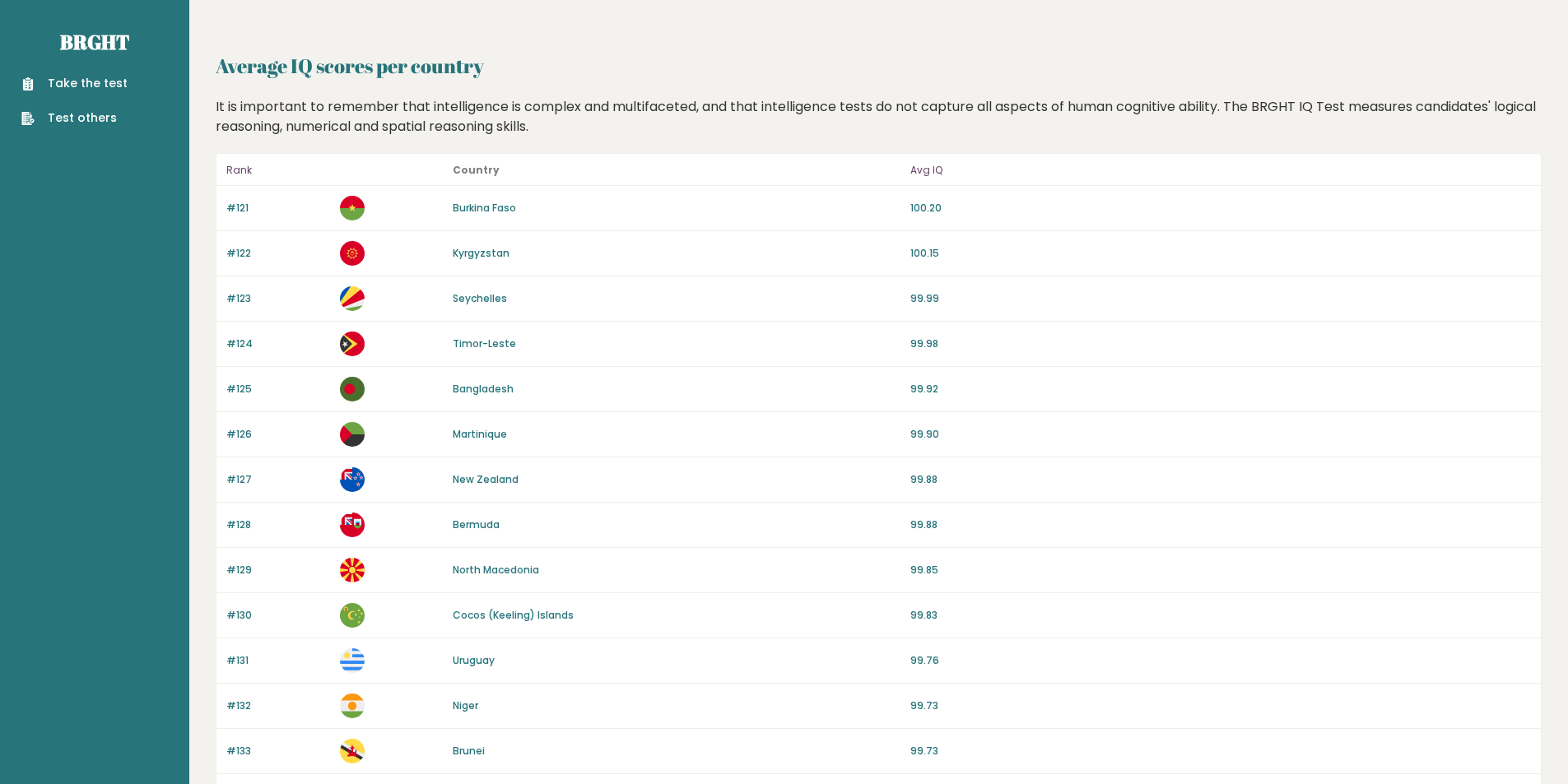 scroll, scrollTop: 0, scrollLeft: 0, axis: both 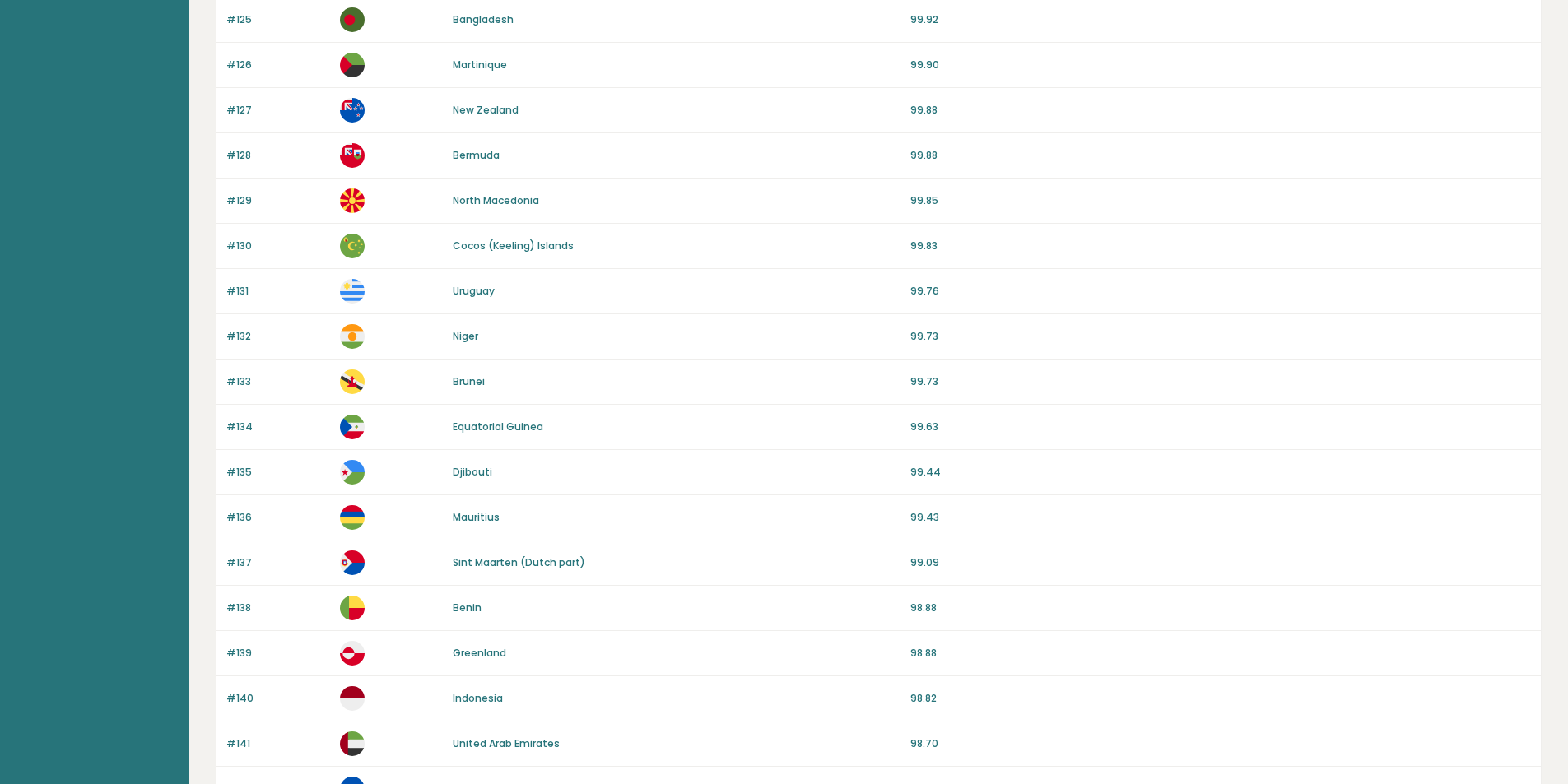 drag, startPoint x: 594, startPoint y: 317, endPoint x: 585, endPoint y: 397, distance: 80.50466 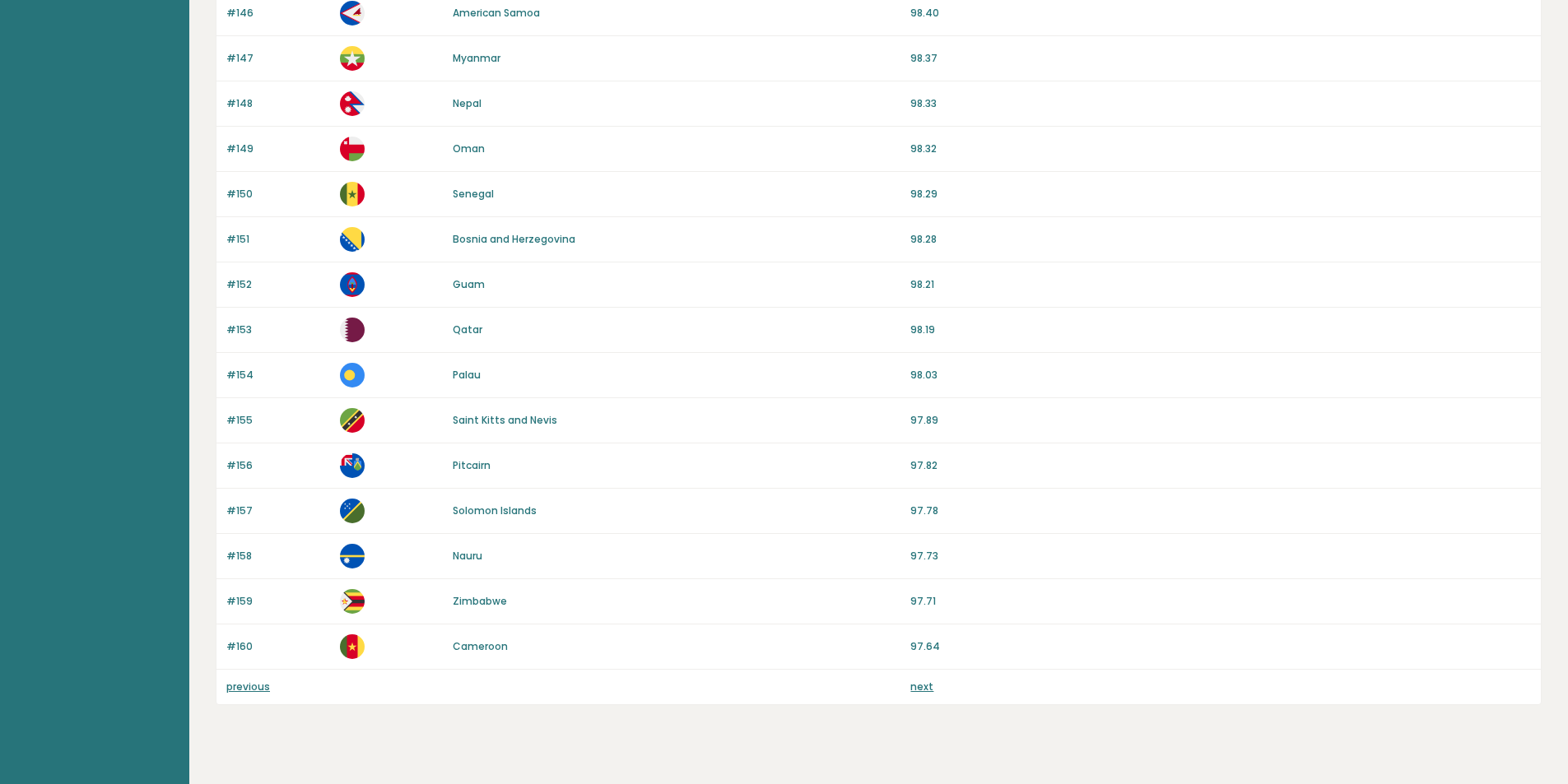scroll, scrollTop: 1352, scrollLeft: 0, axis: vertical 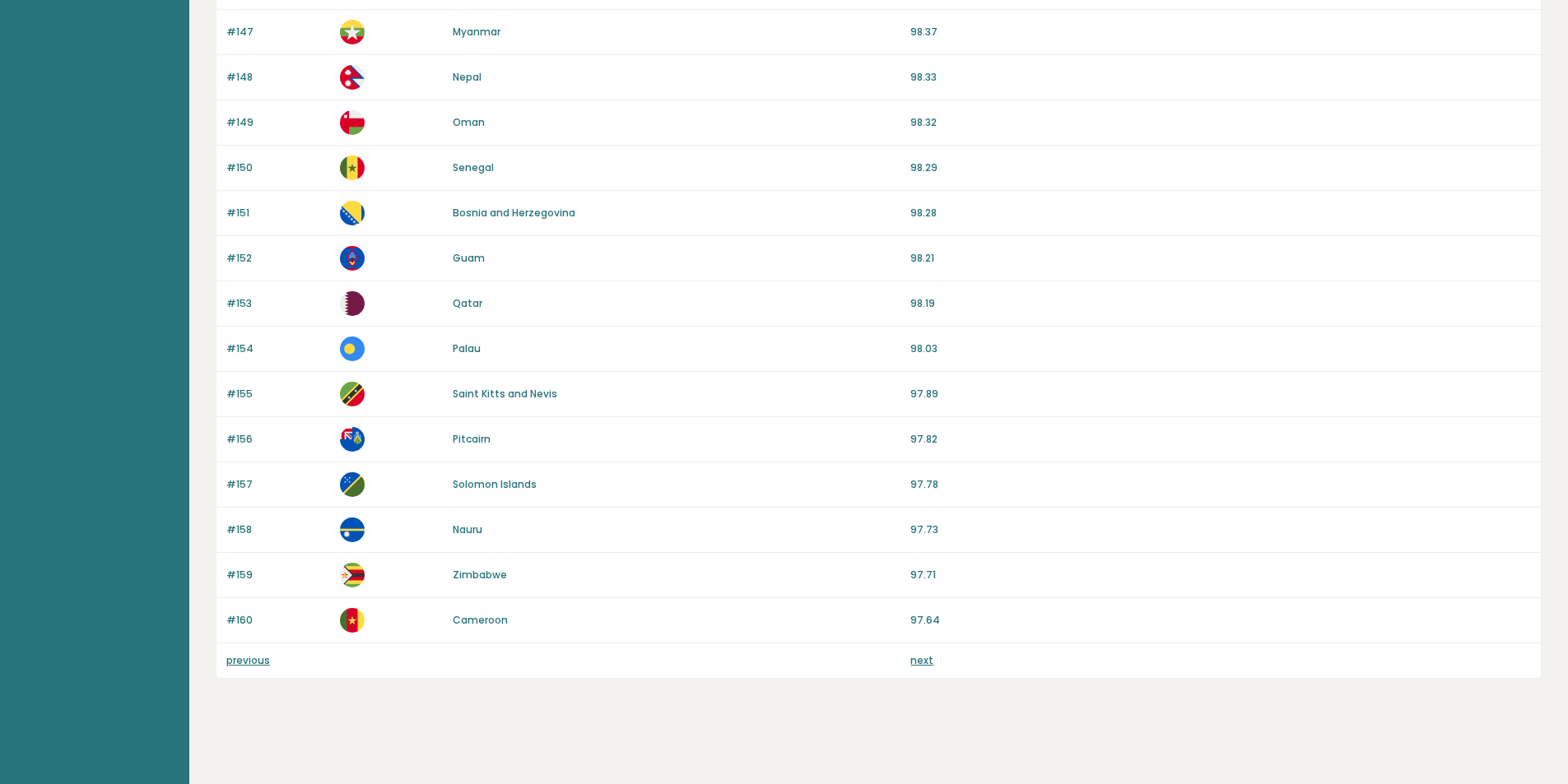 click on "next" at bounding box center [922, 660] 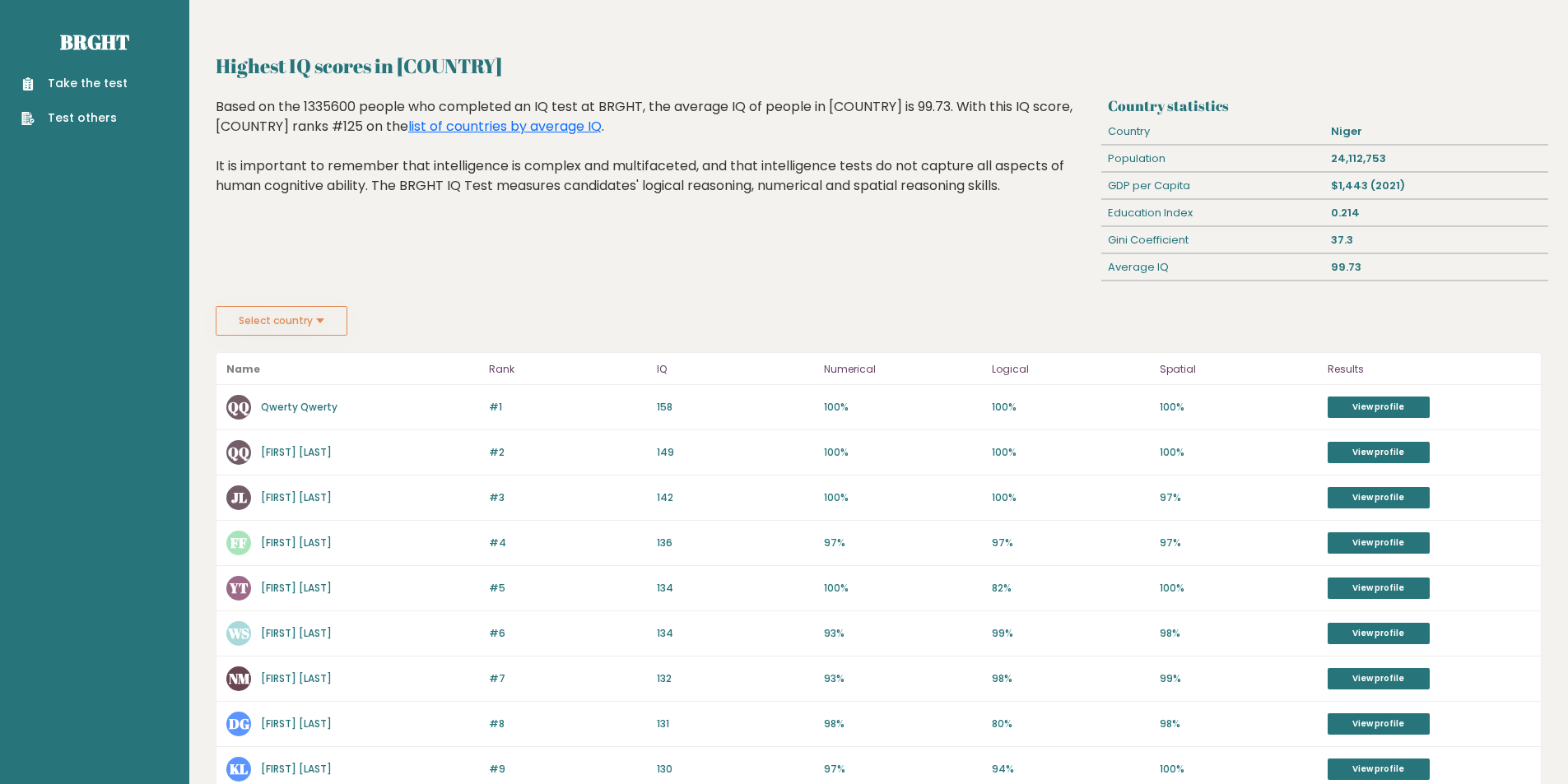 scroll, scrollTop: 0, scrollLeft: 0, axis: both 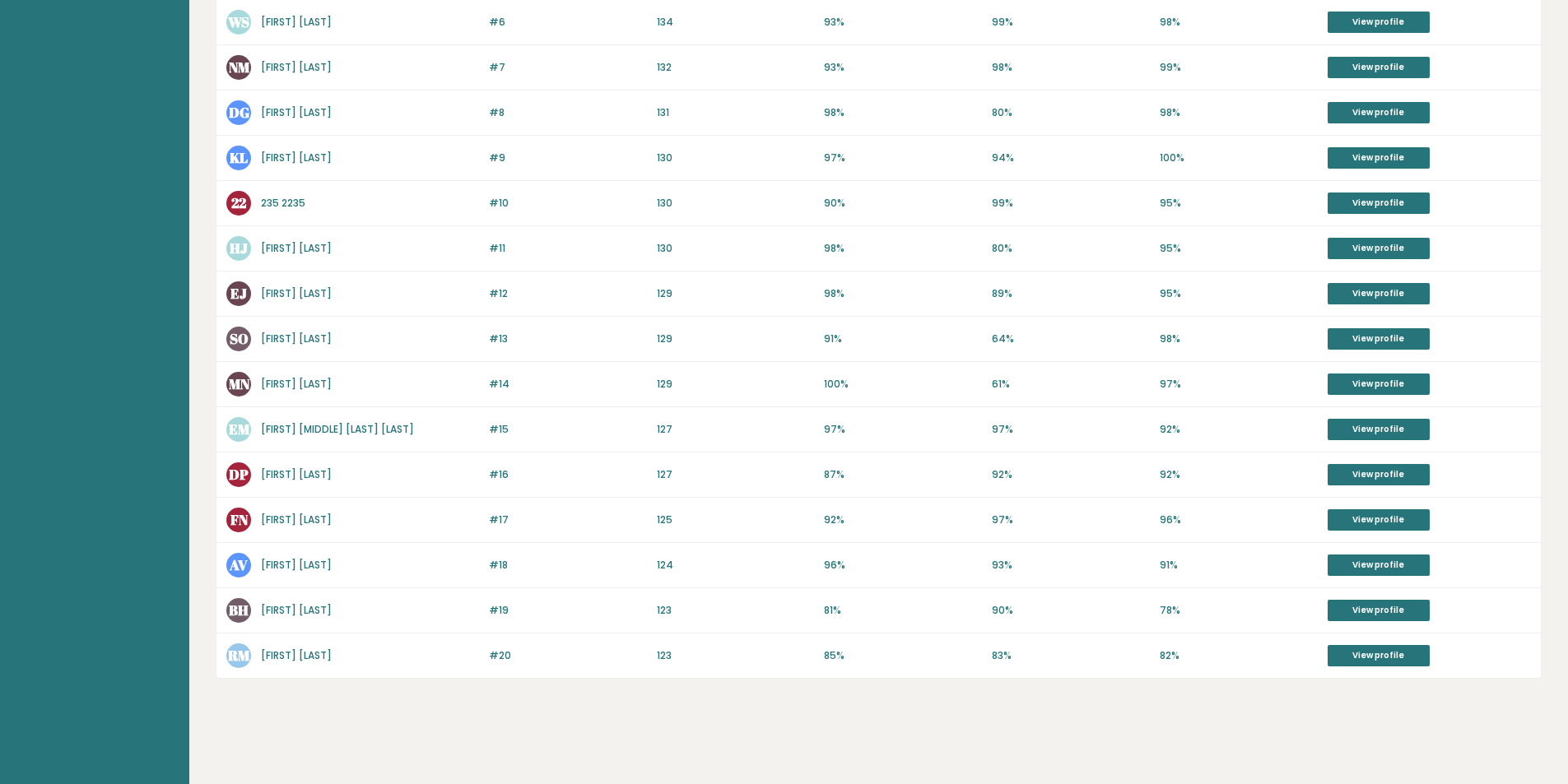 drag, startPoint x: 589, startPoint y: 267, endPoint x: 575, endPoint y: 500, distance: 233.42022 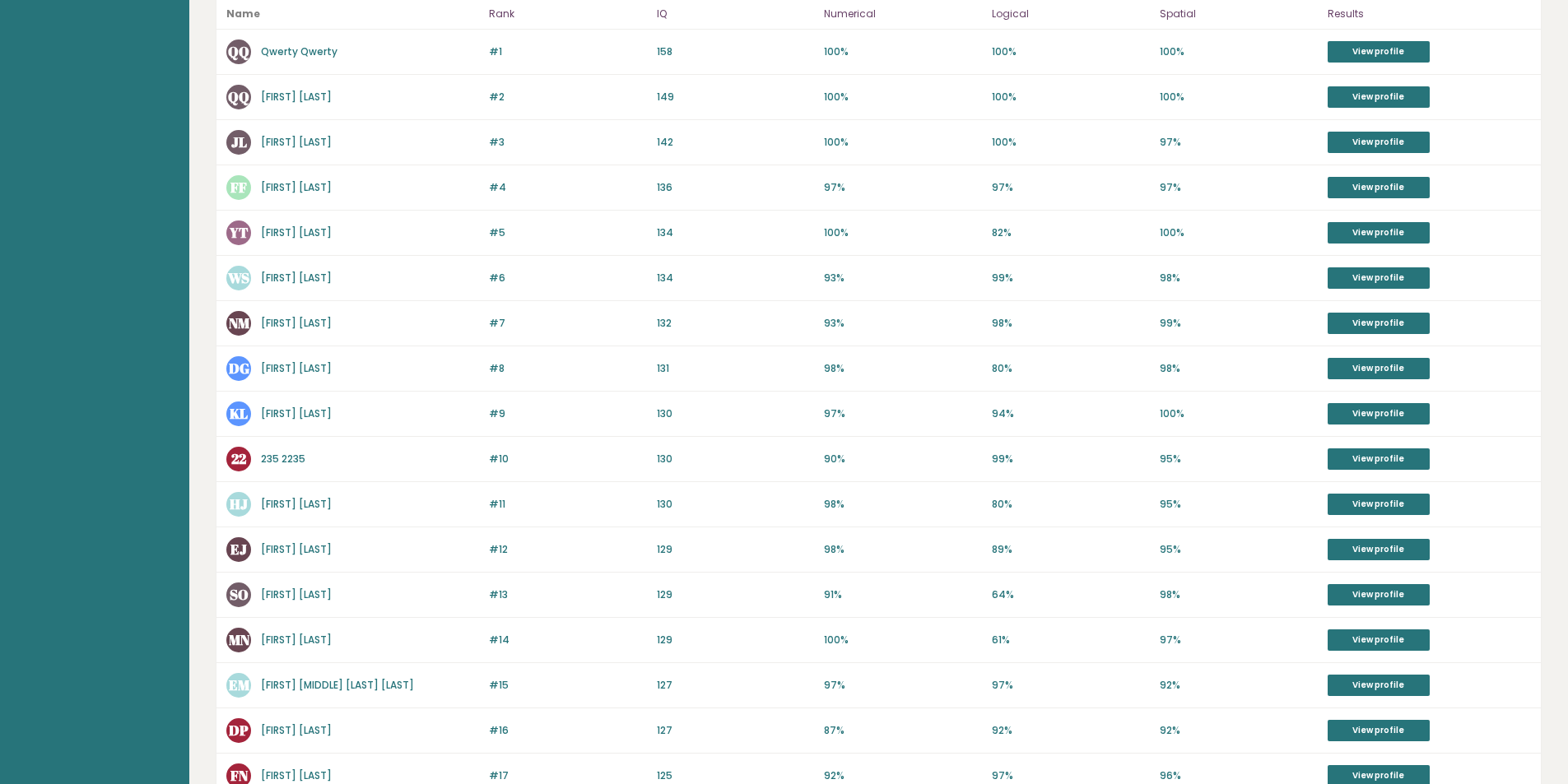 scroll, scrollTop: 0, scrollLeft: 0, axis: both 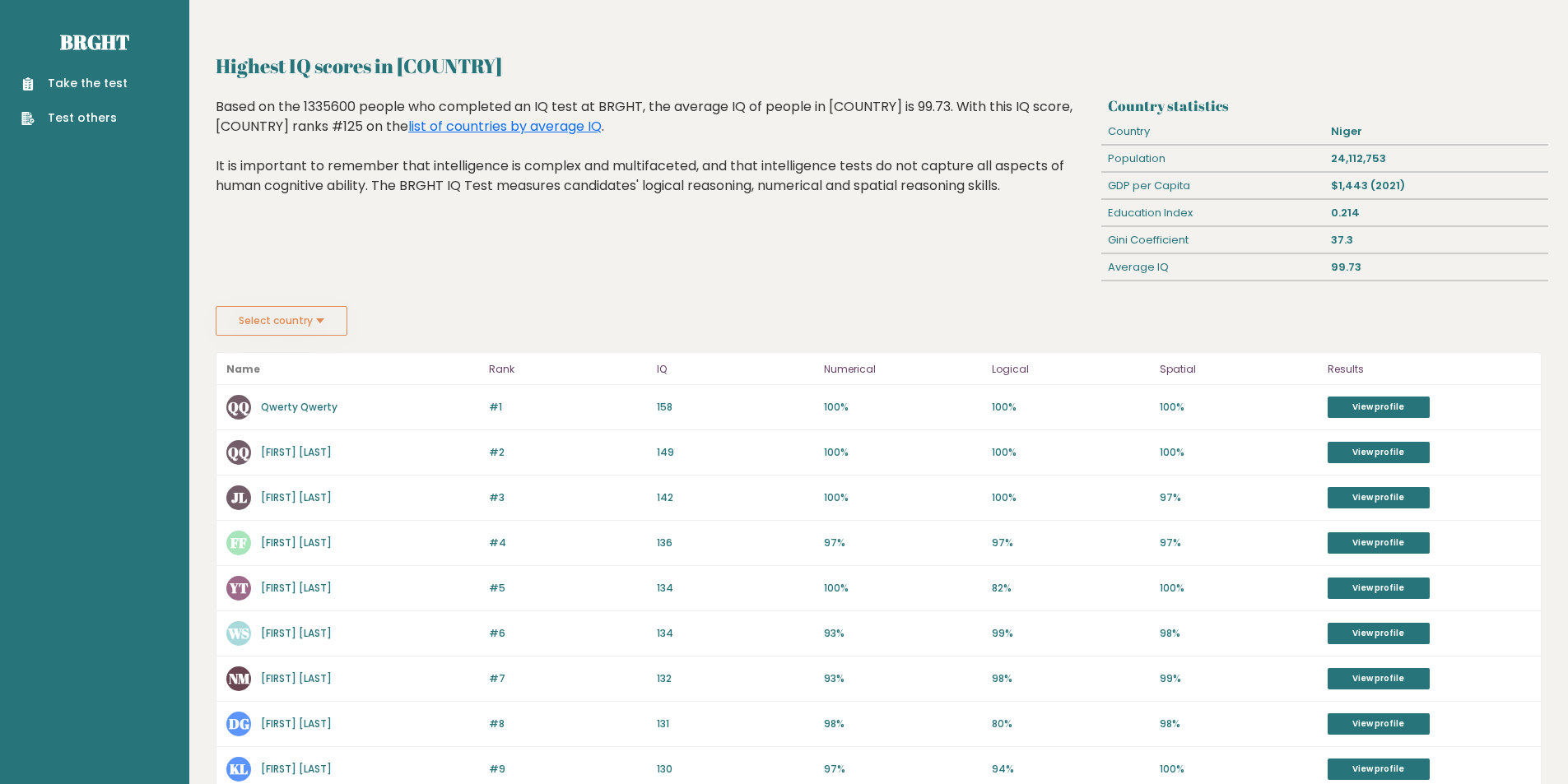 drag, startPoint x: 580, startPoint y: 649, endPoint x: 540, endPoint y: 247, distance: 403.98515 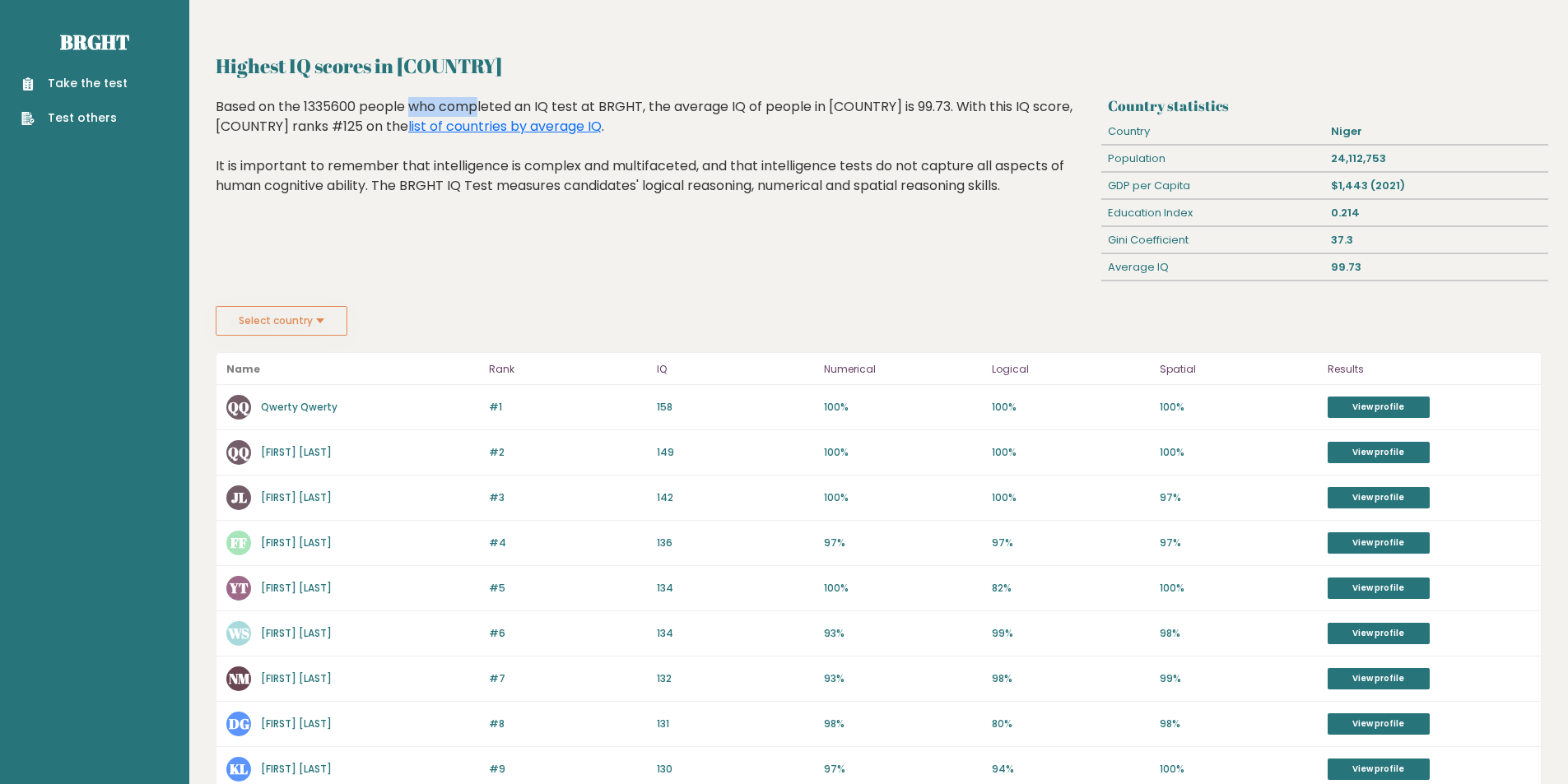 click on "Based on the 1335600 people who completed an IQ test at BRGHT, the average IQ of people in Niger is 99.73. With this IQ score, Niger ranks #125 on the  list of countries by average IQ .
It is important to remember that intelligence is complex and multifaceted, and that intelligence tests do not capture all aspects of human cognitive ability. The BRGHT IQ Test measures candidates' logical reasoning, numerical and spatial reasoning skills." at bounding box center [655, 159] 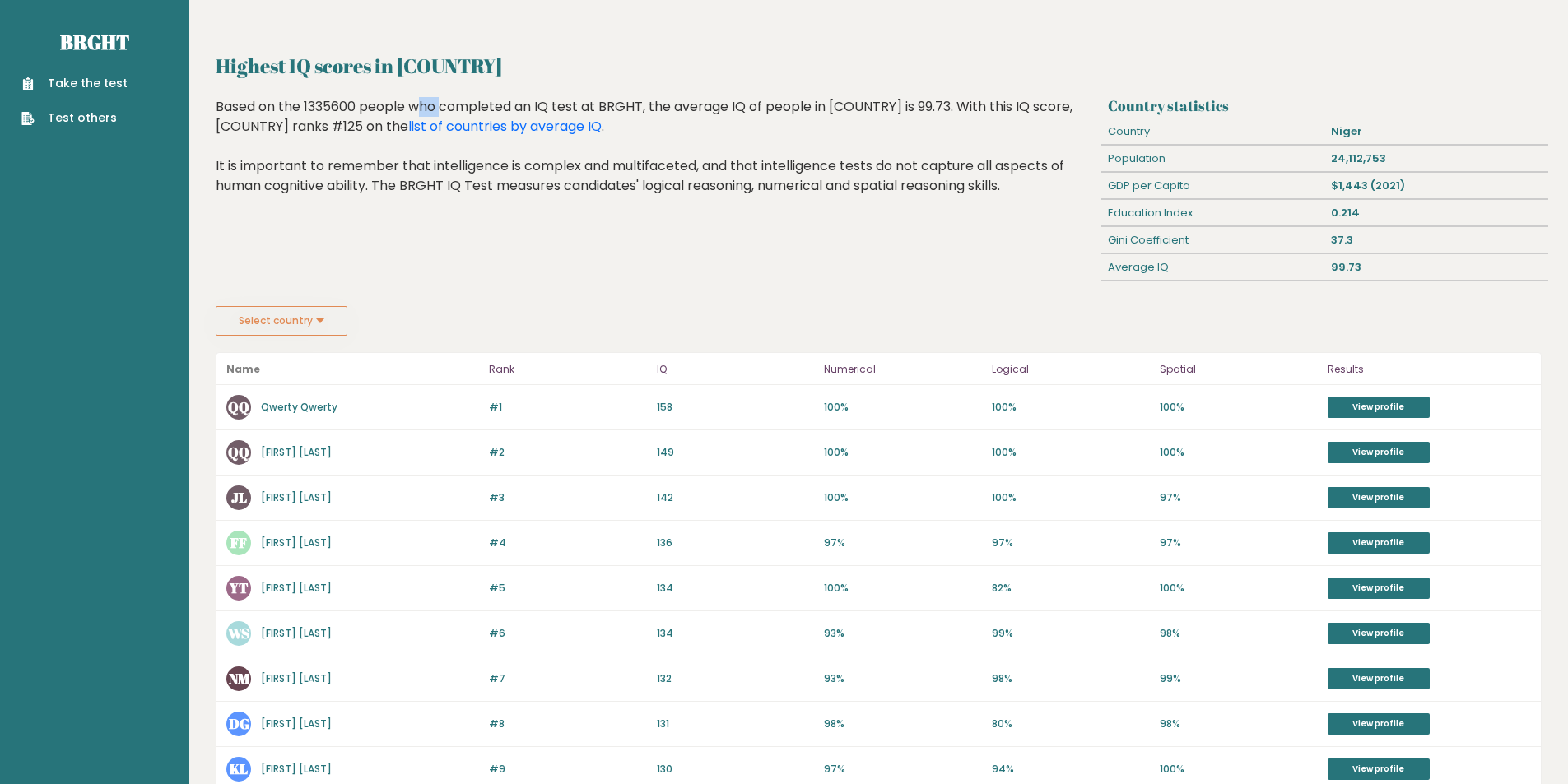 drag, startPoint x: 334, startPoint y: 106, endPoint x: 310, endPoint y: 103, distance: 24.186773 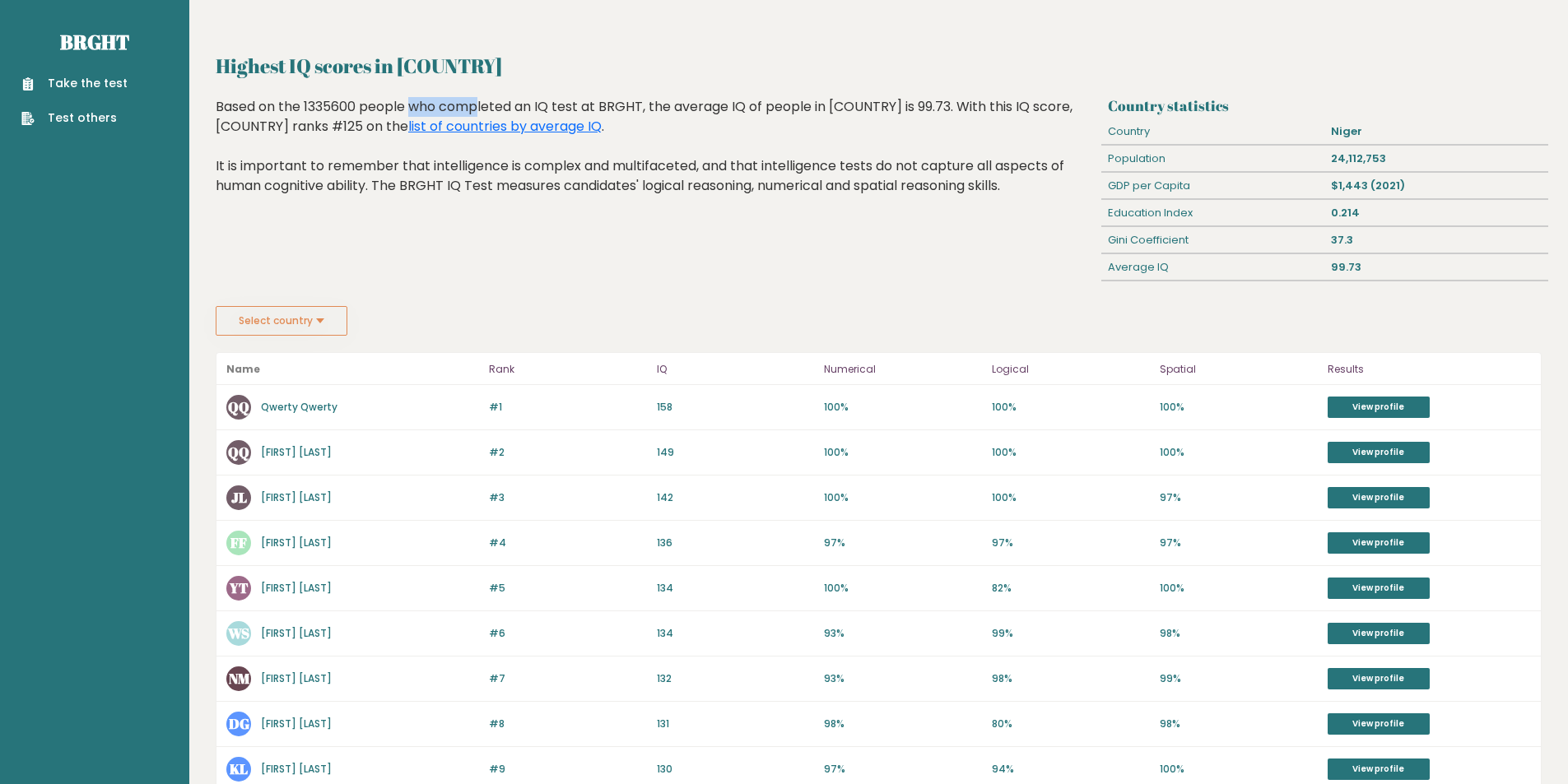 click on "Based on the 1335600 people who completed an IQ test at BRGHT, the average IQ of people in Niger is 99.73. With this IQ score, Niger ranks #125 on the  list of countries by average IQ .
It is important to remember that intelligence is complex and multifaceted, and that intelligence tests do not capture all aspects of human cognitive ability. The BRGHT IQ Test measures candidates' logical reasoning, numerical and spatial reasoning skills." at bounding box center (655, 159) 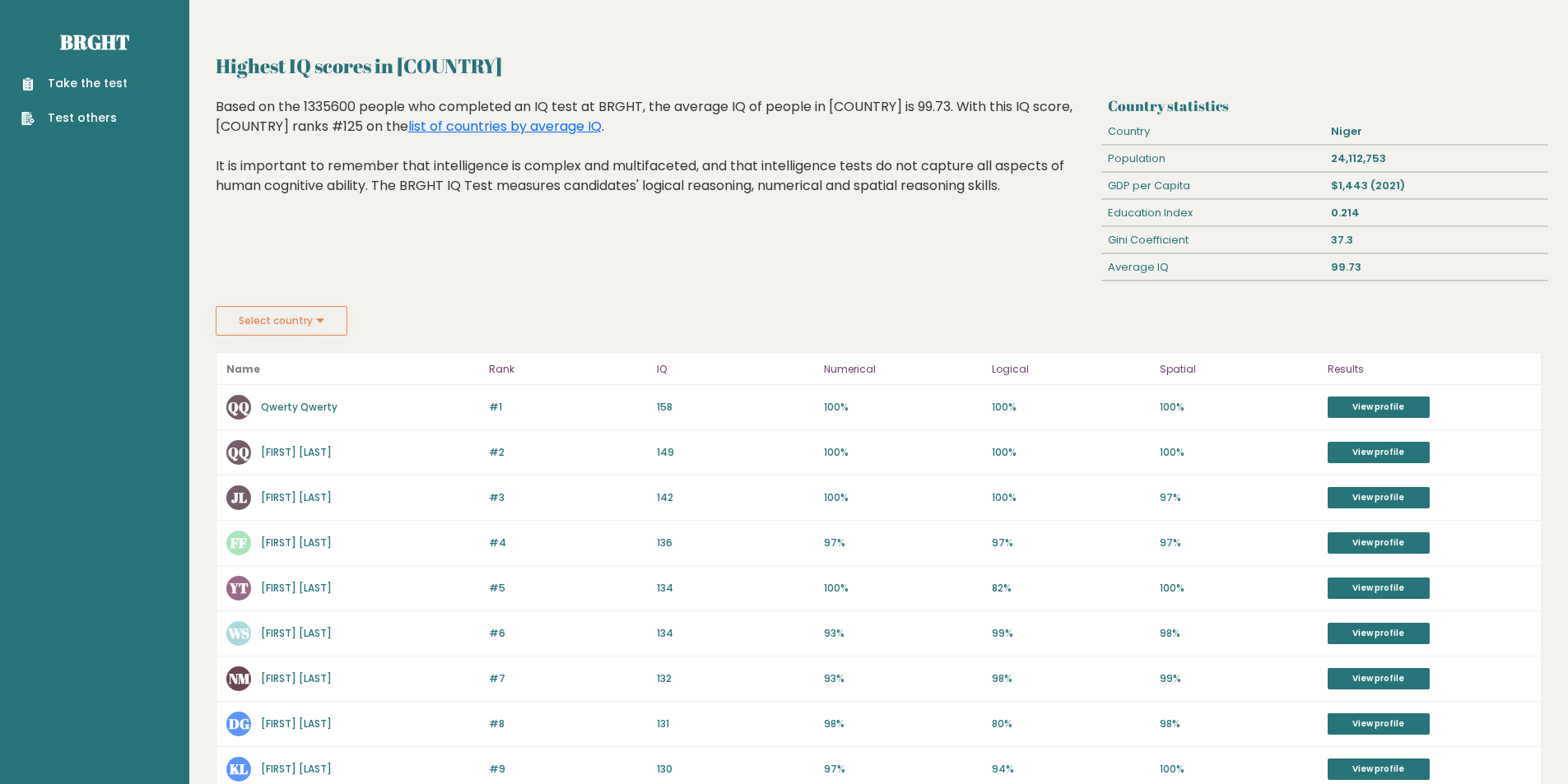 click on "Highest IQ scores
in [COUNTRY]" at bounding box center [878, 66] 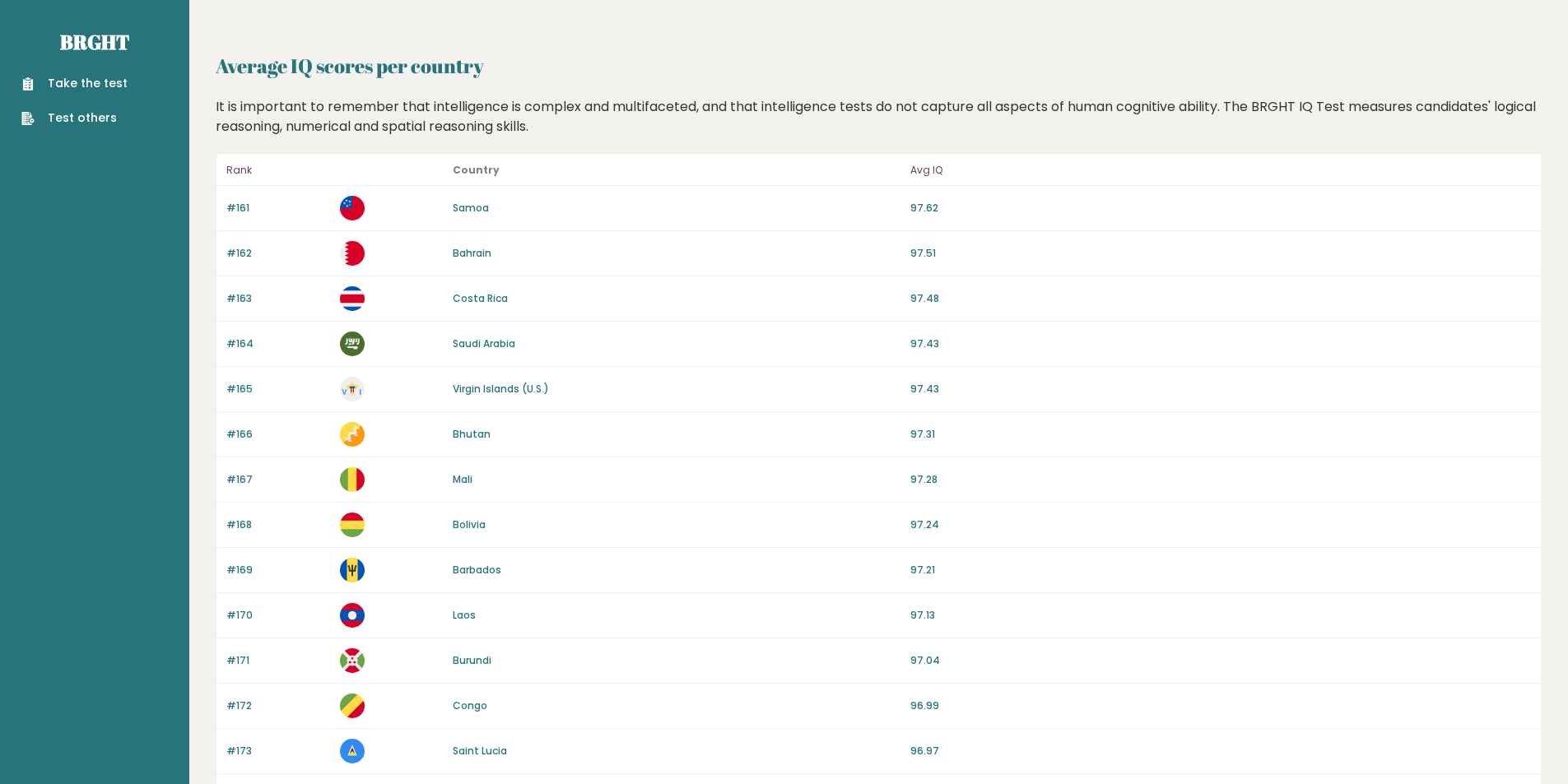 scroll, scrollTop: 0, scrollLeft: 0, axis: both 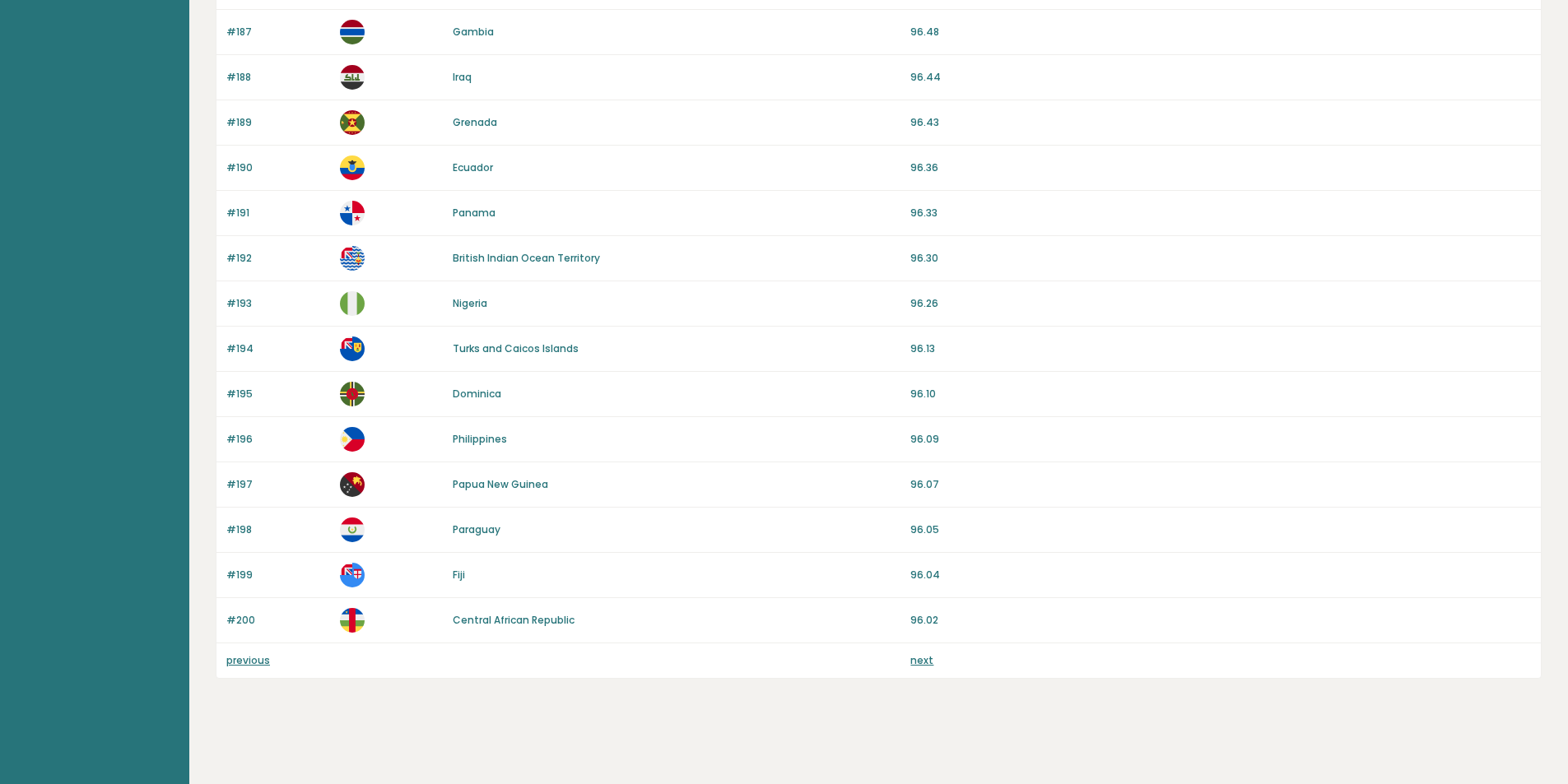 click on "next" at bounding box center (922, 660) 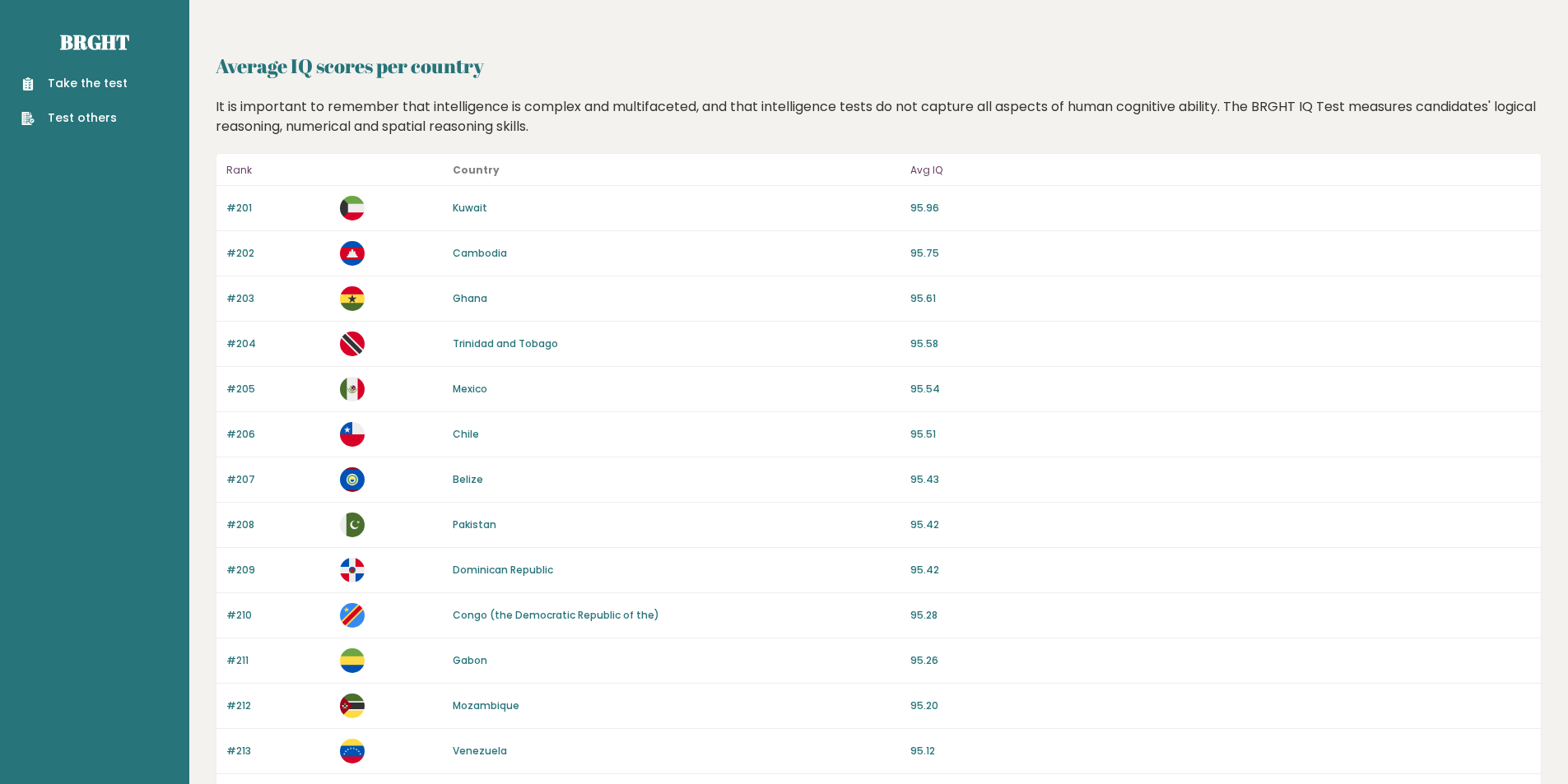 scroll, scrollTop: 0, scrollLeft: 0, axis: both 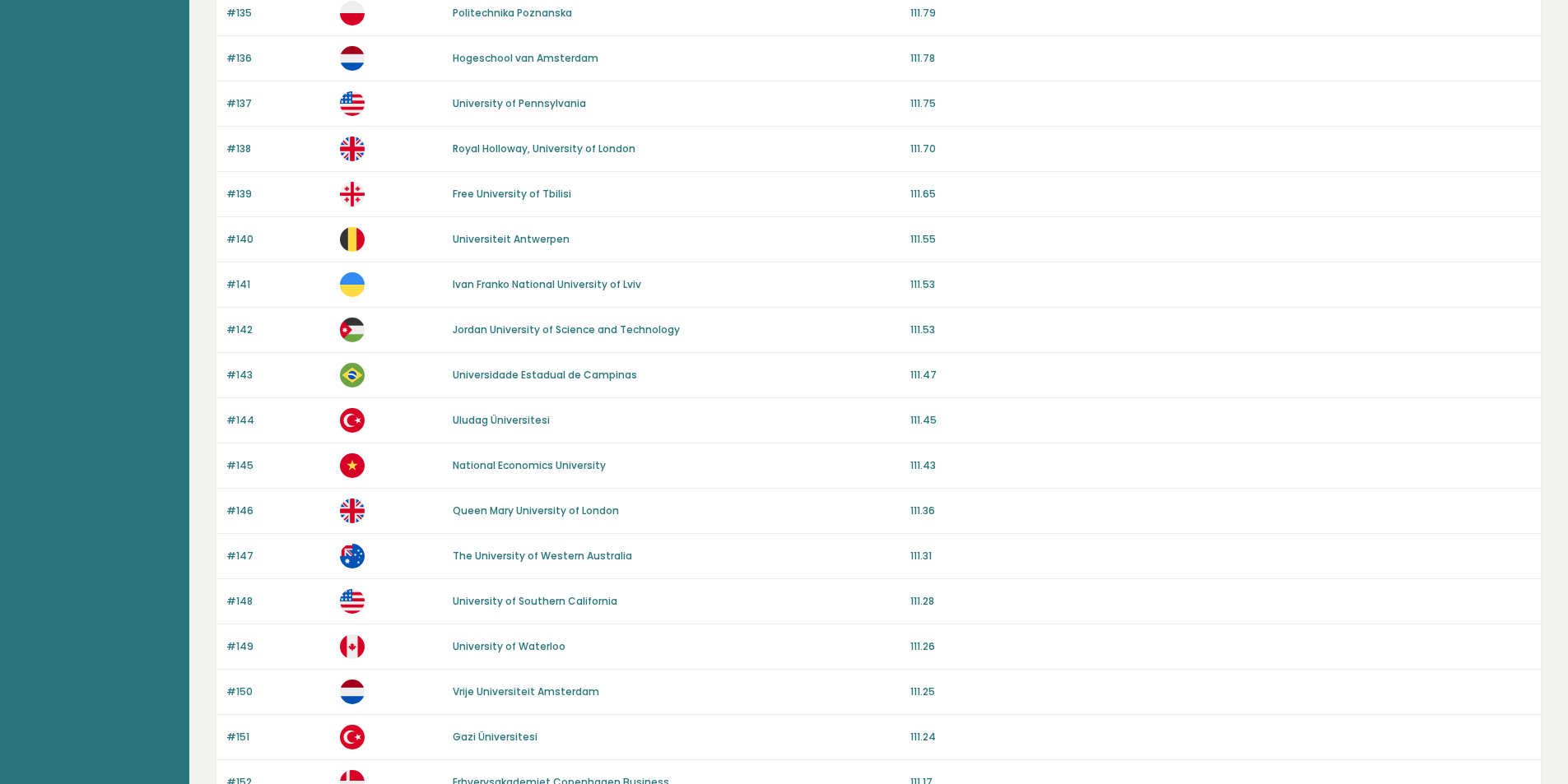 drag, startPoint x: 738, startPoint y: 611, endPoint x: 739, endPoint y: 553, distance: 58.00862 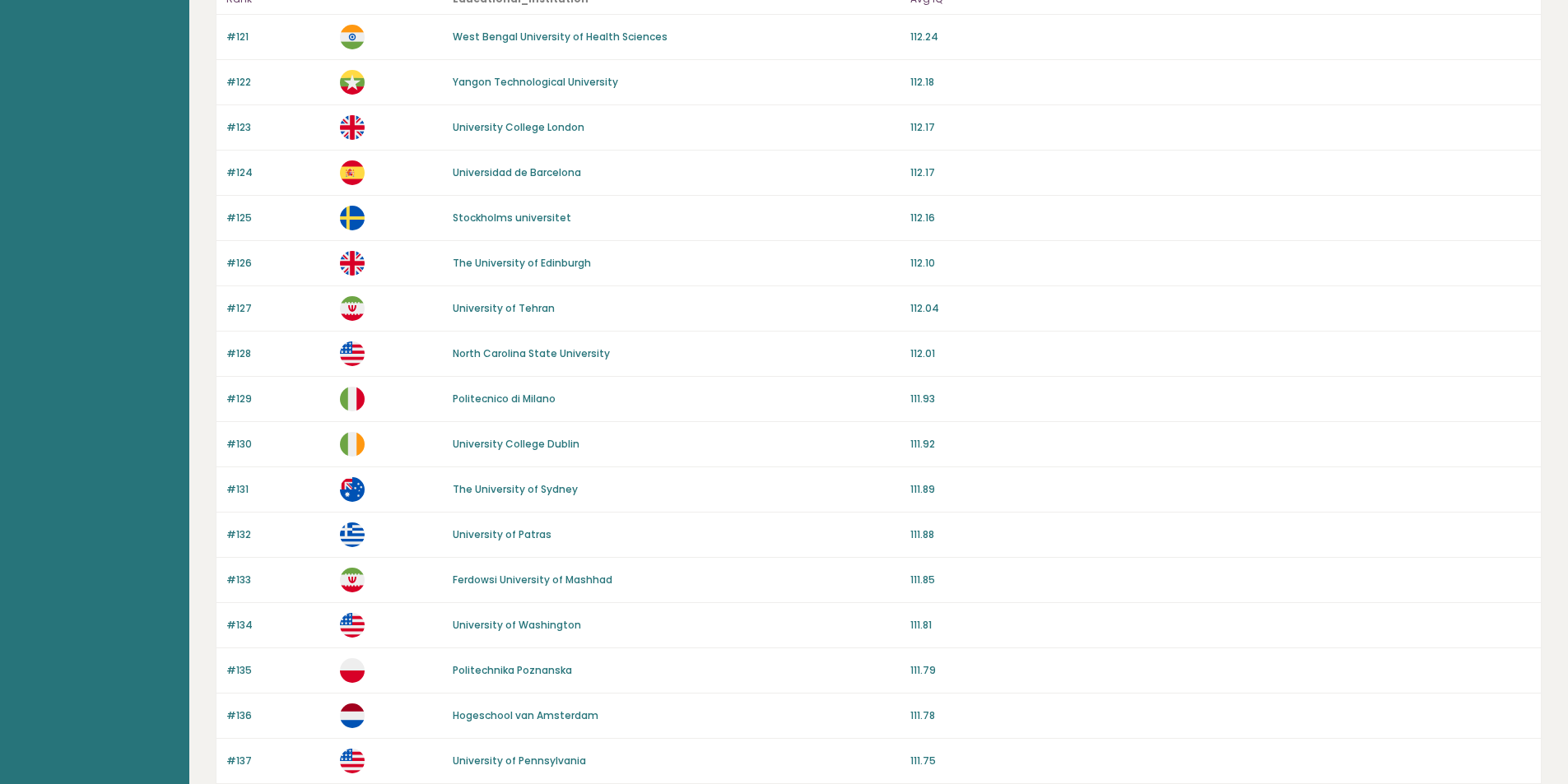 scroll, scrollTop: 0, scrollLeft: 0, axis: both 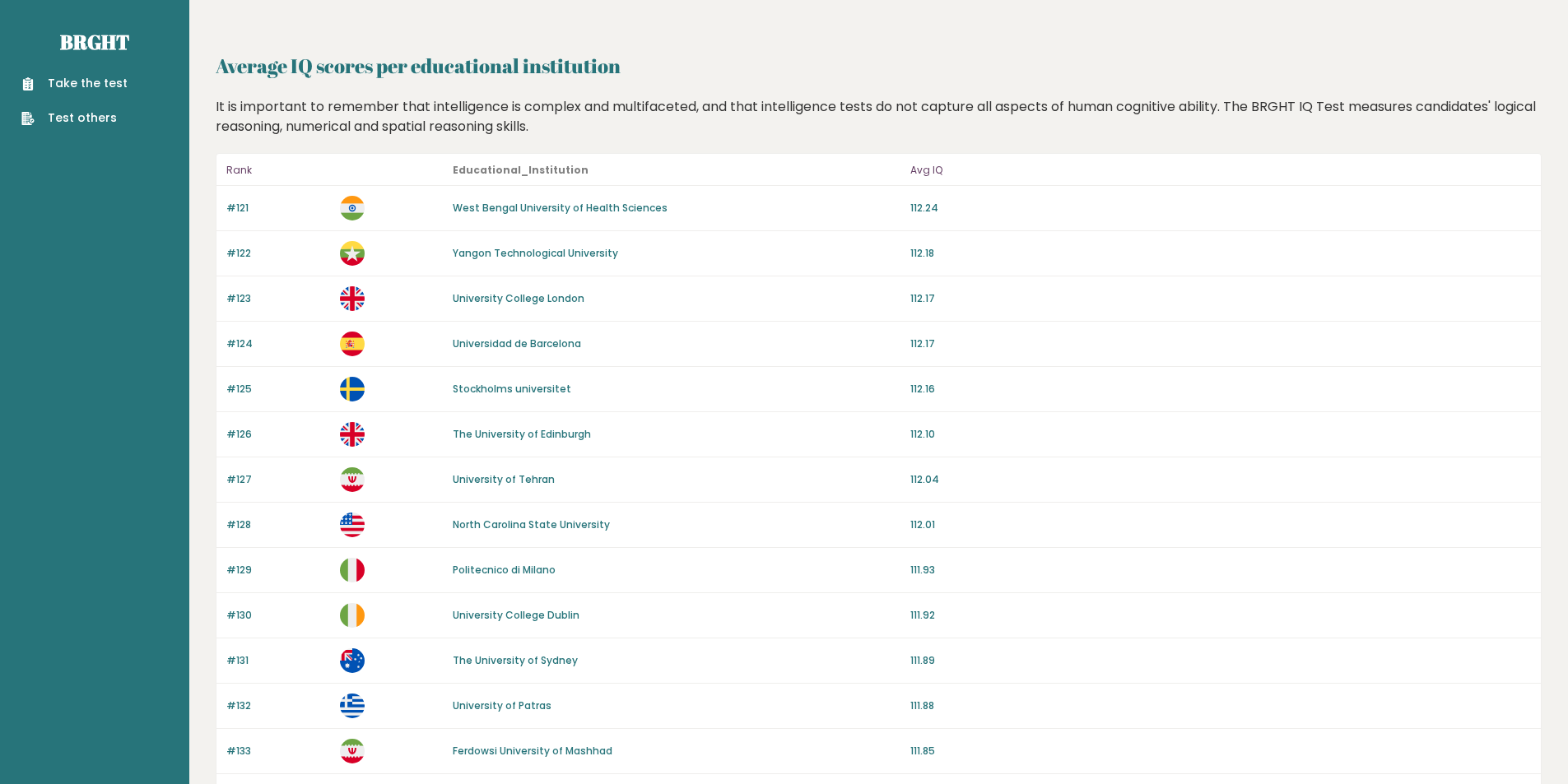 drag, startPoint x: 739, startPoint y: 553, endPoint x: 717, endPoint y: 355, distance: 199.21847 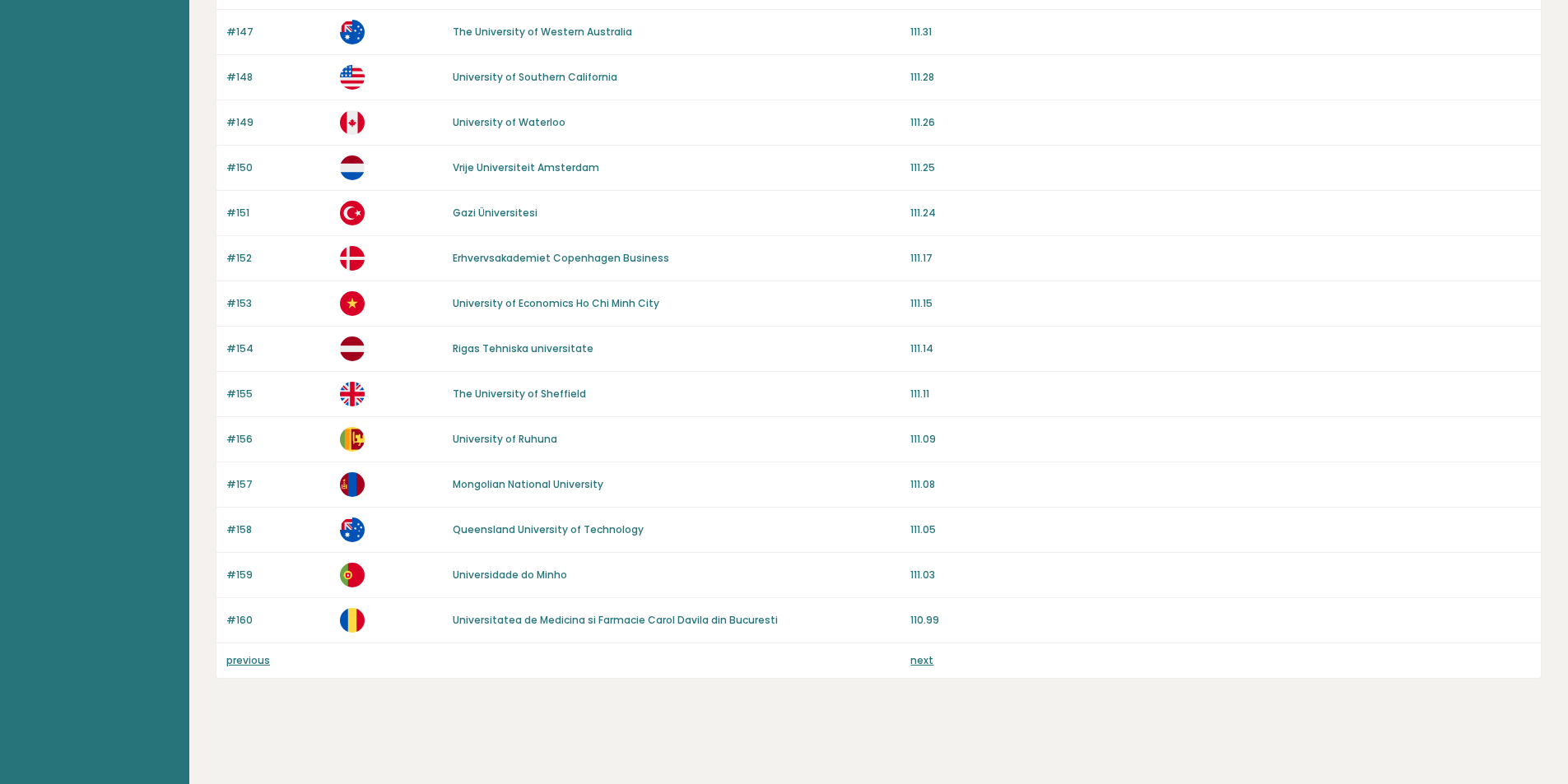 drag, startPoint x: 717, startPoint y: 361, endPoint x: 727, endPoint y: 702, distance: 341.1466 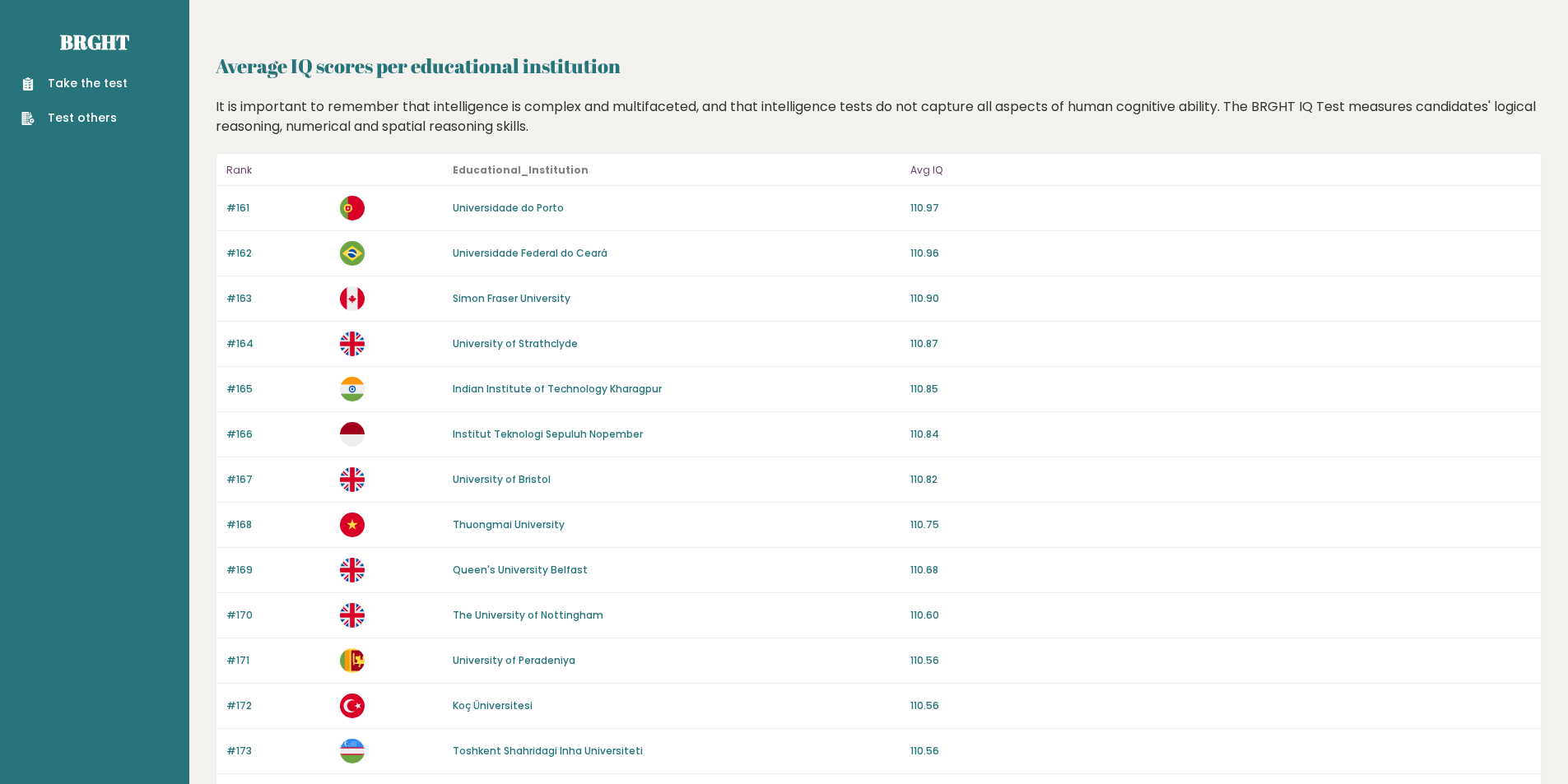 scroll, scrollTop: 0, scrollLeft: 0, axis: both 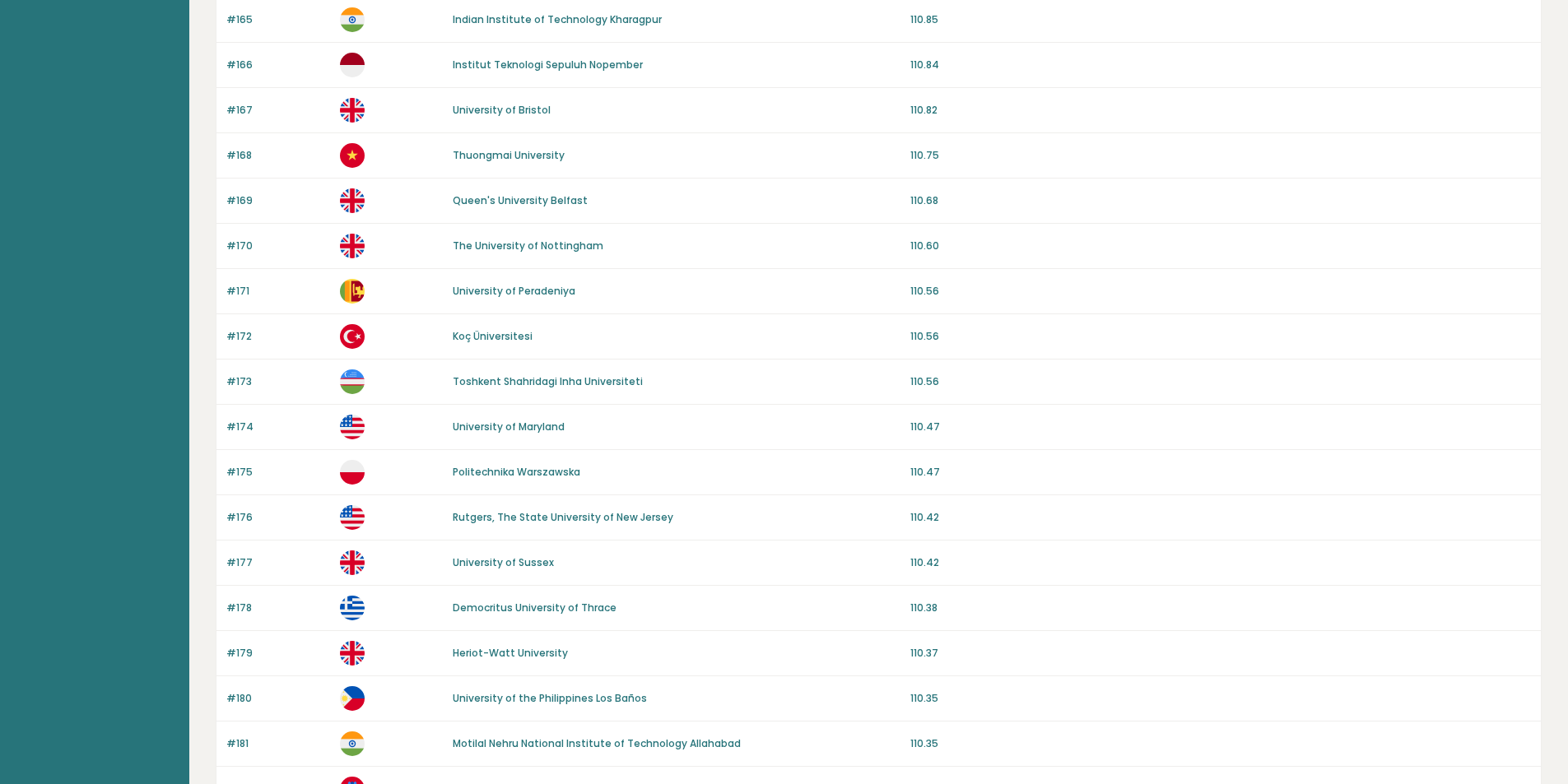 drag, startPoint x: 644, startPoint y: 485, endPoint x: 659, endPoint y: 493, distance: 17 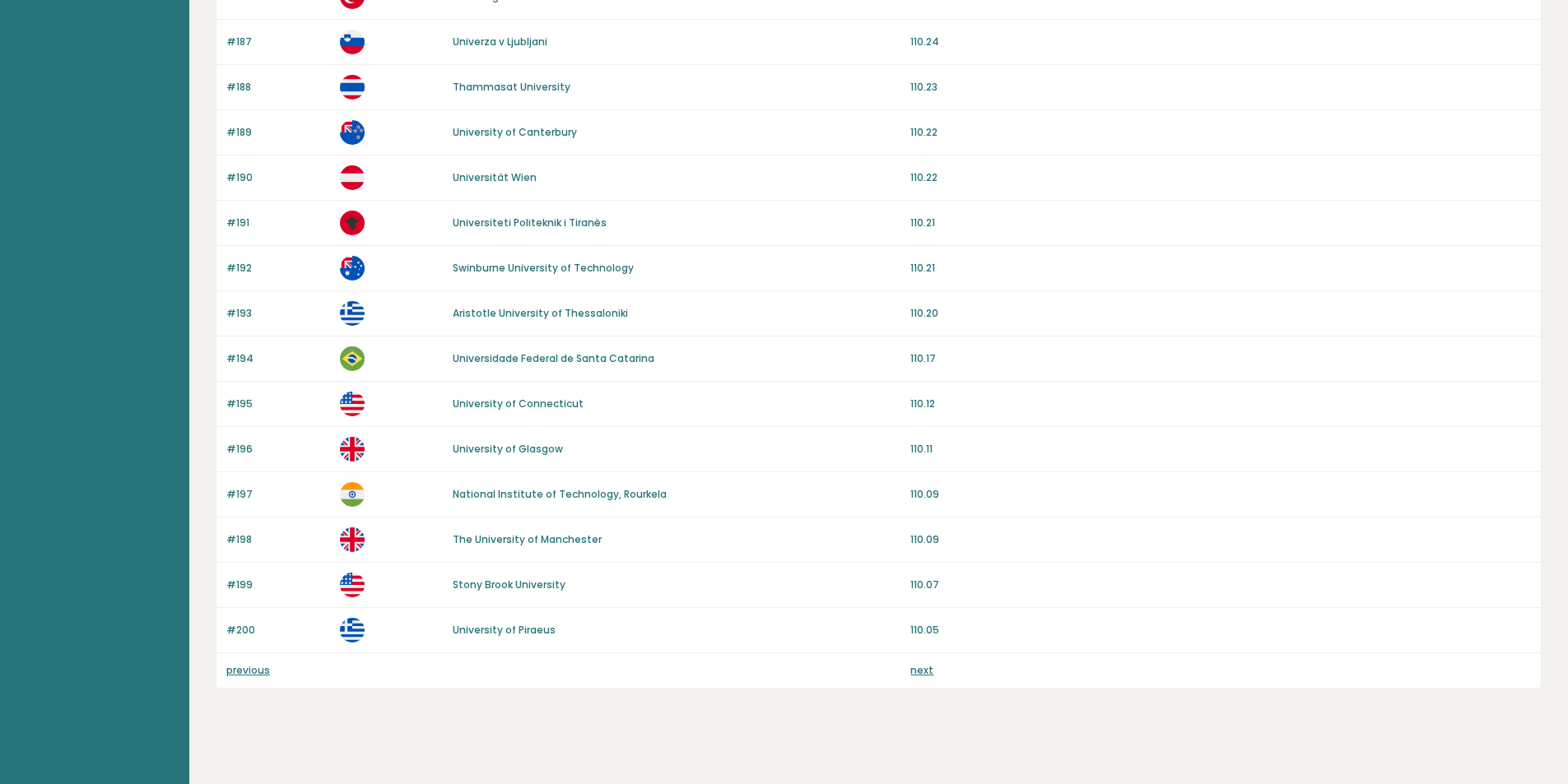 scroll, scrollTop: 1352, scrollLeft: 0, axis: vertical 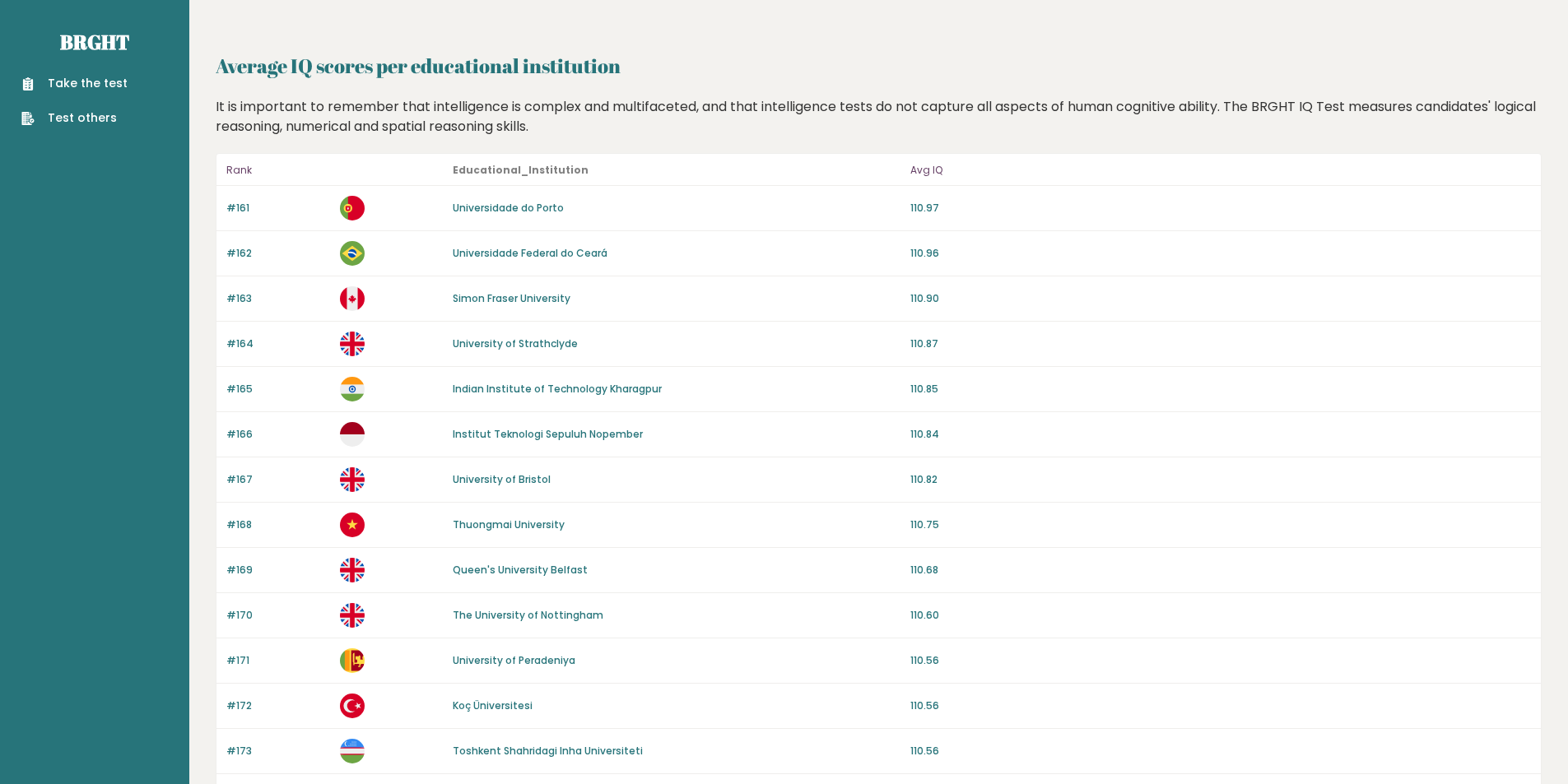 drag, startPoint x: 668, startPoint y: 415, endPoint x: 658, endPoint y: 313, distance: 102.48902 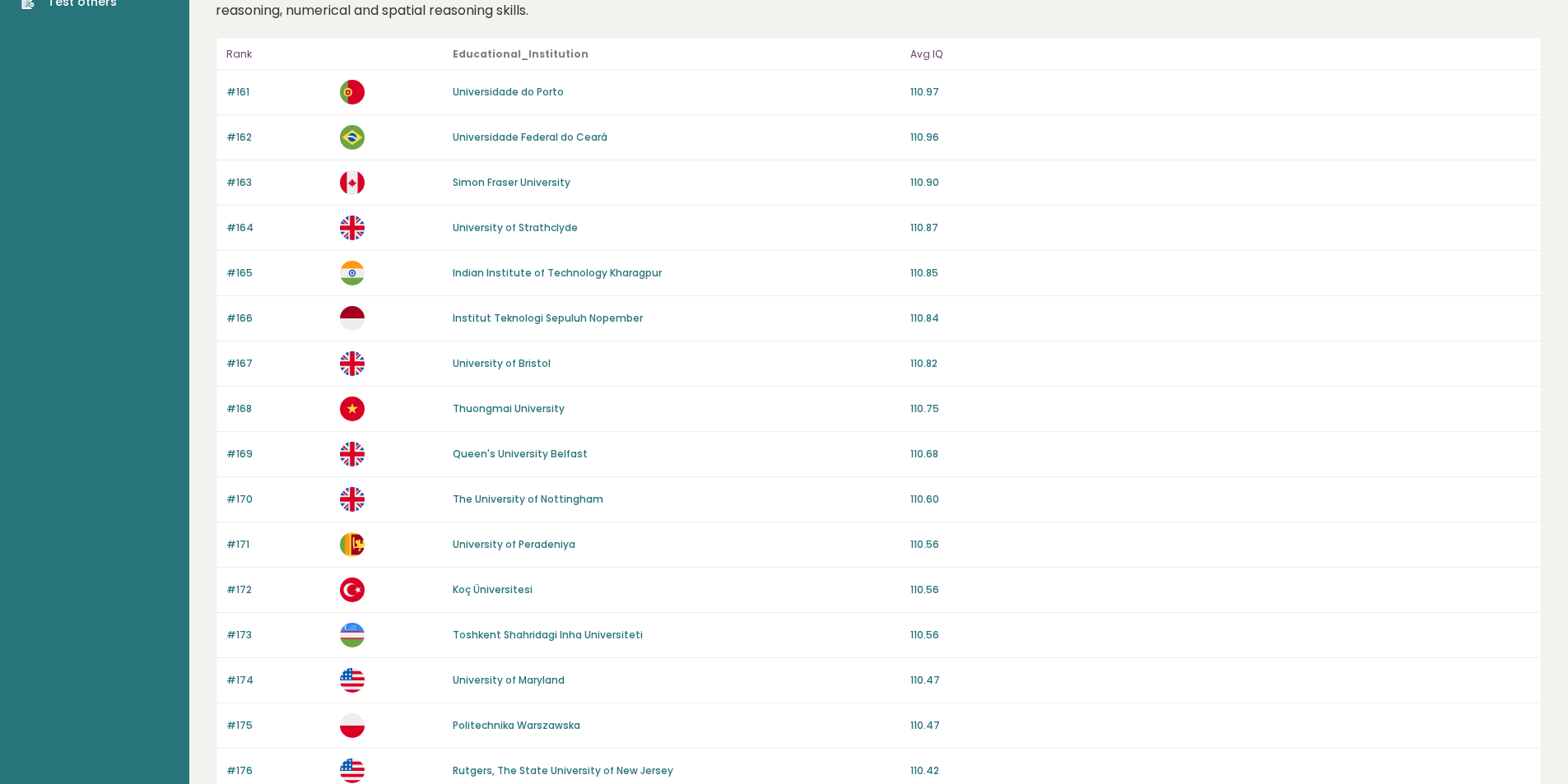 scroll, scrollTop: 1352, scrollLeft: 0, axis: vertical 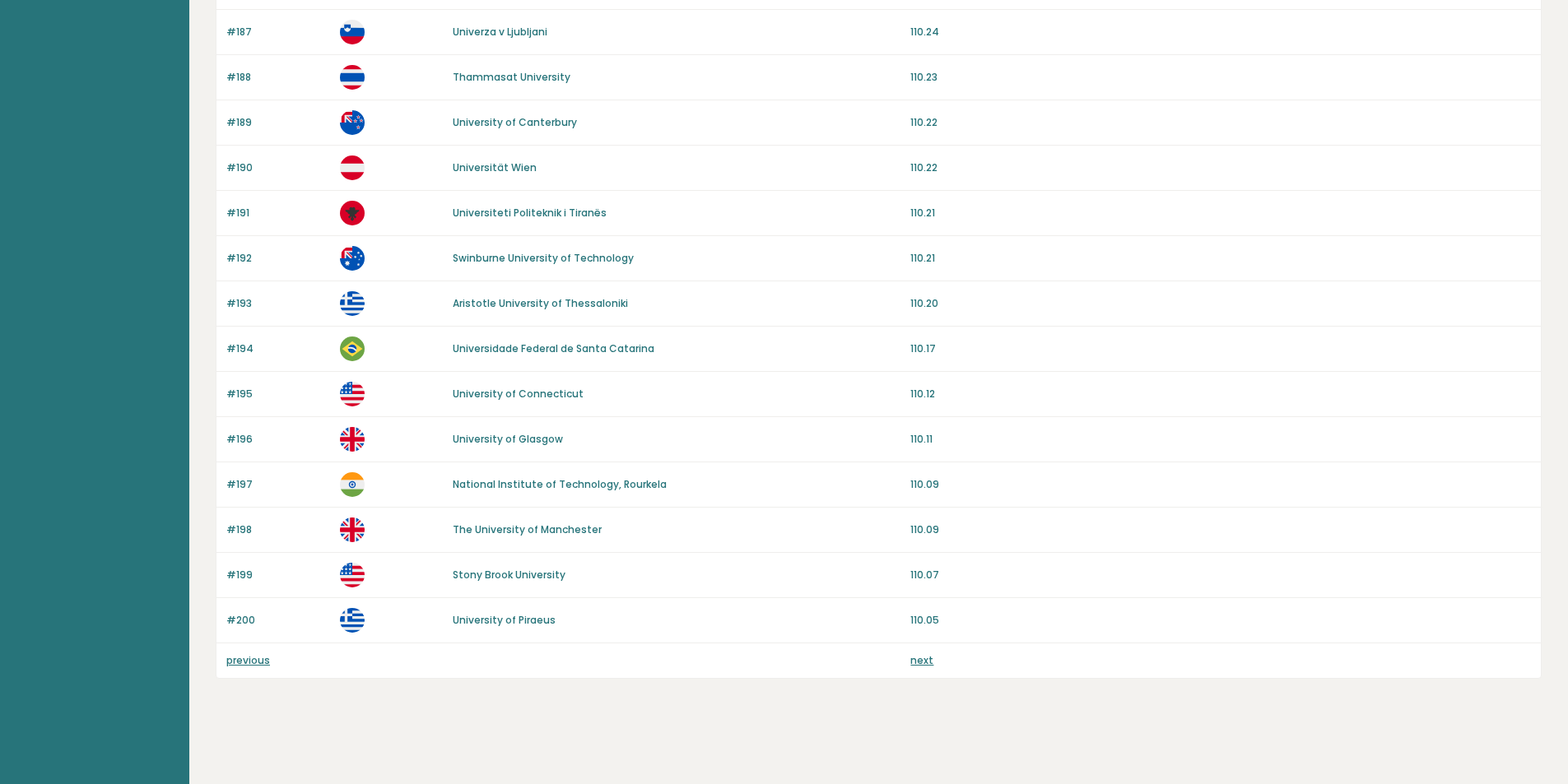 drag, startPoint x: 685, startPoint y: 255, endPoint x: 686, endPoint y: 522, distance: 267.00187 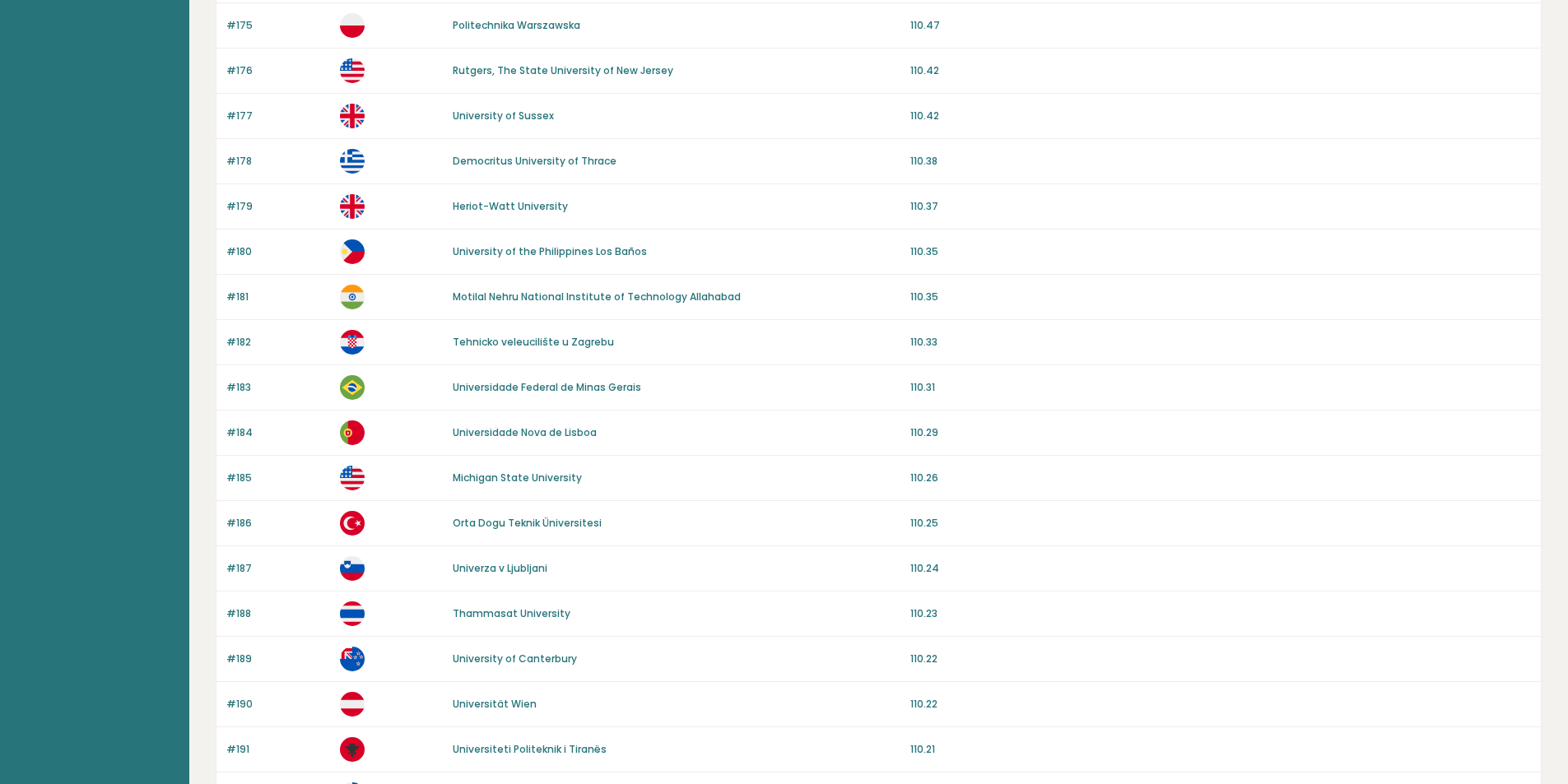 scroll, scrollTop: 810, scrollLeft: 0, axis: vertical 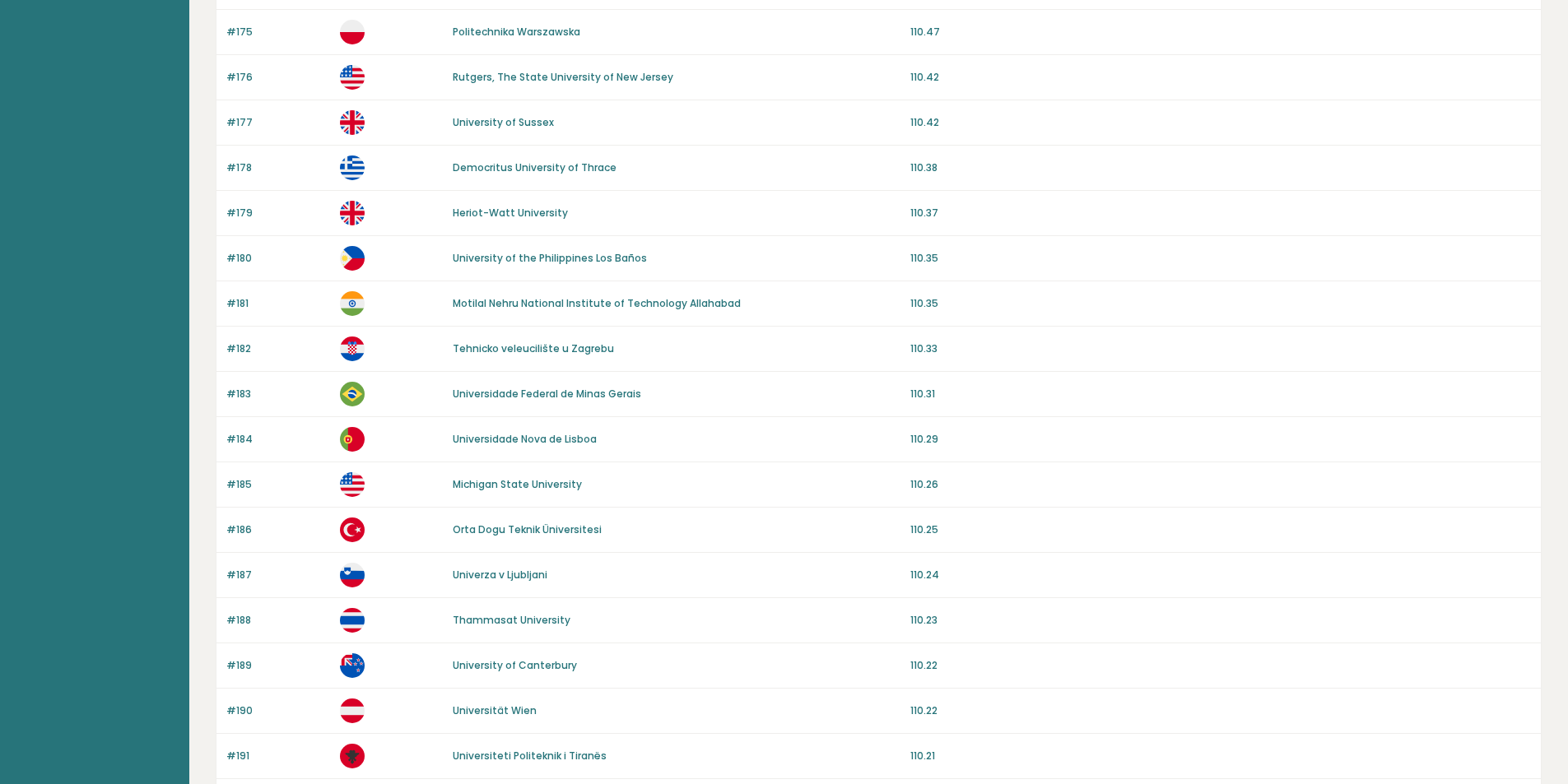 drag, startPoint x: 741, startPoint y: 592, endPoint x: 649, endPoint y: 602, distance: 92.54188 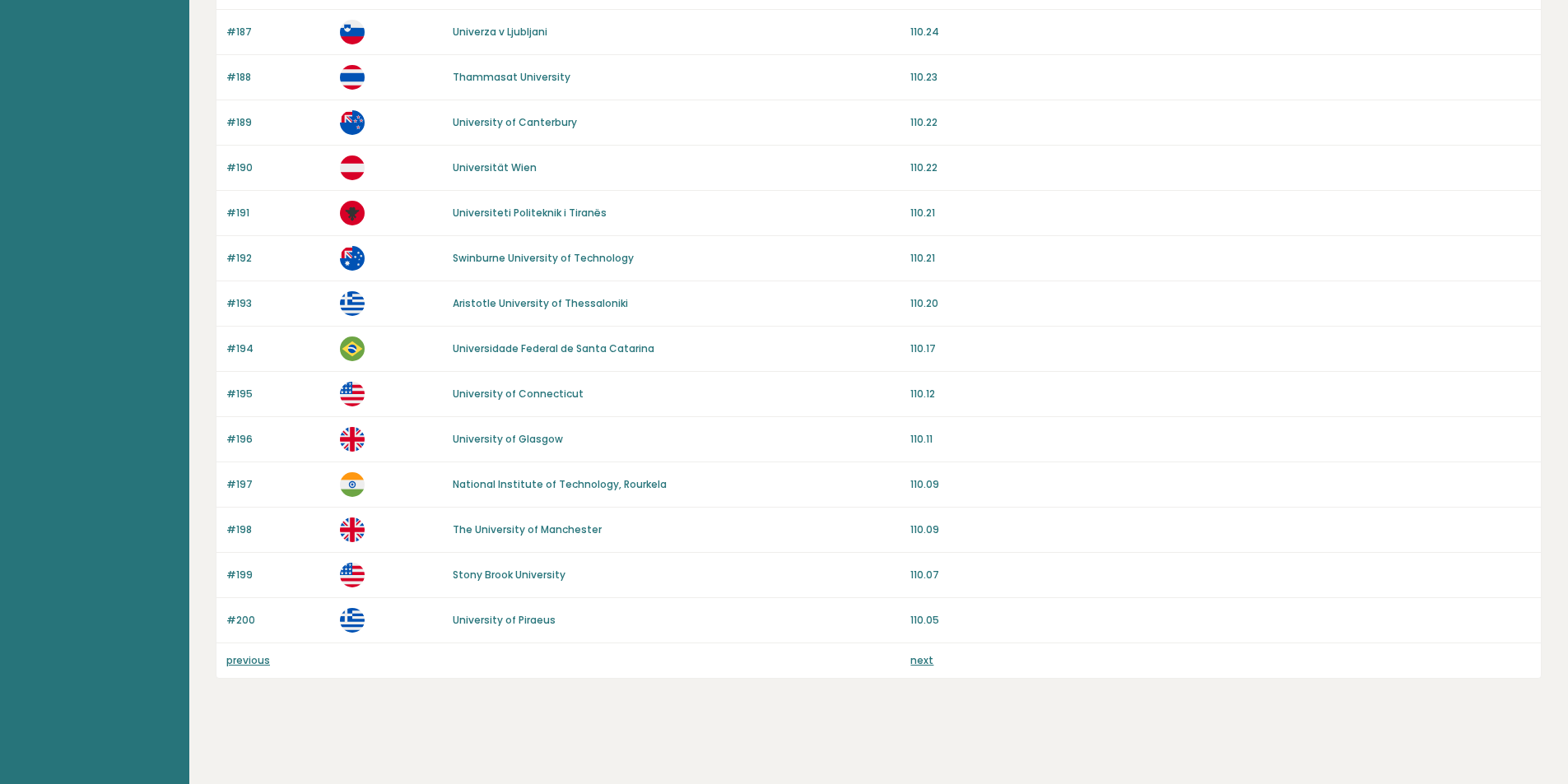 drag, startPoint x: 709, startPoint y: 483, endPoint x: 713, endPoint y: 663, distance: 180.04444 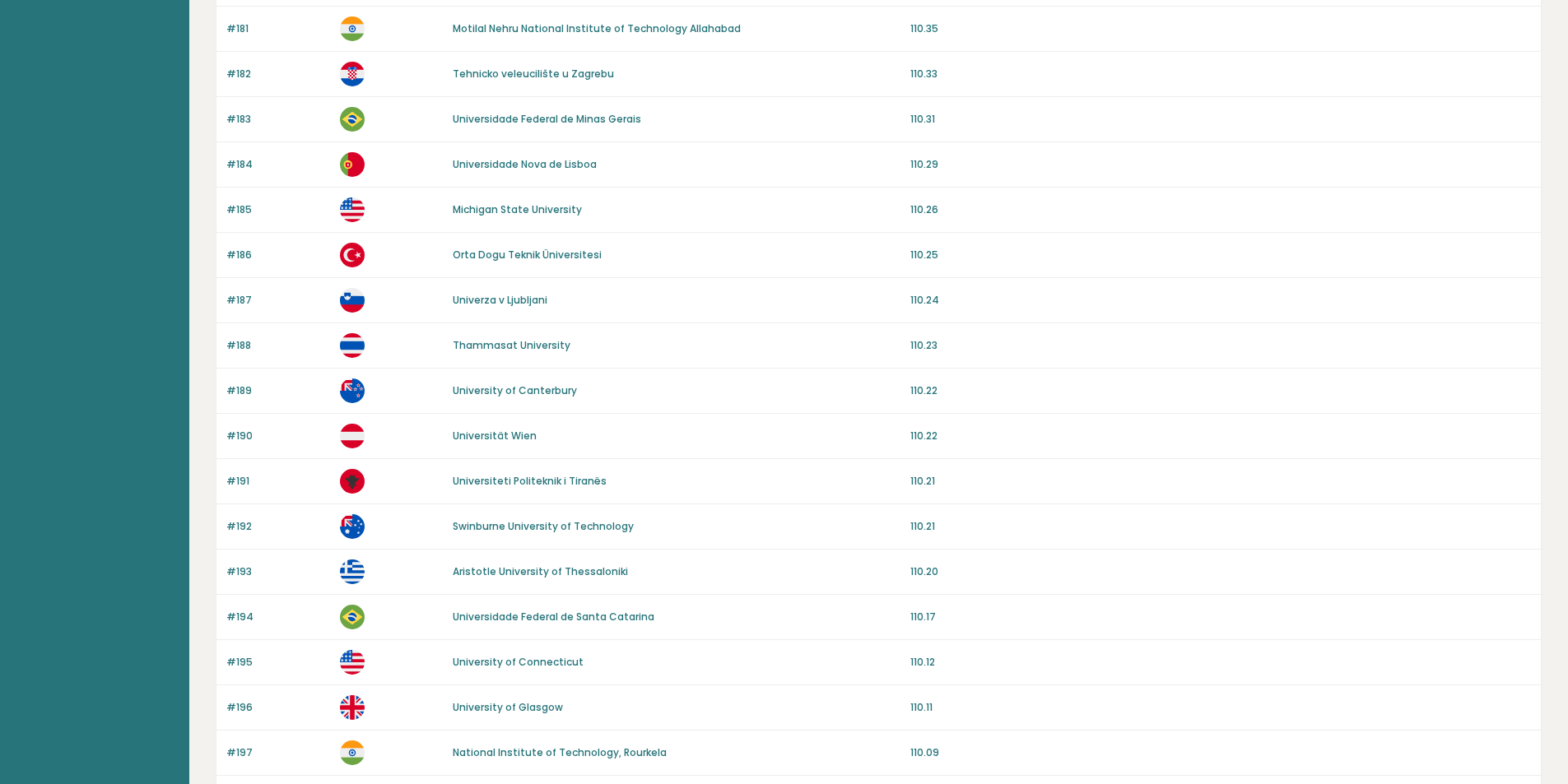 scroll, scrollTop: 0, scrollLeft: 0, axis: both 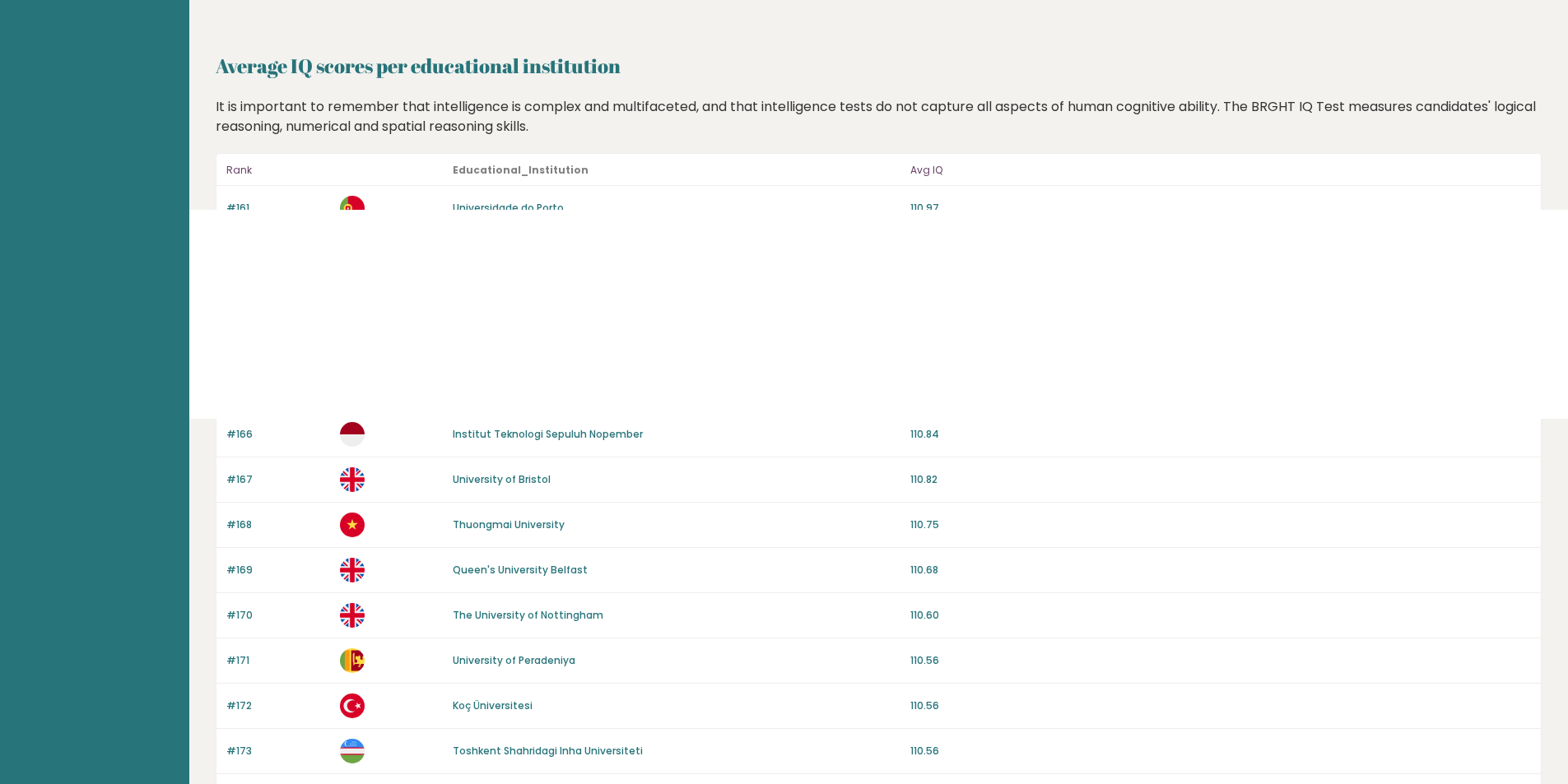 drag, startPoint x: 713, startPoint y: 663, endPoint x: 679, endPoint y: 388, distance: 277.09385 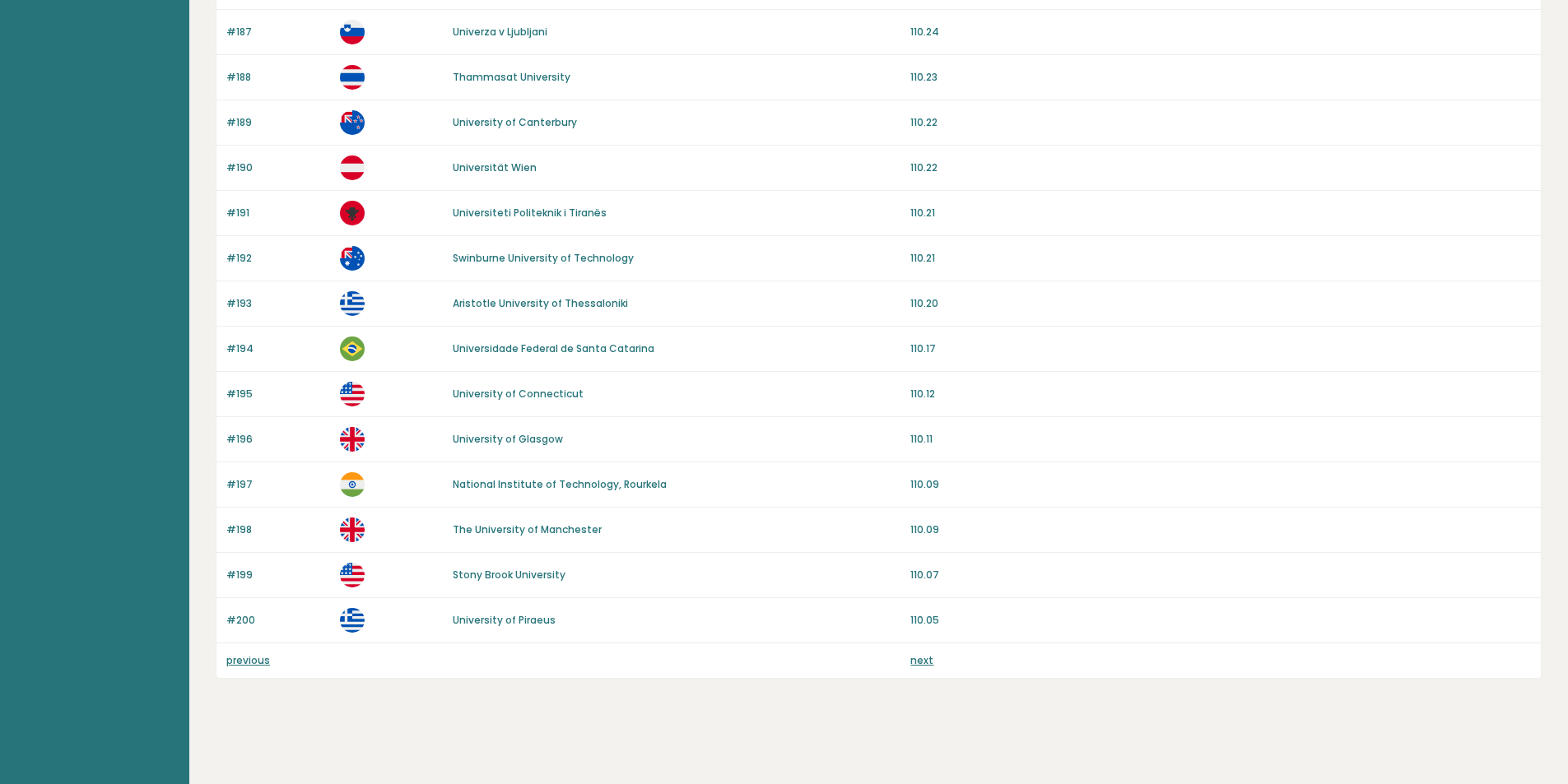 drag, startPoint x: 717, startPoint y: 260, endPoint x: 742, endPoint y: 568, distance: 309.01294 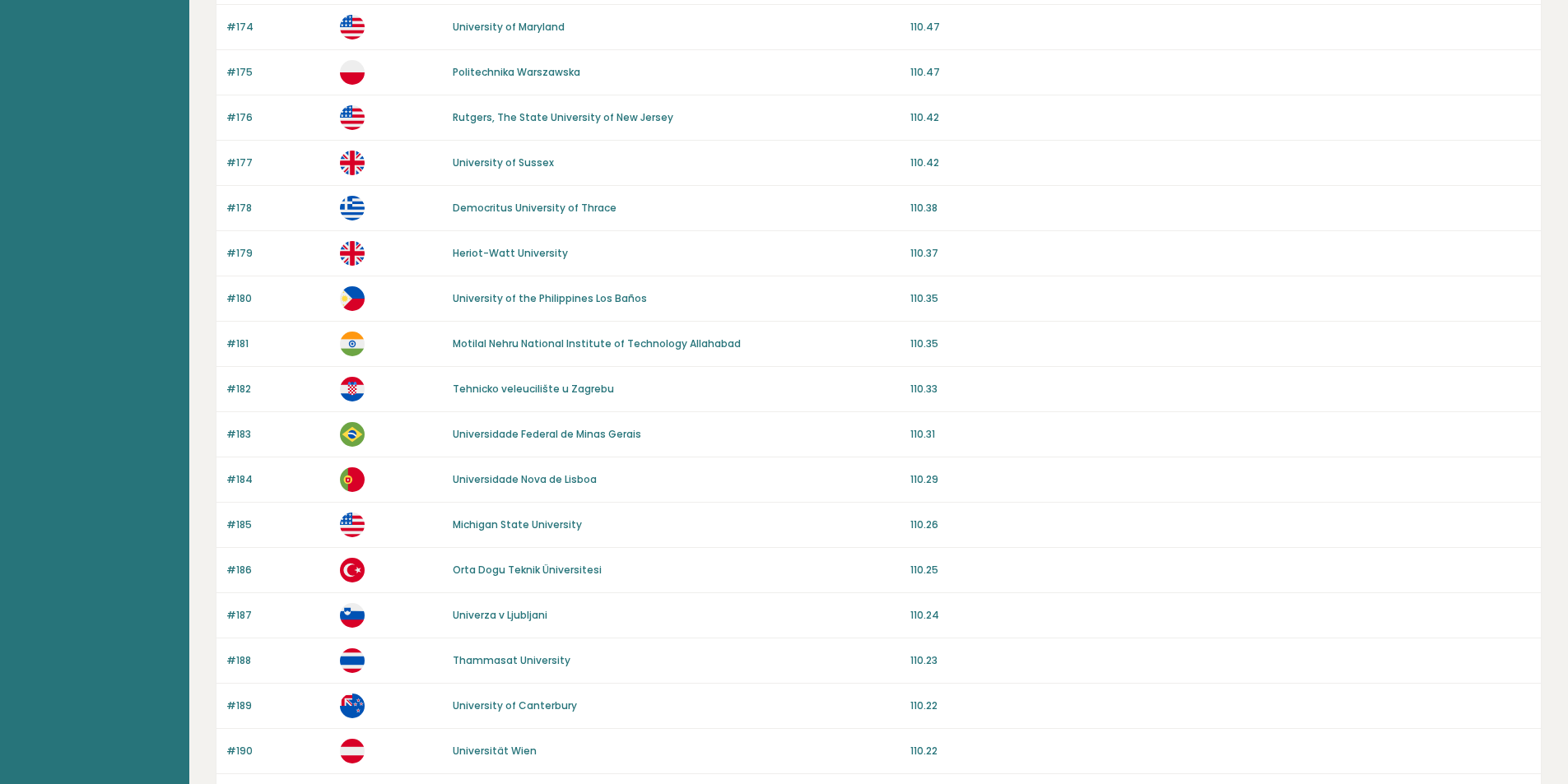 scroll, scrollTop: 0, scrollLeft: 0, axis: both 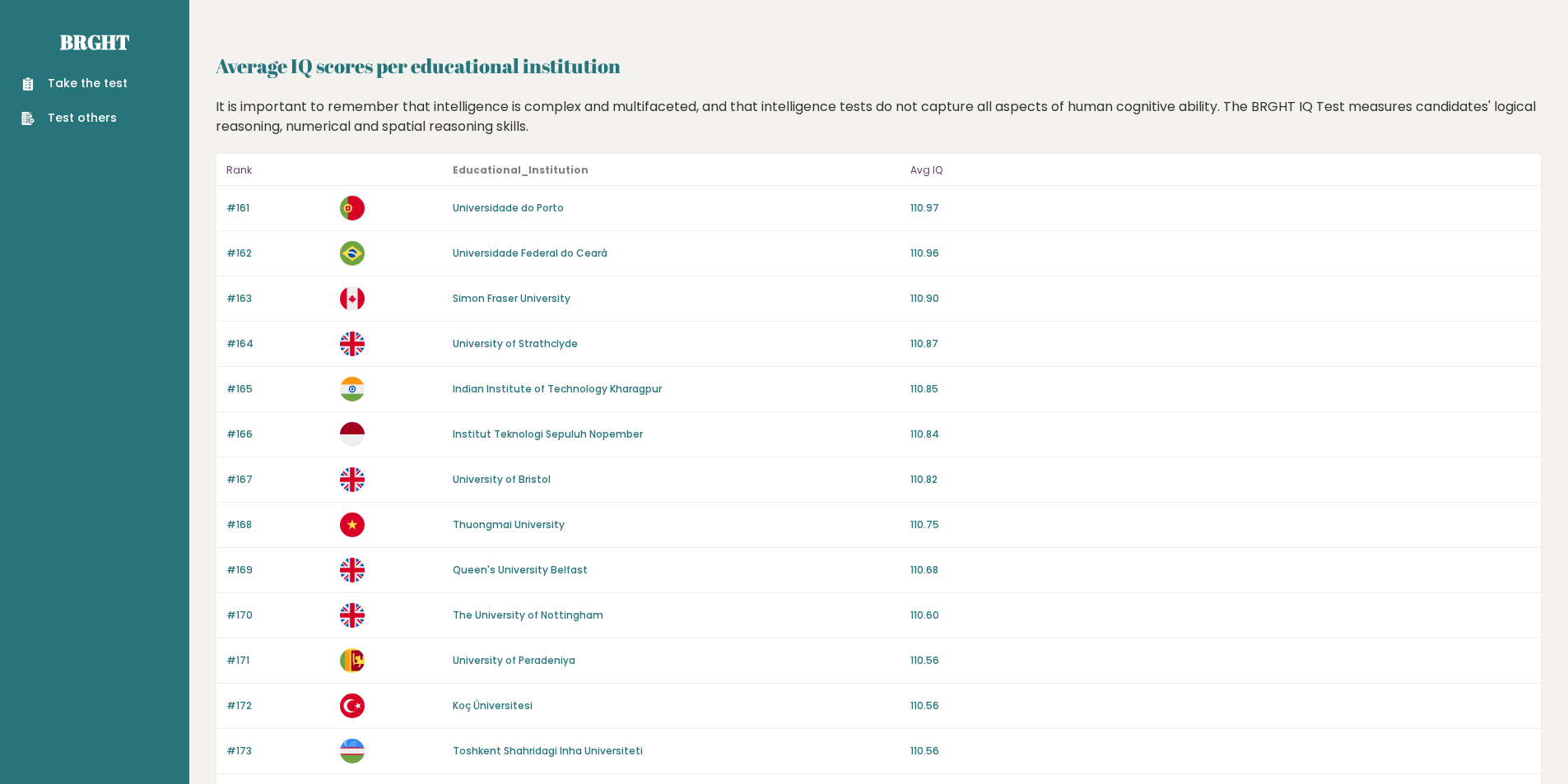 drag, startPoint x: 742, startPoint y: 568, endPoint x: 697, endPoint y: 192, distance: 378.68324 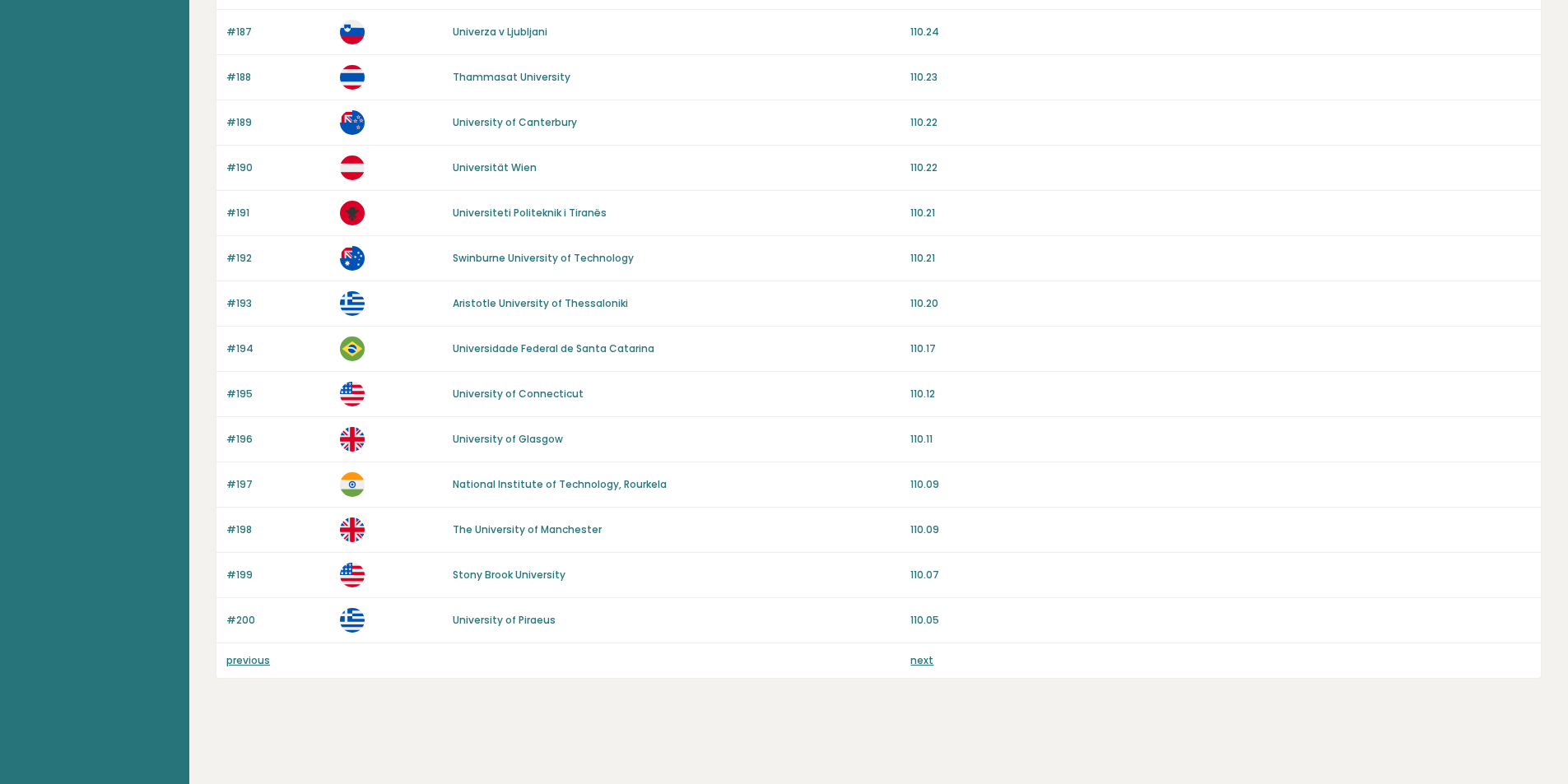 drag, startPoint x: 683, startPoint y: 261, endPoint x: 672, endPoint y: 540, distance: 279.21676 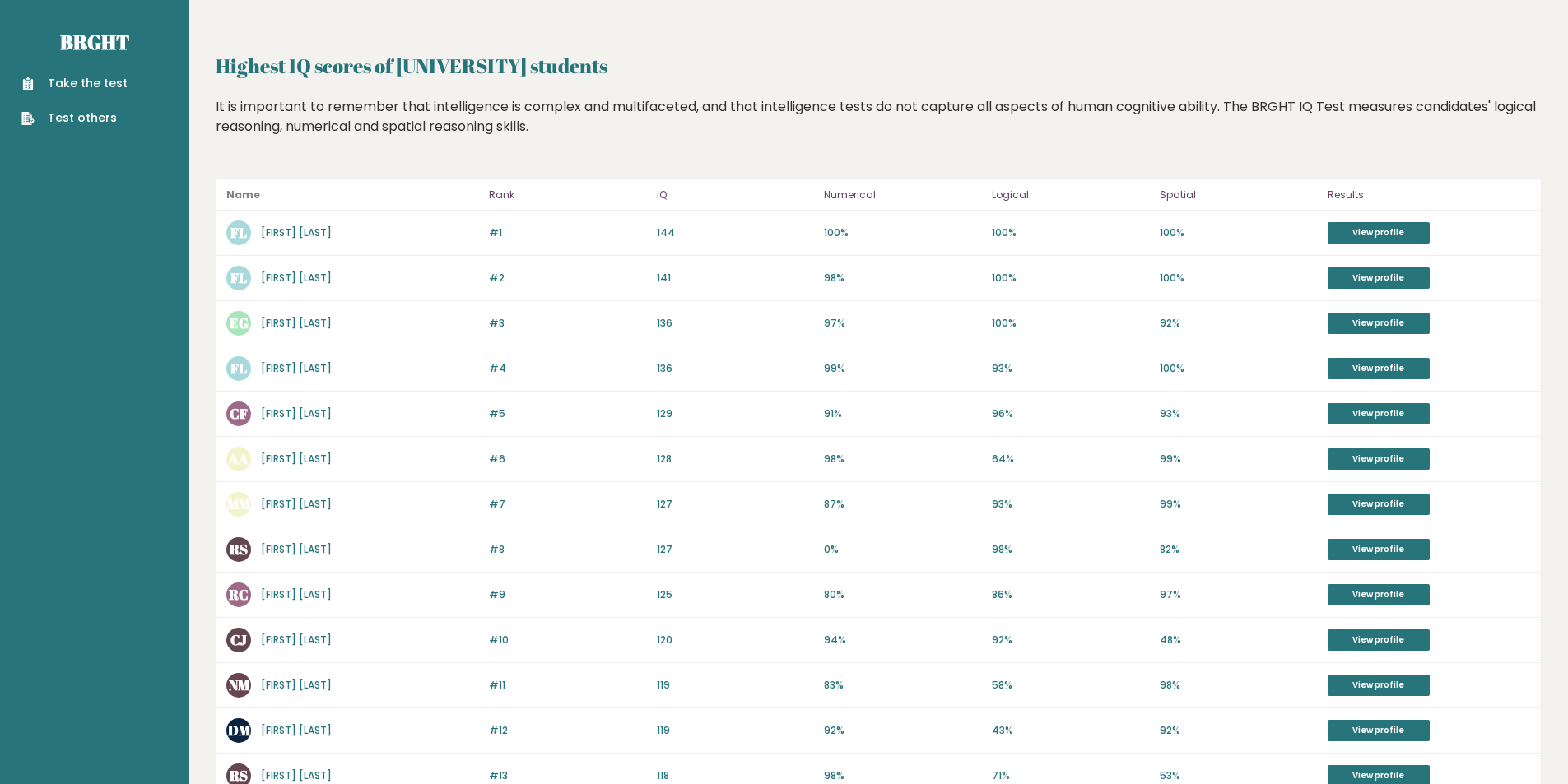 scroll, scrollTop: 0, scrollLeft: 0, axis: both 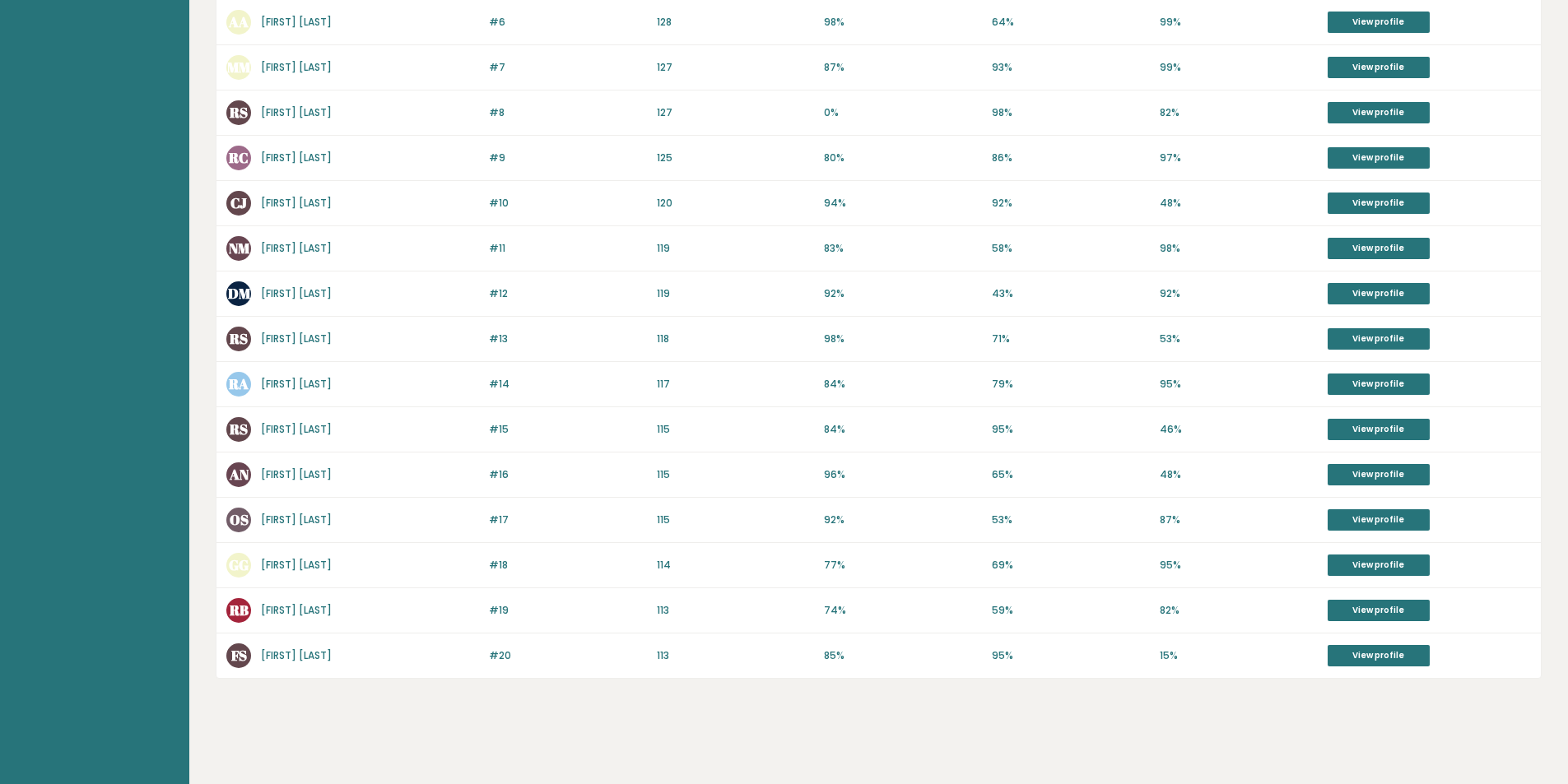 drag, startPoint x: 711, startPoint y: 244, endPoint x: 701, endPoint y: 553, distance: 309.16177 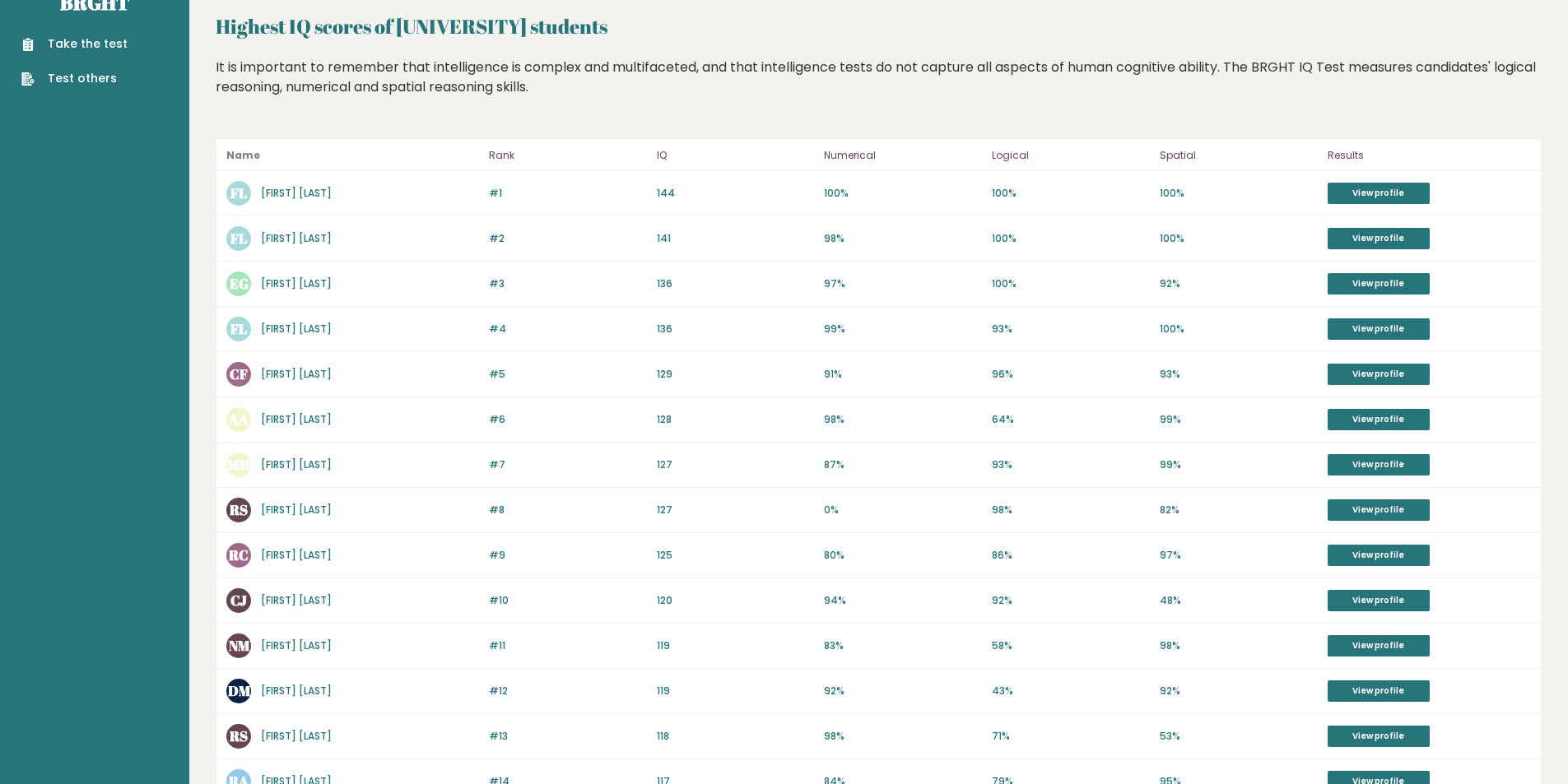 scroll, scrollTop: 0, scrollLeft: 0, axis: both 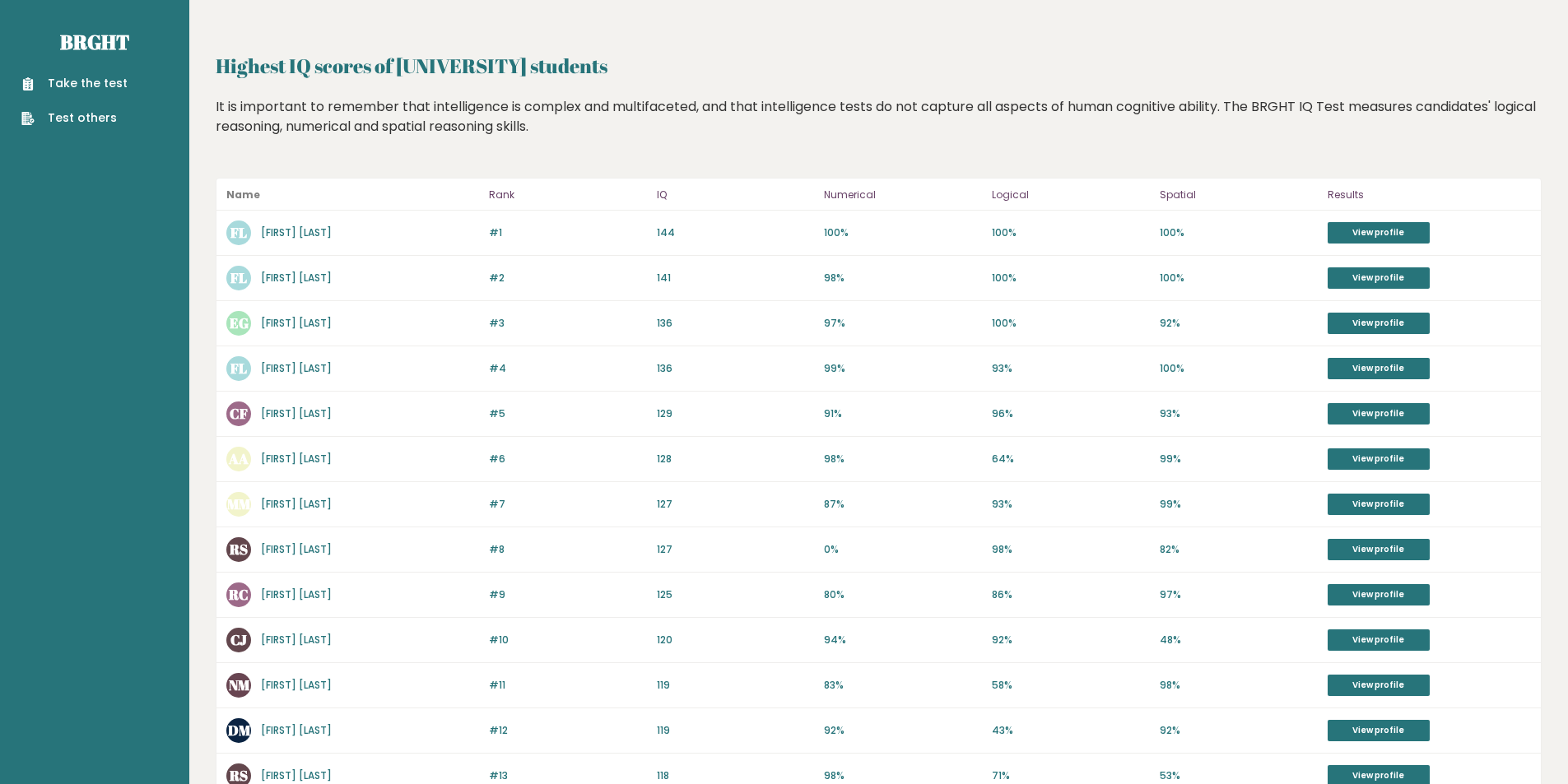 drag, startPoint x: 664, startPoint y: 680, endPoint x: 654, endPoint y: 421, distance: 259.19298 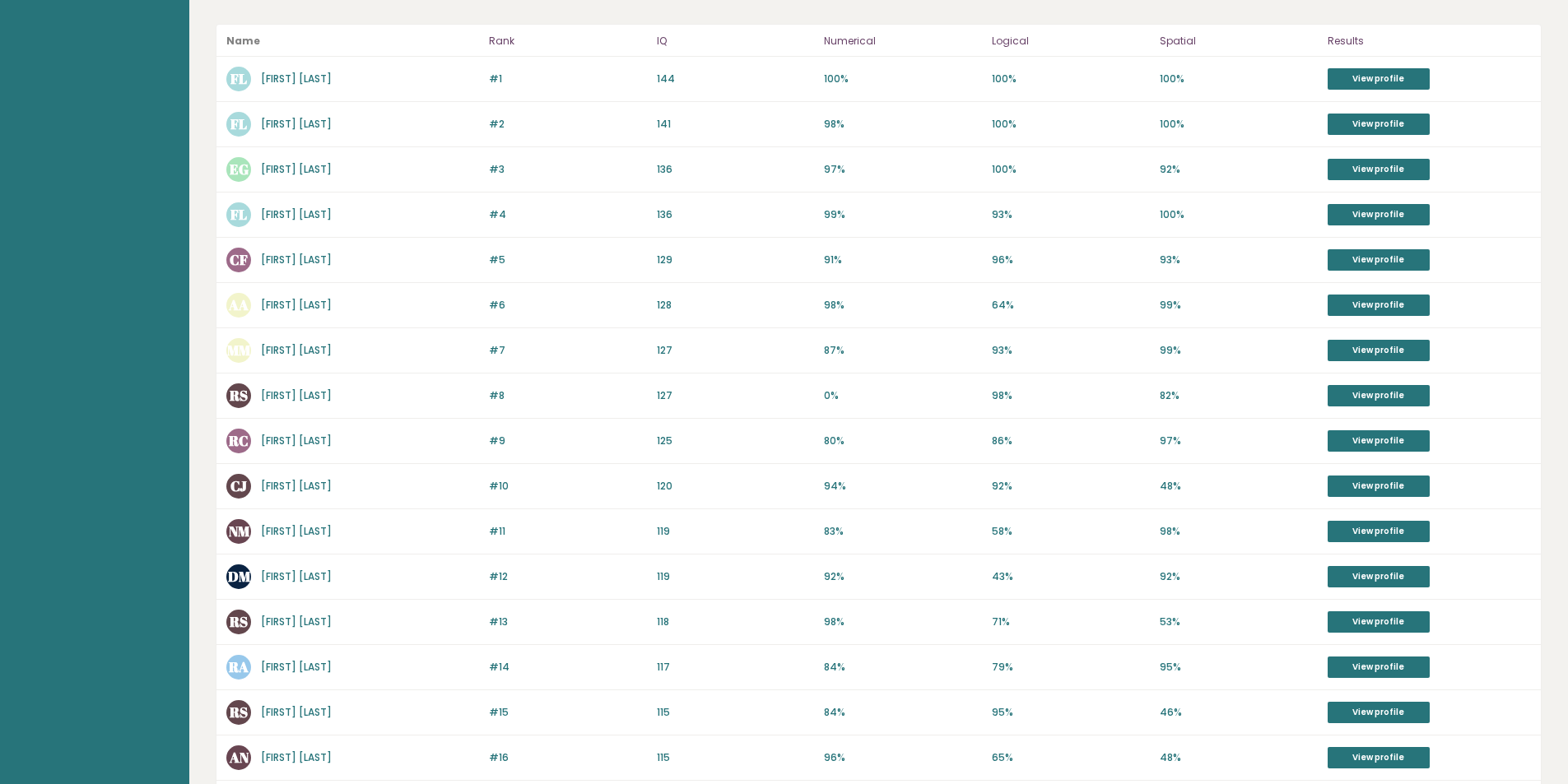 scroll, scrollTop: 437, scrollLeft: 0, axis: vertical 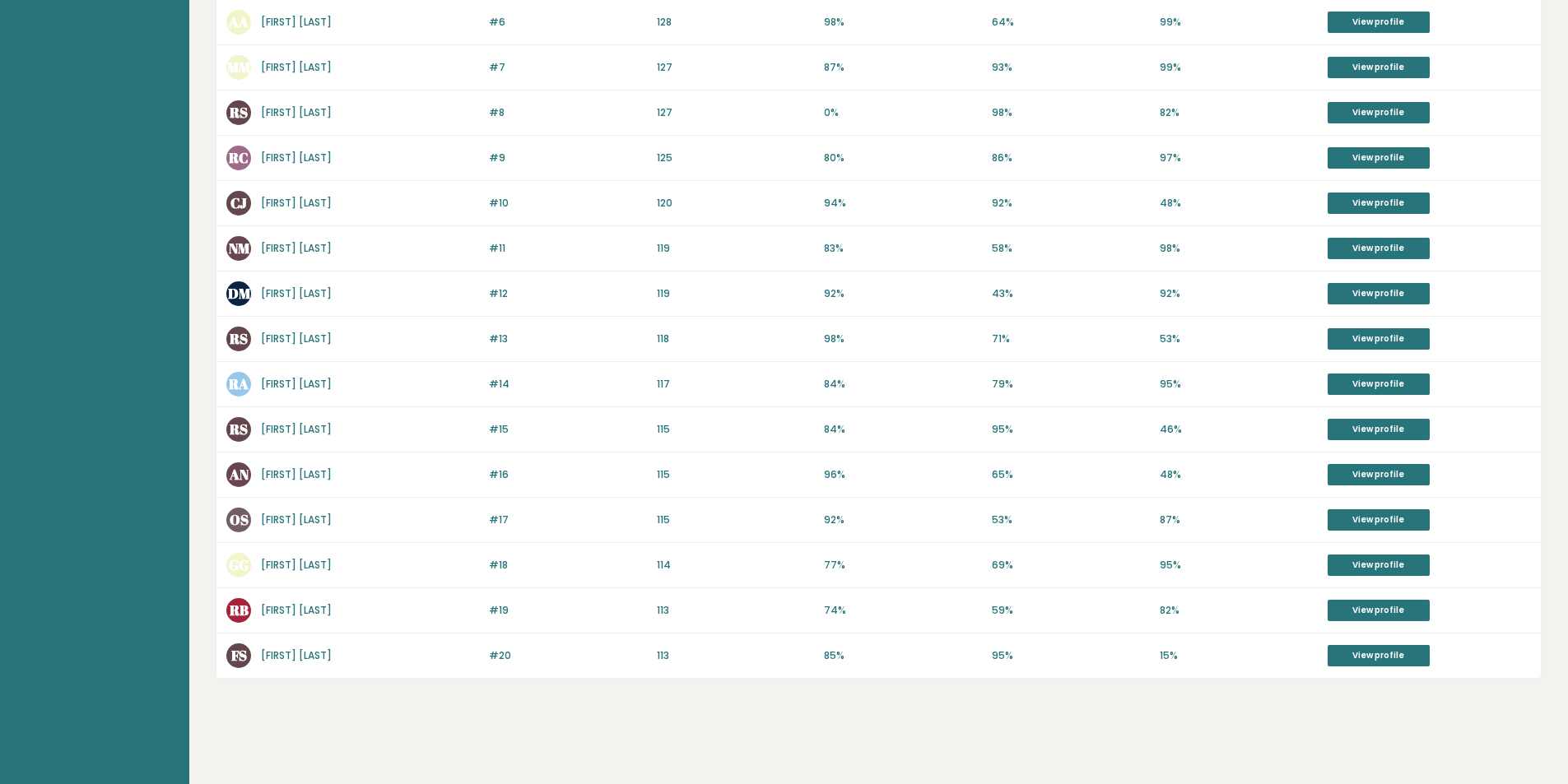 drag, startPoint x: 659, startPoint y: 263, endPoint x: 668, endPoint y: 621, distance: 358.11311 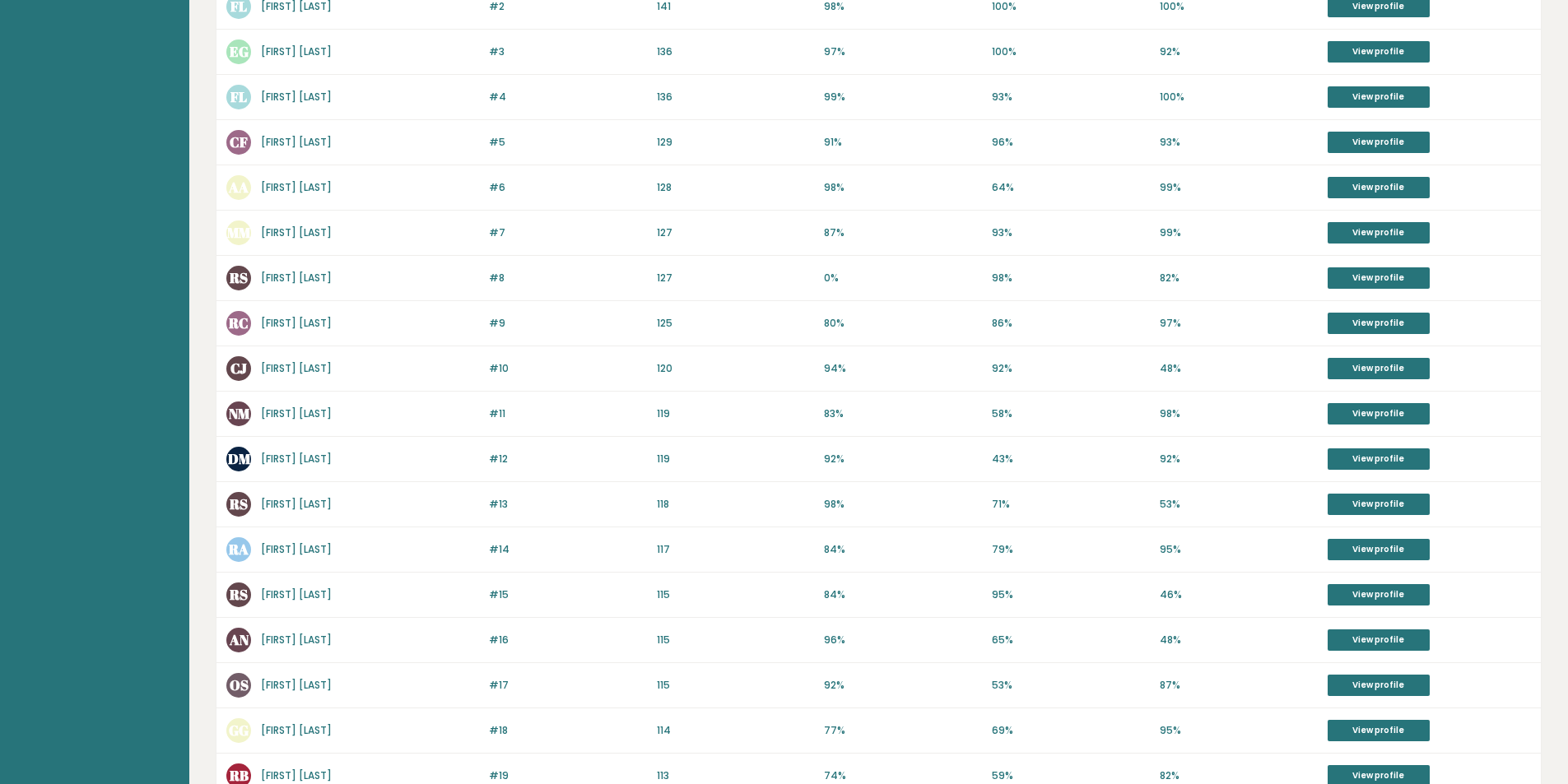 scroll, scrollTop: 0, scrollLeft: 0, axis: both 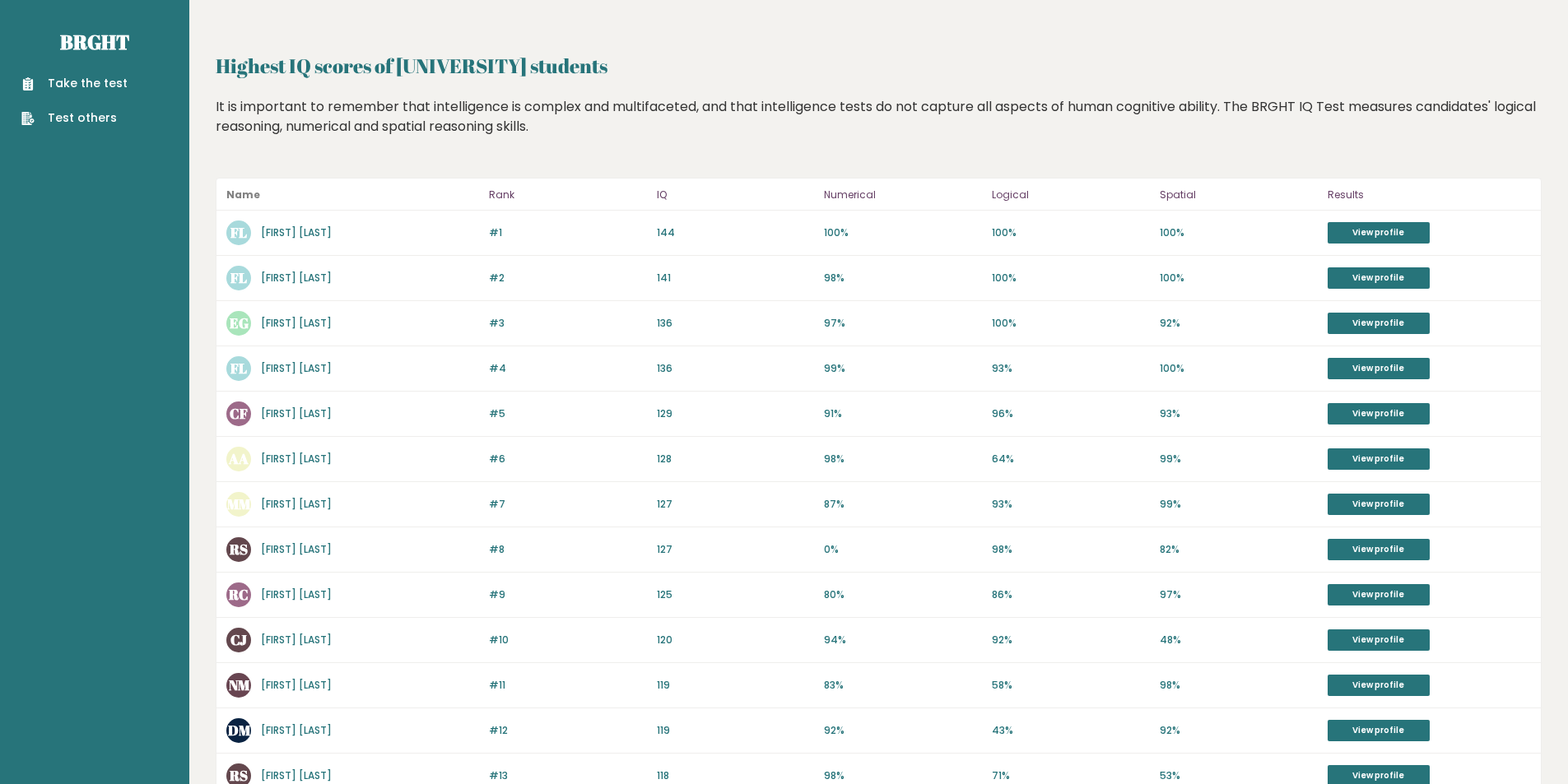 drag, startPoint x: 654, startPoint y: 665, endPoint x: 618, endPoint y: 295, distance: 371.74723 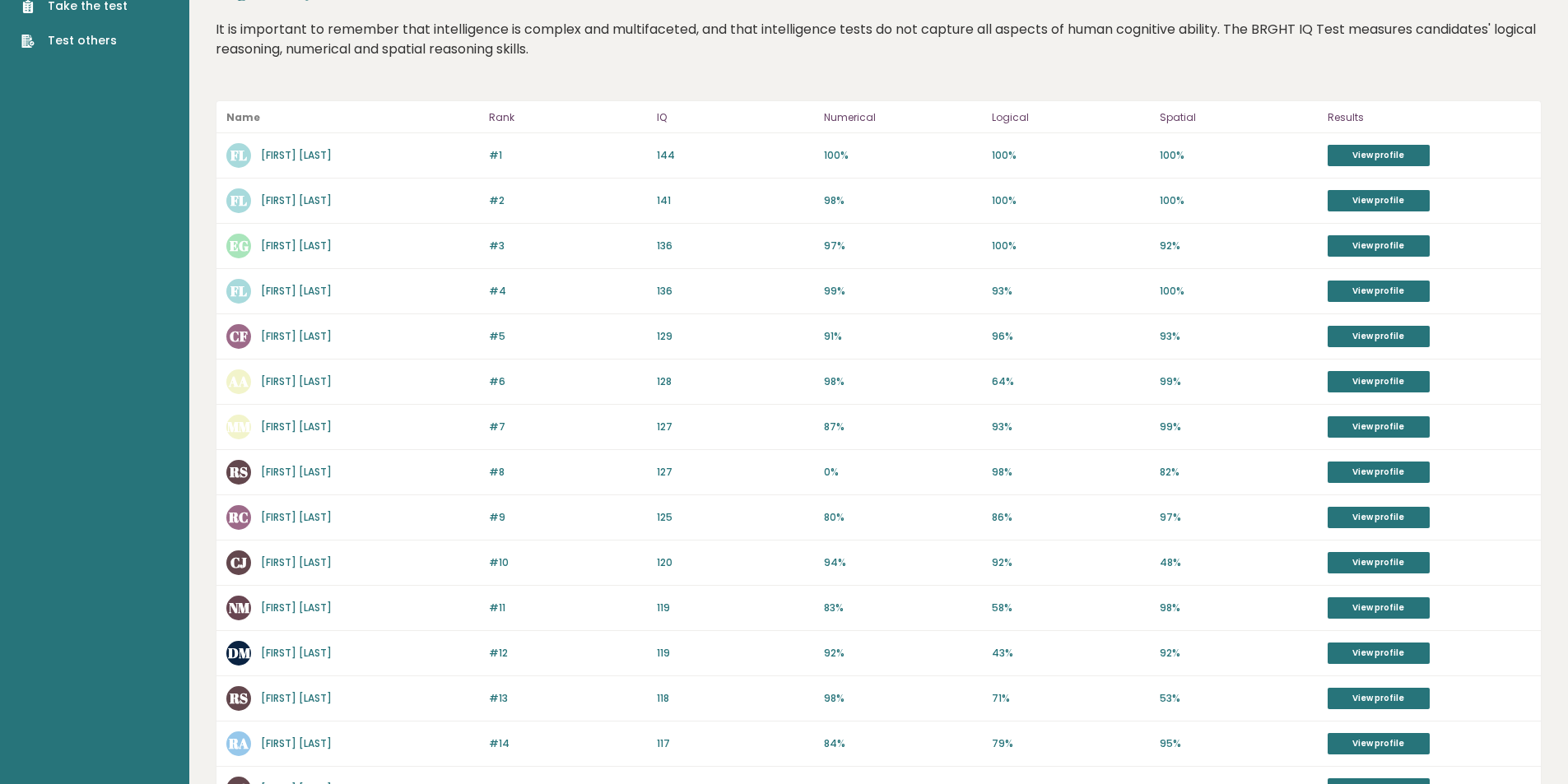 scroll, scrollTop: 437, scrollLeft: 0, axis: vertical 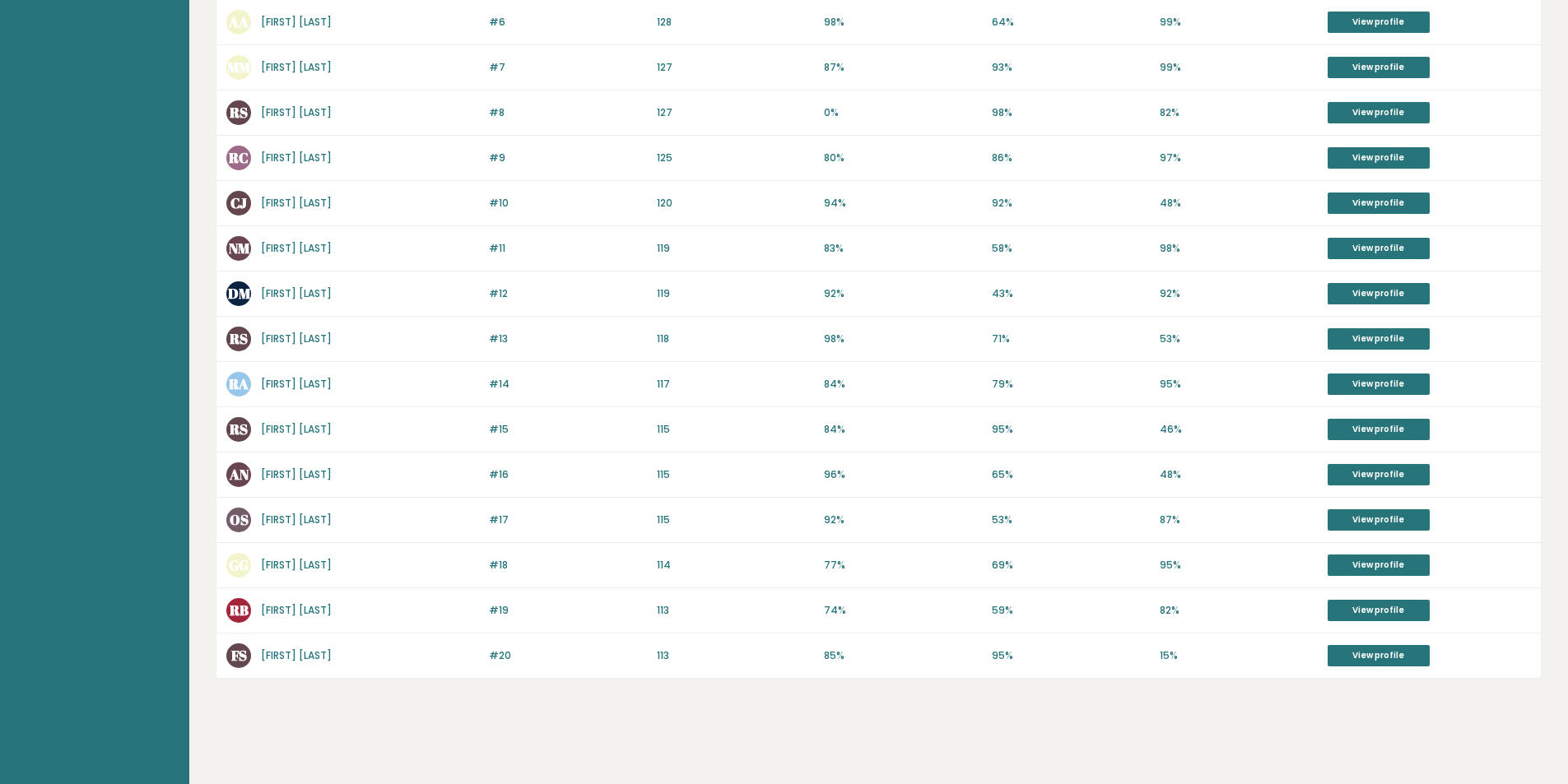 drag, startPoint x: 625, startPoint y: 220, endPoint x: 654, endPoint y: 447, distance: 228.84493 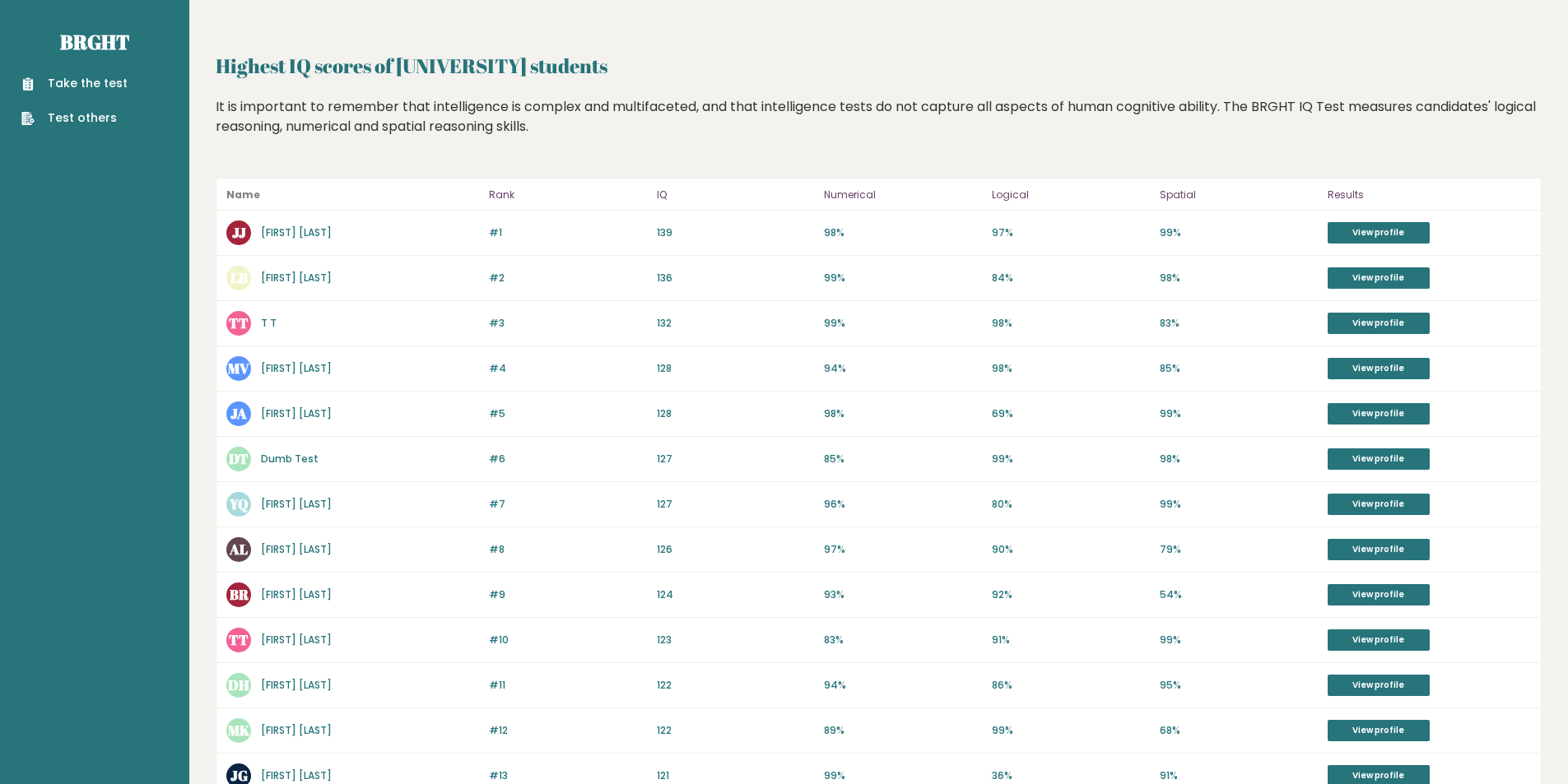 scroll, scrollTop: 0, scrollLeft: 0, axis: both 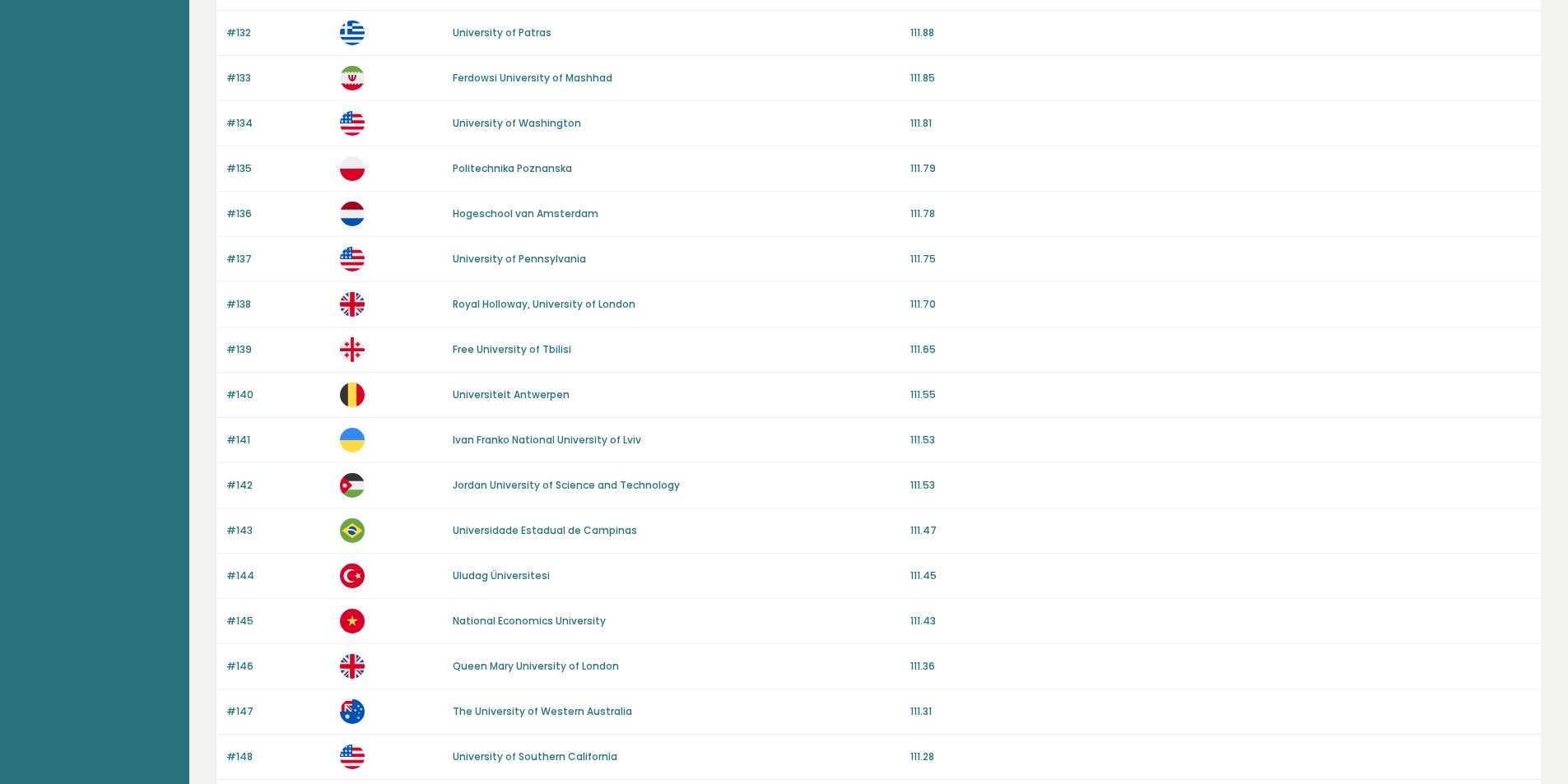 drag, startPoint x: 620, startPoint y: 346, endPoint x: 611, endPoint y: 467, distance: 121.334 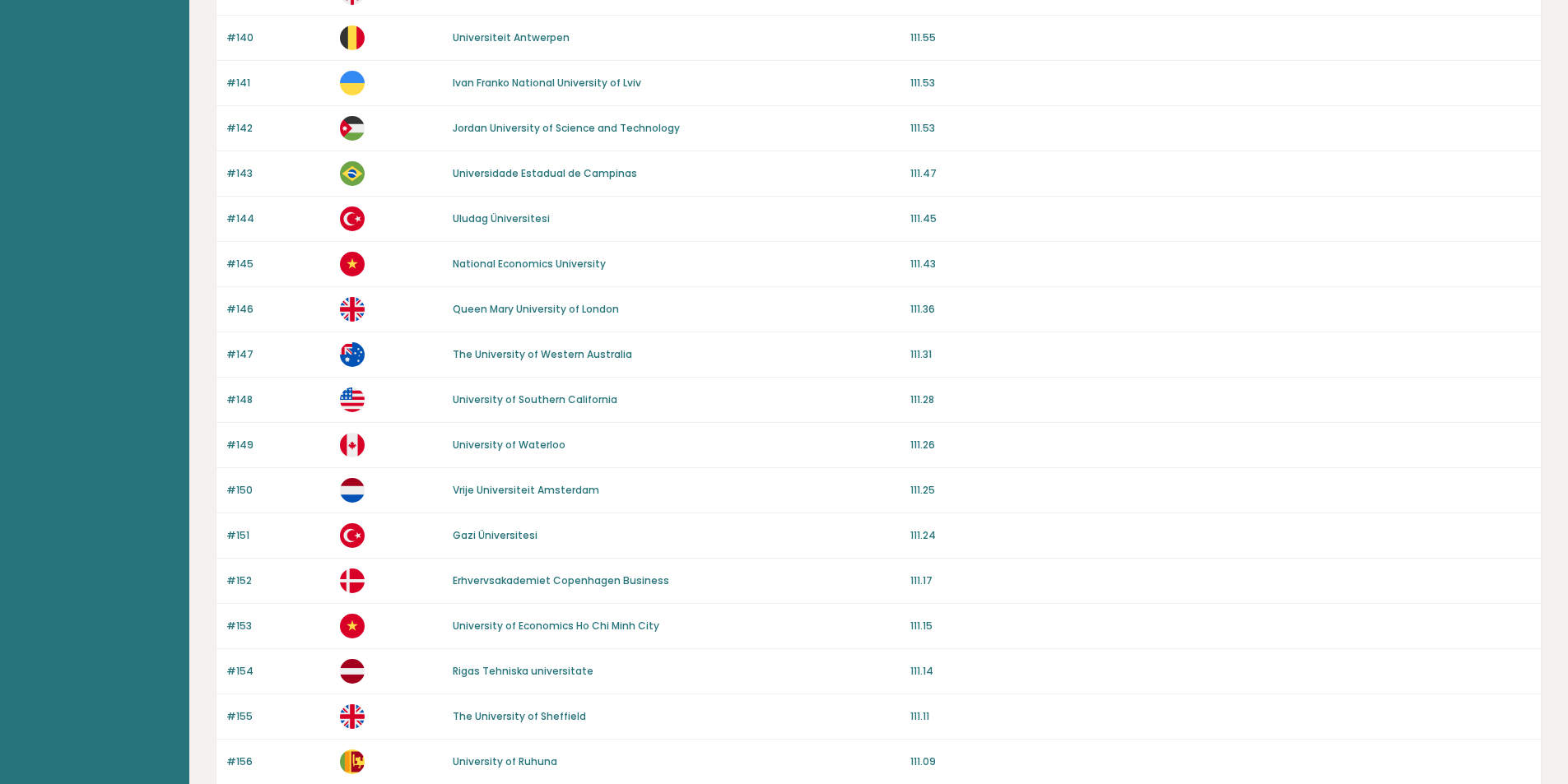 scroll, scrollTop: 1352, scrollLeft: 0, axis: vertical 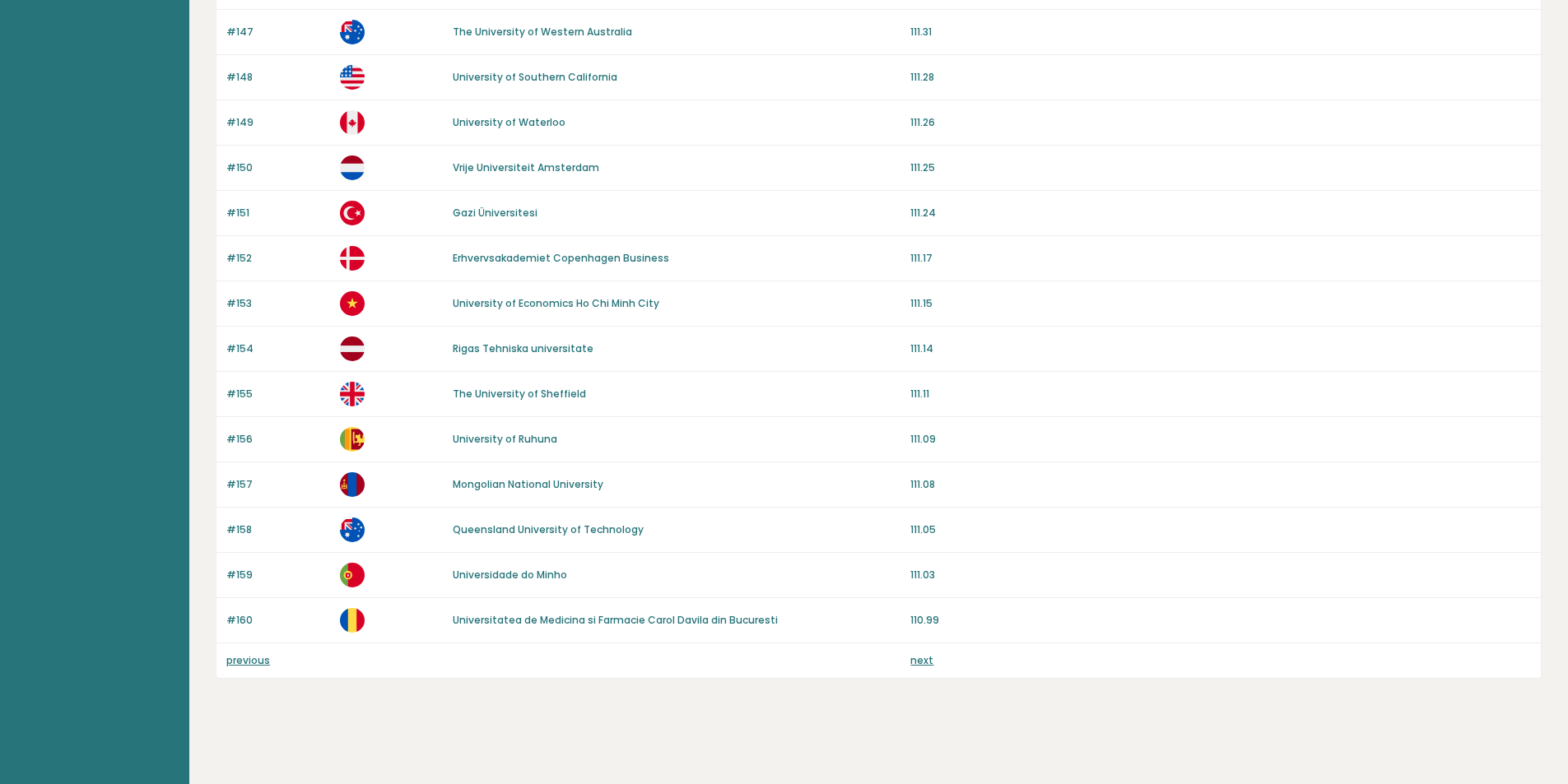 drag, startPoint x: 705, startPoint y: 257, endPoint x: 685, endPoint y: 484, distance: 227.87935 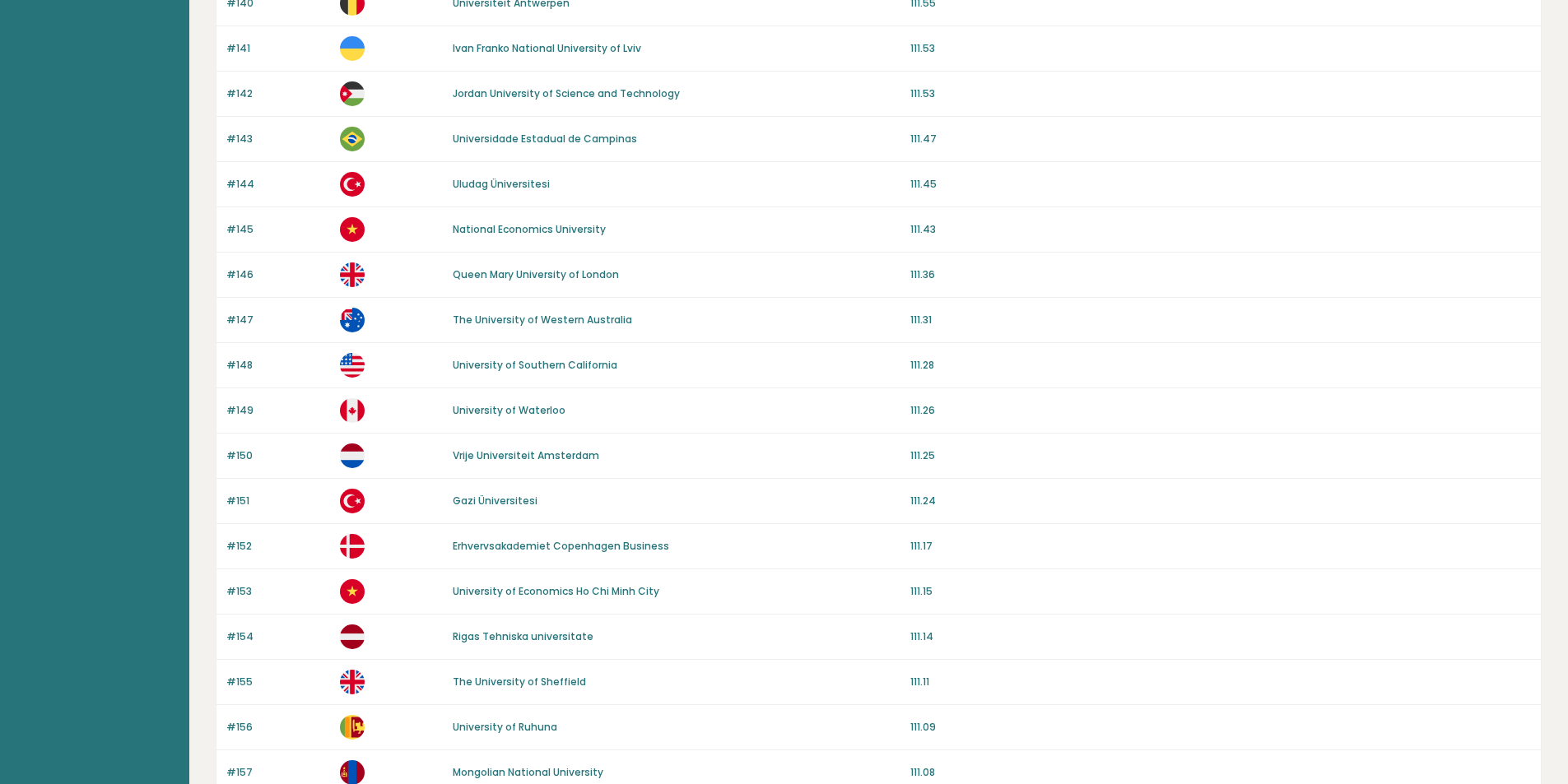scroll, scrollTop: 0, scrollLeft: 0, axis: both 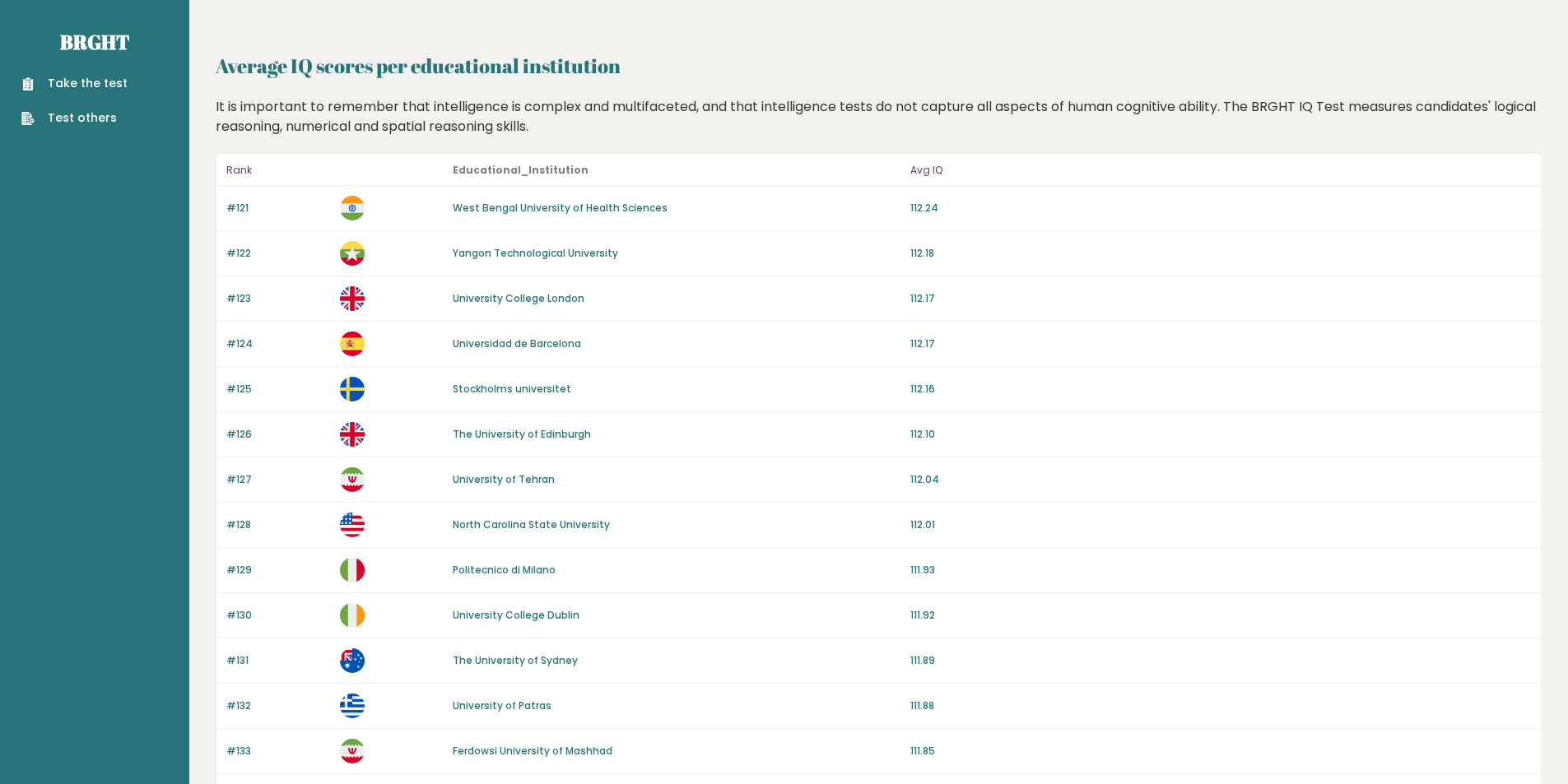 drag, startPoint x: 742, startPoint y: 659, endPoint x: 733, endPoint y: 362, distance: 297.1363 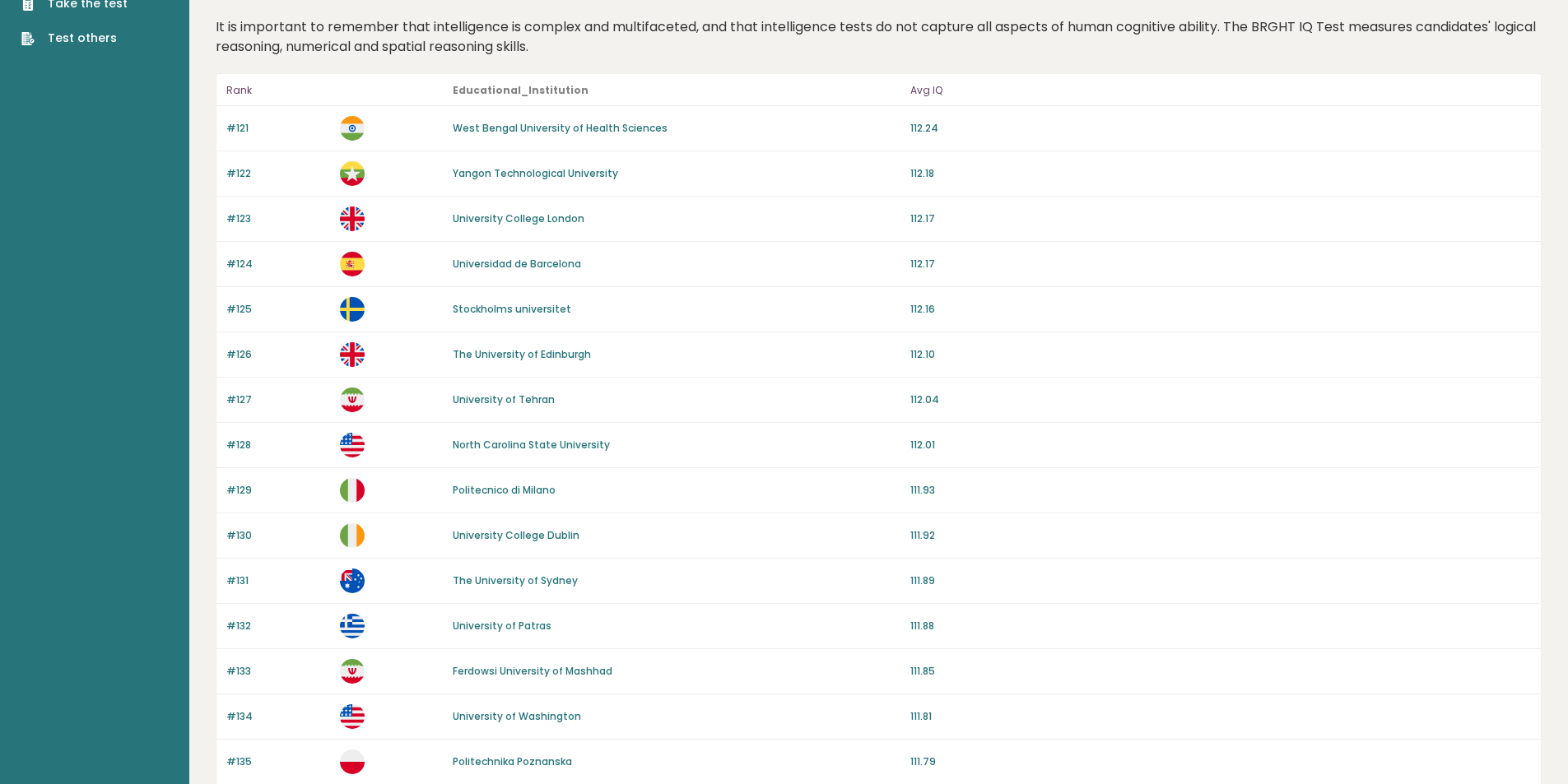 scroll, scrollTop: 1352, scrollLeft: 0, axis: vertical 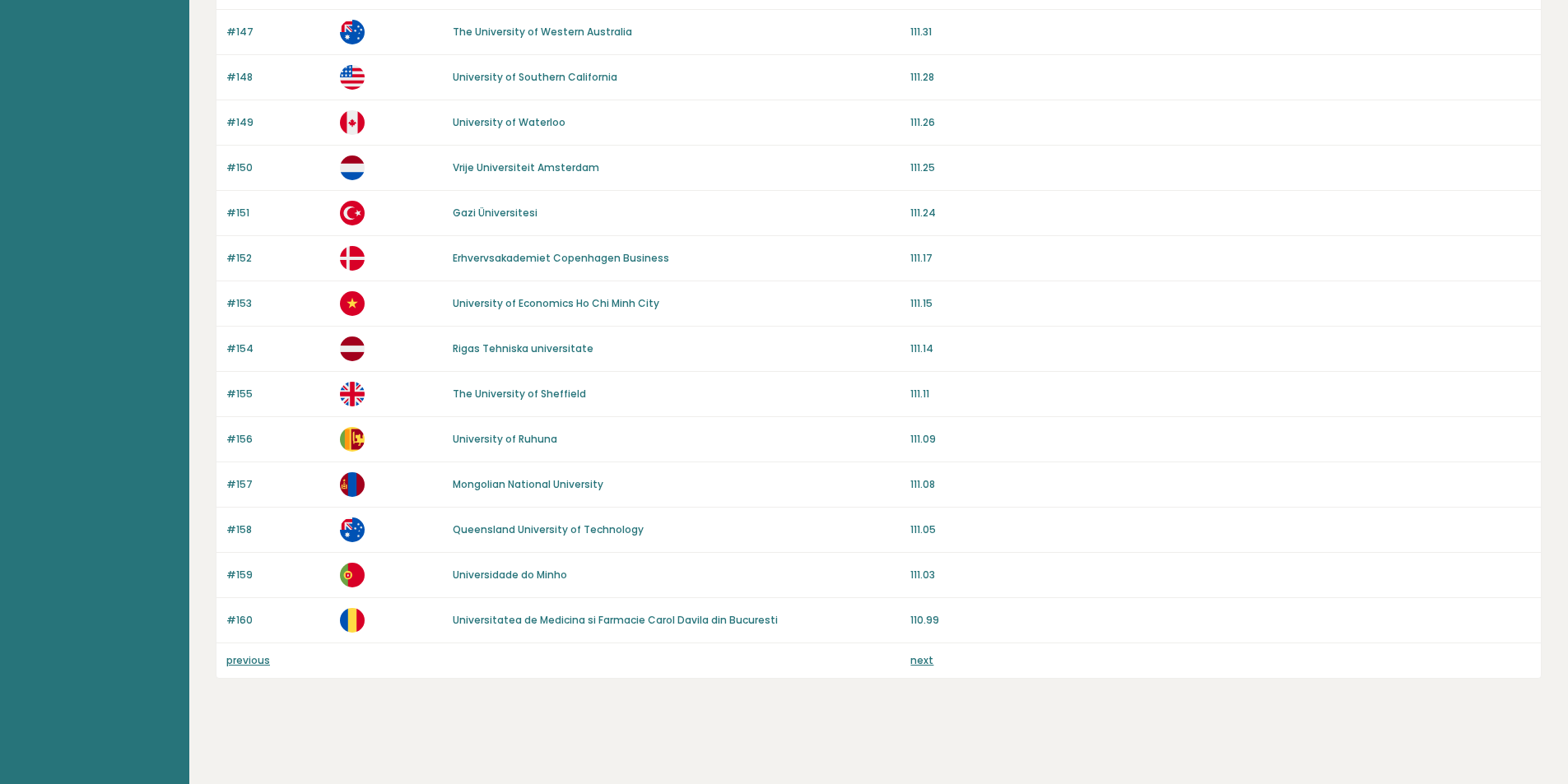 drag, startPoint x: 717, startPoint y: 271, endPoint x: 698, endPoint y: 583, distance: 312.57799 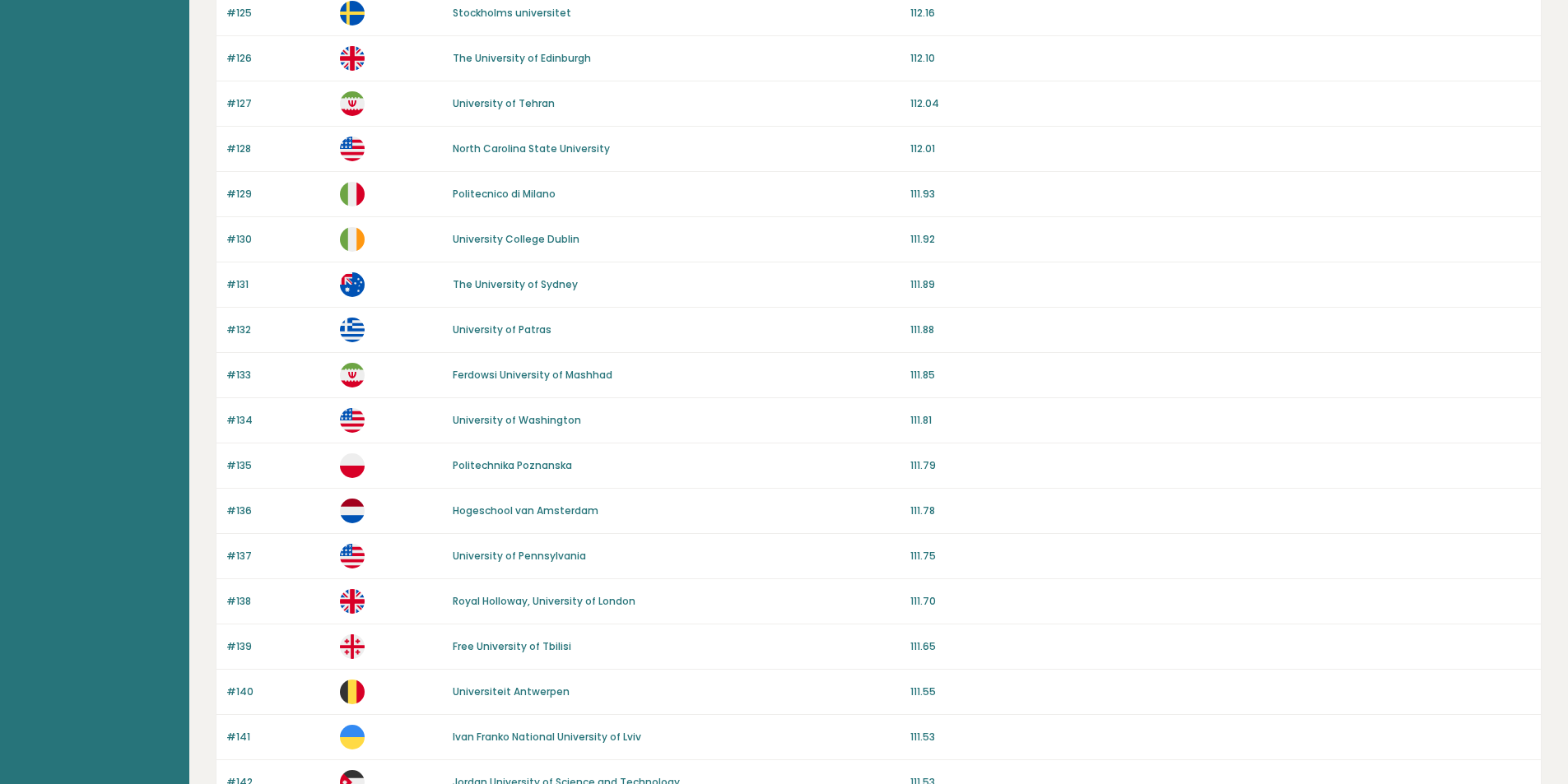 scroll, scrollTop: 0, scrollLeft: 0, axis: both 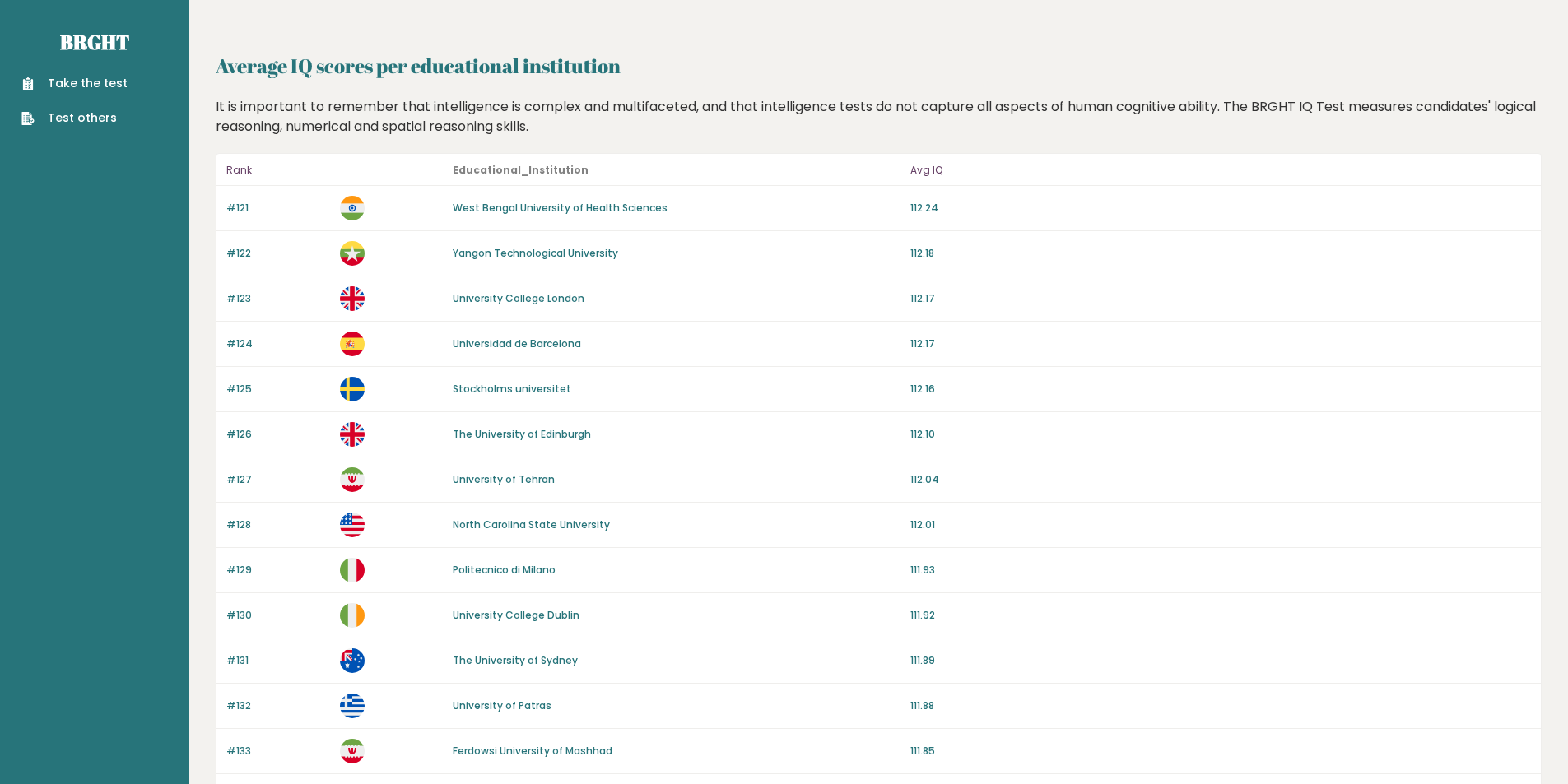 drag, startPoint x: 696, startPoint y: 559, endPoint x: 692, endPoint y: 402, distance: 157.05095 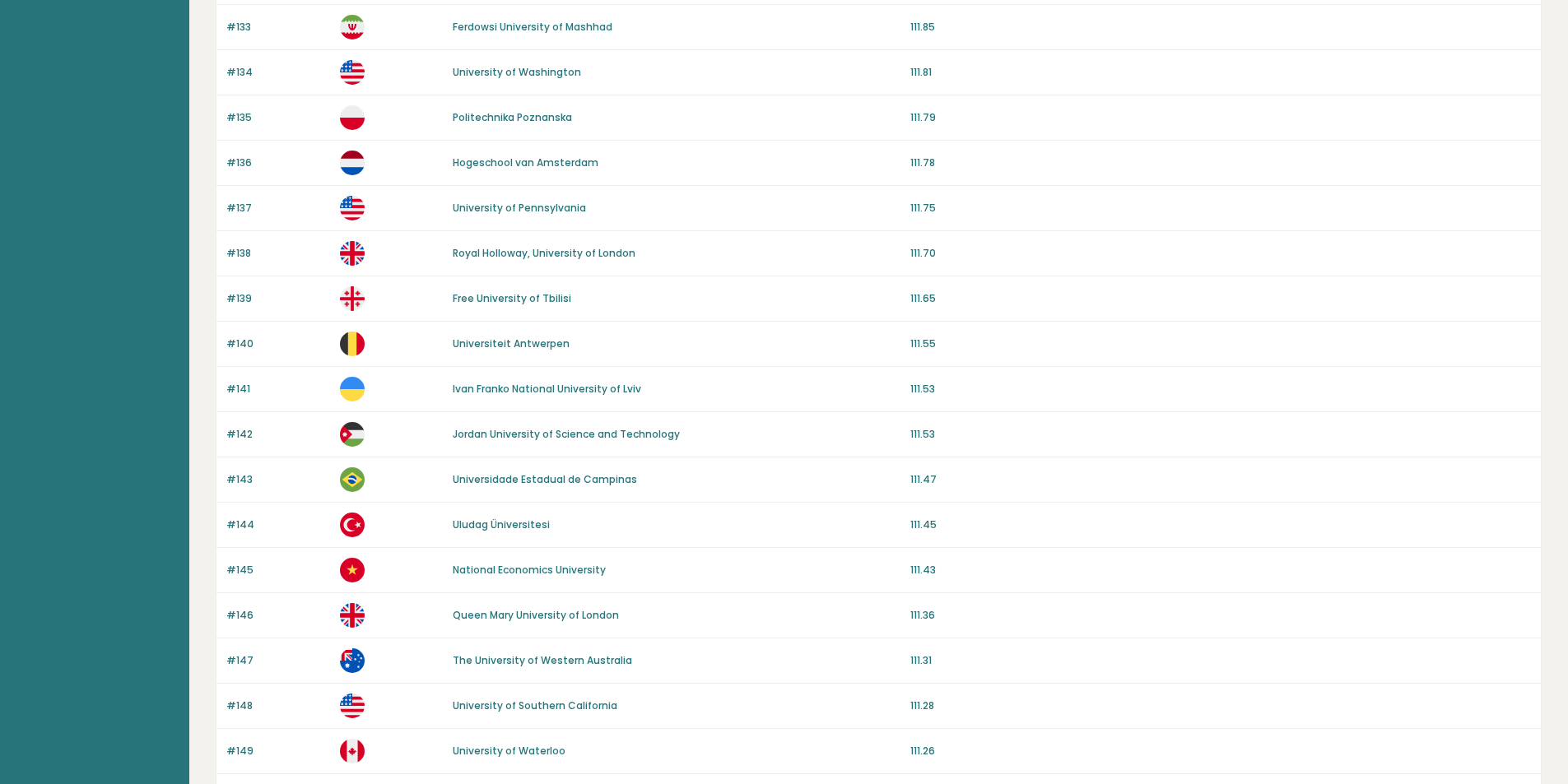 scroll, scrollTop: 1352, scrollLeft: 0, axis: vertical 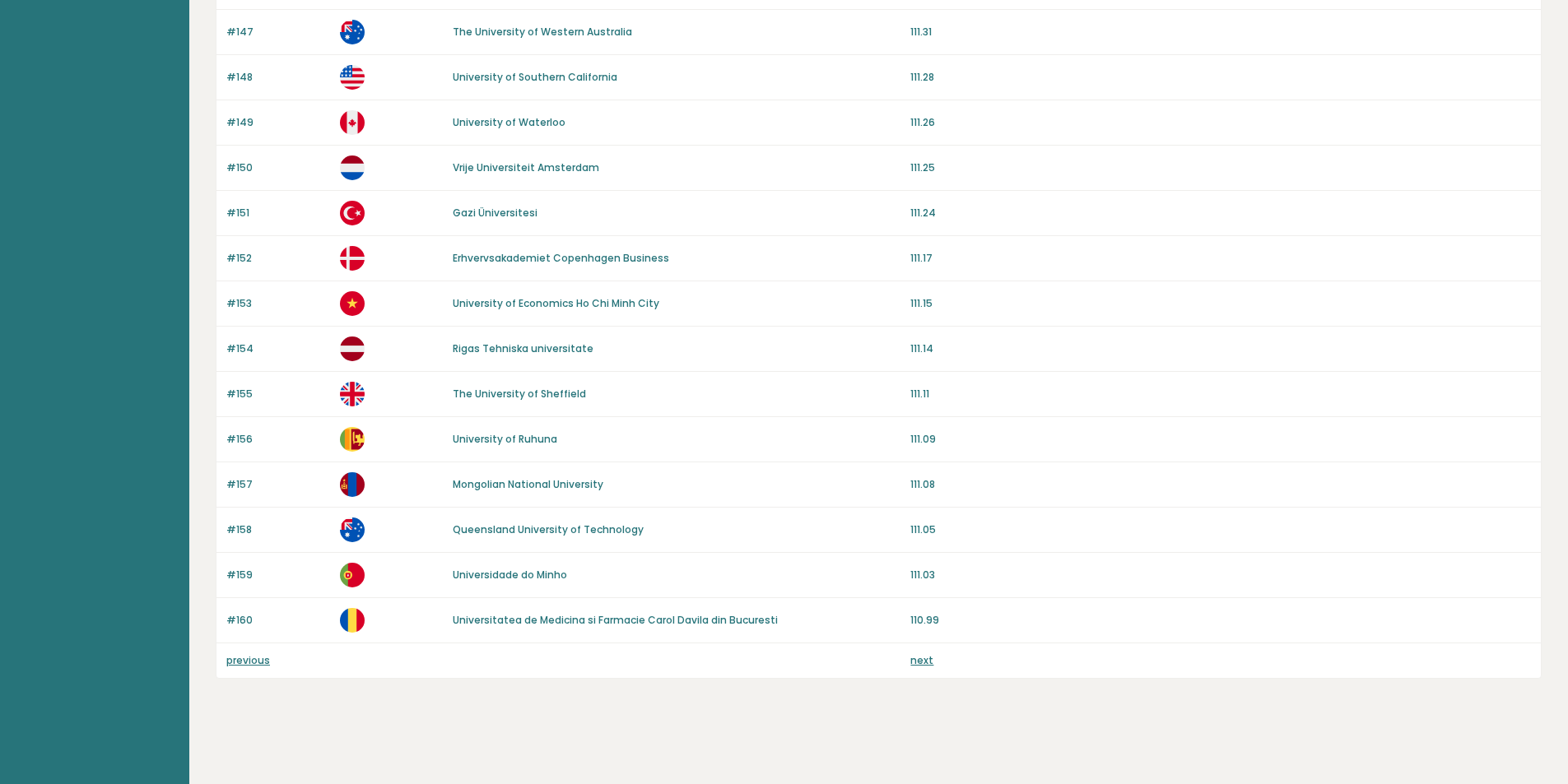 drag, startPoint x: 721, startPoint y: 269, endPoint x: 700, endPoint y: 635, distance: 366.602 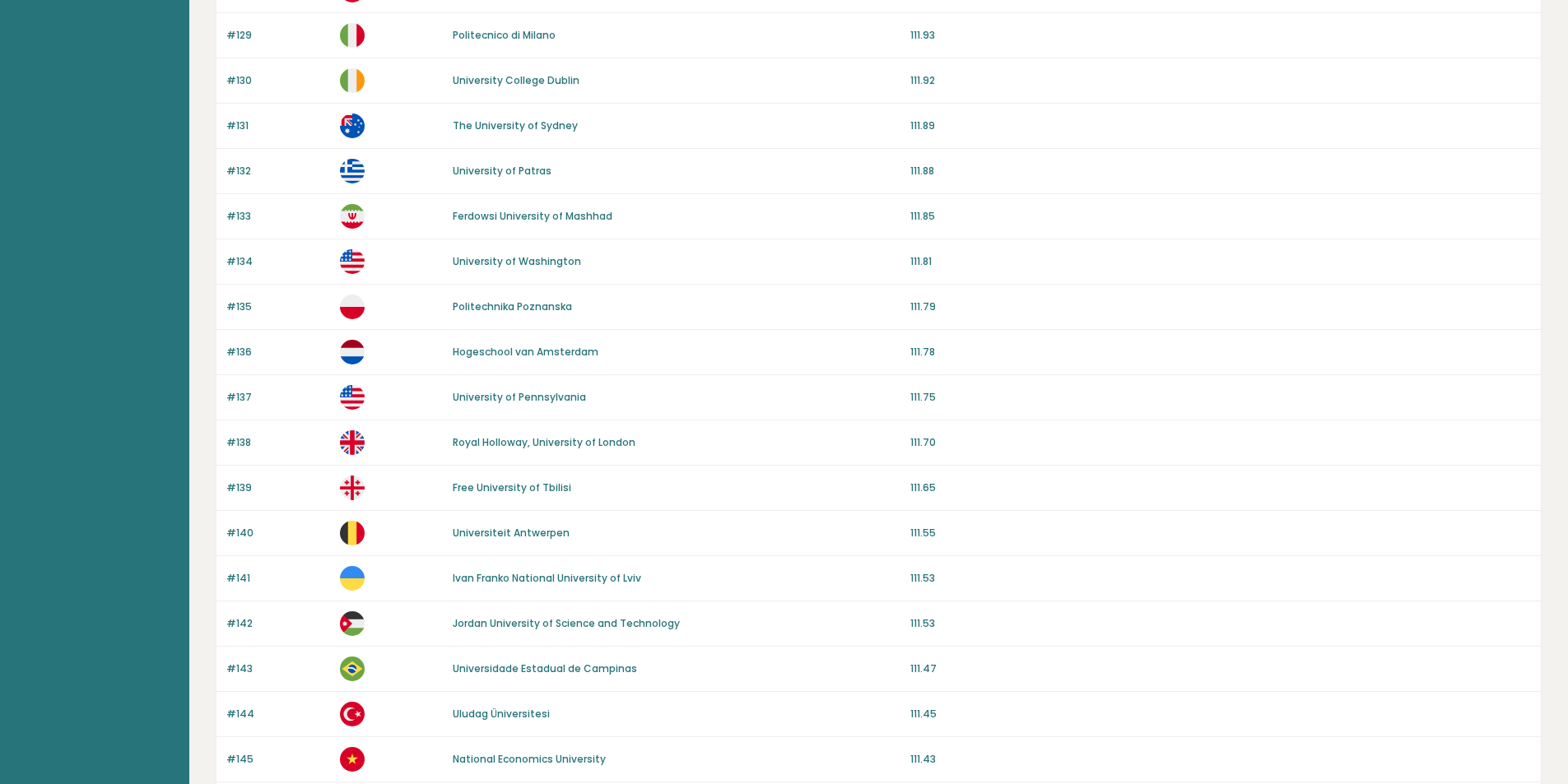 scroll, scrollTop: 0, scrollLeft: 0, axis: both 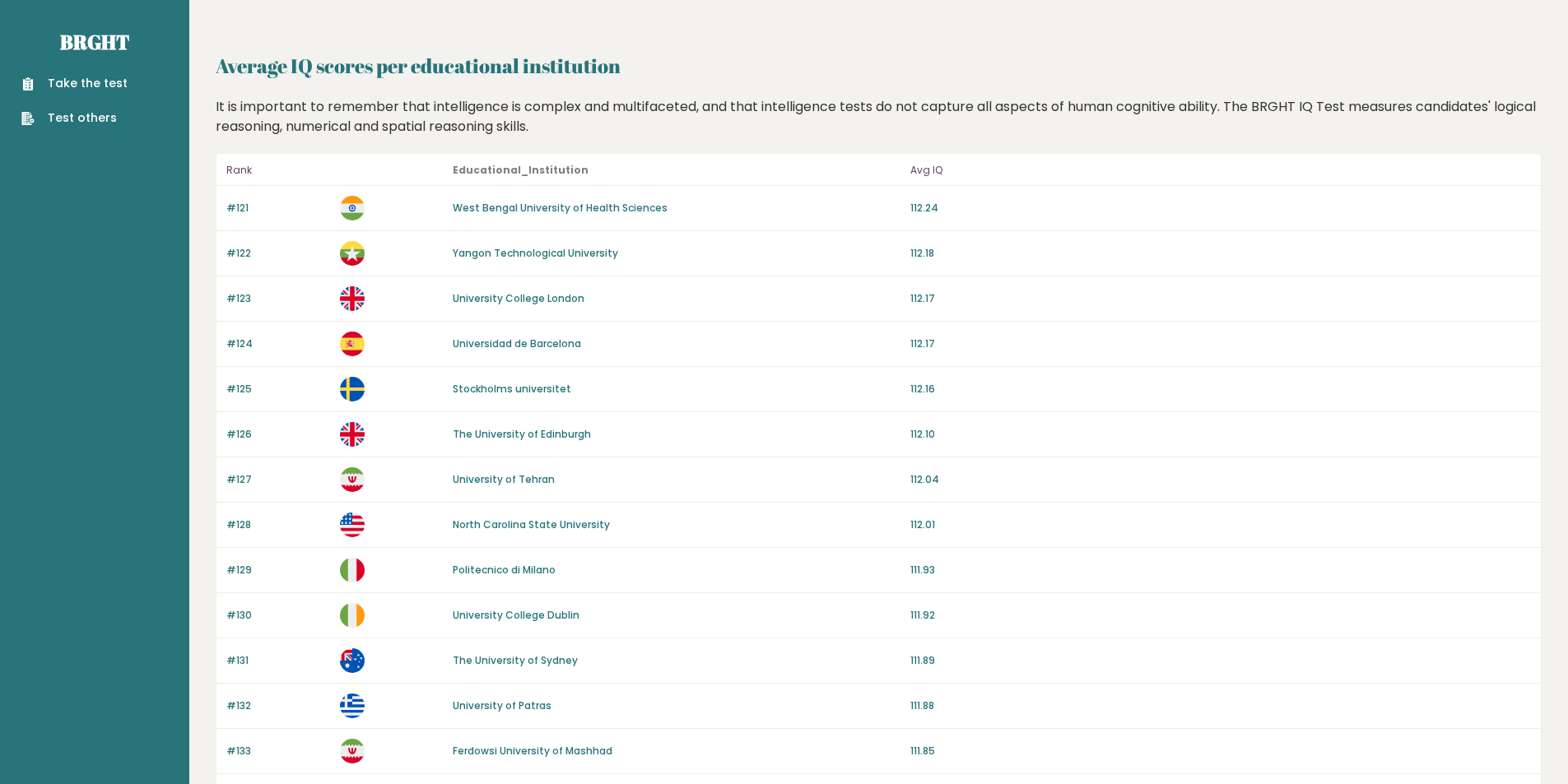 drag, startPoint x: 691, startPoint y: 557, endPoint x: 662, endPoint y: 363, distance: 196.15555 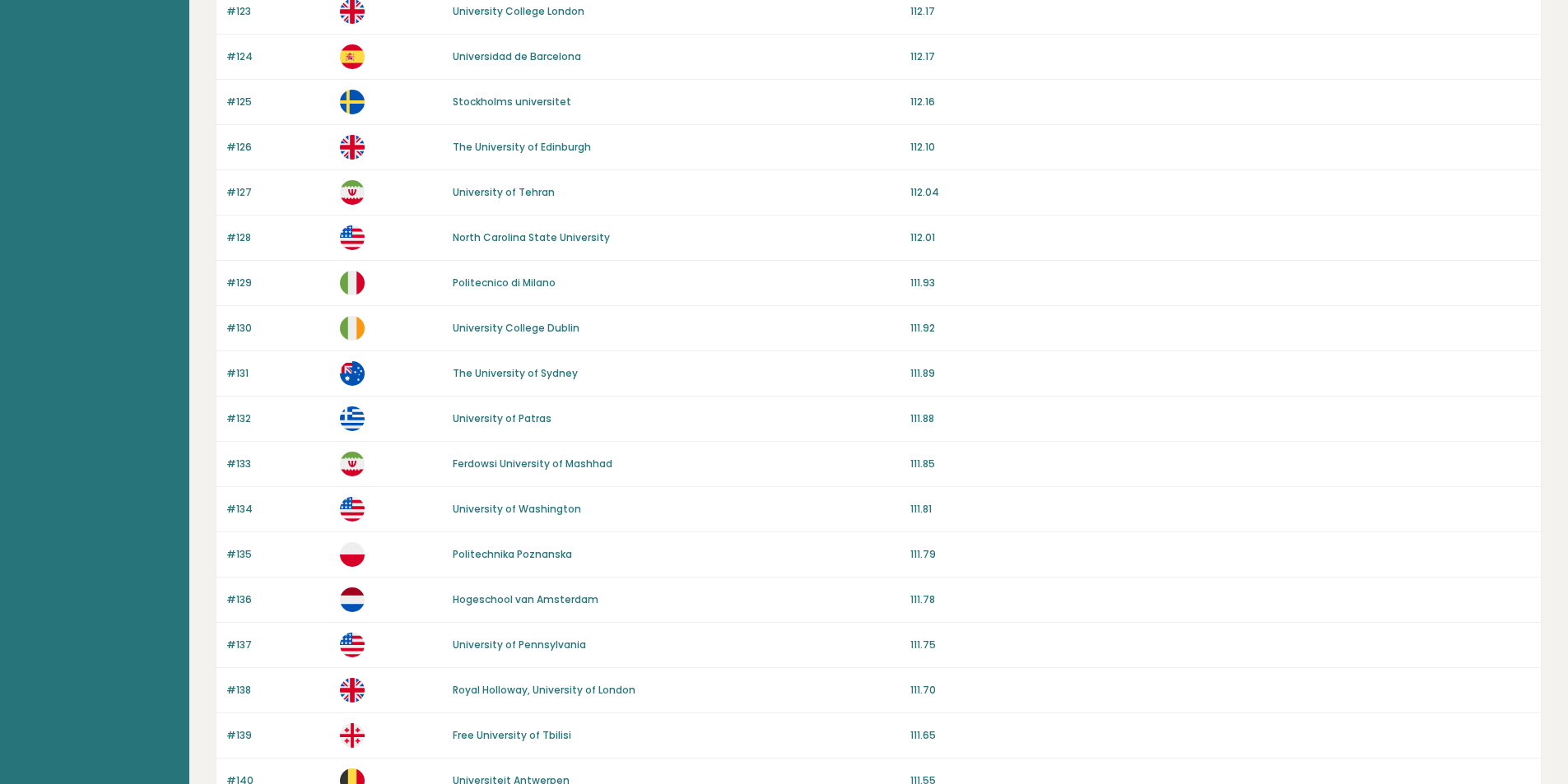 scroll, scrollTop: 1352, scrollLeft: 0, axis: vertical 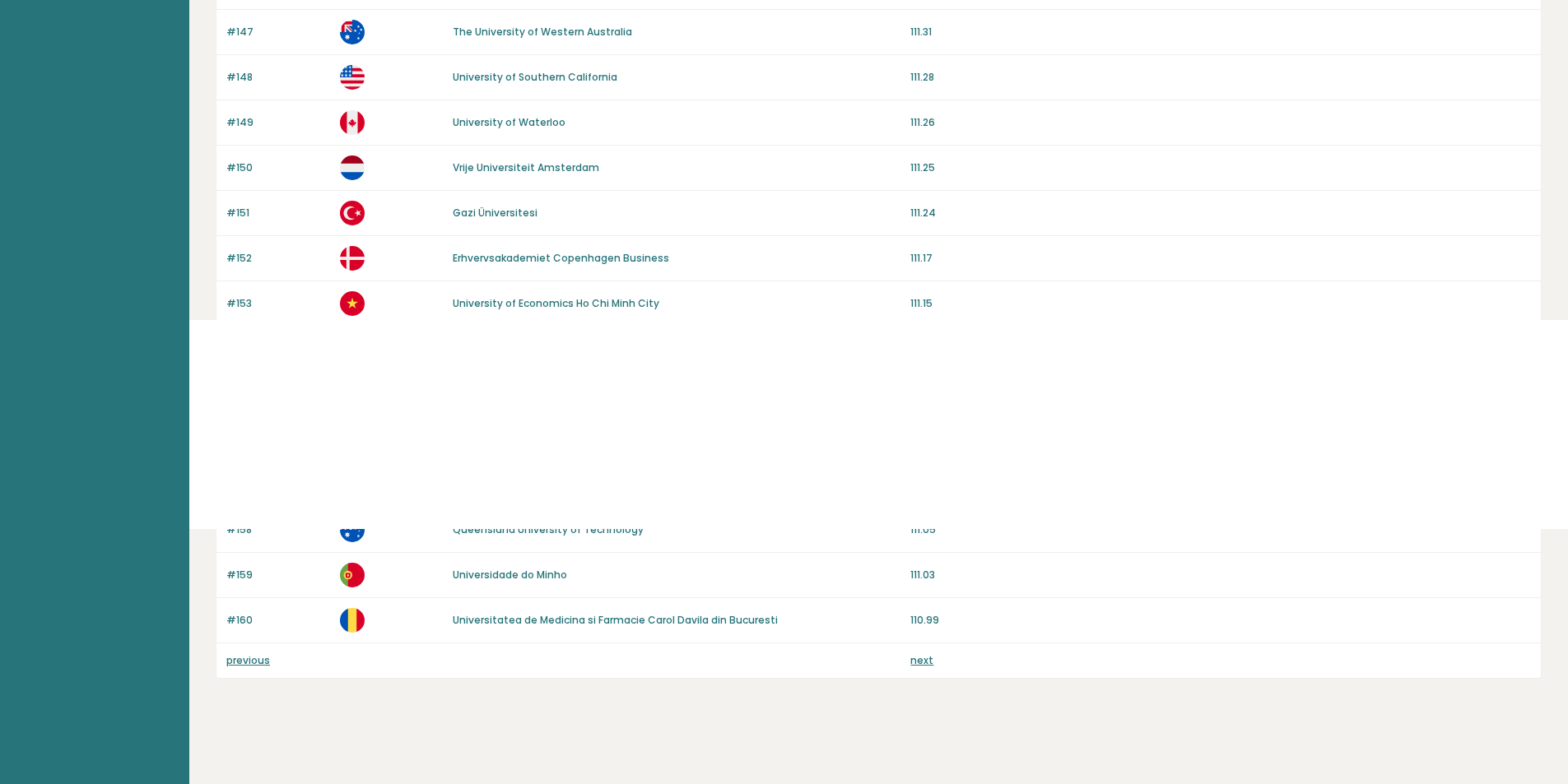 drag, startPoint x: 654, startPoint y: 392, endPoint x: 642, endPoint y: 652, distance: 260.277 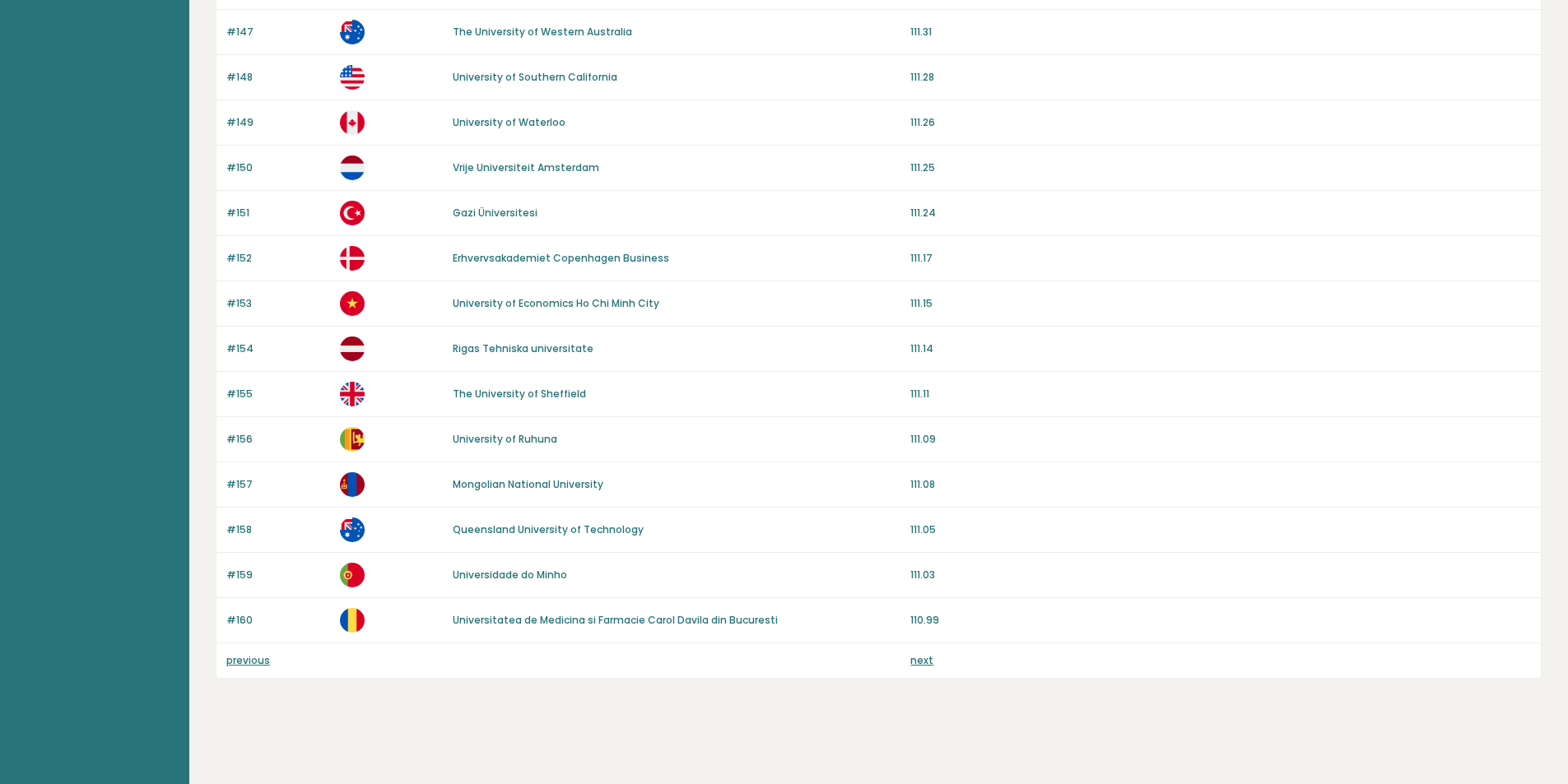 click on "next" at bounding box center (922, 660) 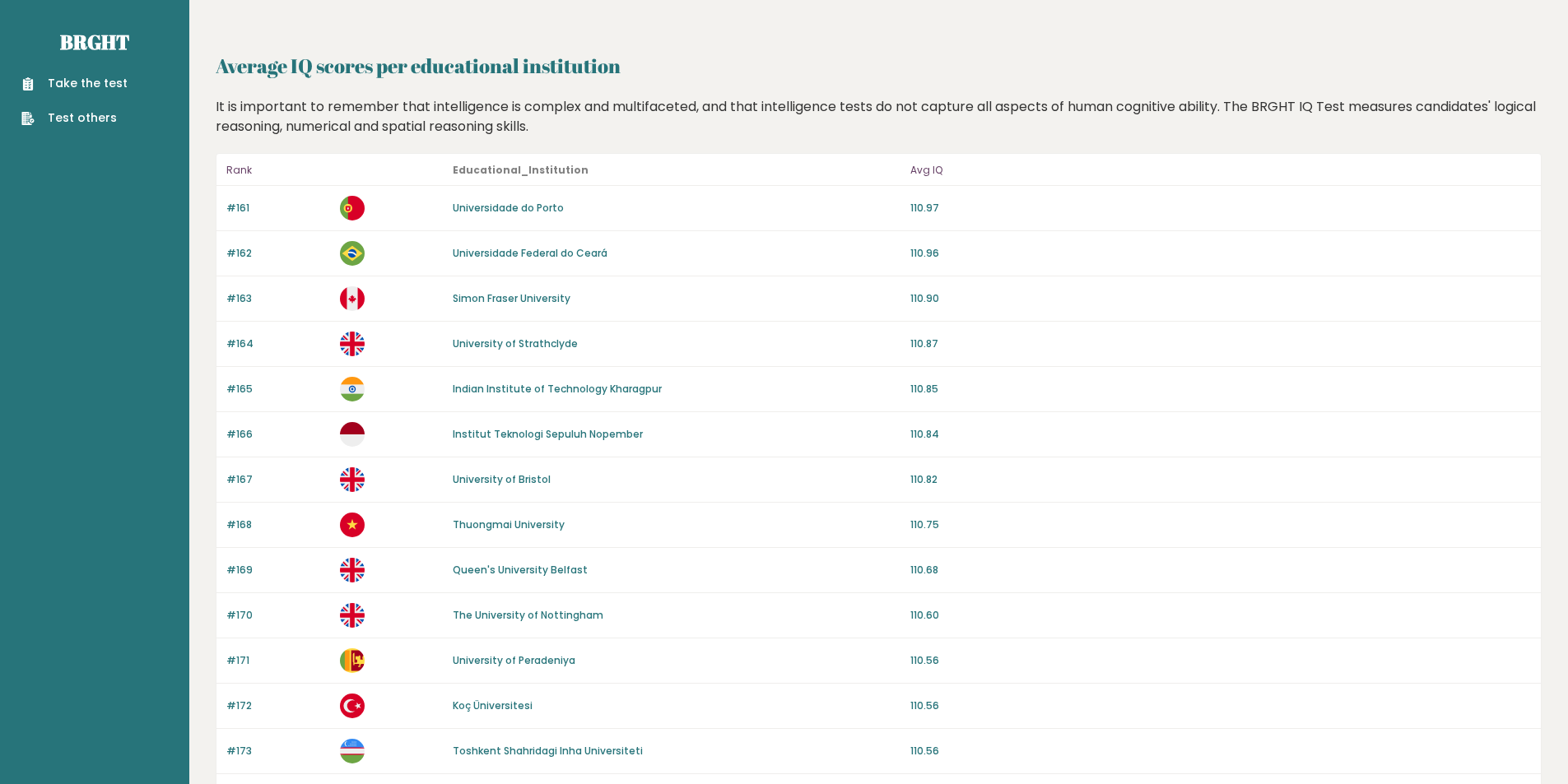 scroll, scrollTop: 0, scrollLeft: 0, axis: both 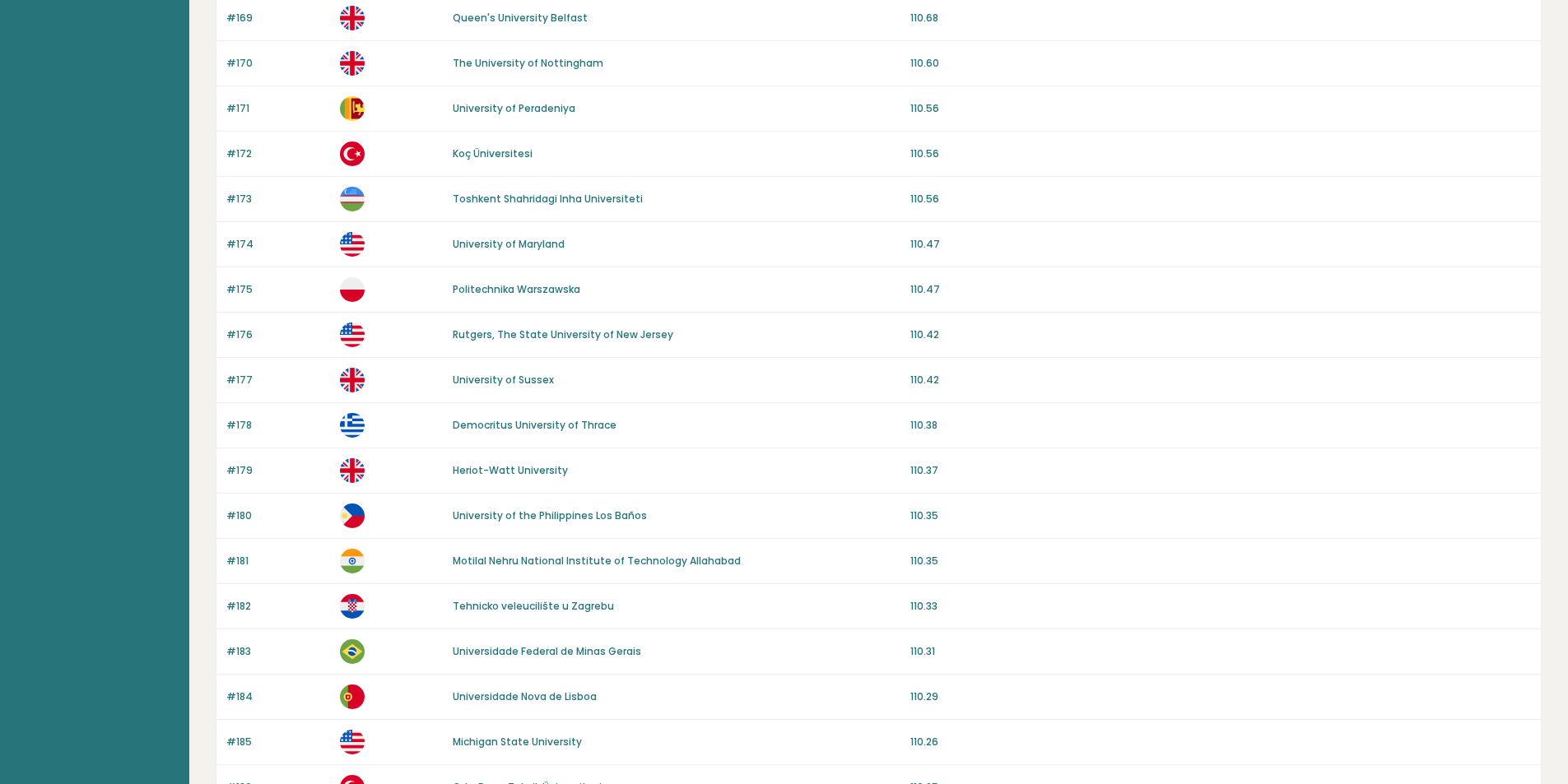 drag, startPoint x: 643, startPoint y: 594, endPoint x: 624, endPoint y: 672, distance: 80.28076 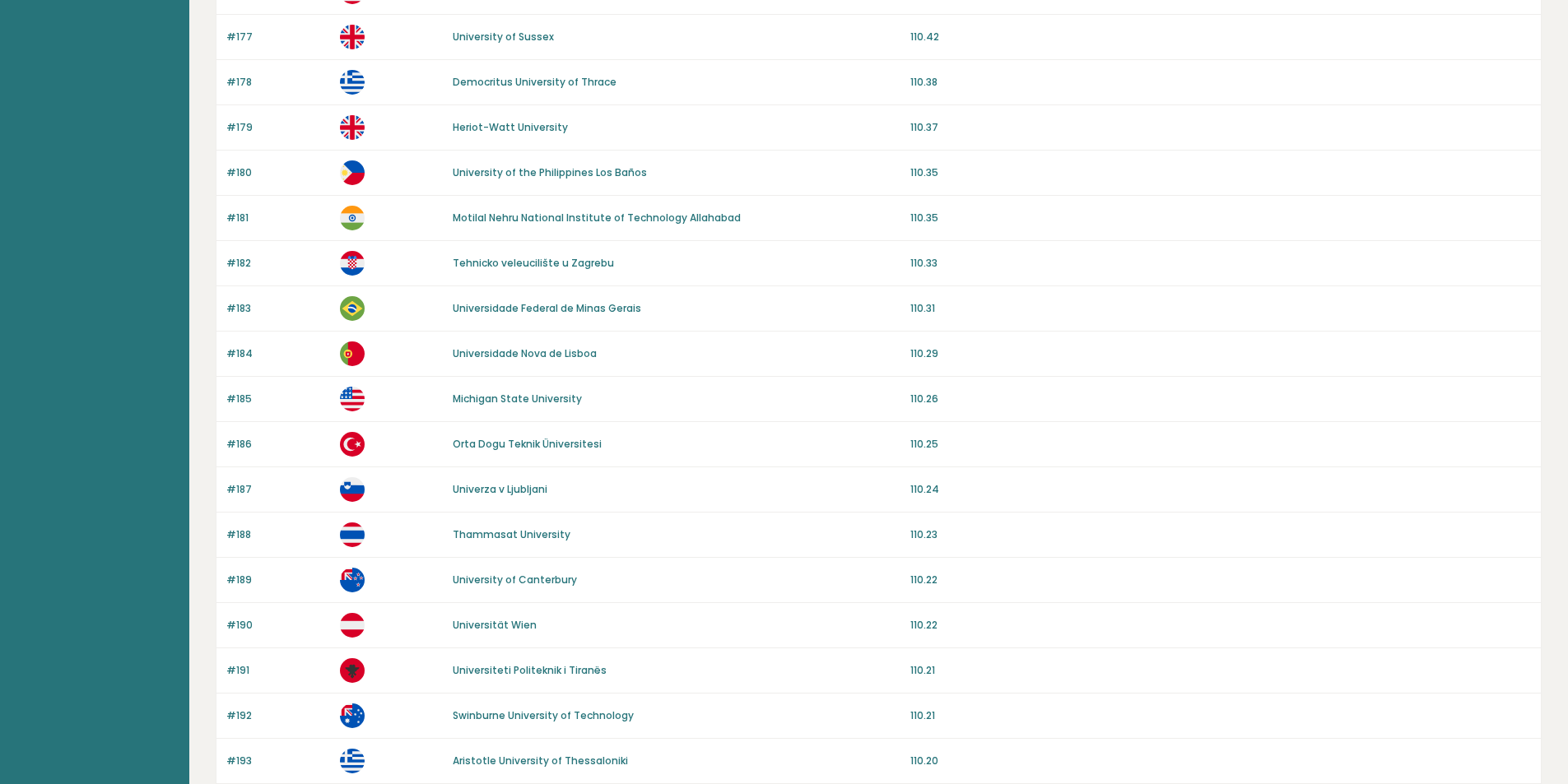 drag, startPoint x: 668, startPoint y: 370, endPoint x: 677, endPoint y: 491, distance: 121.33425 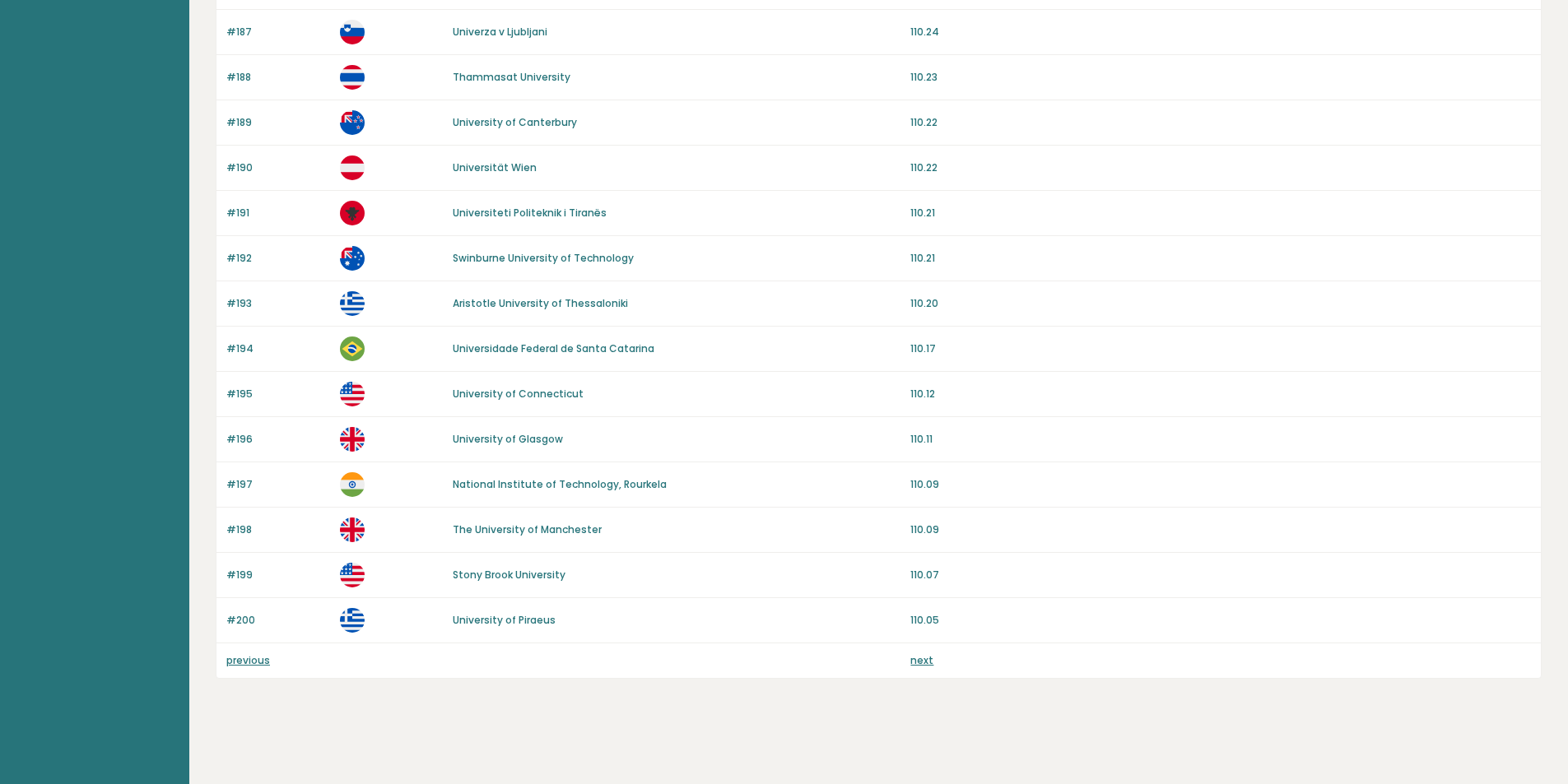 drag, startPoint x: 709, startPoint y: 409, endPoint x: 682, endPoint y: 674, distance: 266.37192 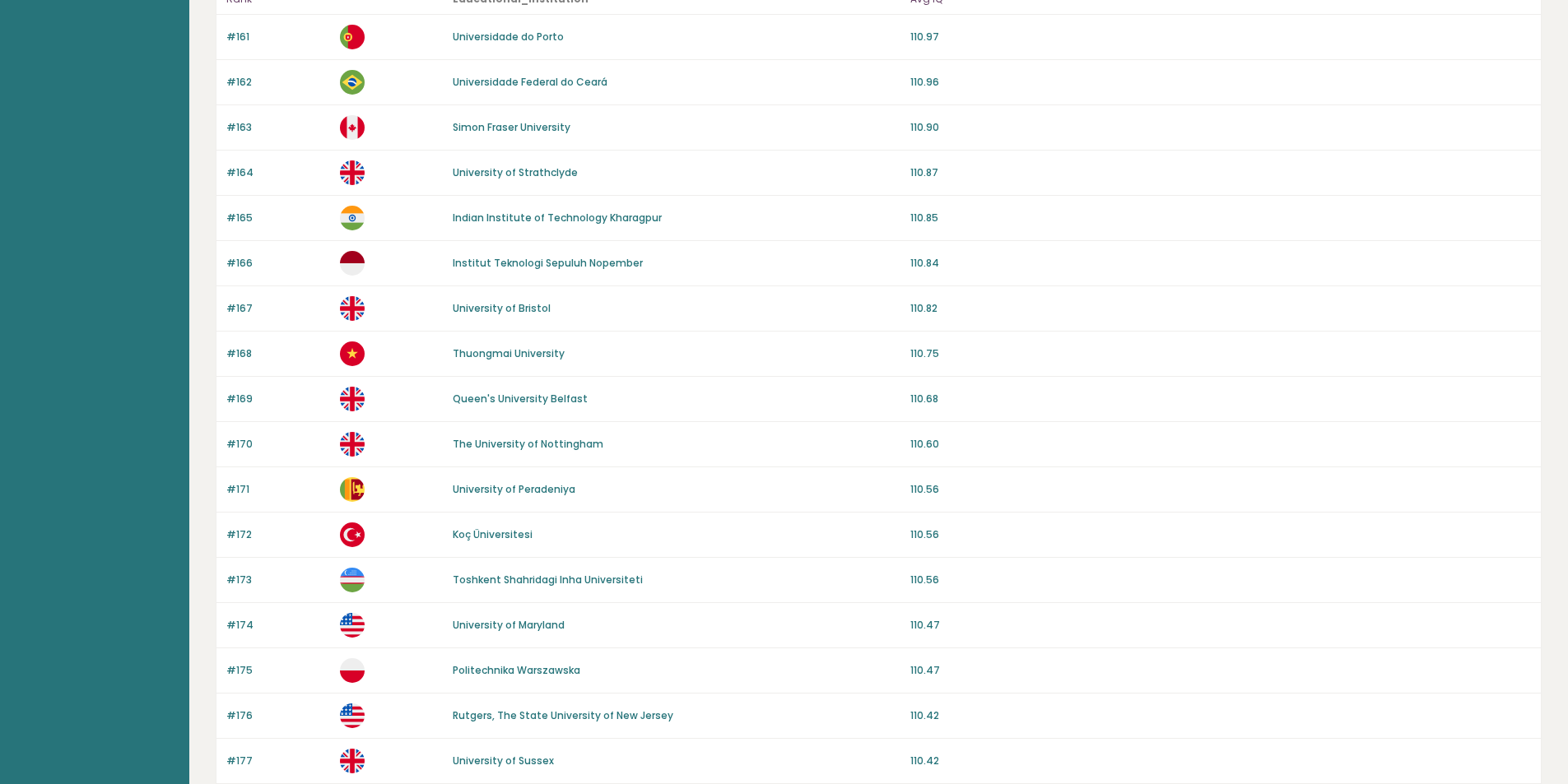scroll, scrollTop: 0, scrollLeft: 0, axis: both 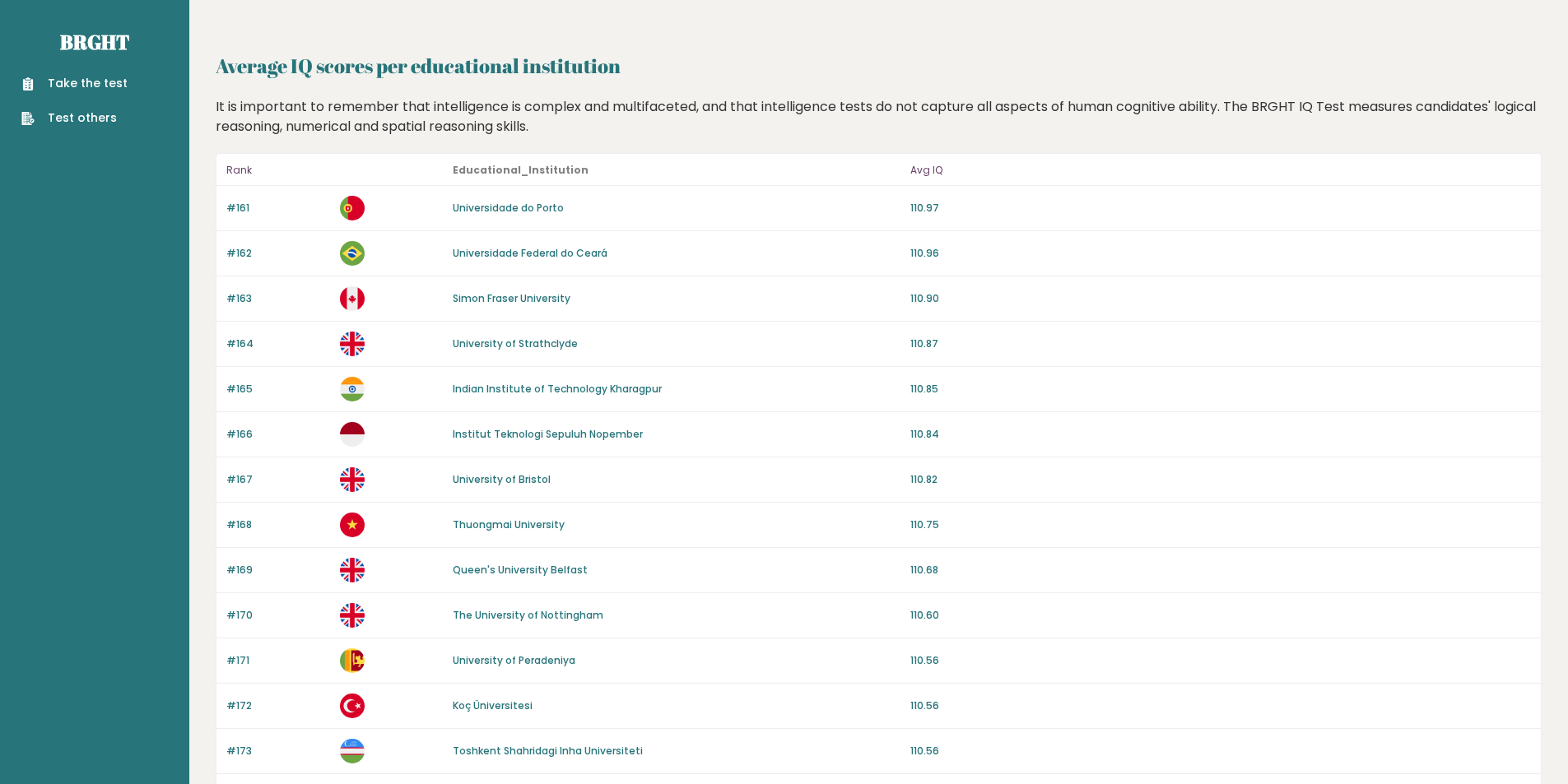drag, startPoint x: 683, startPoint y: 614, endPoint x: 673, endPoint y: 418, distance: 196.25494 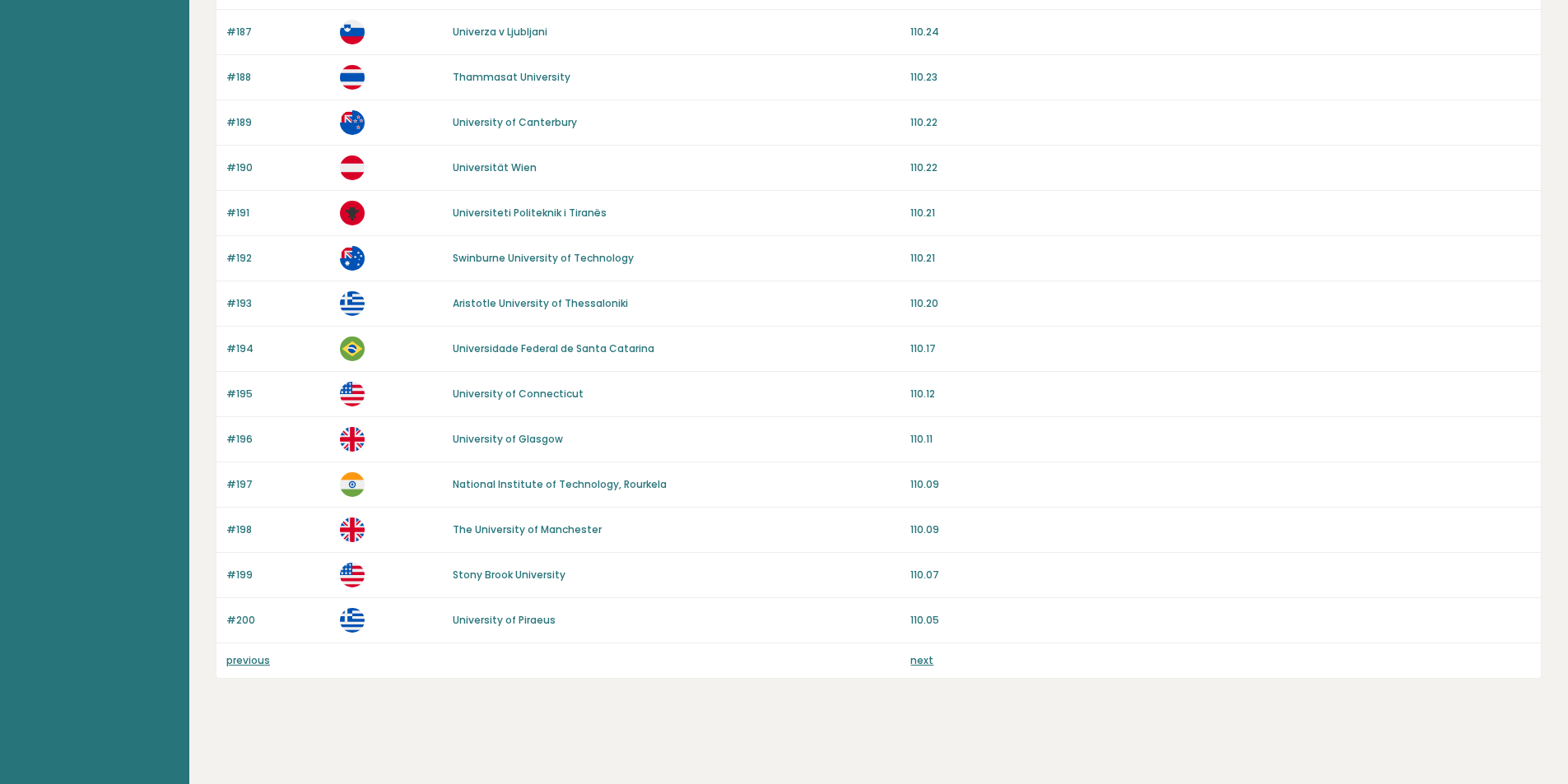 drag, startPoint x: 718, startPoint y: 271, endPoint x: 704, endPoint y: 503, distance: 232.42203 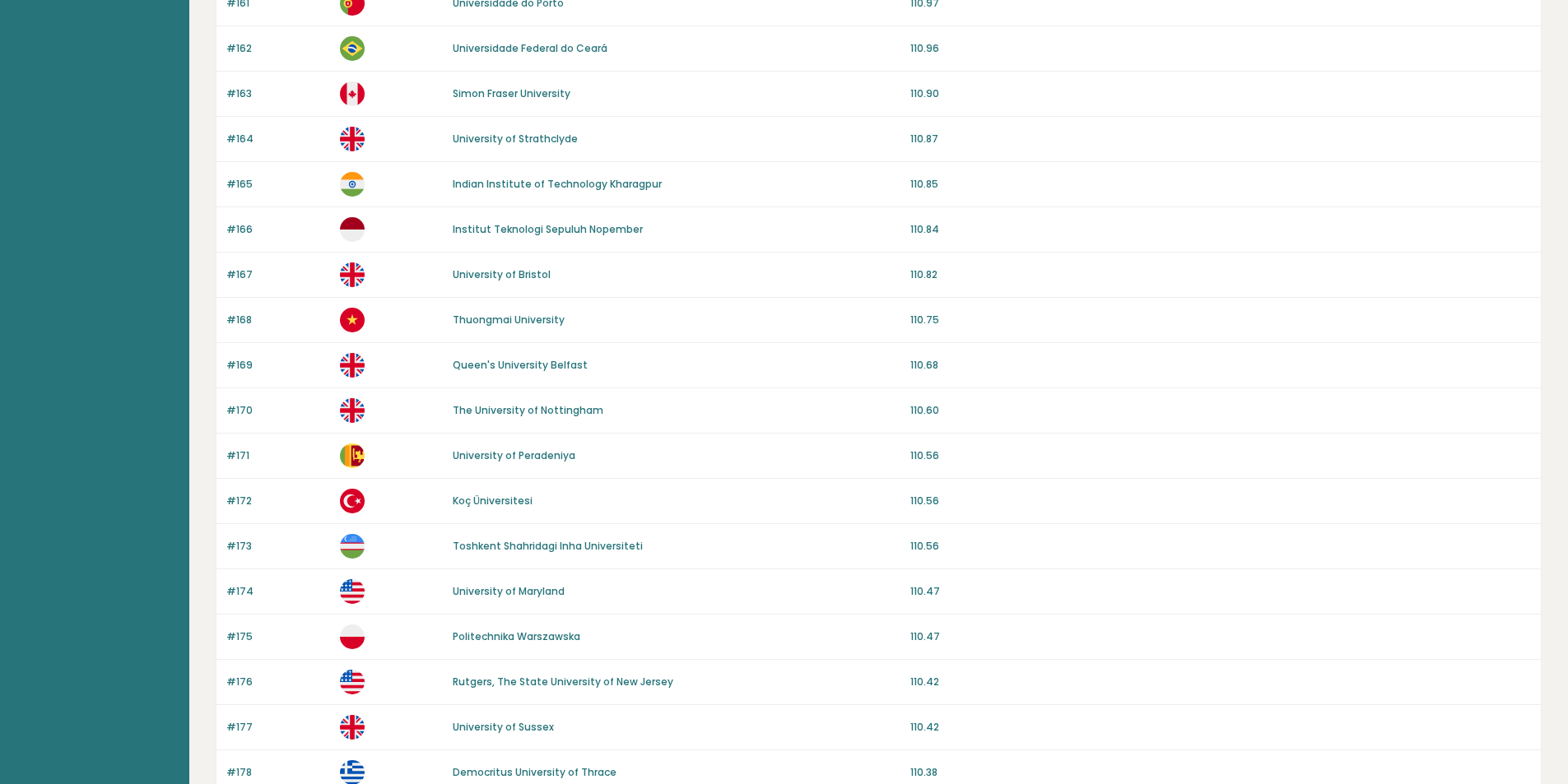 scroll, scrollTop: 0, scrollLeft: 0, axis: both 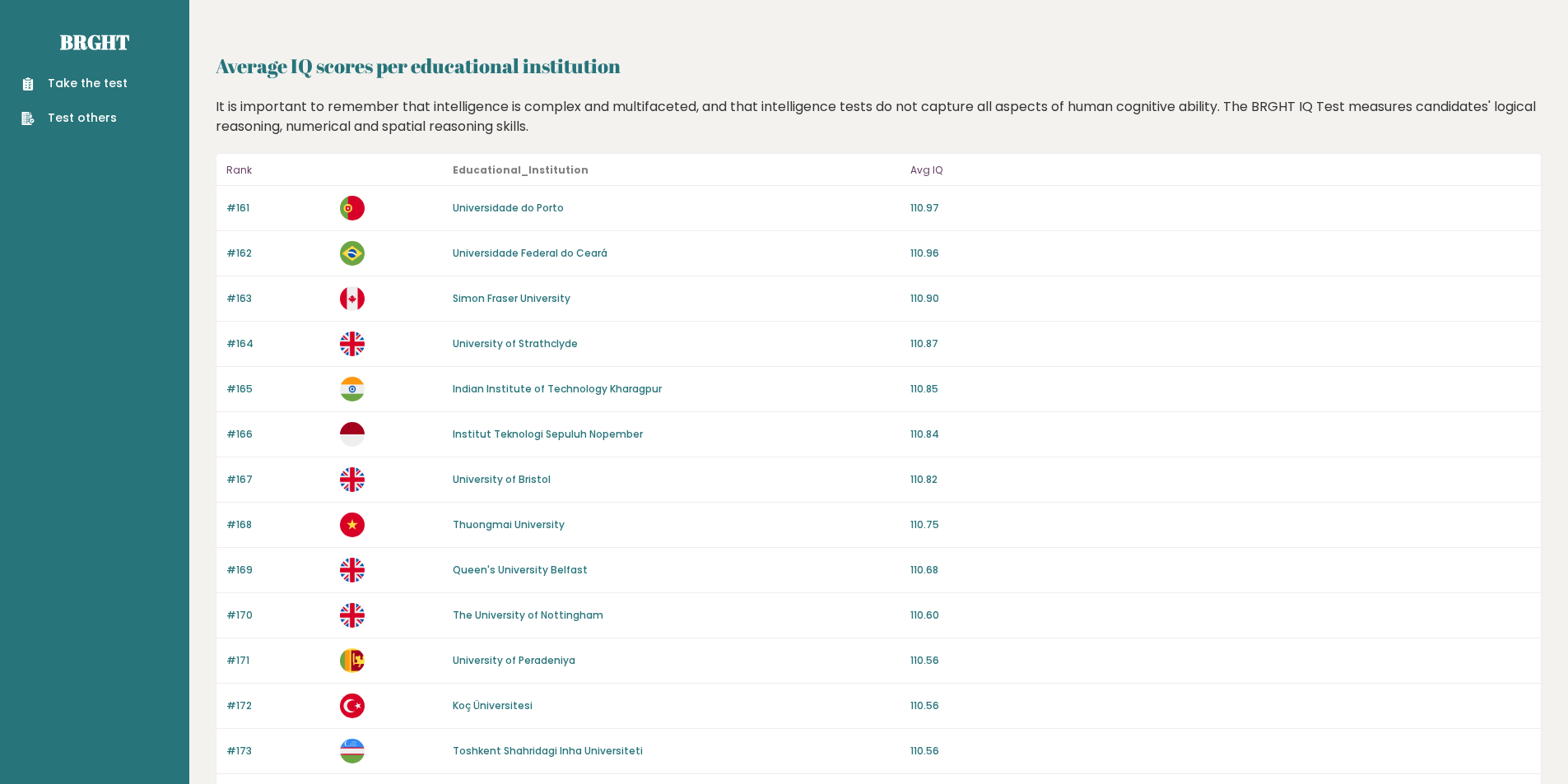 drag, startPoint x: 743, startPoint y: 438, endPoint x: 712, endPoint y: 197, distance: 242.9856 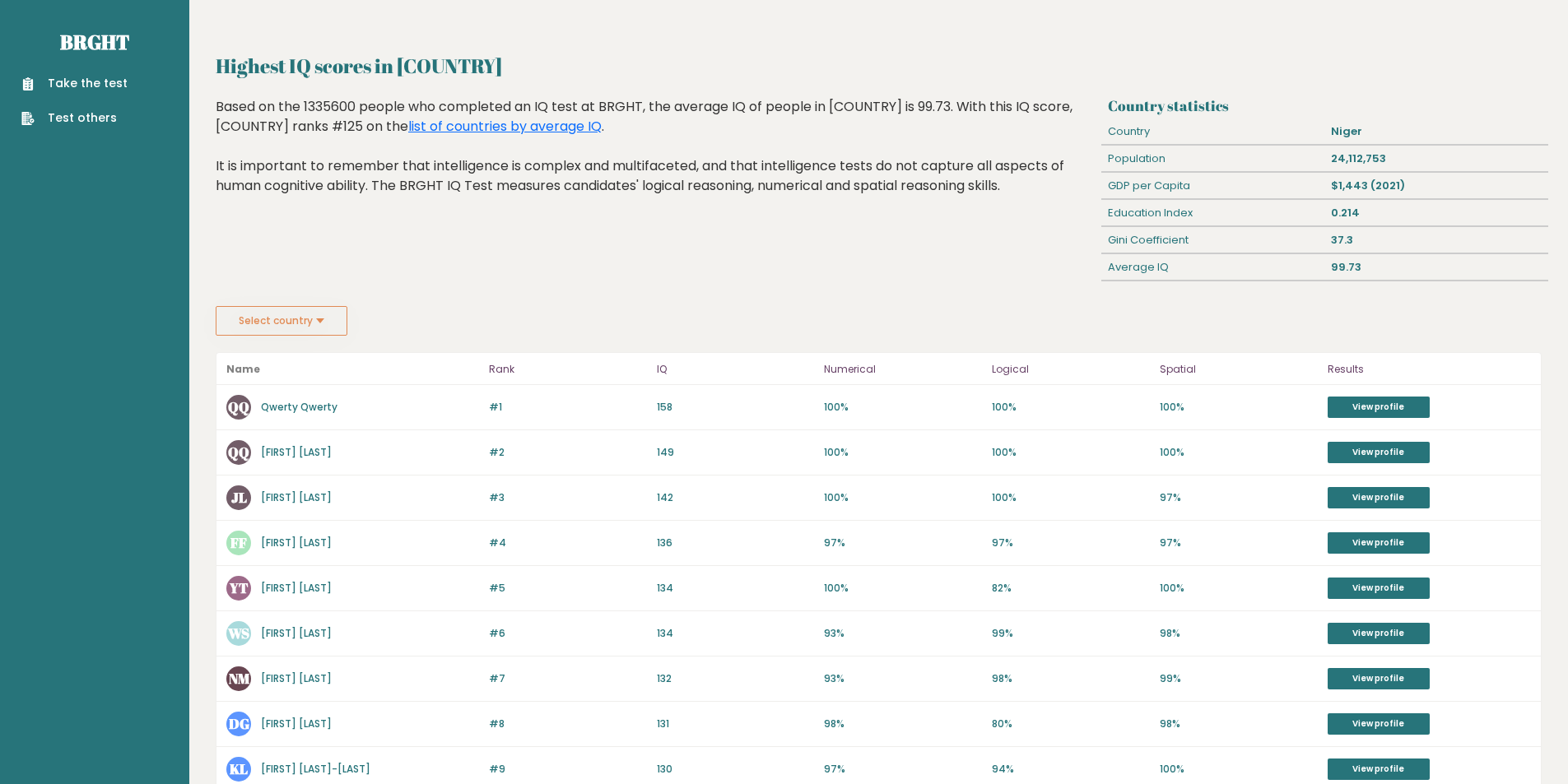 scroll, scrollTop: 0, scrollLeft: 0, axis: both 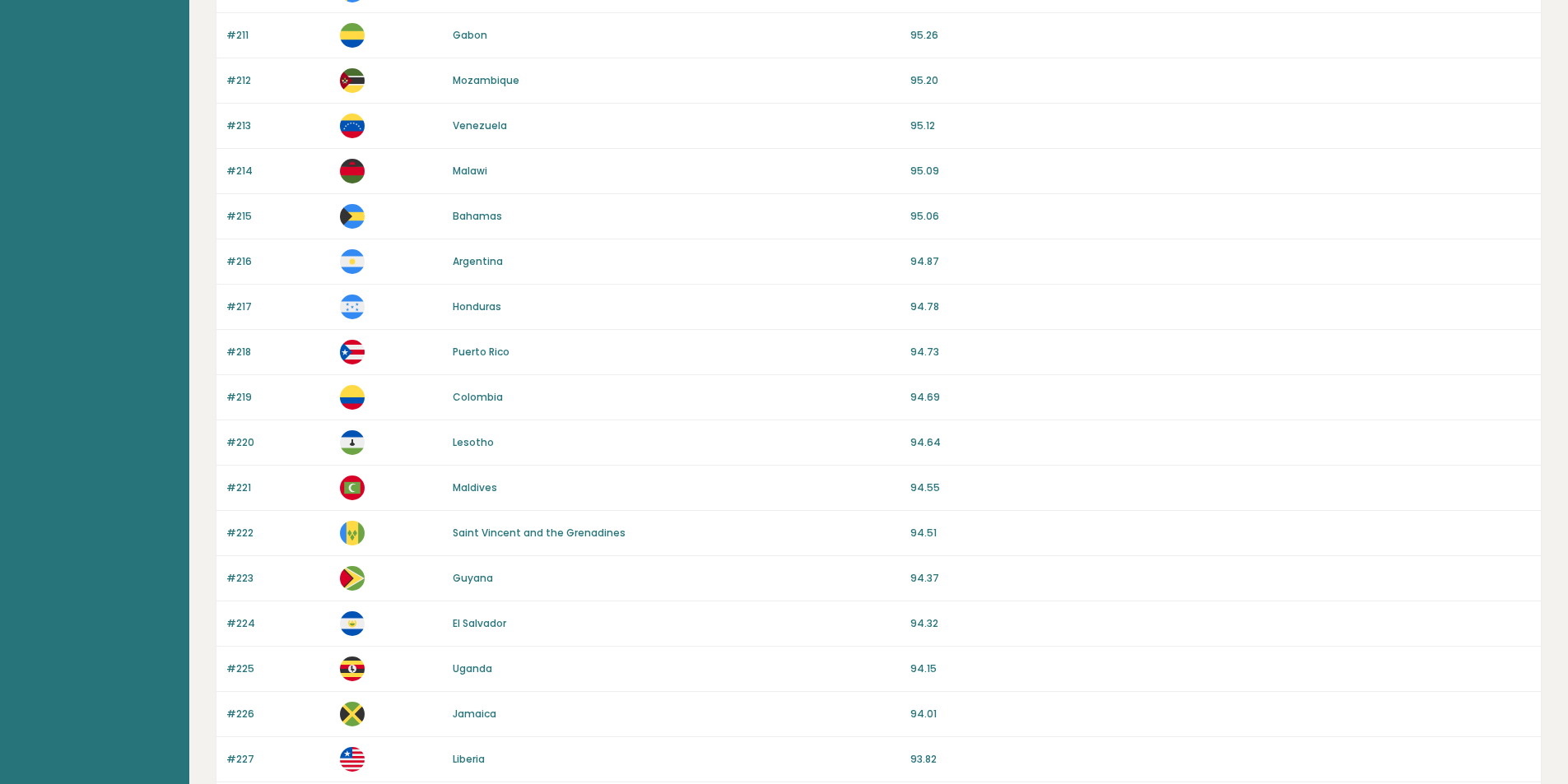 drag, startPoint x: 652, startPoint y: 277, endPoint x: 644, endPoint y: 198, distance: 79.40403 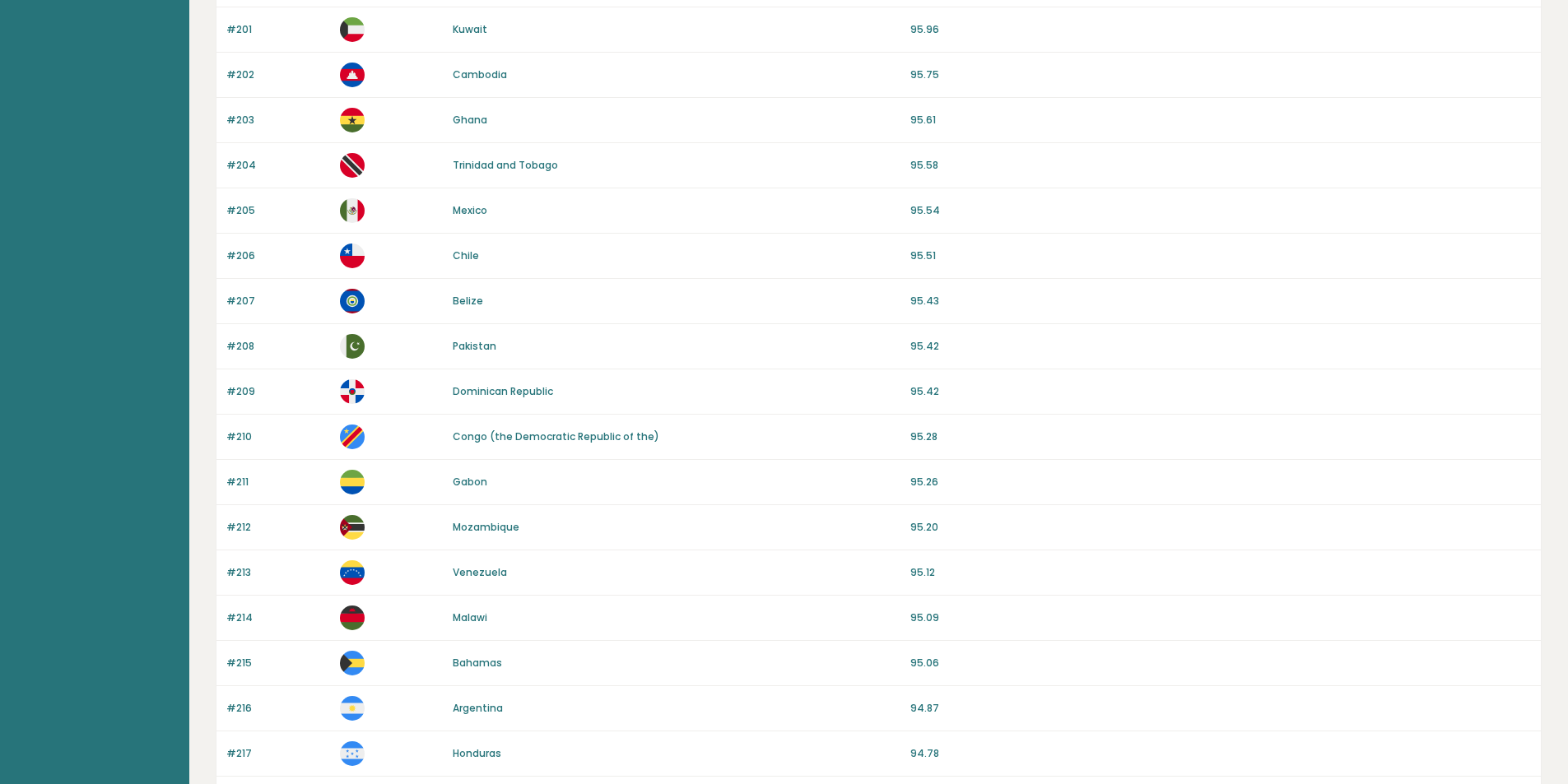 drag, startPoint x: 575, startPoint y: 311, endPoint x: 562, endPoint y: 216, distance: 95.88535 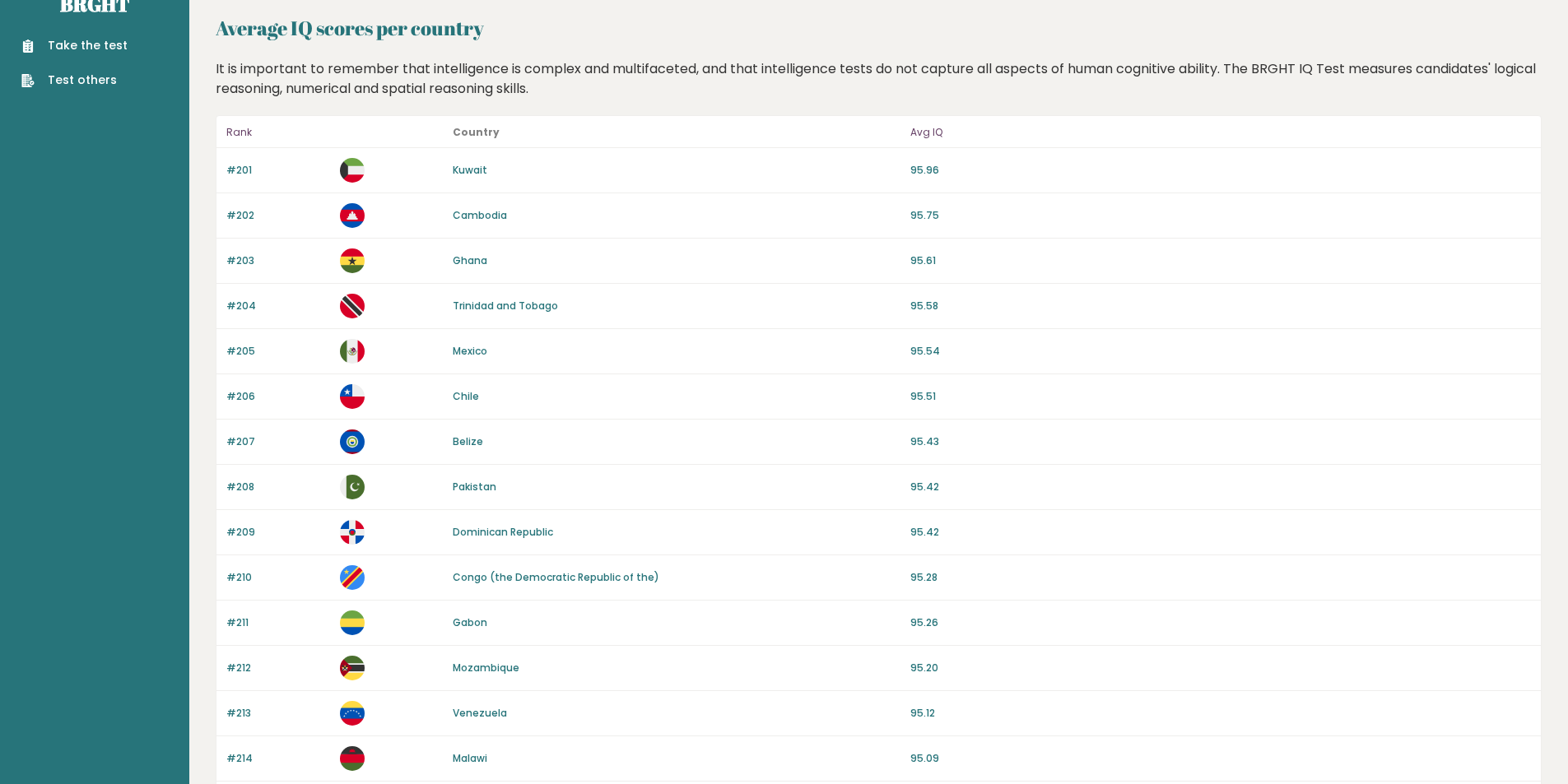 scroll, scrollTop: 0, scrollLeft: 0, axis: both 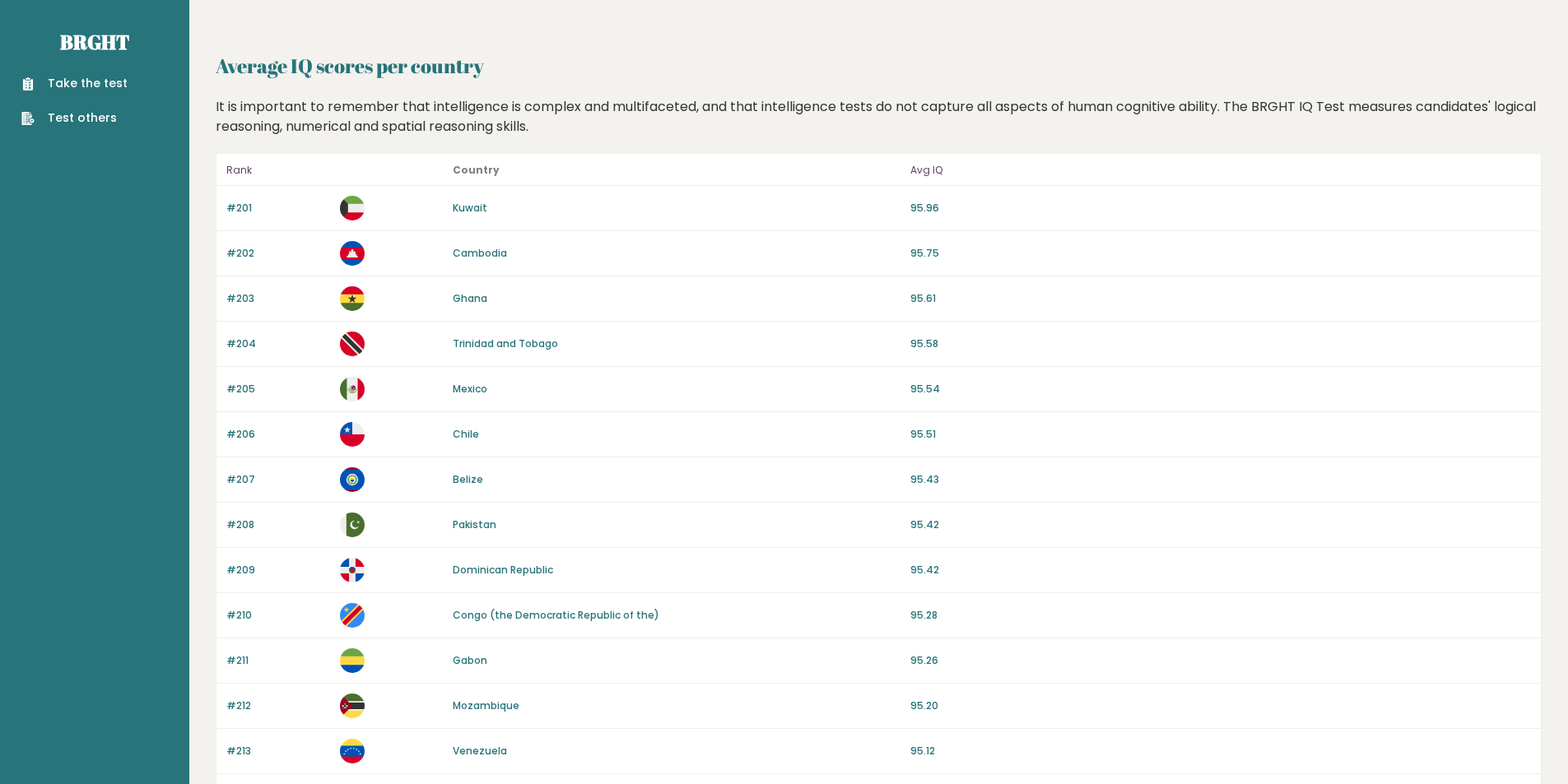 drag, startPoint x: 581, startPoint y: 399, endPoint x: 577, endPoint y: 301, distance: 98.081599 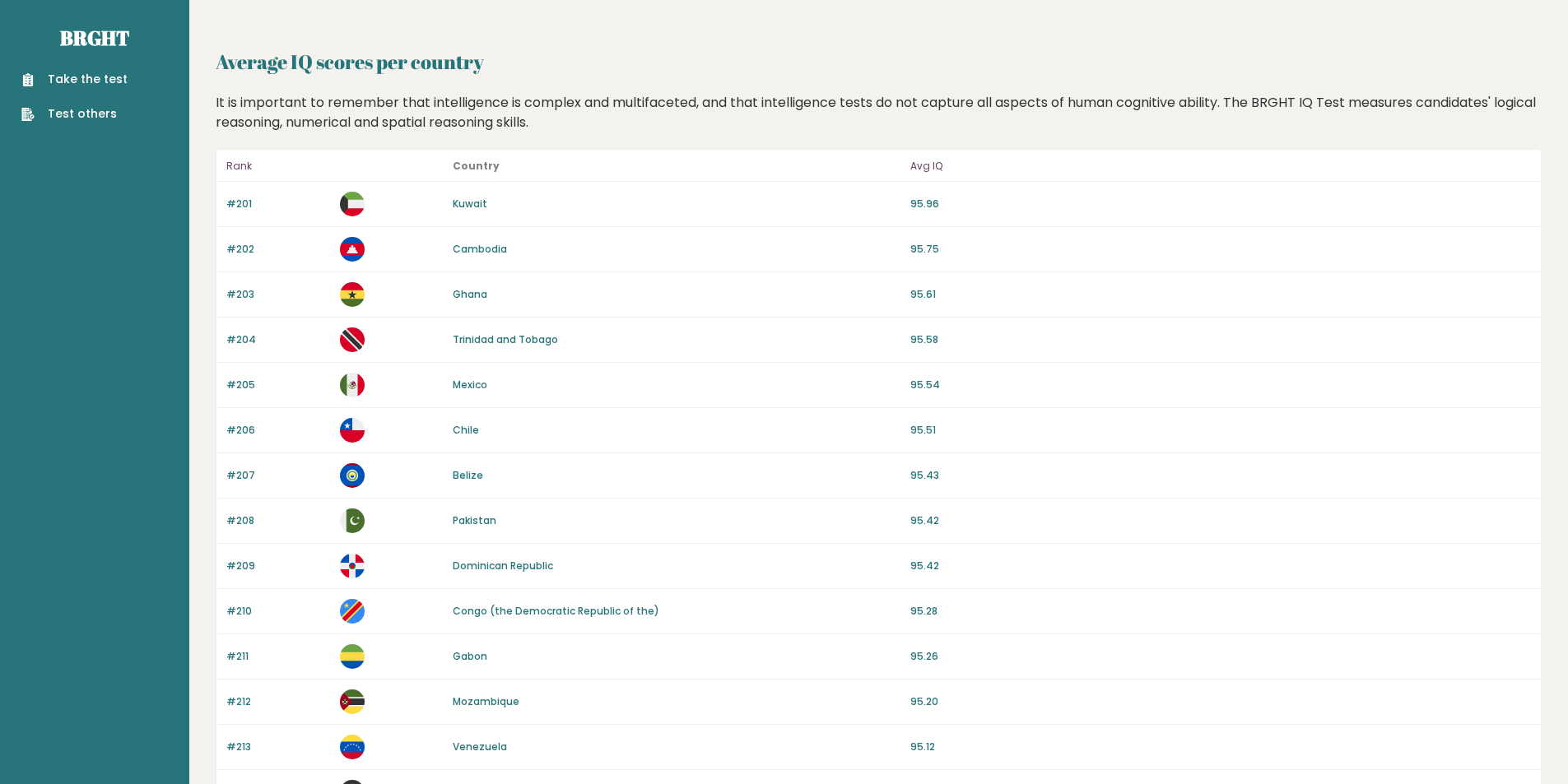 scroll, scrollTop: 7, scrollLeft: 0, axis: vertical 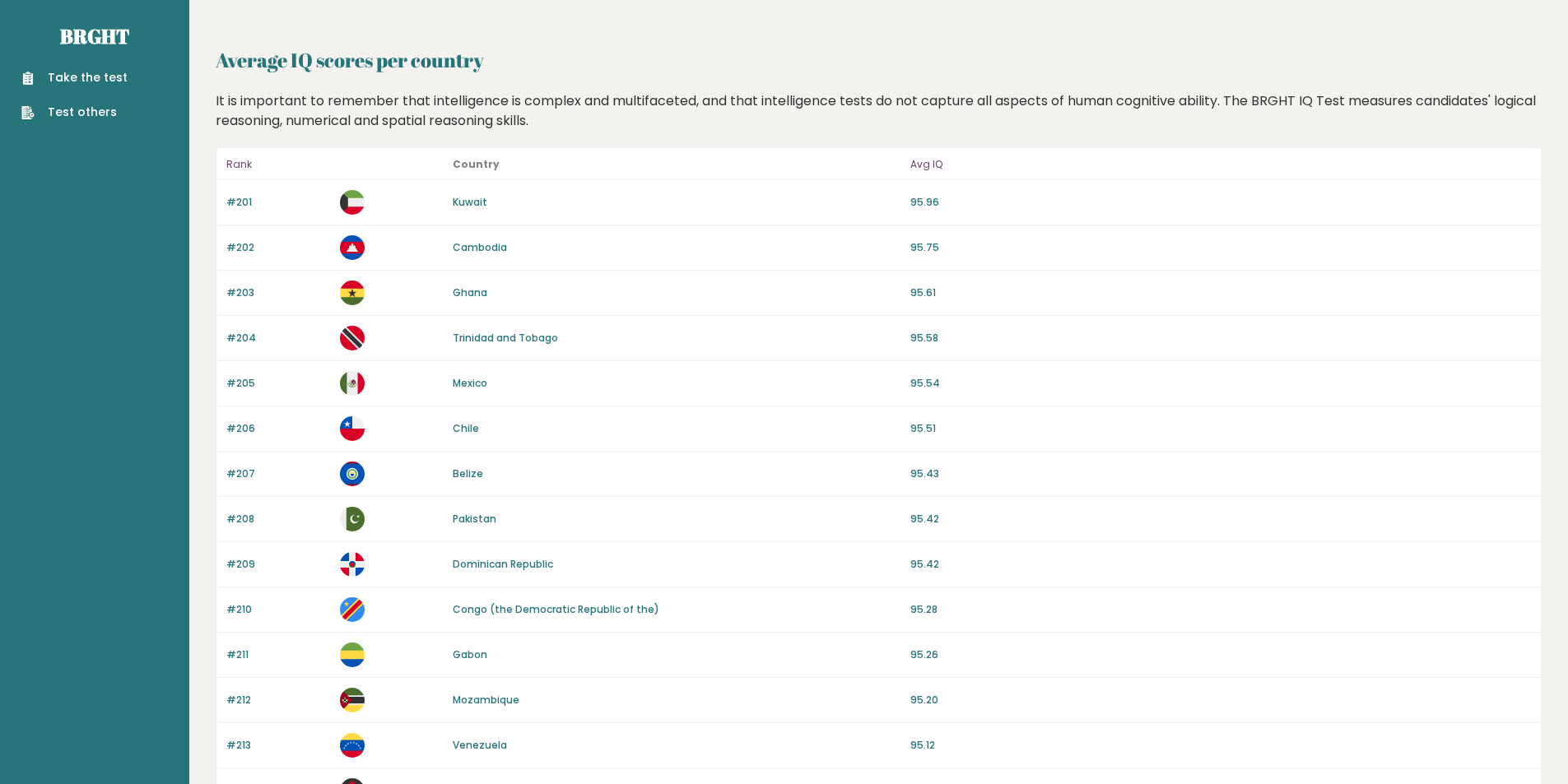 drag, startPoint x: 568, startPoint y: 247, endPoint x: 568, endPoint y: 262, distance: 15 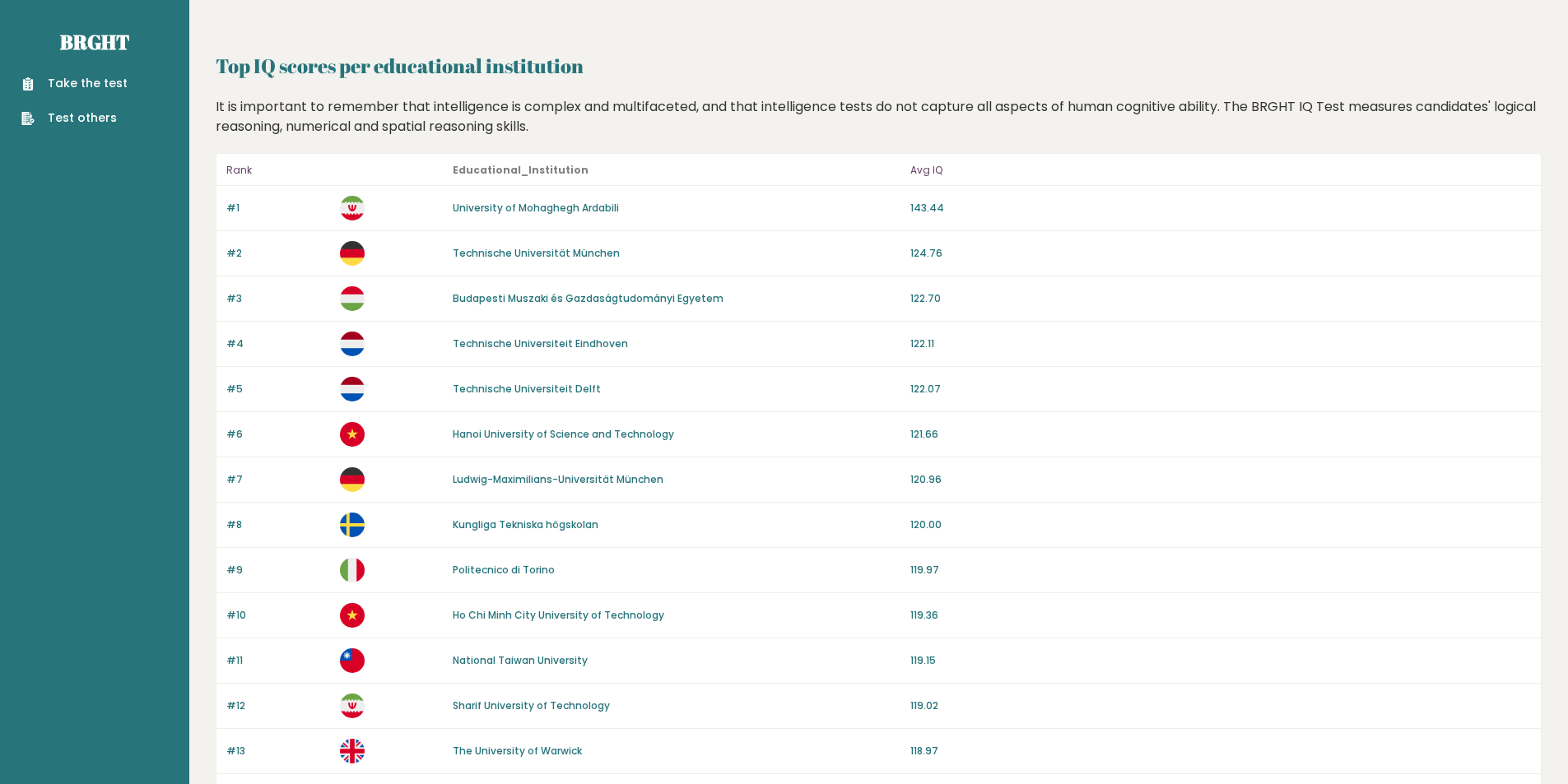 scroll, scrollTop: 1352, scrollLeft: 0, axis: vertical 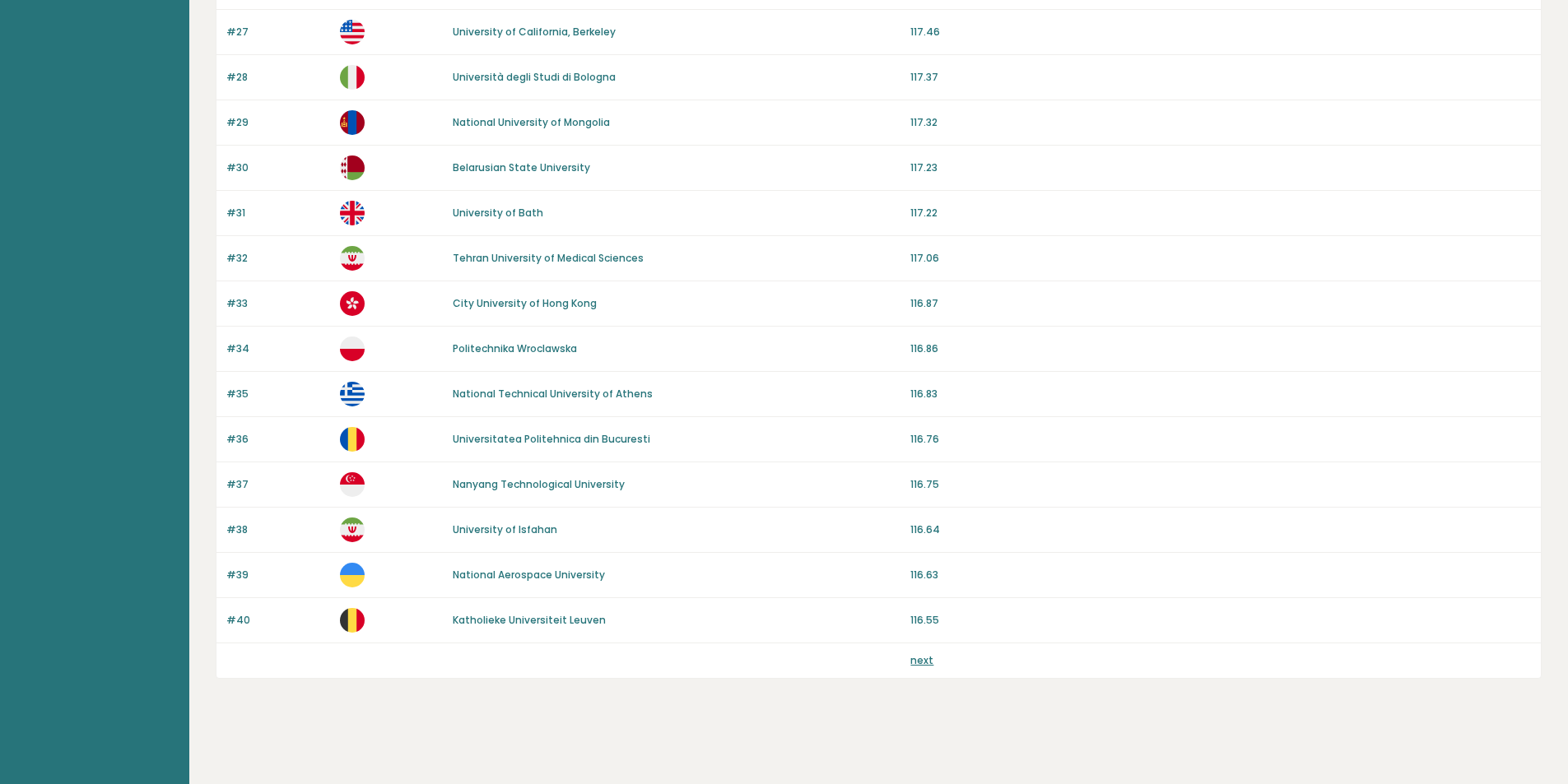 drag, startPoint x: 710, startPoint y: 212, endPoint x: 712, endPoint y: 557, distance: 345.0058 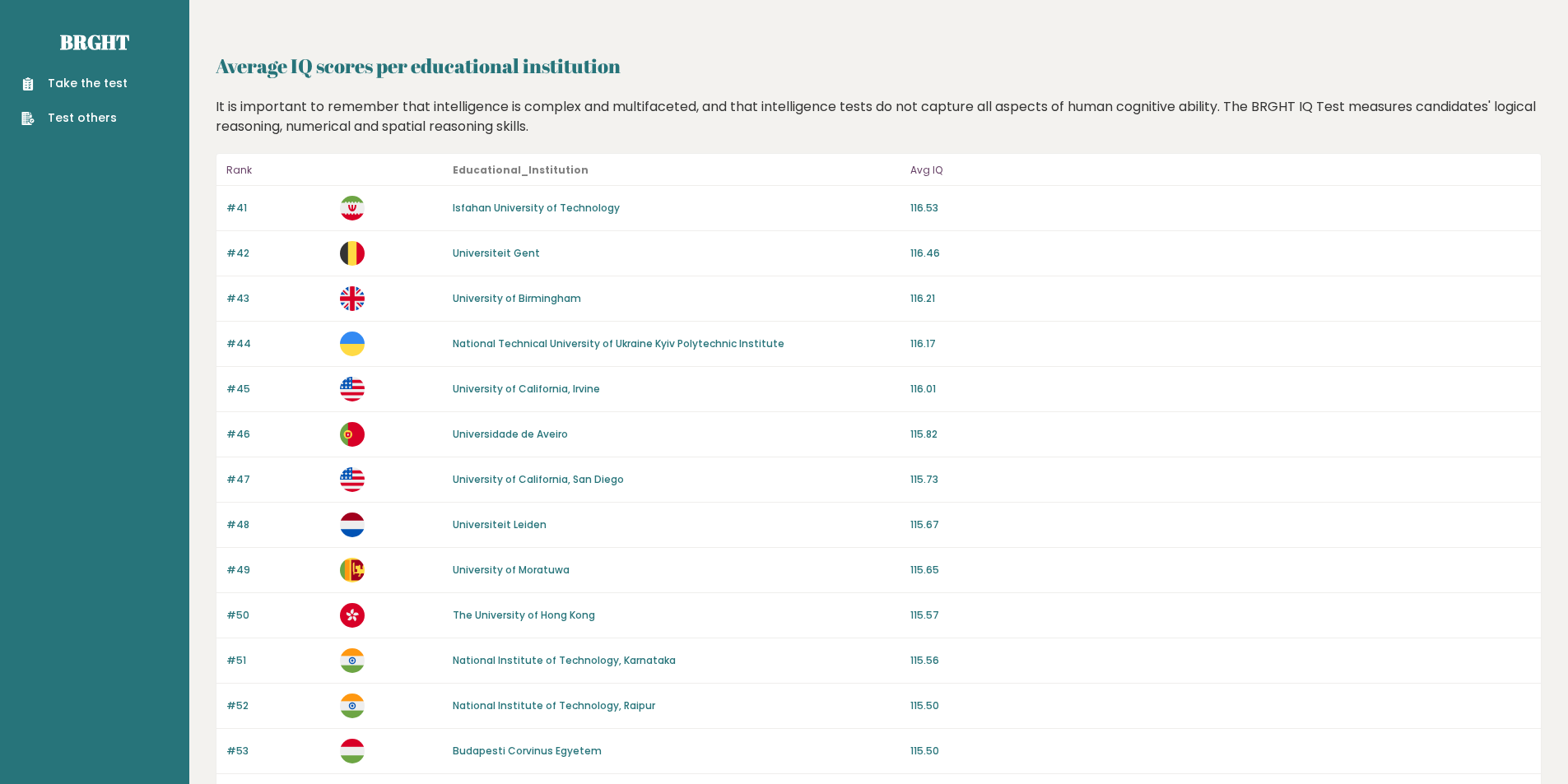scroll, scrollTop: 1352, scrollLeft: 0, axis: vertical 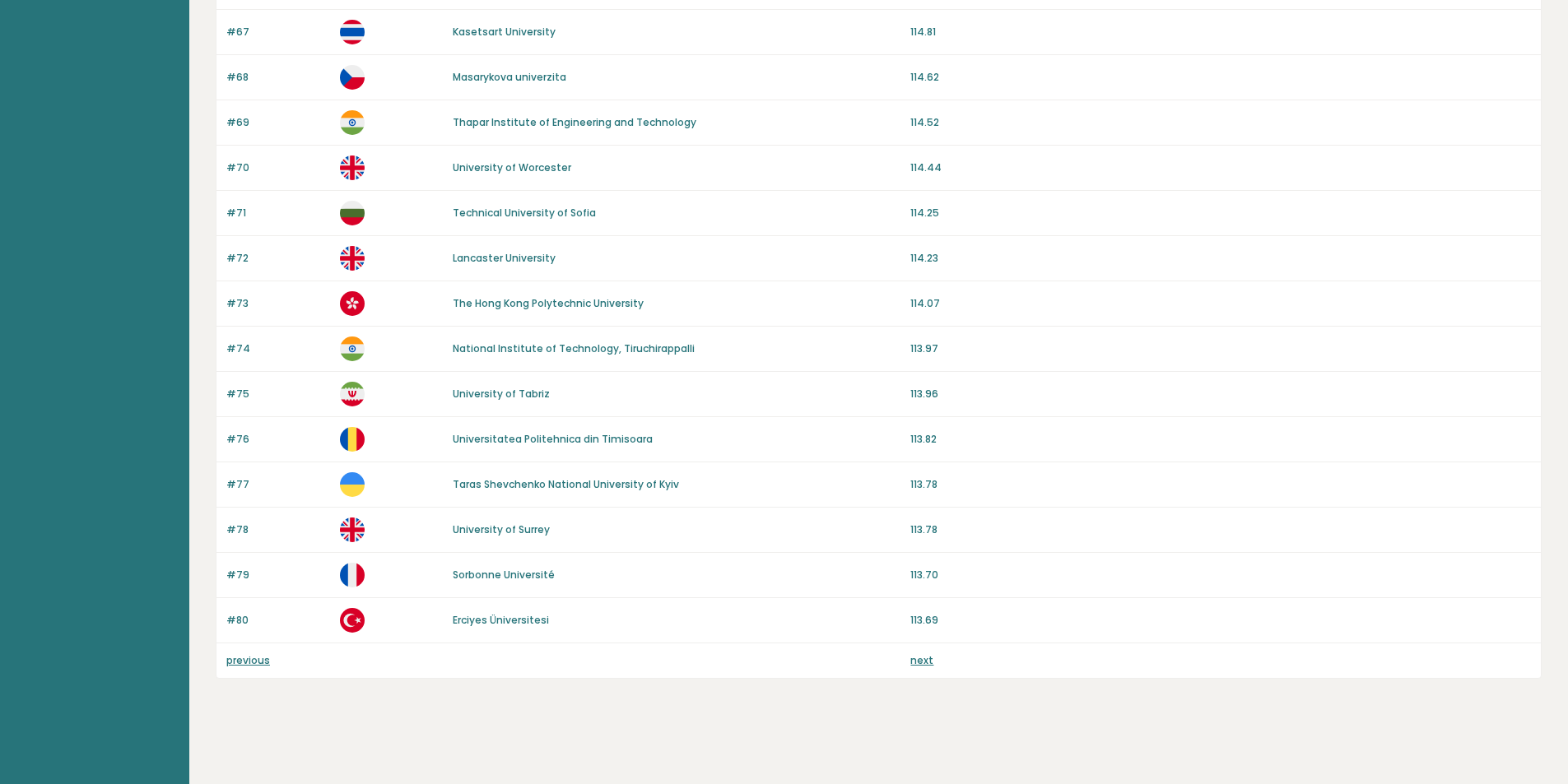 click on "next" at bounding box center (922, 660) 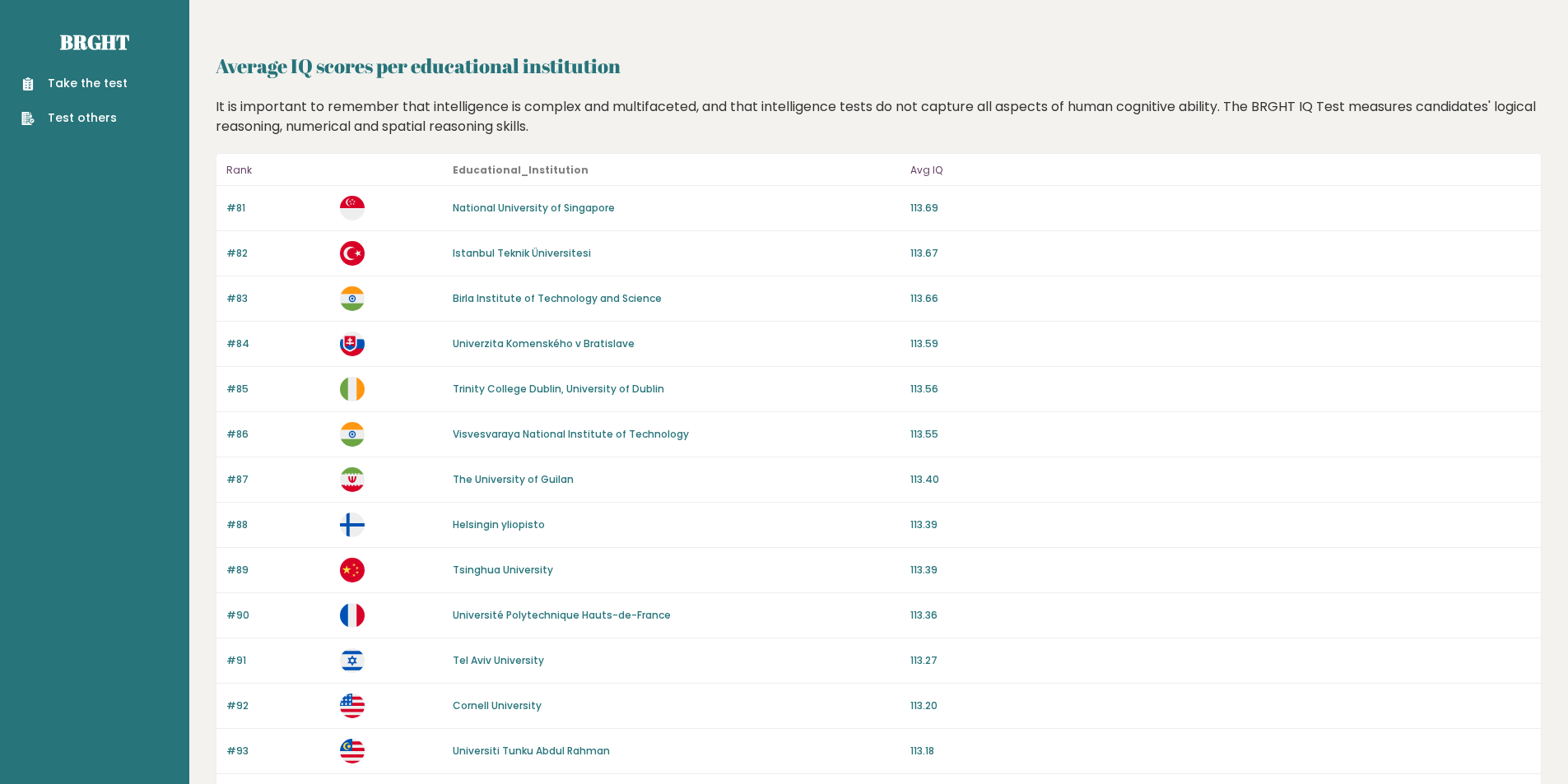 scroll, scrollTop: 0, scrollLeft: 0, axis: both 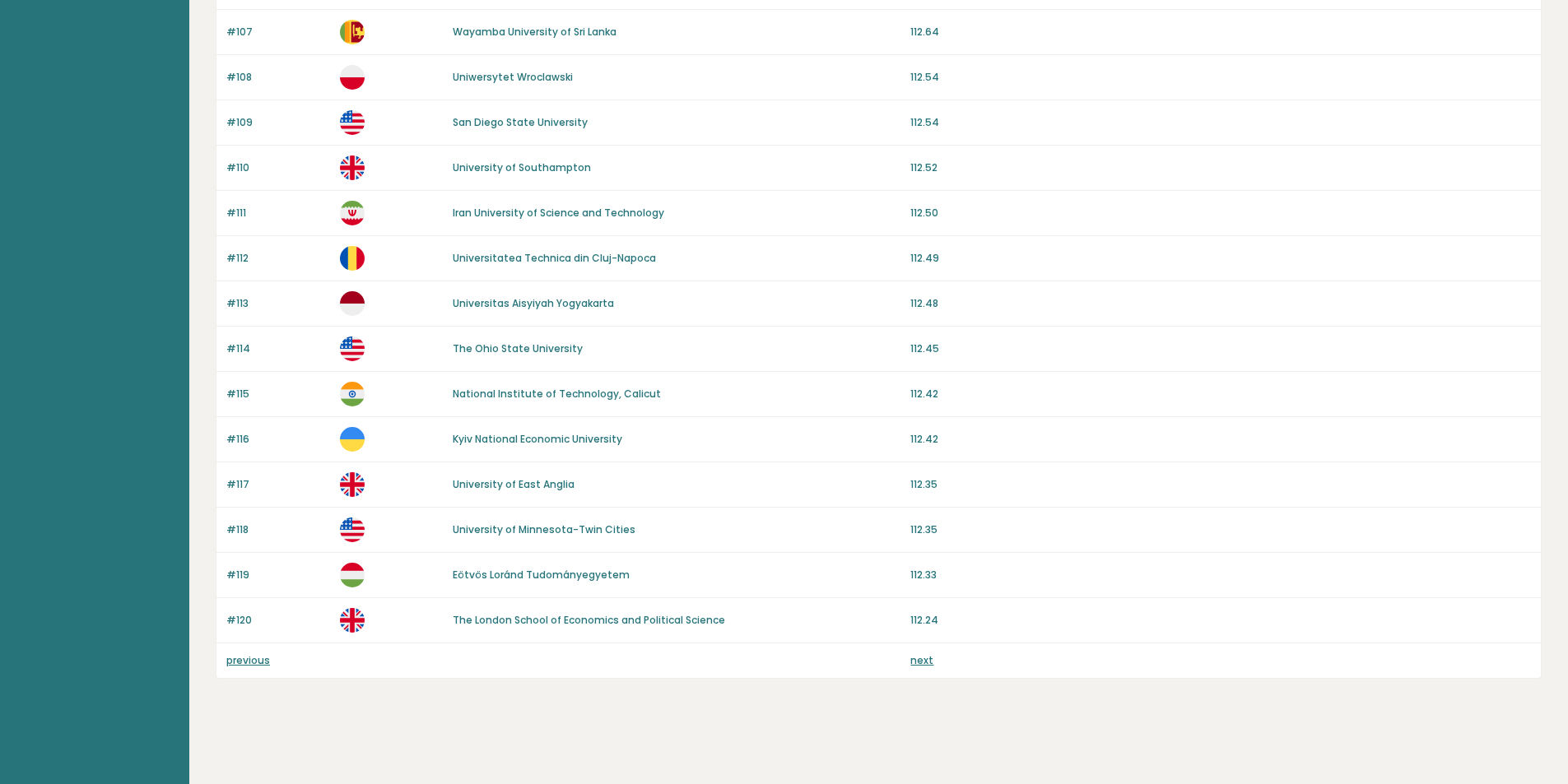 drag, startPoint x: 755, startPoint y: 253, endPoint x: 727, endPoint y: 478, distance: 226.73553 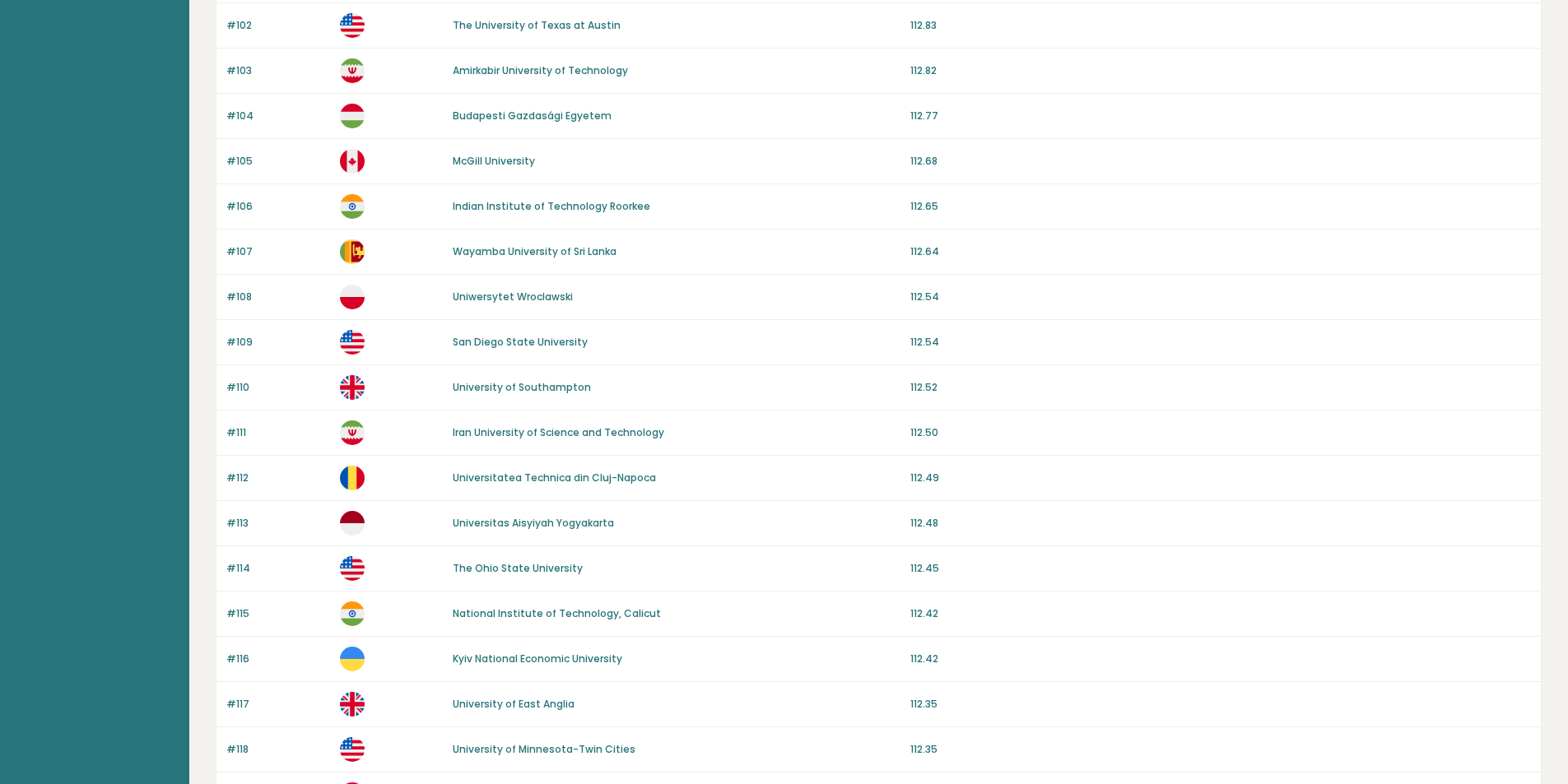 scroll, scrollTop: 0, scrollLeft: 0, axis: both 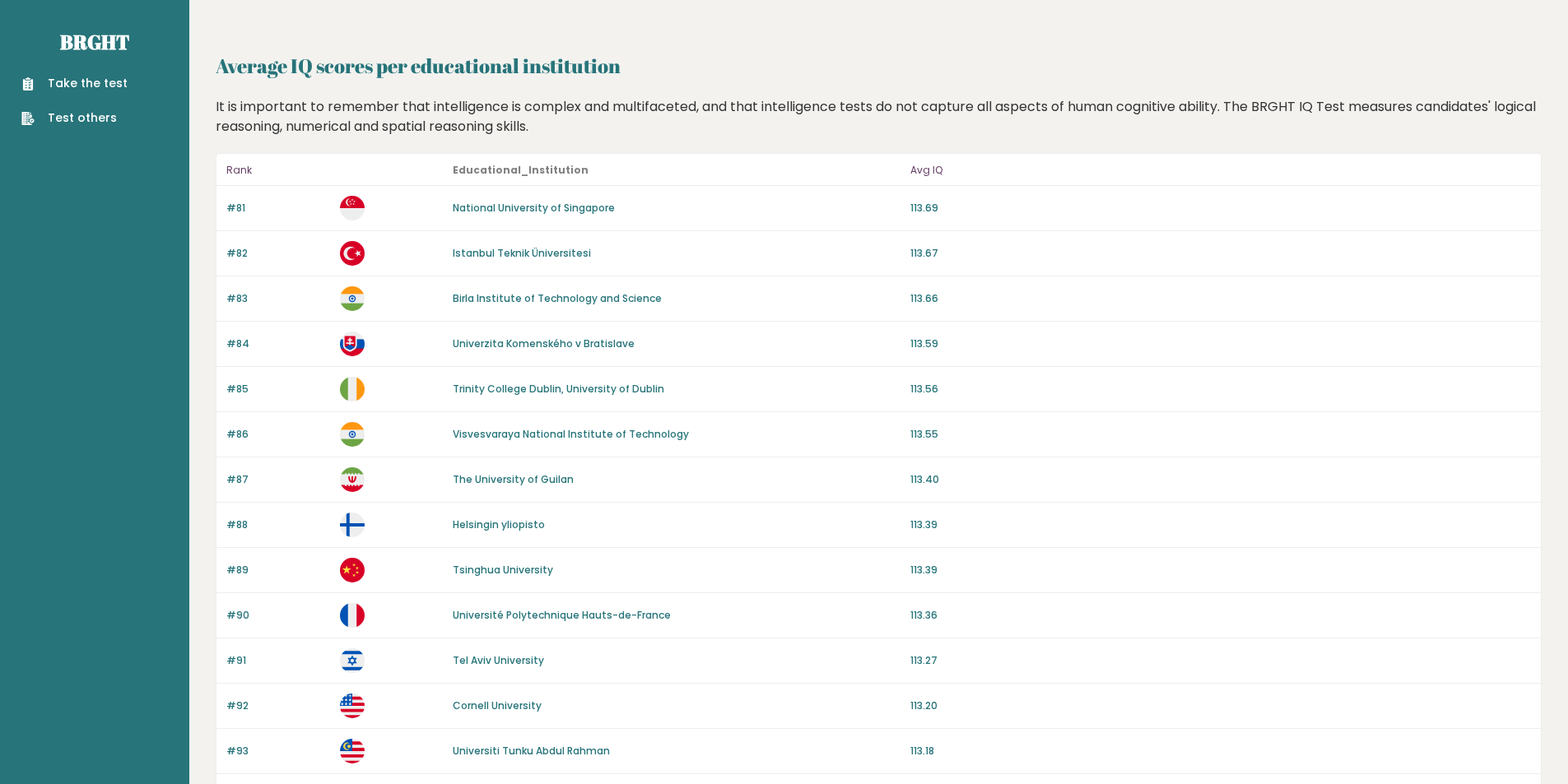 drag, startPoint x: 724, startPoint y: 320, endPoint x: 721, endPoint y: 225, distance: 95.04736 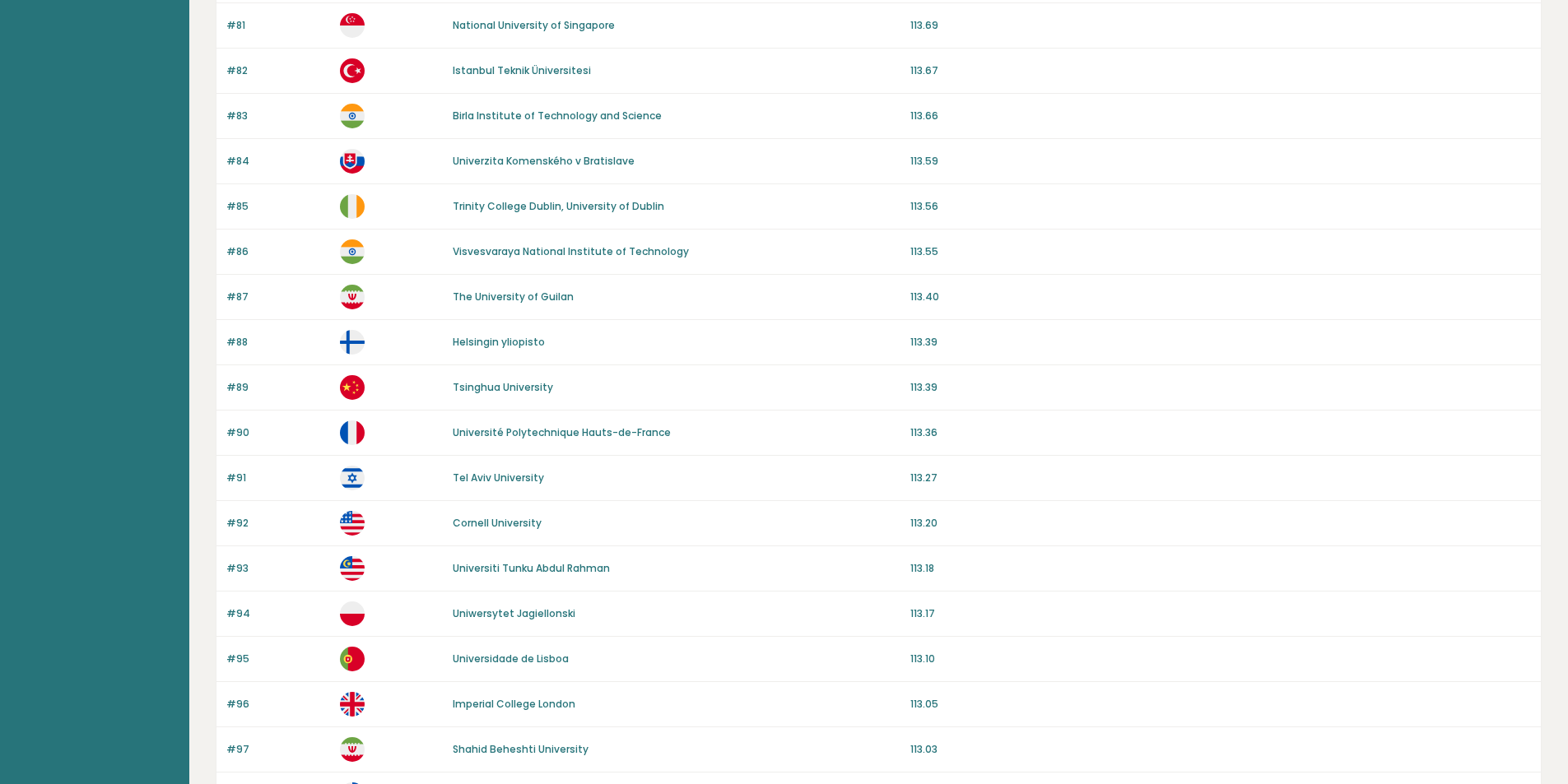 scroll, scrollTop: 1352, scrollLeft: 0, axis: vertical 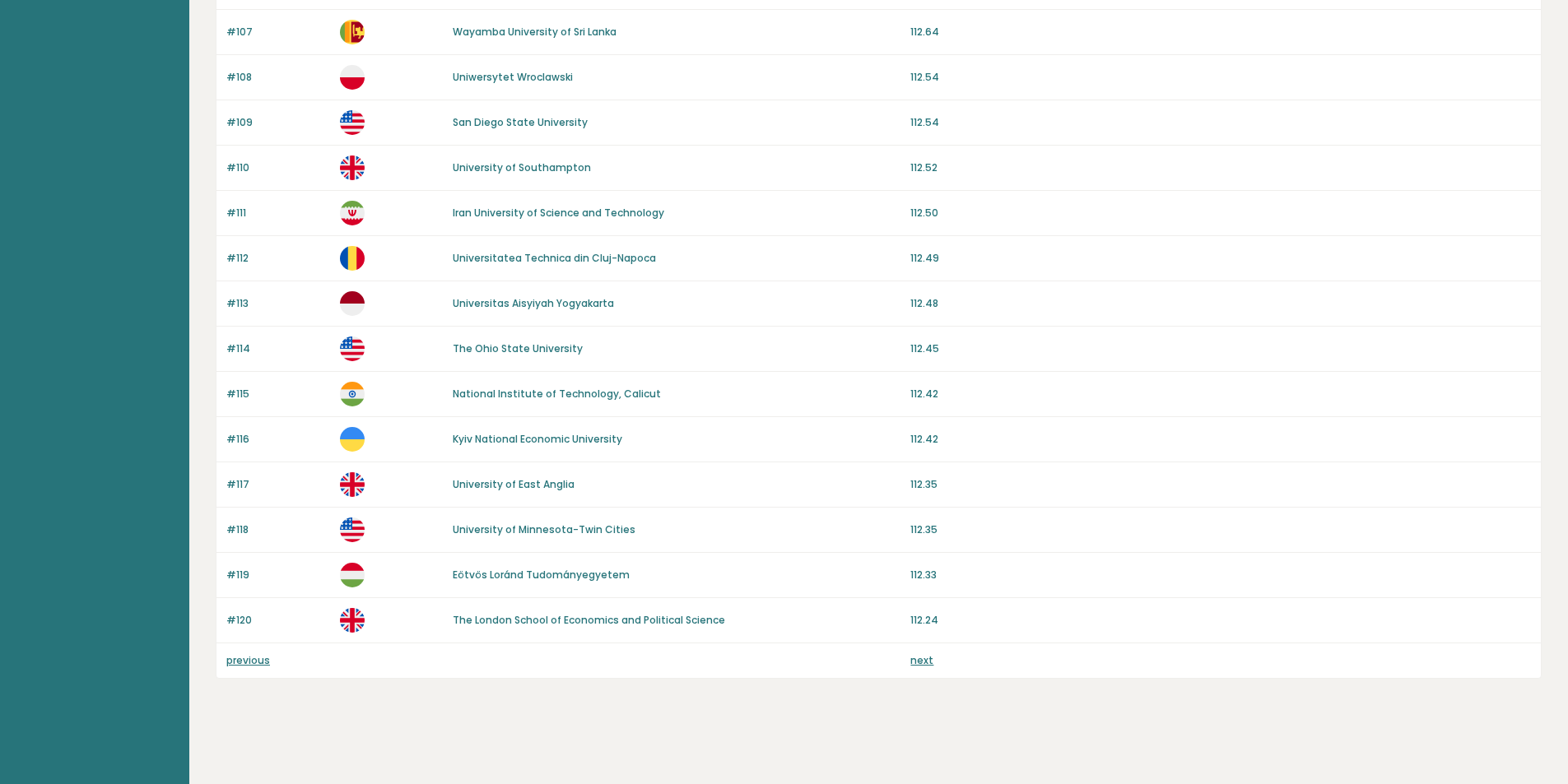 drag, startPoint x: 721, startPoint y: 228, endPoint x: 713, endPoint y: 568, distance: 340.0941 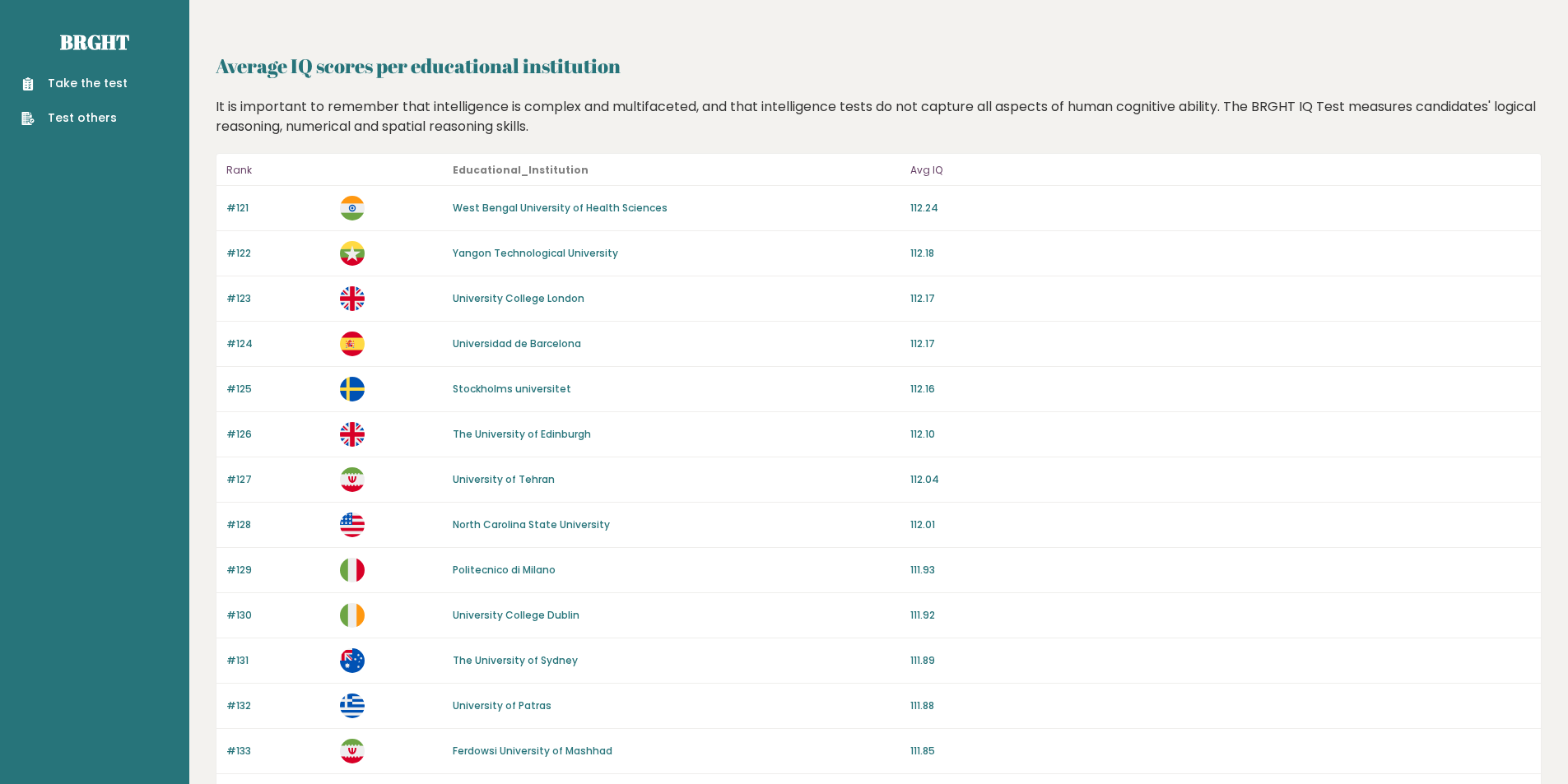 scroll, scrollTop: 0, scrollLeft: 0, axis: both 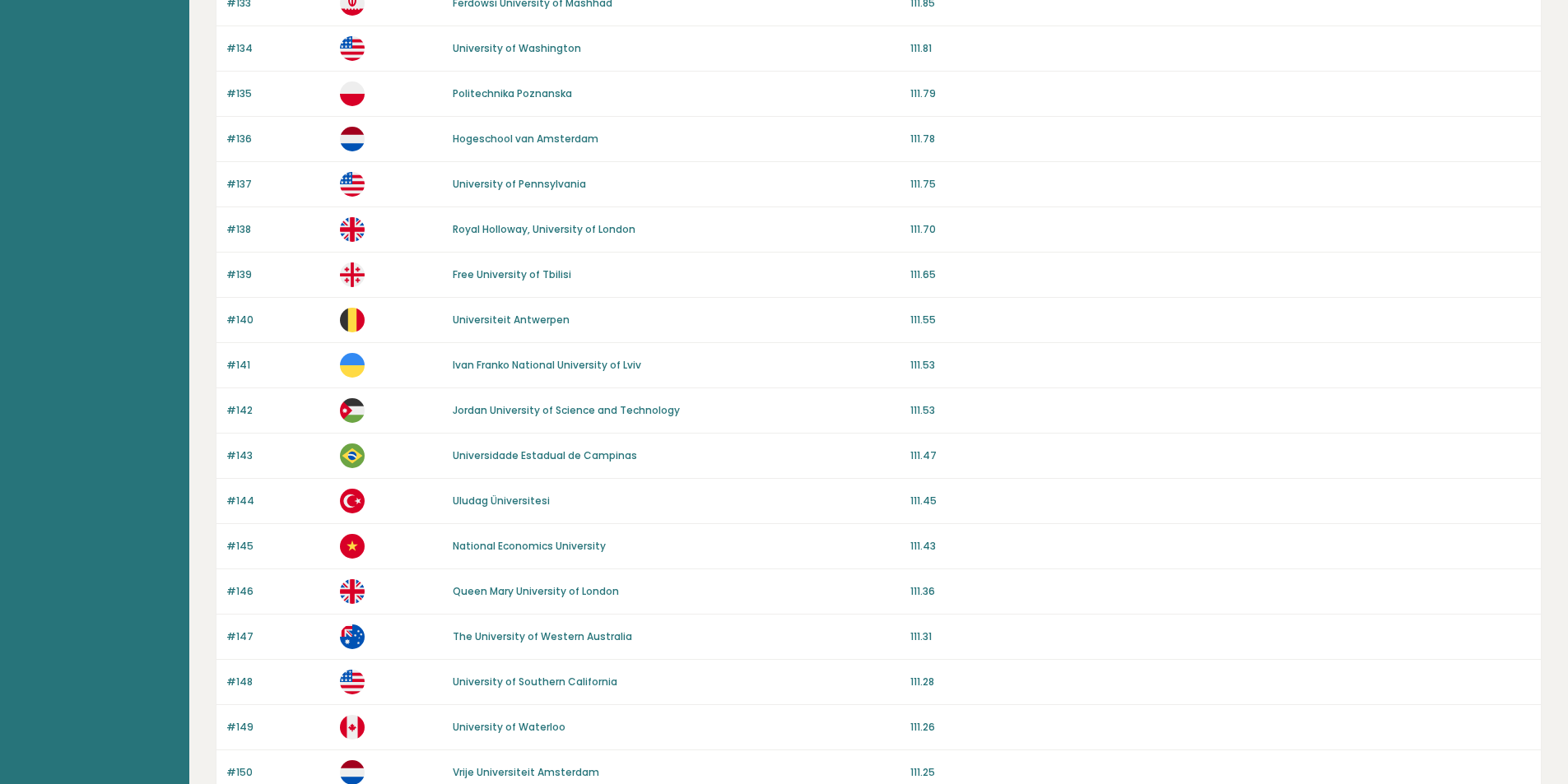 drag, startPoint x: 726, startPoint y: 298, endPoint x: 718, endPoint y: 516, distance: 218.1467 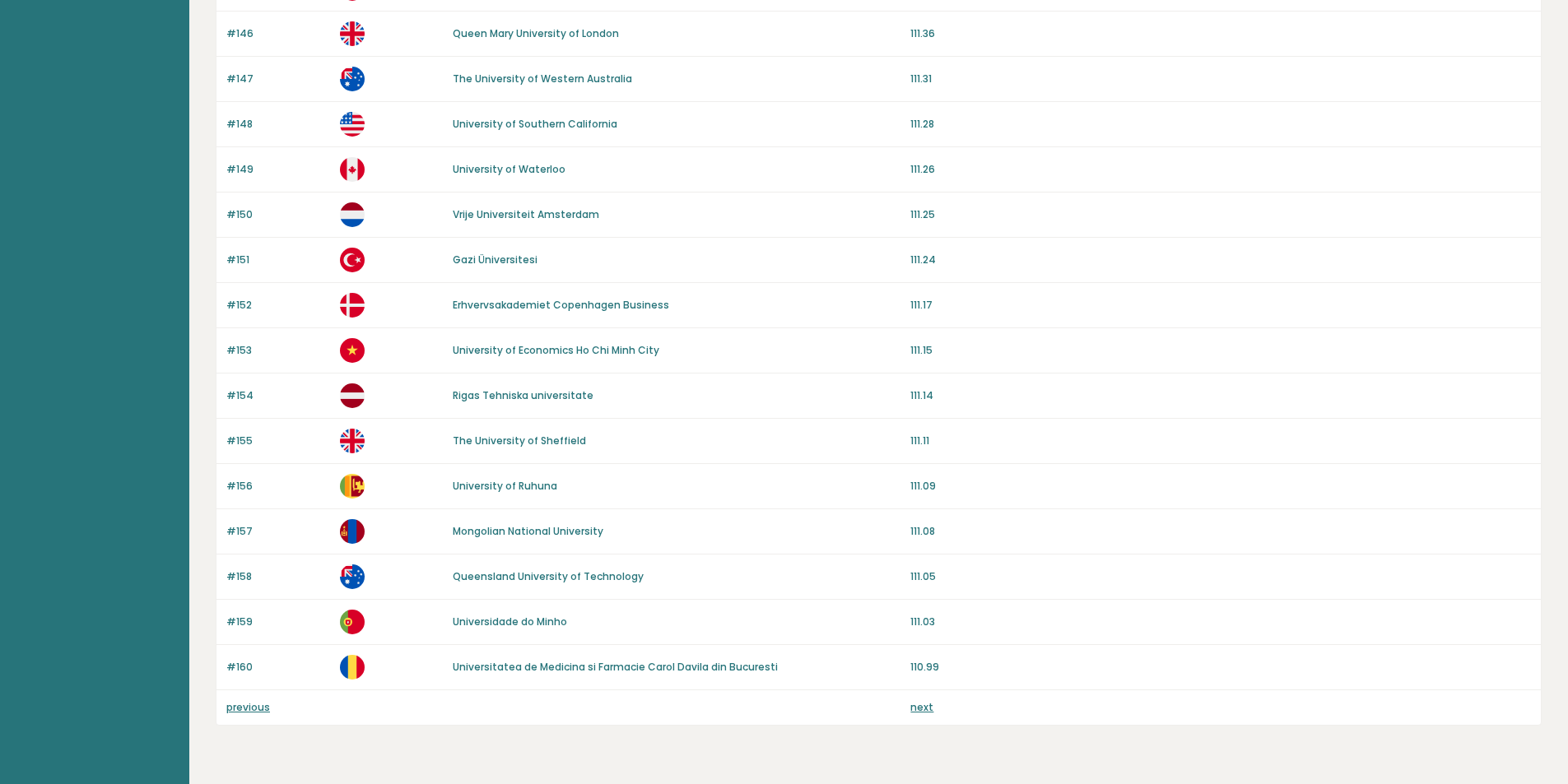 click on "next" at bounding box center [922, 707] 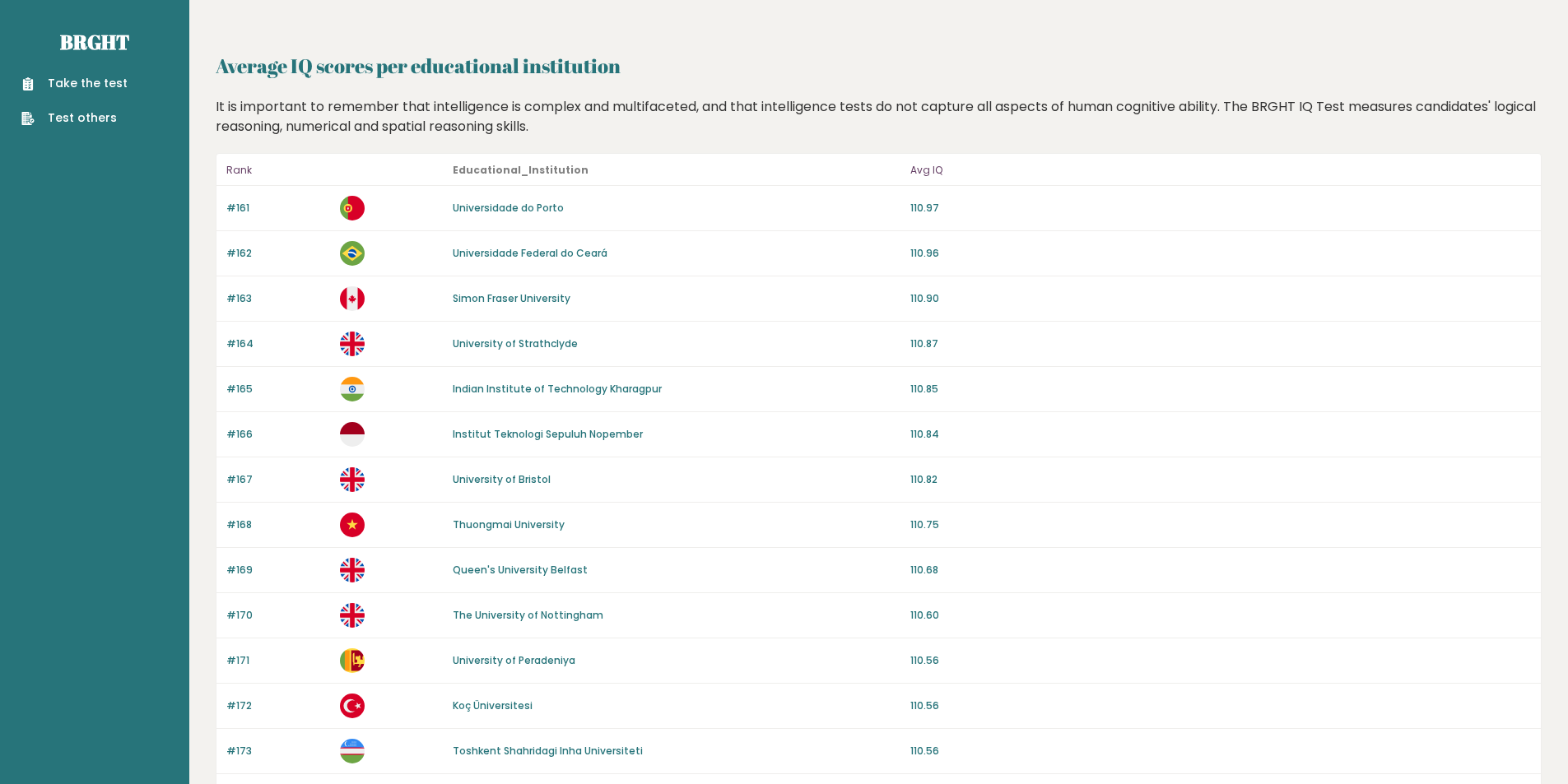 scroll, scrollTop: 0, scrollLeft: 0, axis: both 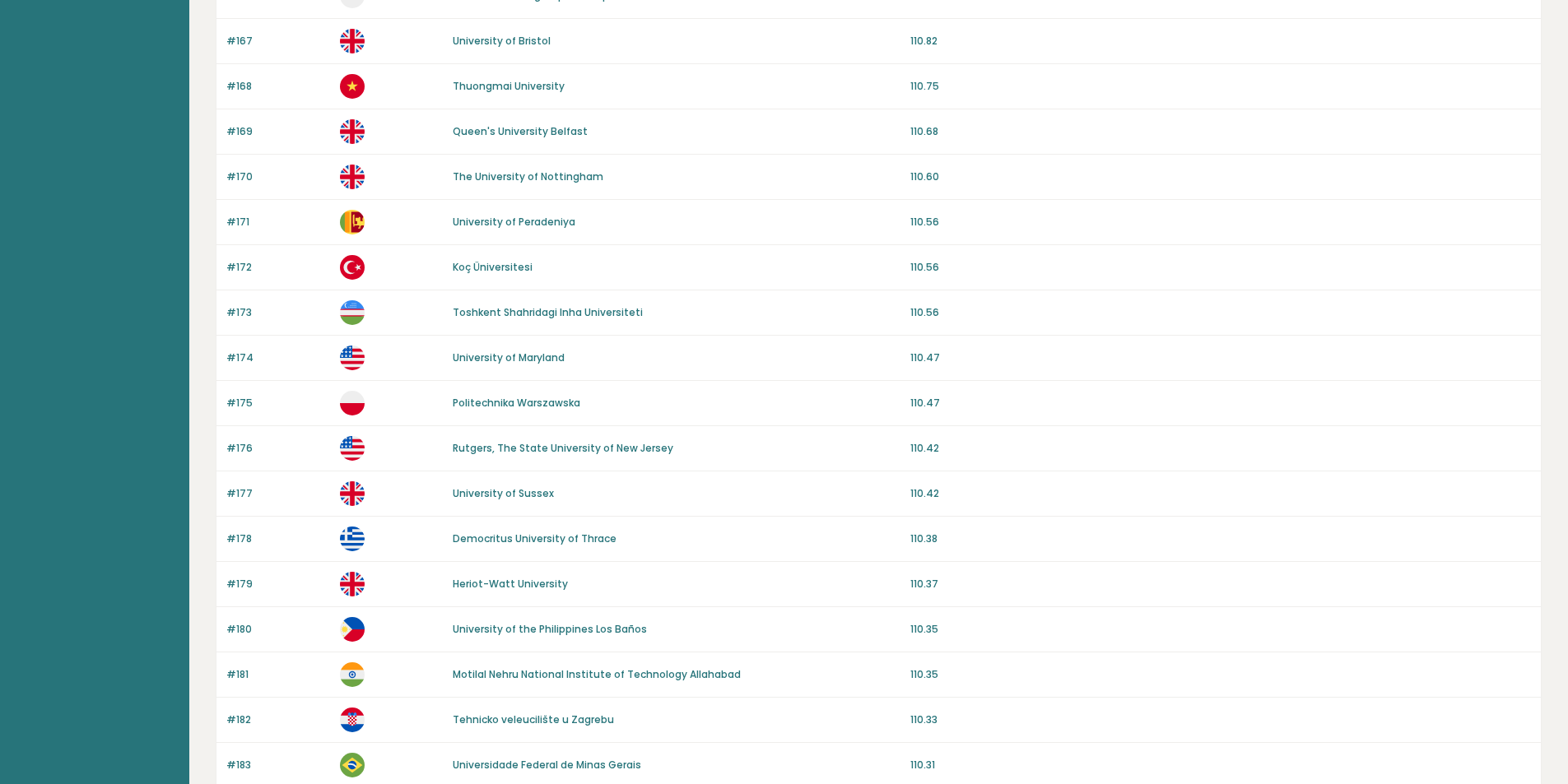 drag, startPoint x: 603, startPoint y: 499, endPoint x: 587, endPoint y: 537, distance: 41.231056 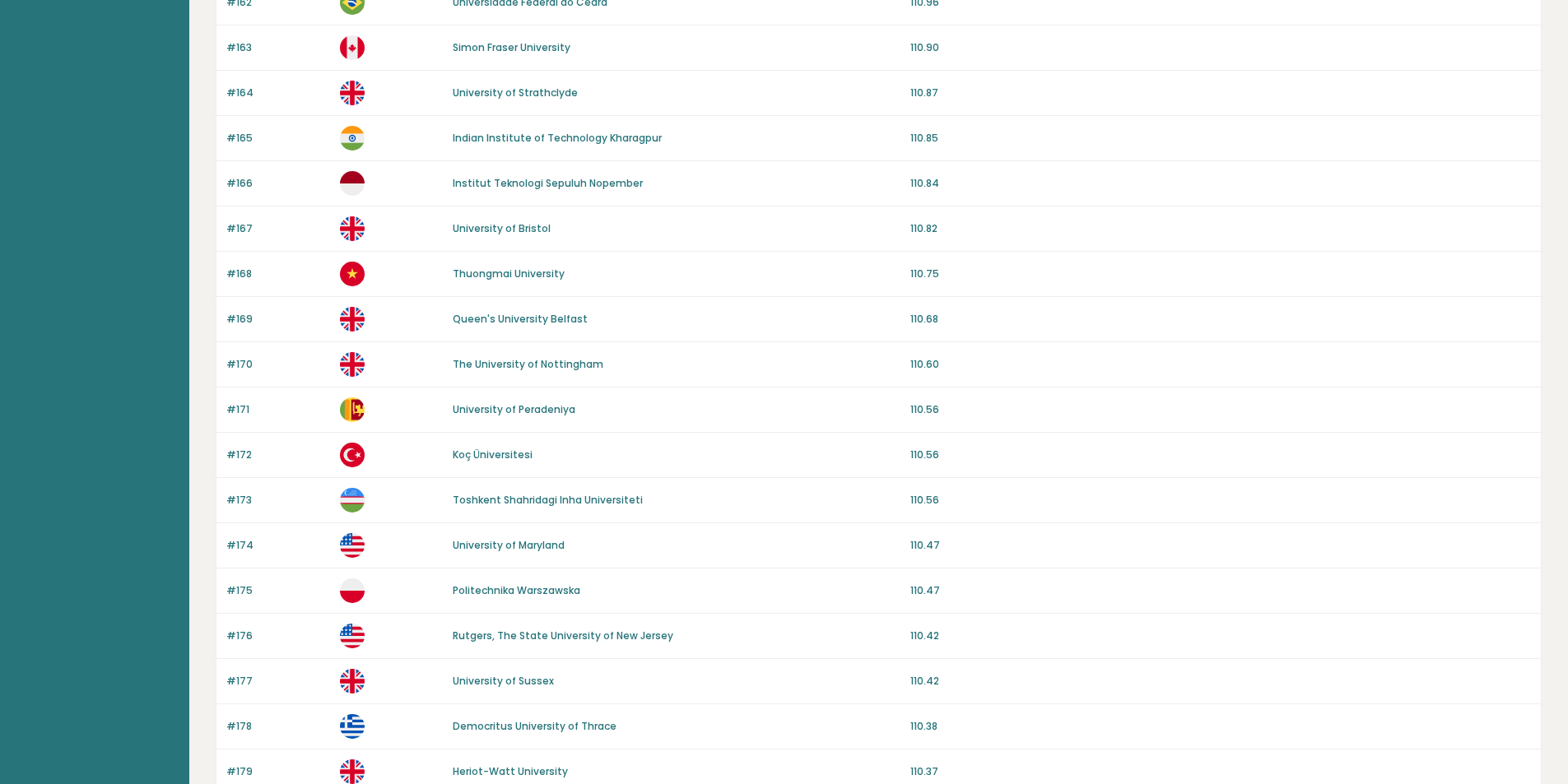 scroll, scrollTop: 226, scrollLeft: 0, axis: vertical 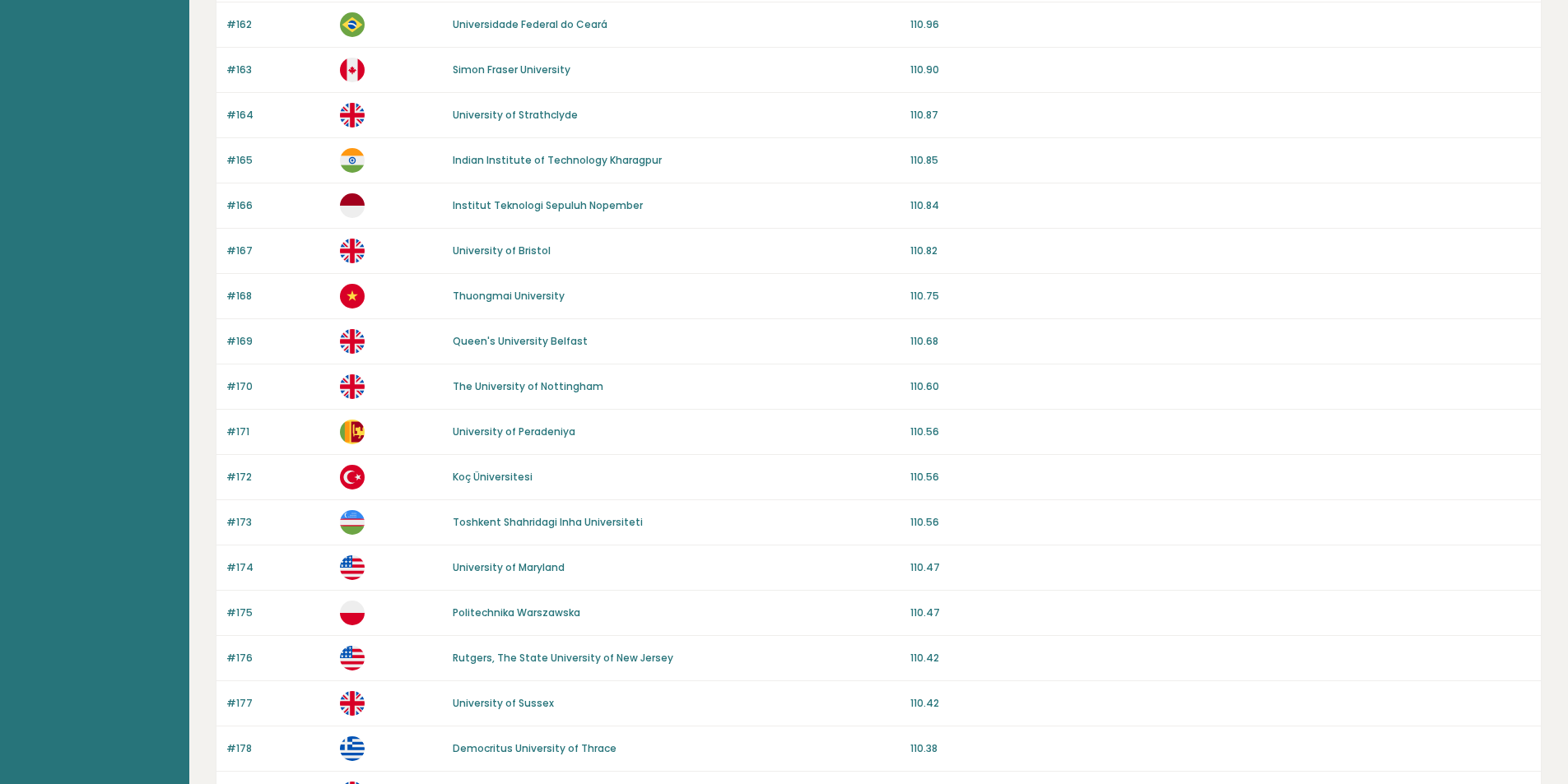 drag, startPoint x: 755, startPoint y: 475, endPoint x: 751, endPoint y: 423, distance: 52.153619 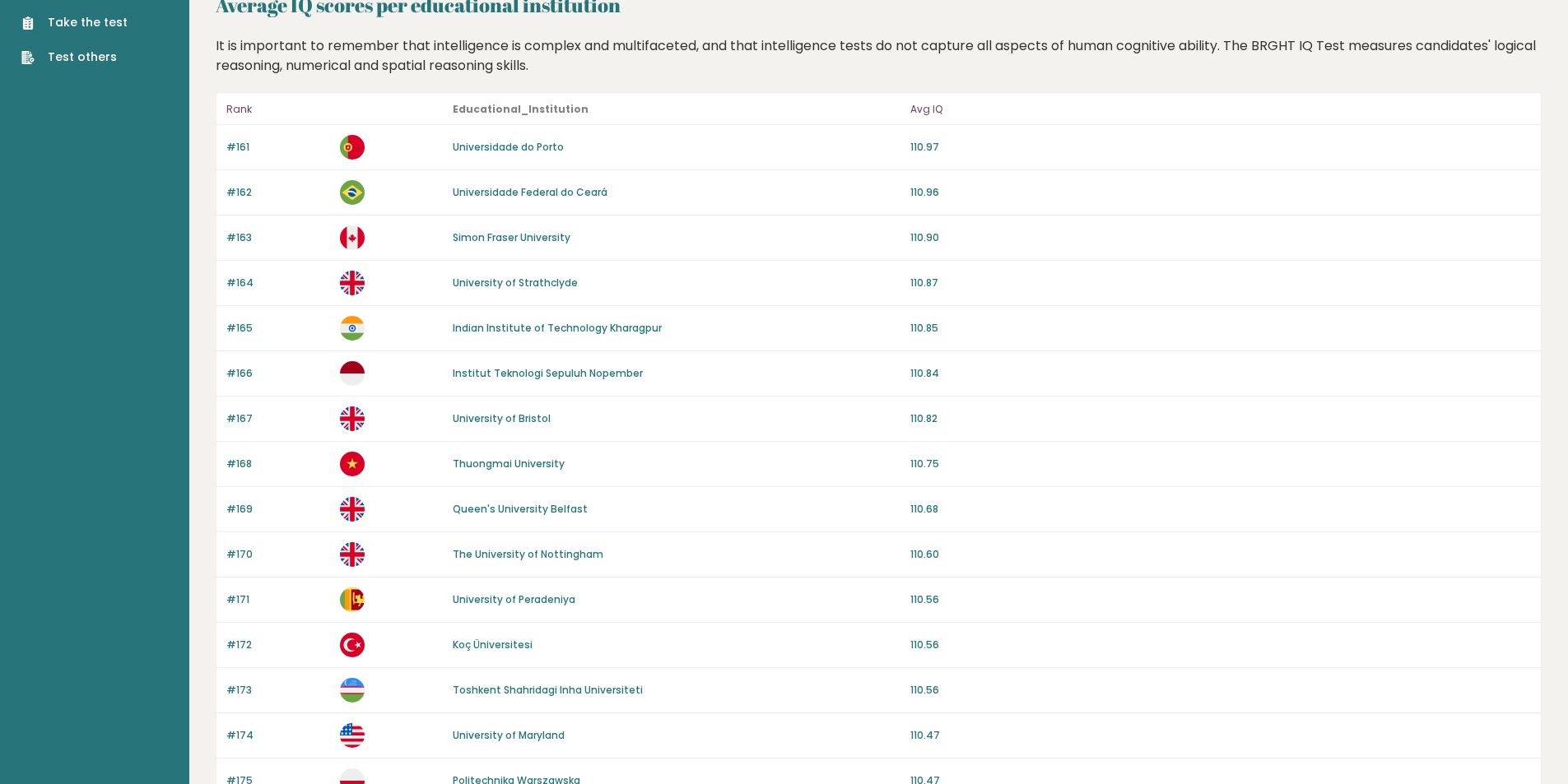 scroll, scrollTop: 46, scrollLeft: 0, axis: vertical 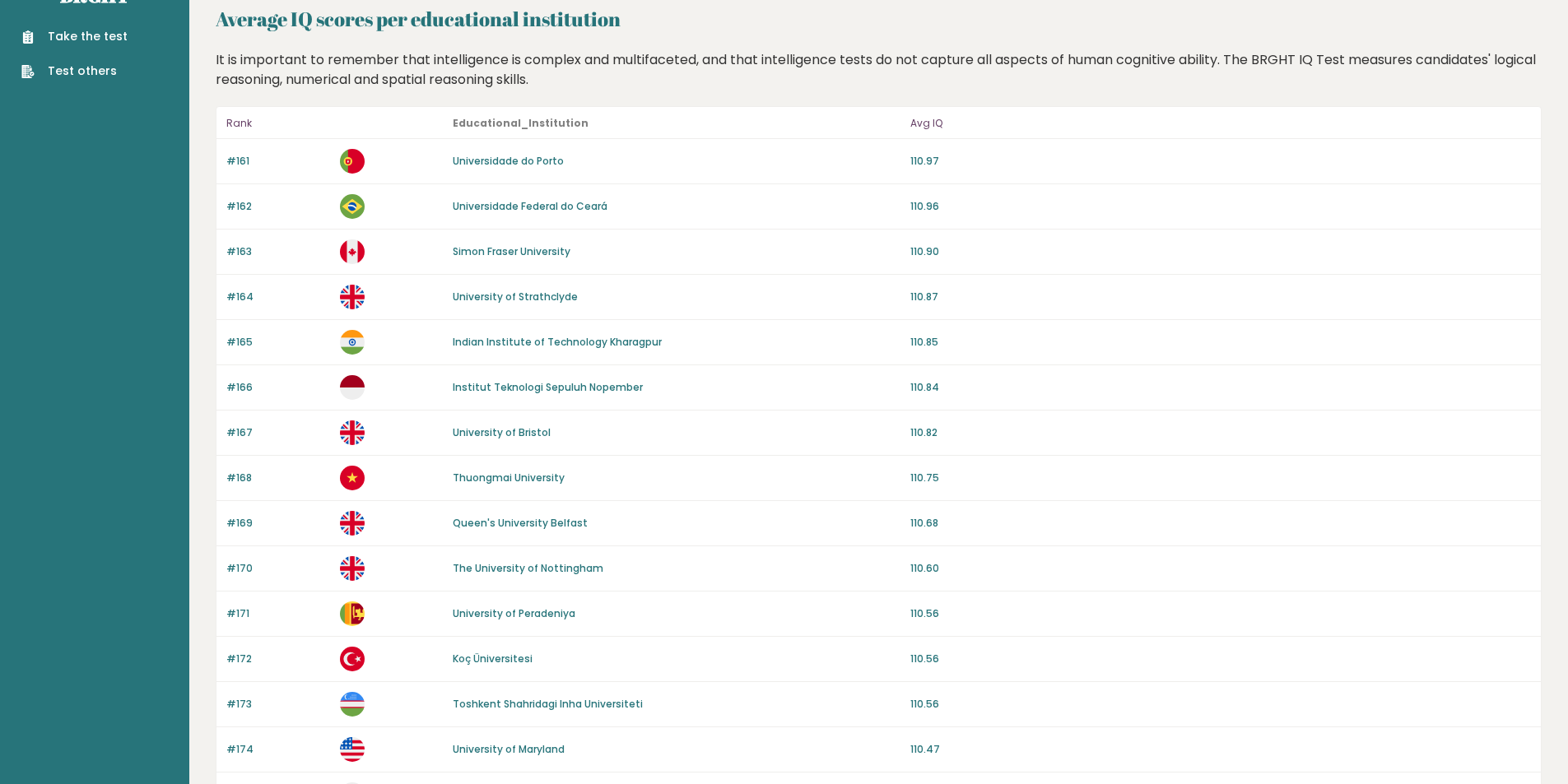 drag, startPoint x: 623, startPoint y: 295, endPoint x: 623, endPoint y: 269, distance: 26 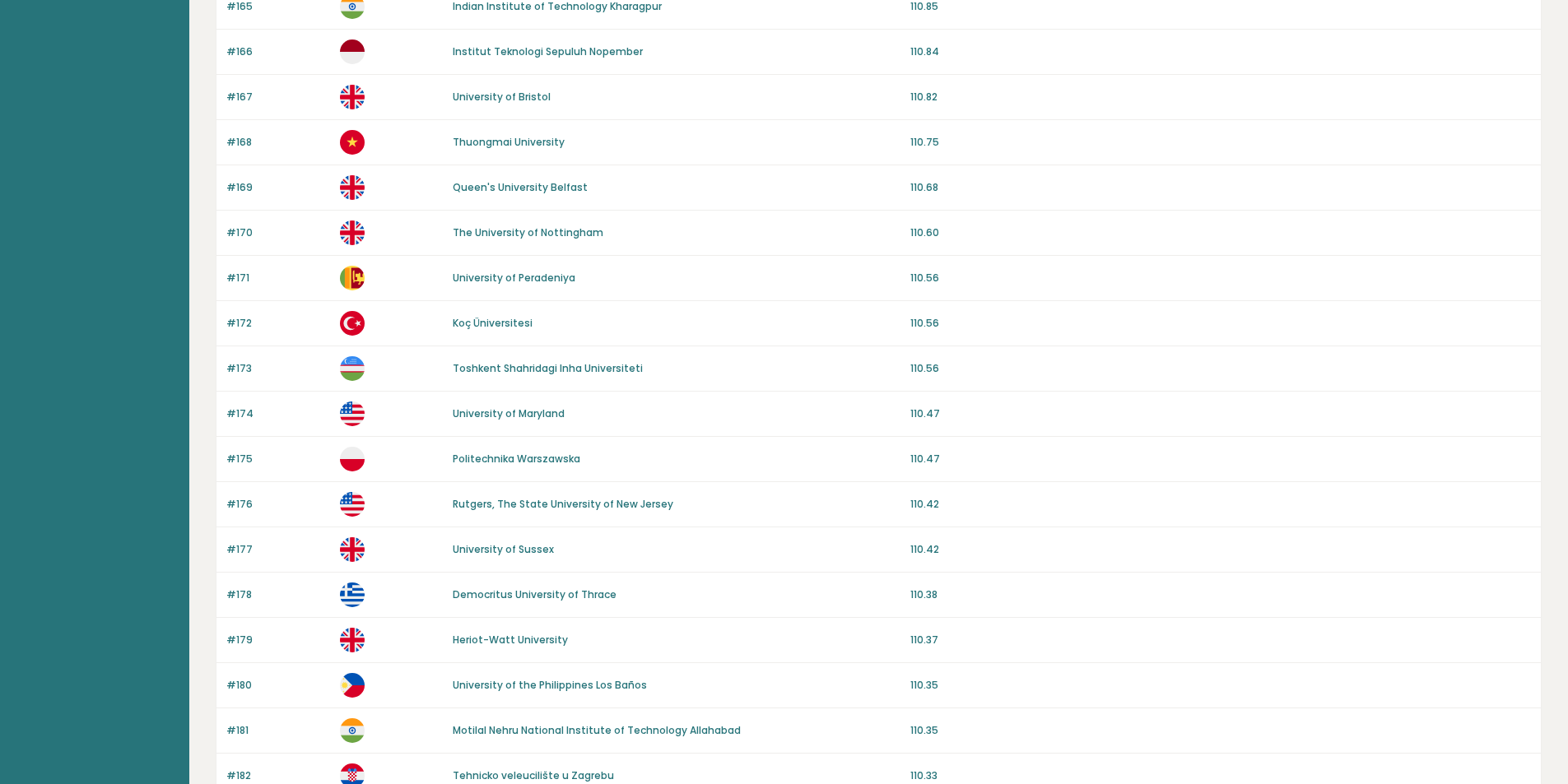 scroll, scrollTop: 0, scrollLeft: 0, axis: both 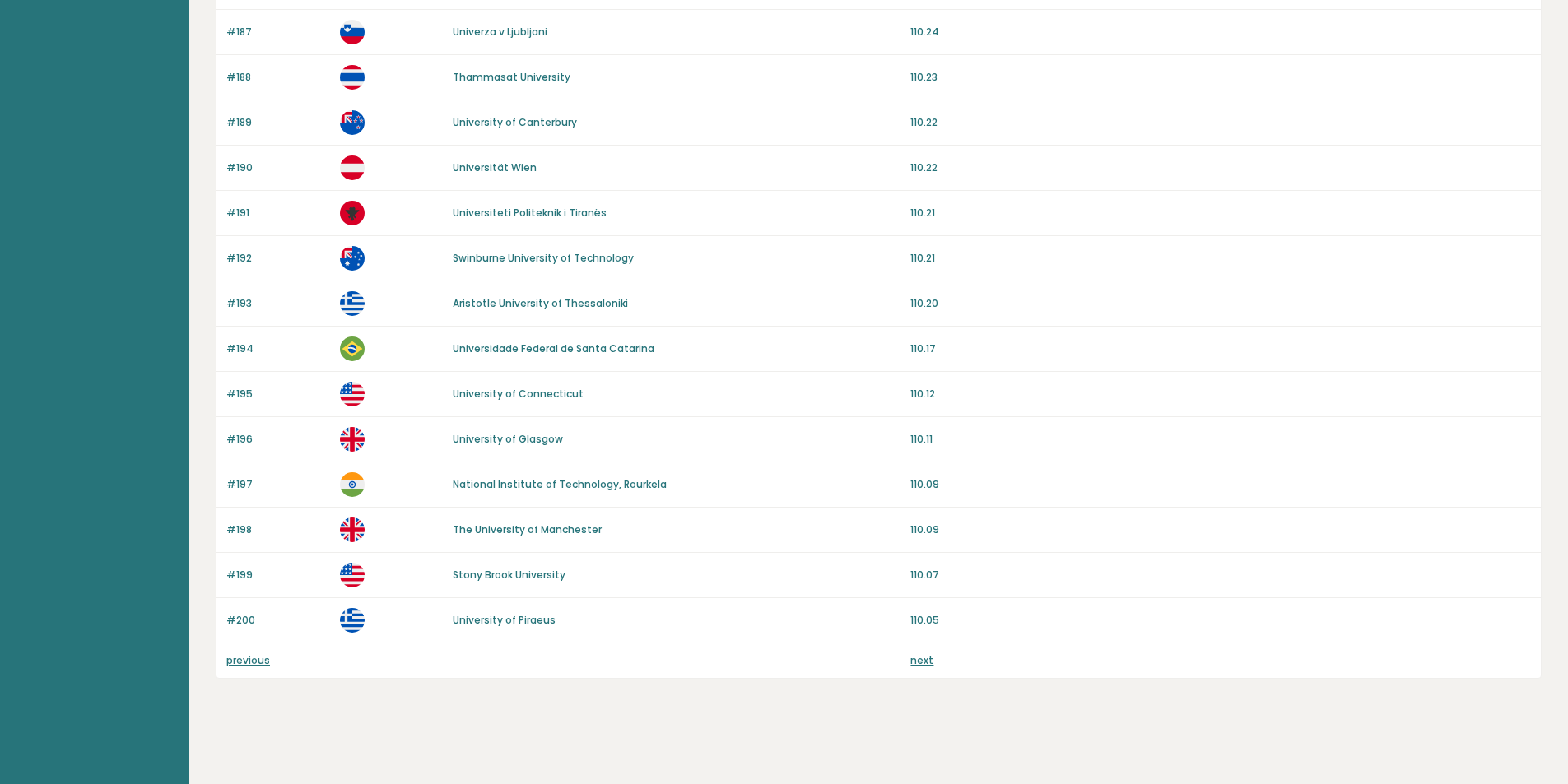 drag, startPoint x: 718, startPoint y: 269, endPoint x: 706, endPoint y: 516, distance: 247.29133 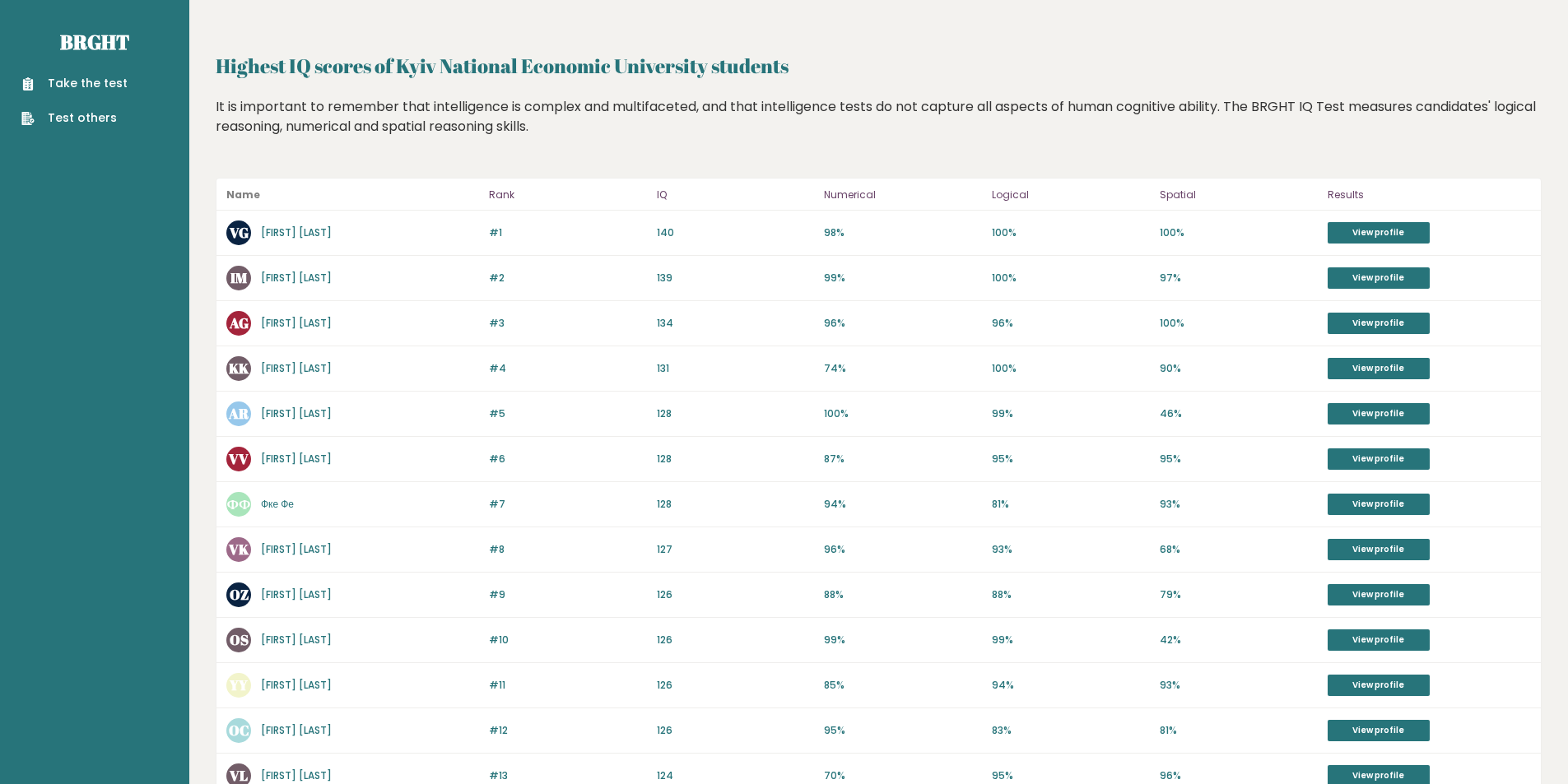 scroll, scrollTop: 0, scrollLeft: 0, axis: both 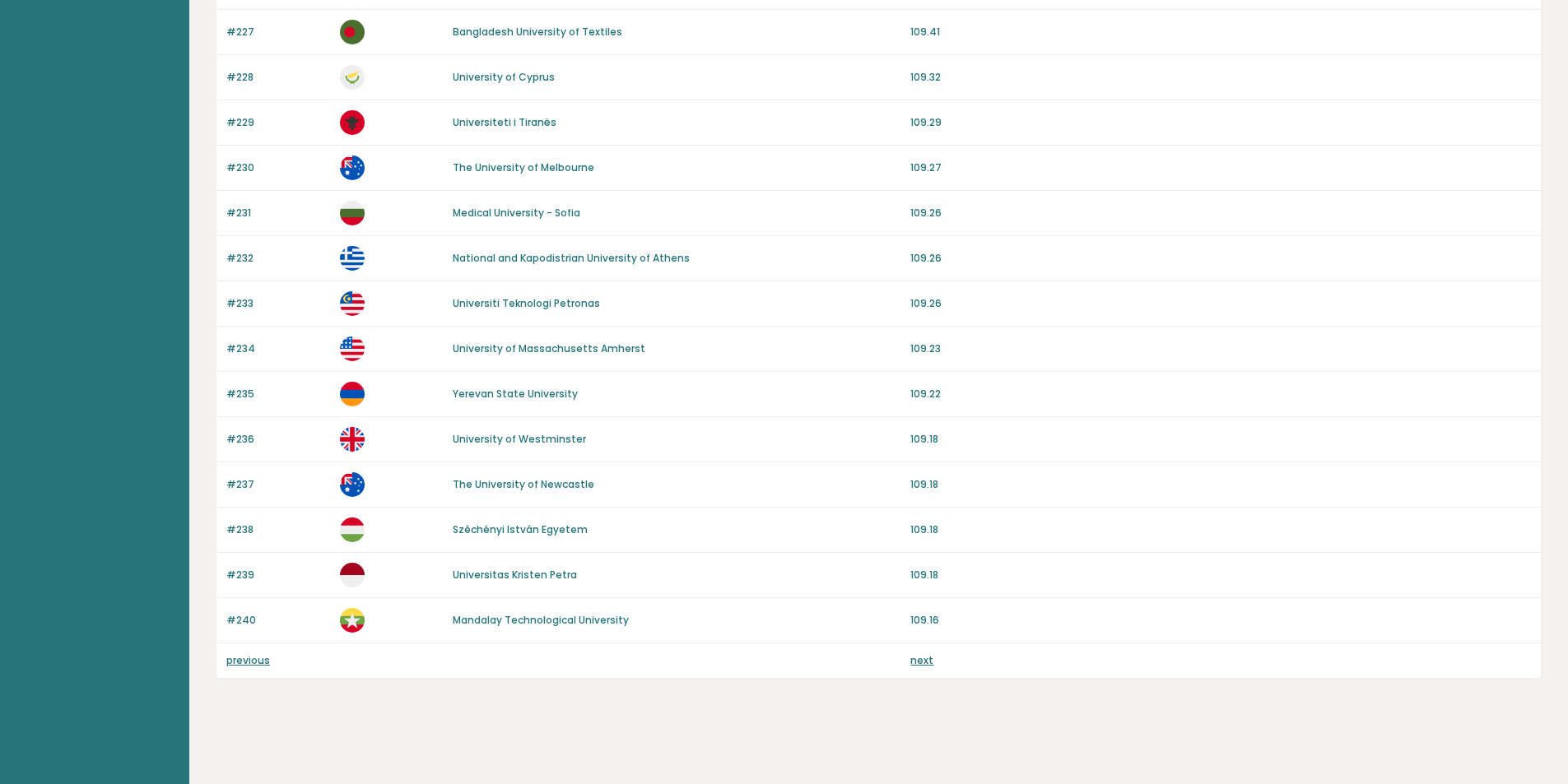drag, startPoint x: 707, startPoint y: 428, endPoint x: 702, endPoint y: 596, distance: 168.07439 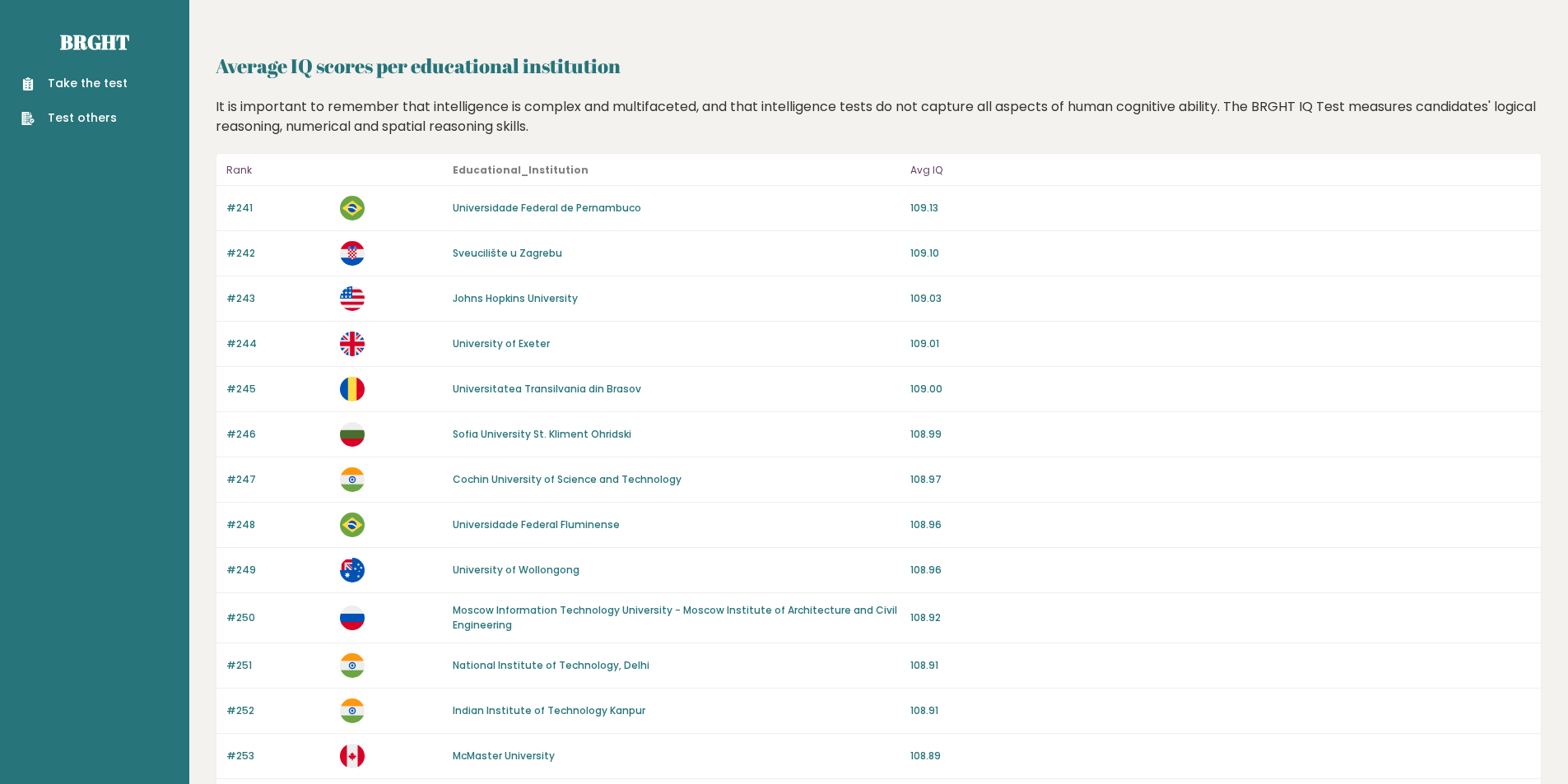 scroll, scrollTop: 0, scrollLeft: 0, axis: both 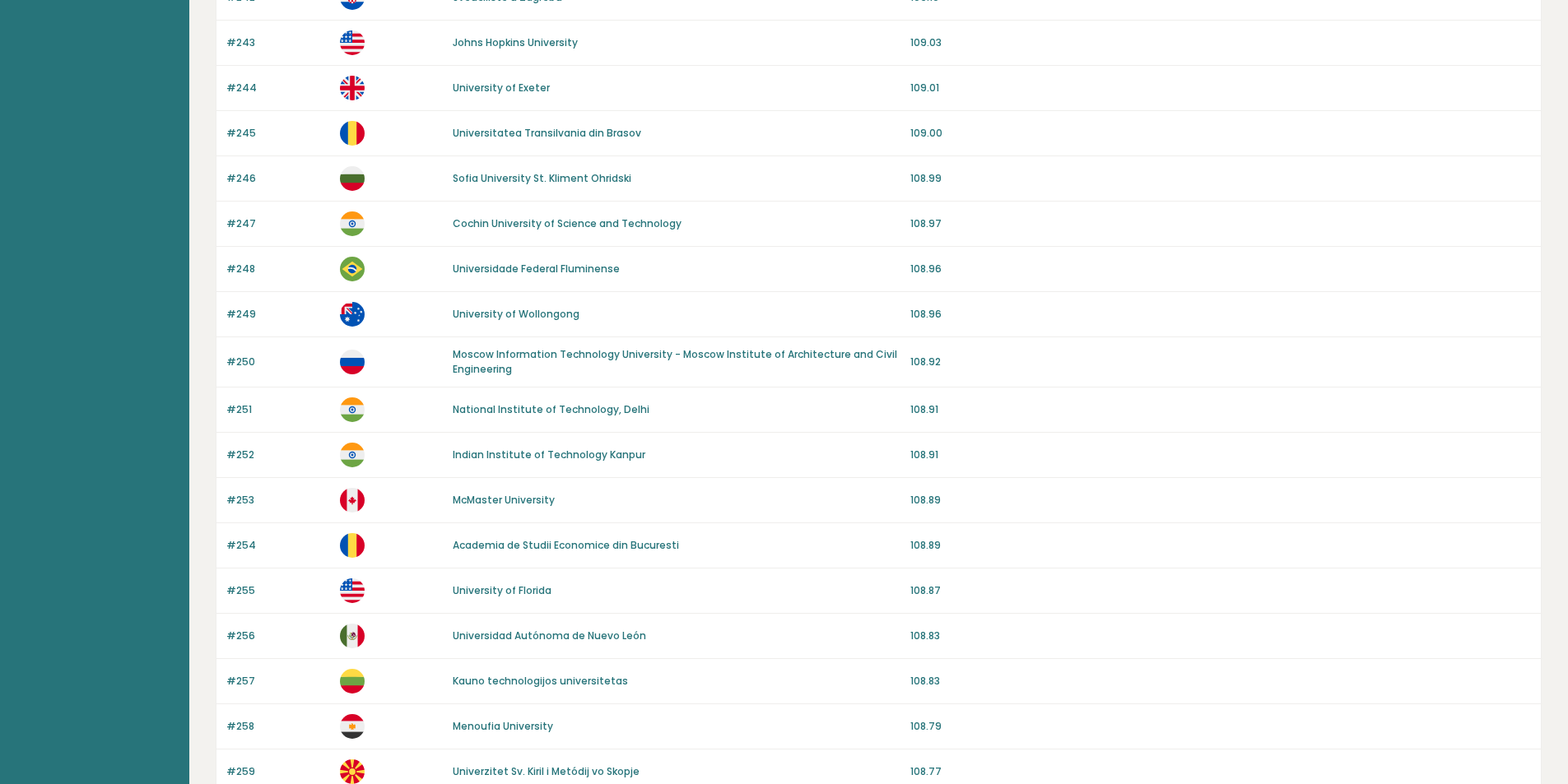 drag, startPoint x: 718, startPoint y: 229, endPoint x: 725, endPoint y: 349, distance: 120.20399 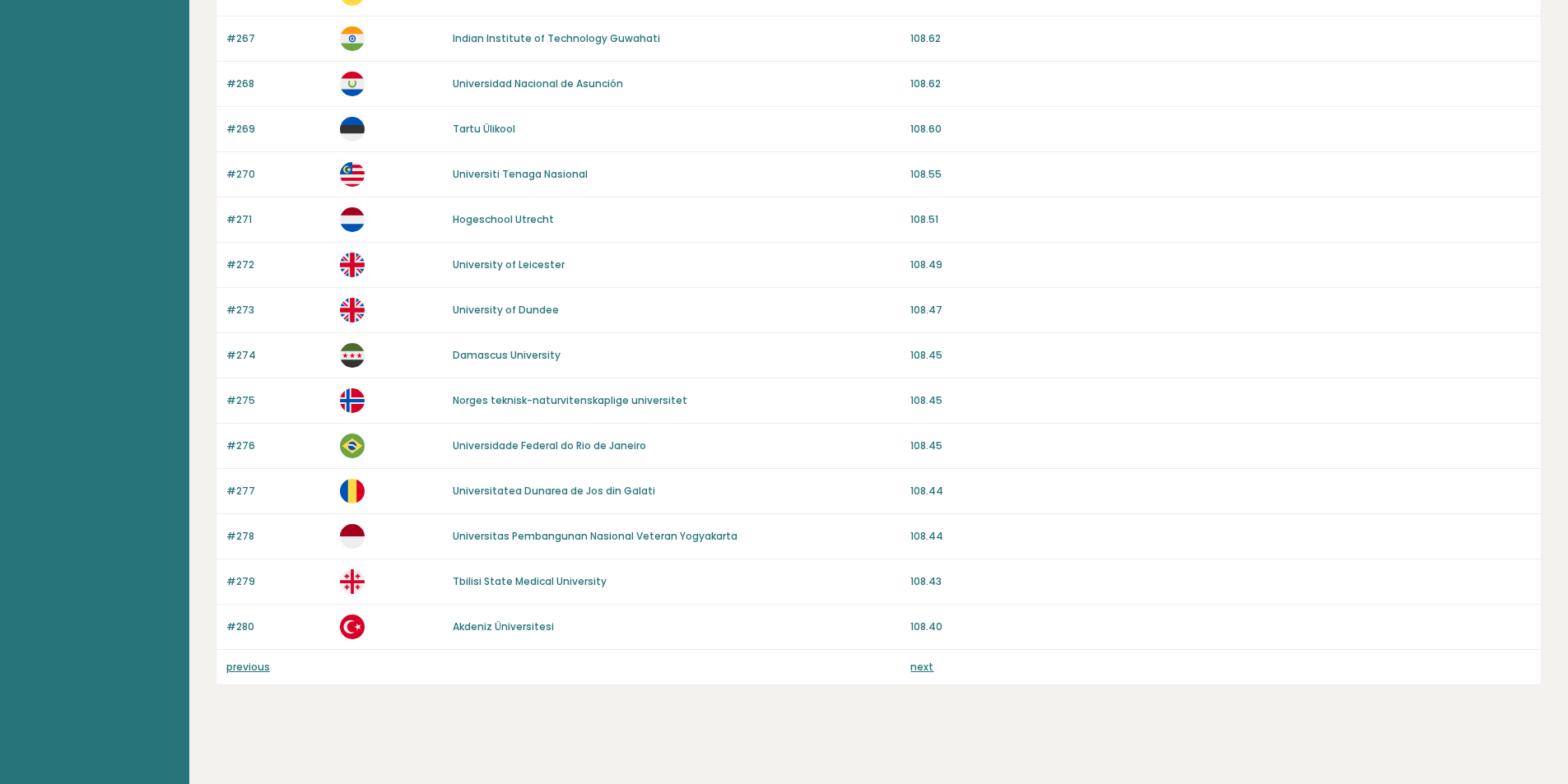 scroll, scrollTop: 1357, scrollLeft: 0, axis: vertical 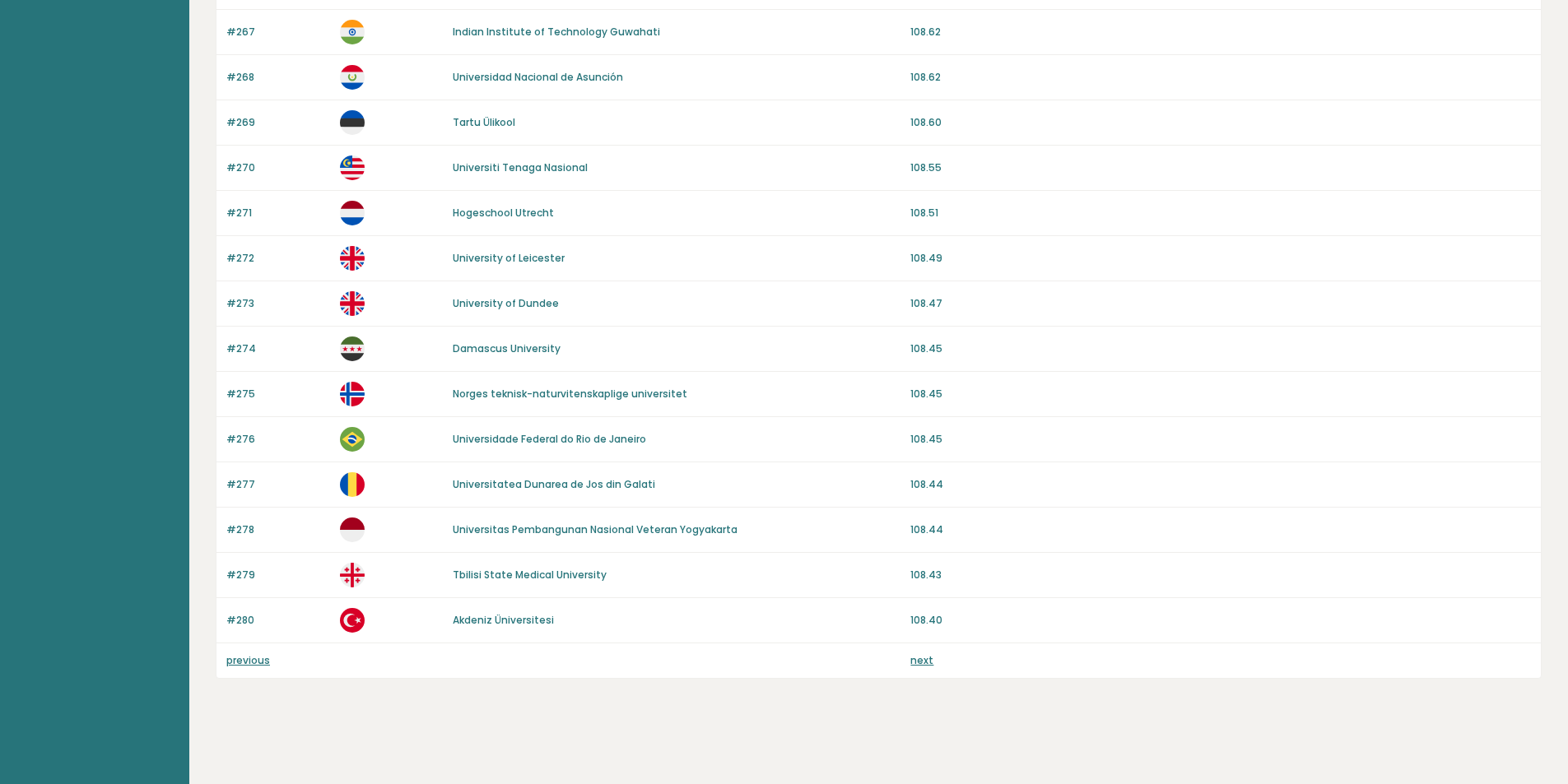 click on "next" at bounding box center (922, 660) 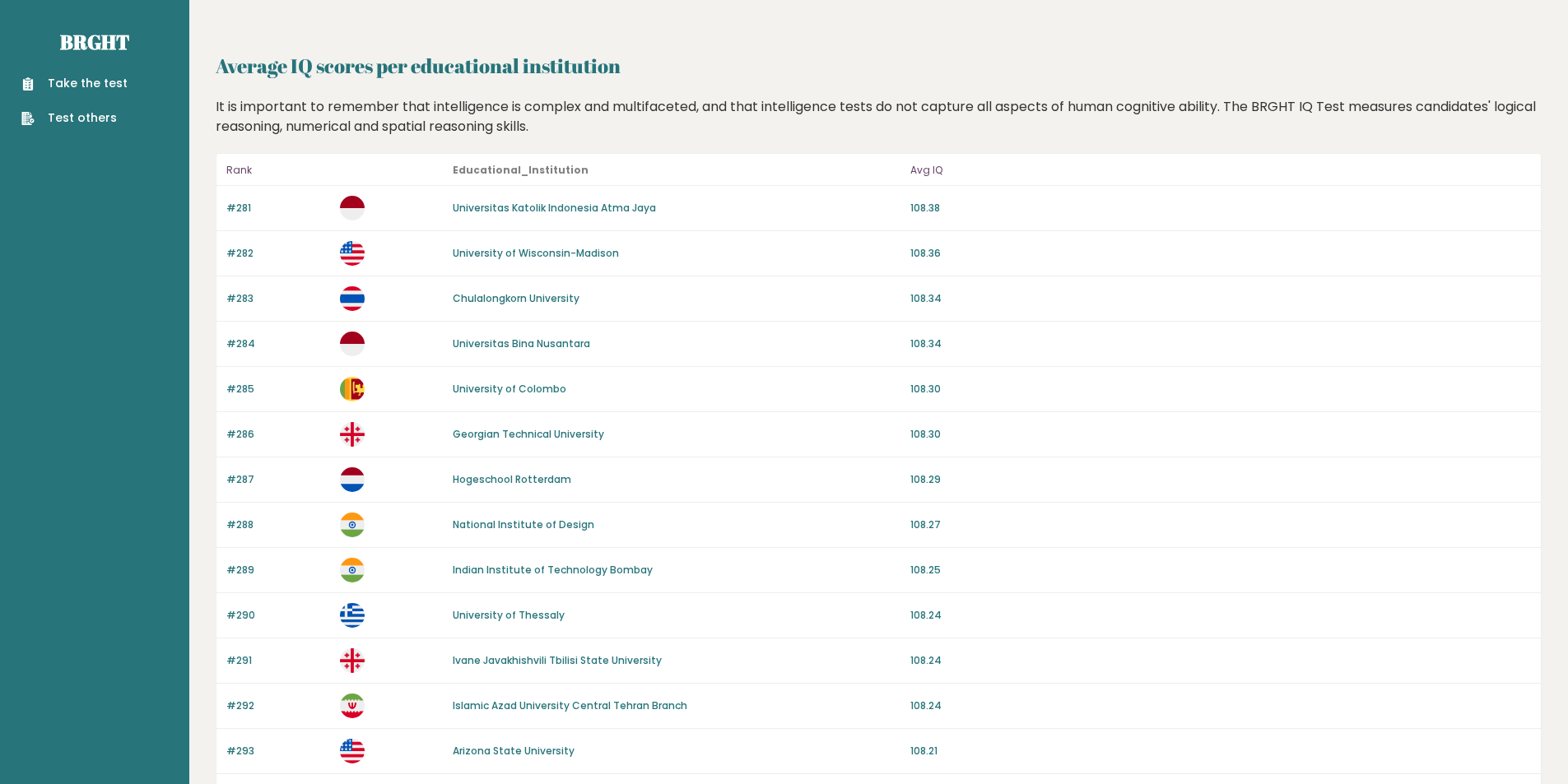 scroll, scrollTop: 0, scrollLeft: 0, axis: both 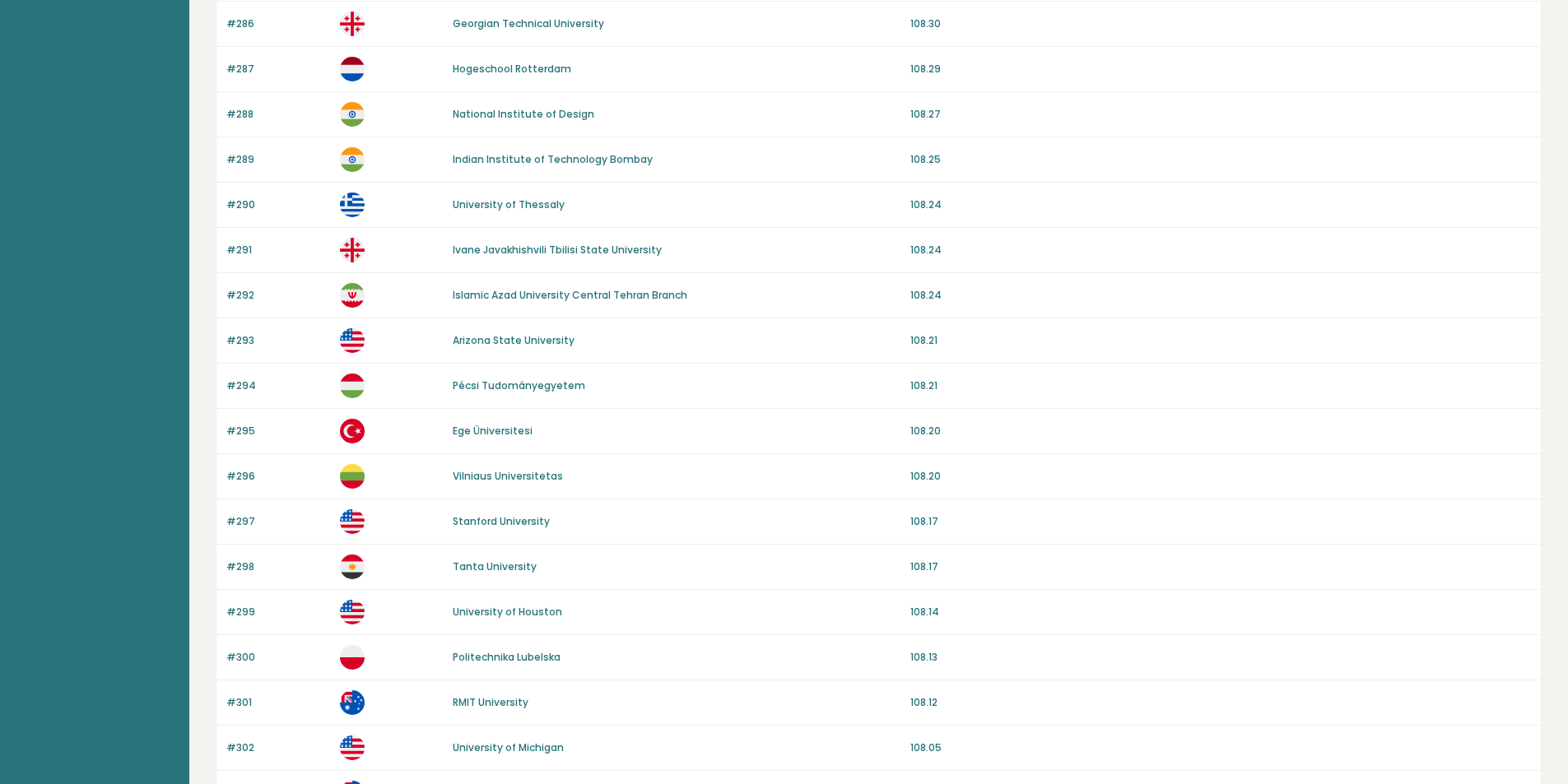 drag, startPoint x: 700, startPoint y: 309, endPoint x: 709, endPoint y: 362, distance: 53.75872 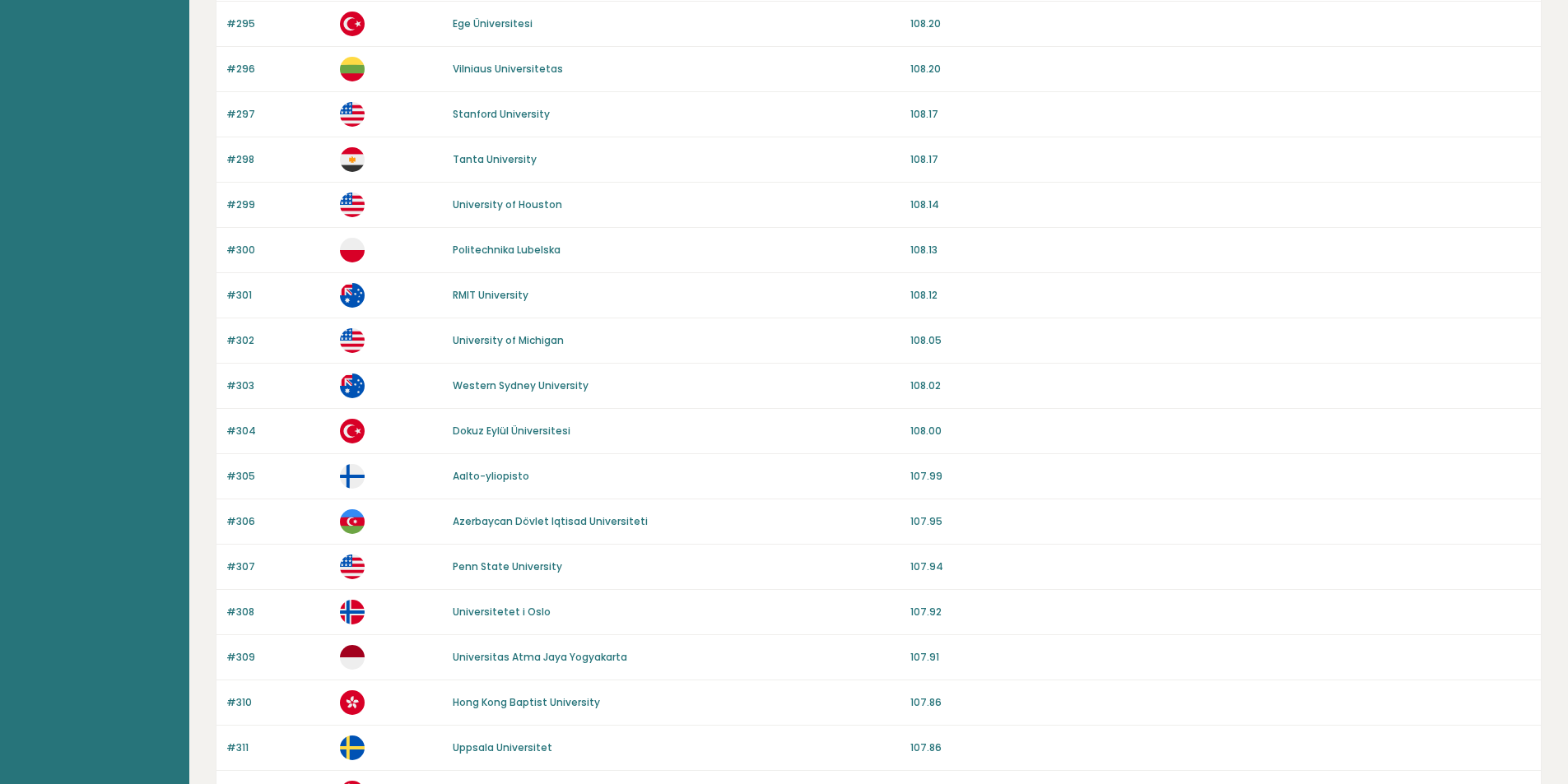 scroll, scrollTop: 1352, scrollLeft: 0, axis: vertical 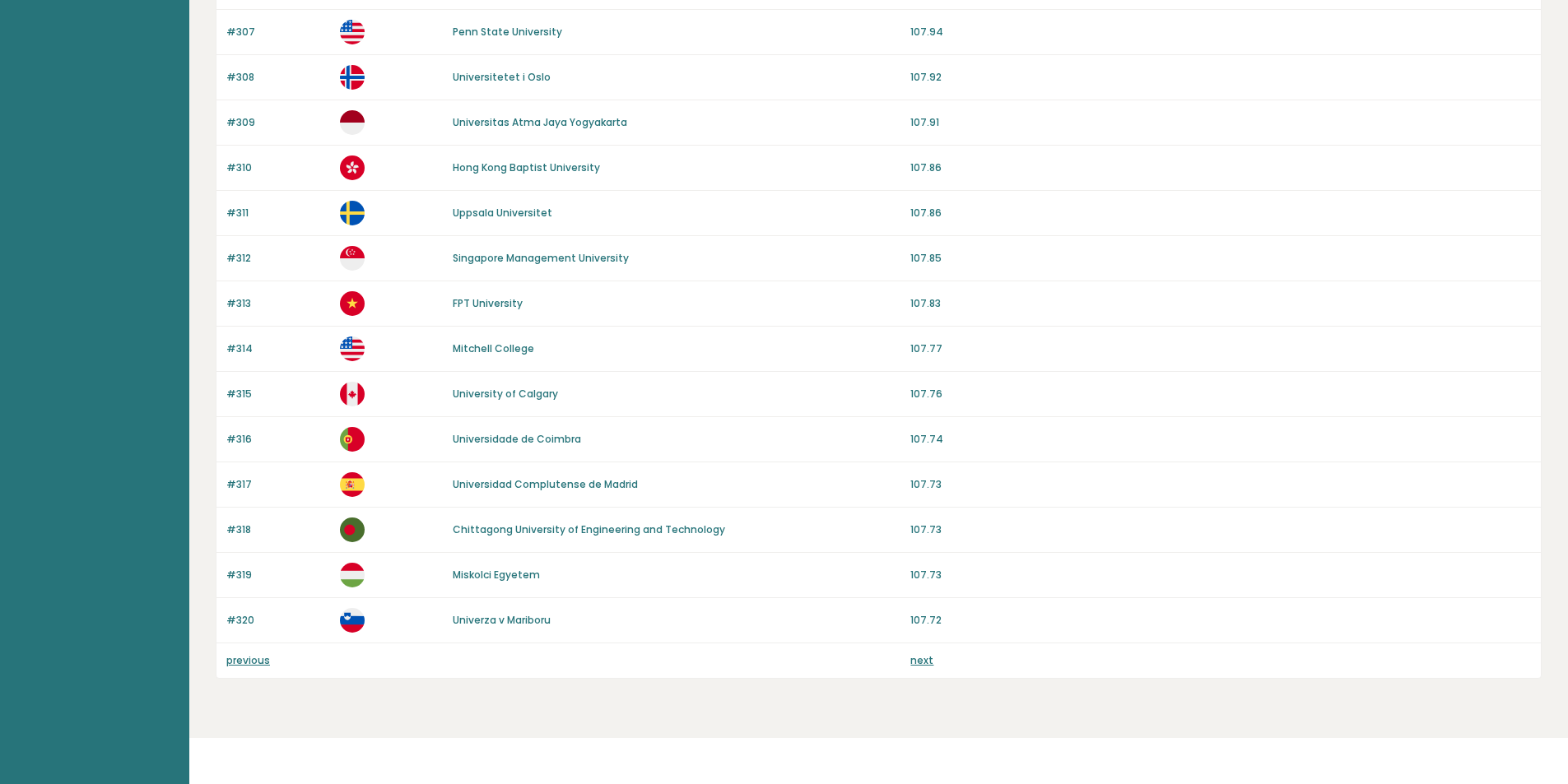 drag, startPoint x: 727, startPoint y: 200, endPoint x: 719, endPoint y: 413, distance: 213.1502 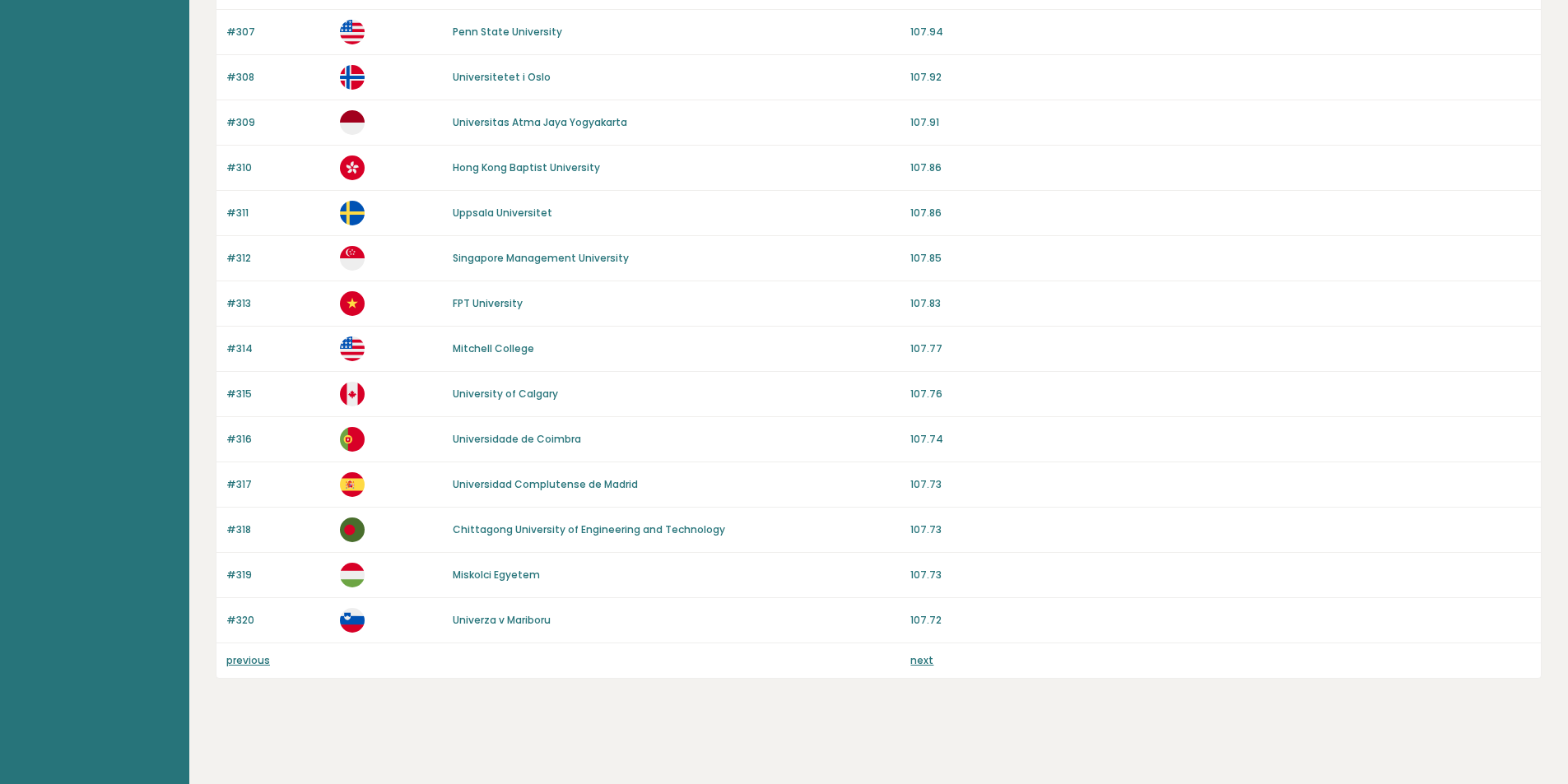 click on "previous
next" at bounding box center [878, 661] 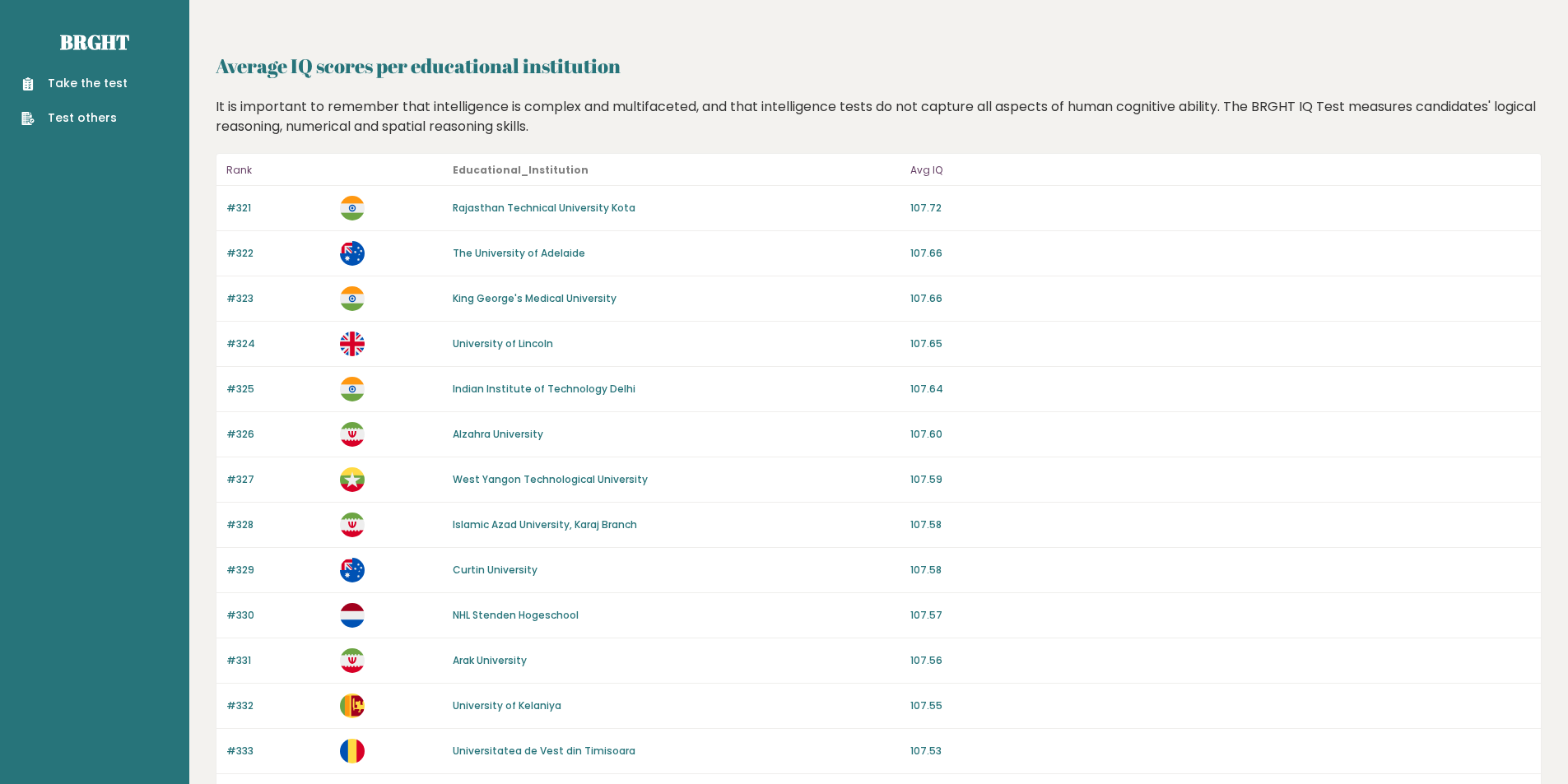 scroll, scrollTop: 0, scrollLeft: 0, axis: both 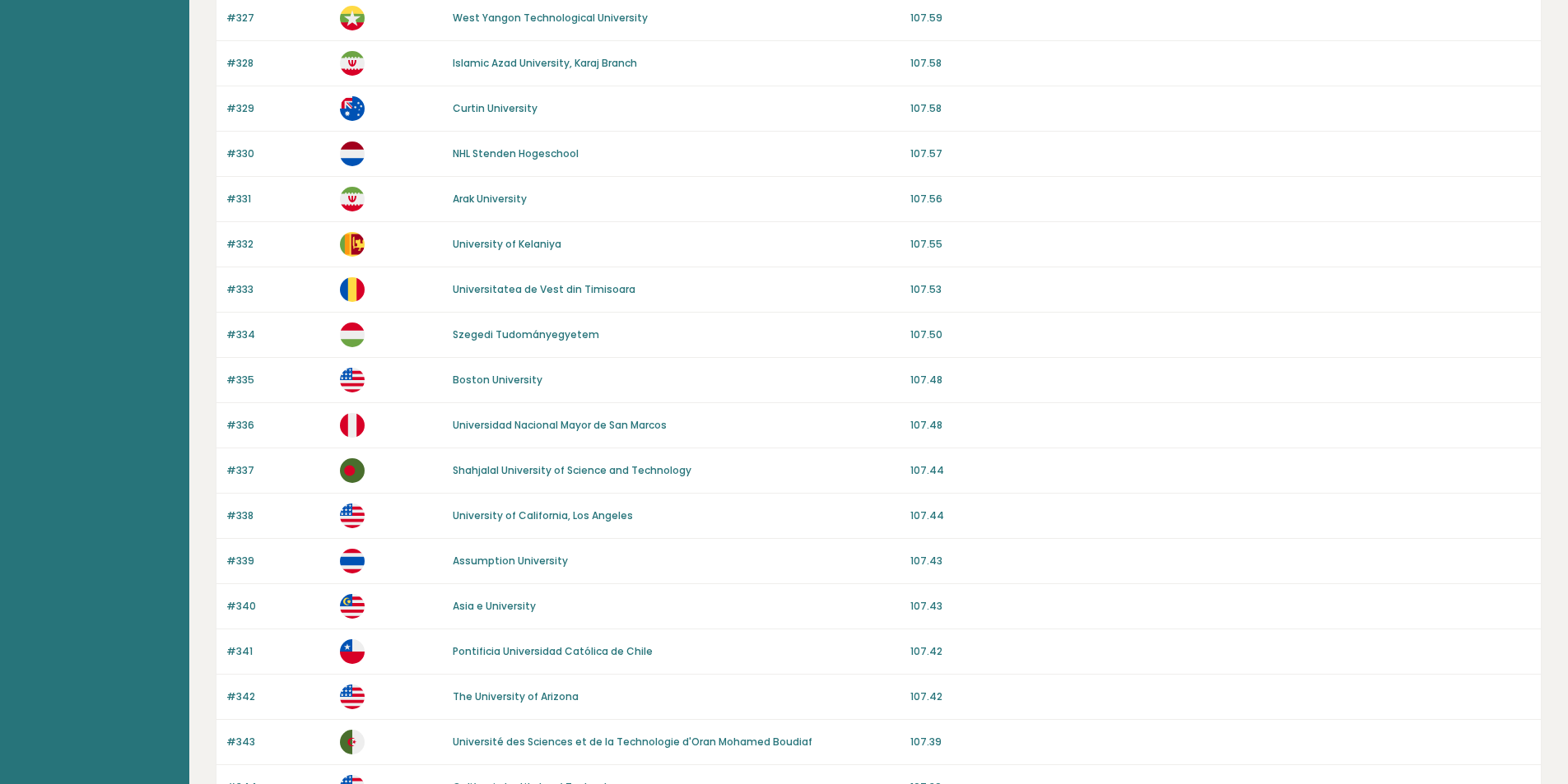 drag, startPoint x: 703, startPoint y: 411, endPoint x: 701, endPoint y: 325, distance: 86.02325 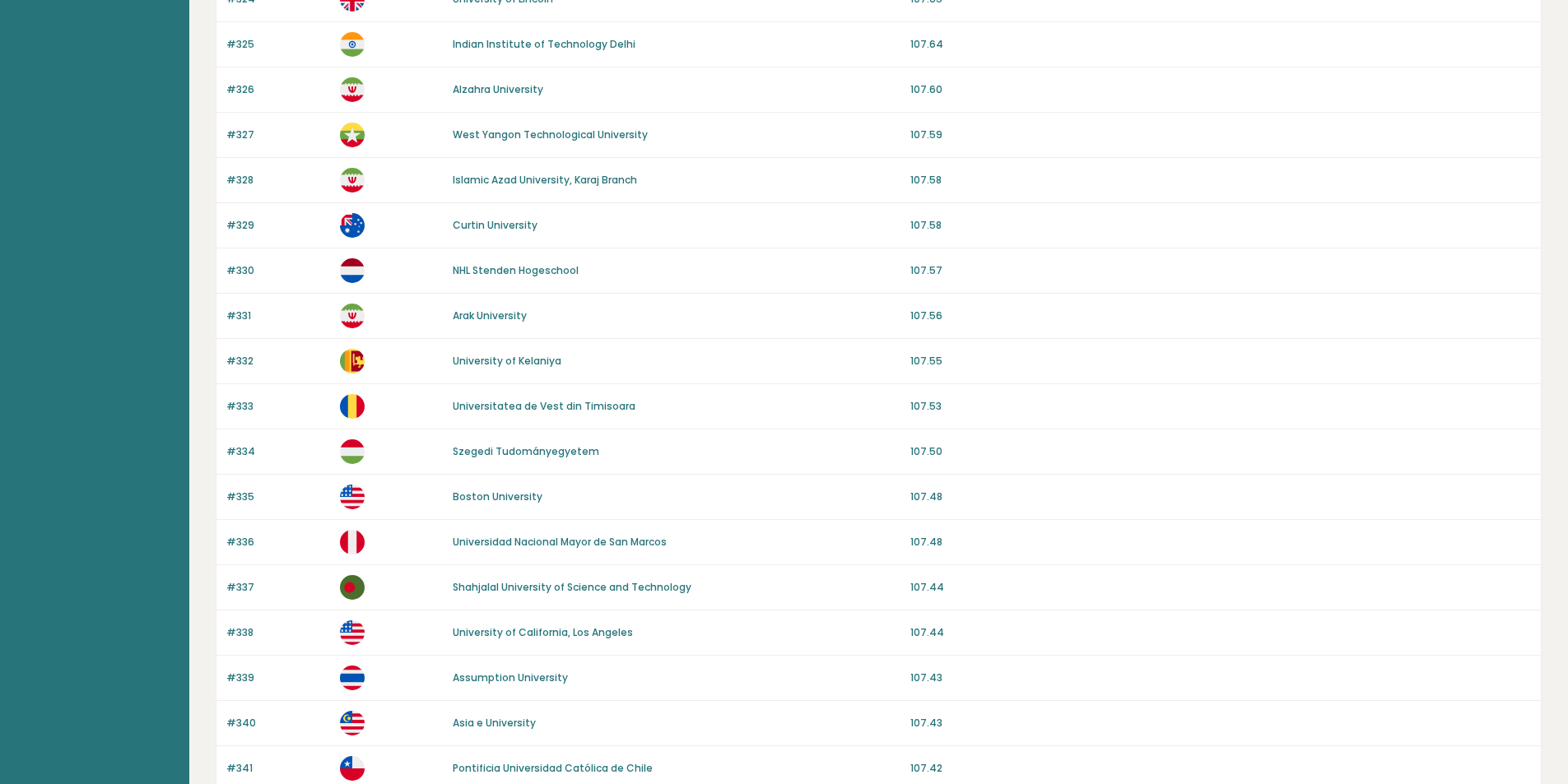 scroll, scrollTop: 0, scrollLeft: 0, axis: both 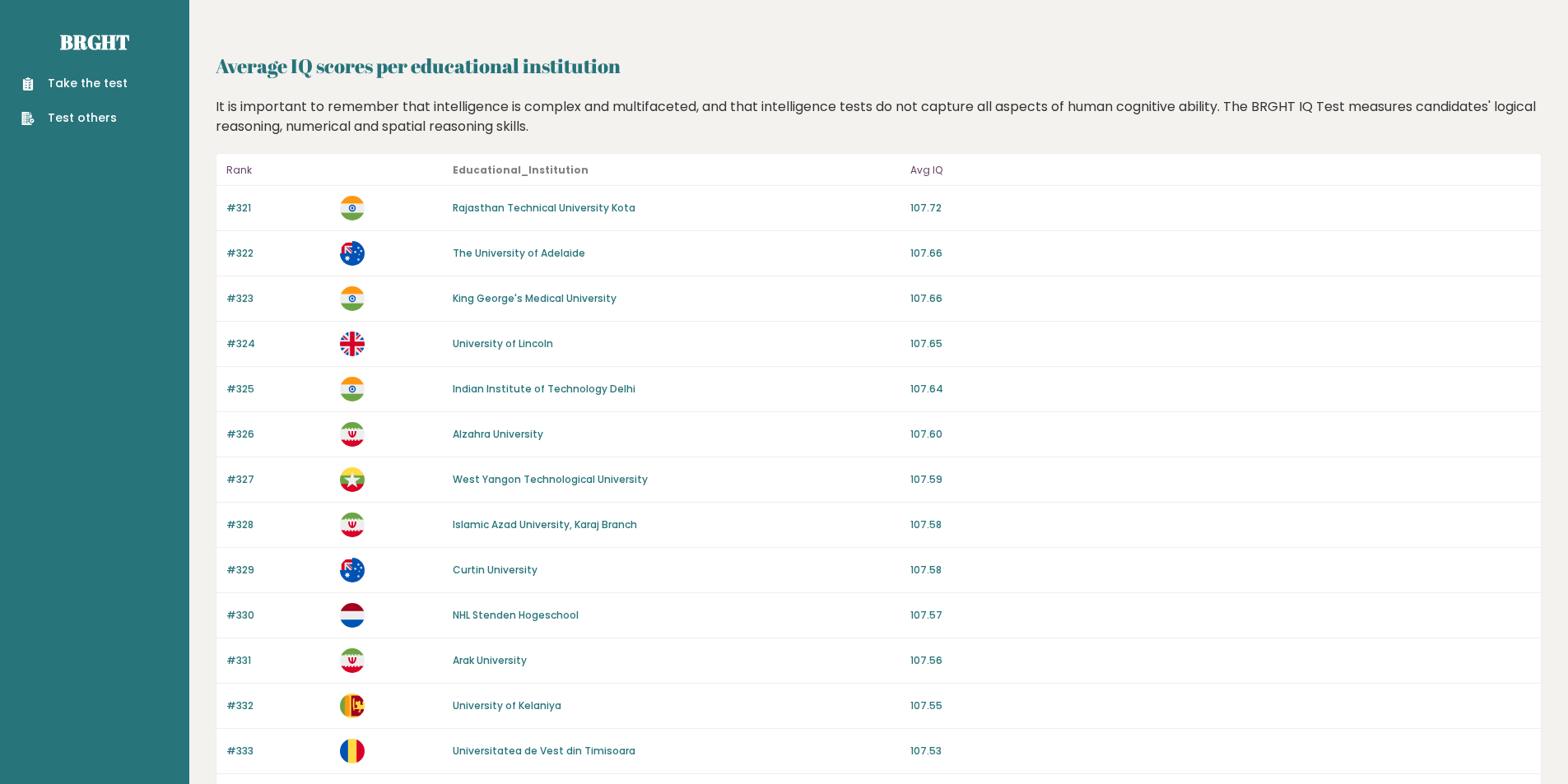 drag, startPoint x: 757, startPoint y: 668, endPoint x: 747, endPoint y: 514, distance: 154.32433 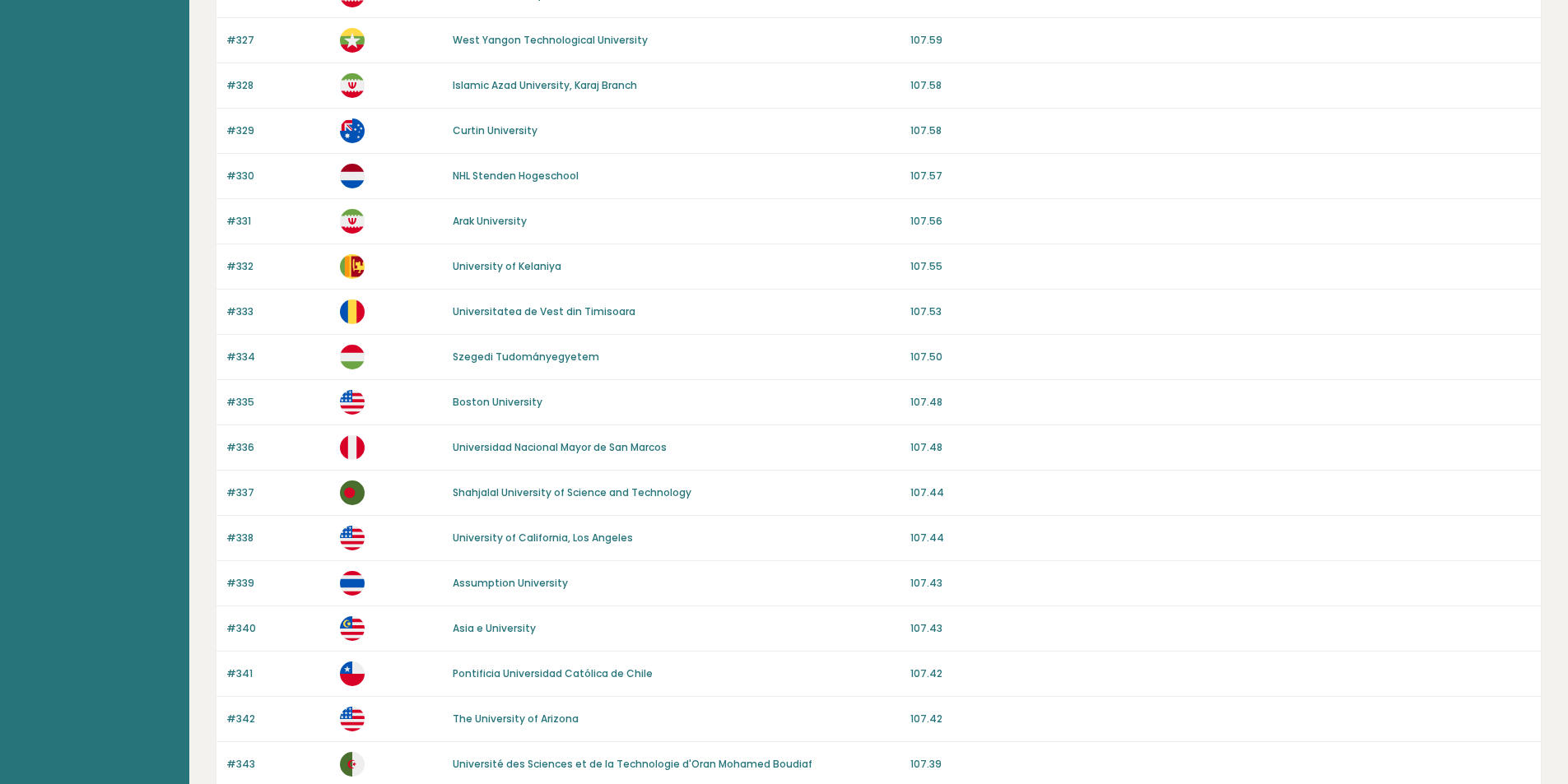 drag, startPoint x: 743, startPoint y: 289, endPoint x: 744, endPoint y: 356, distance: 67.007462 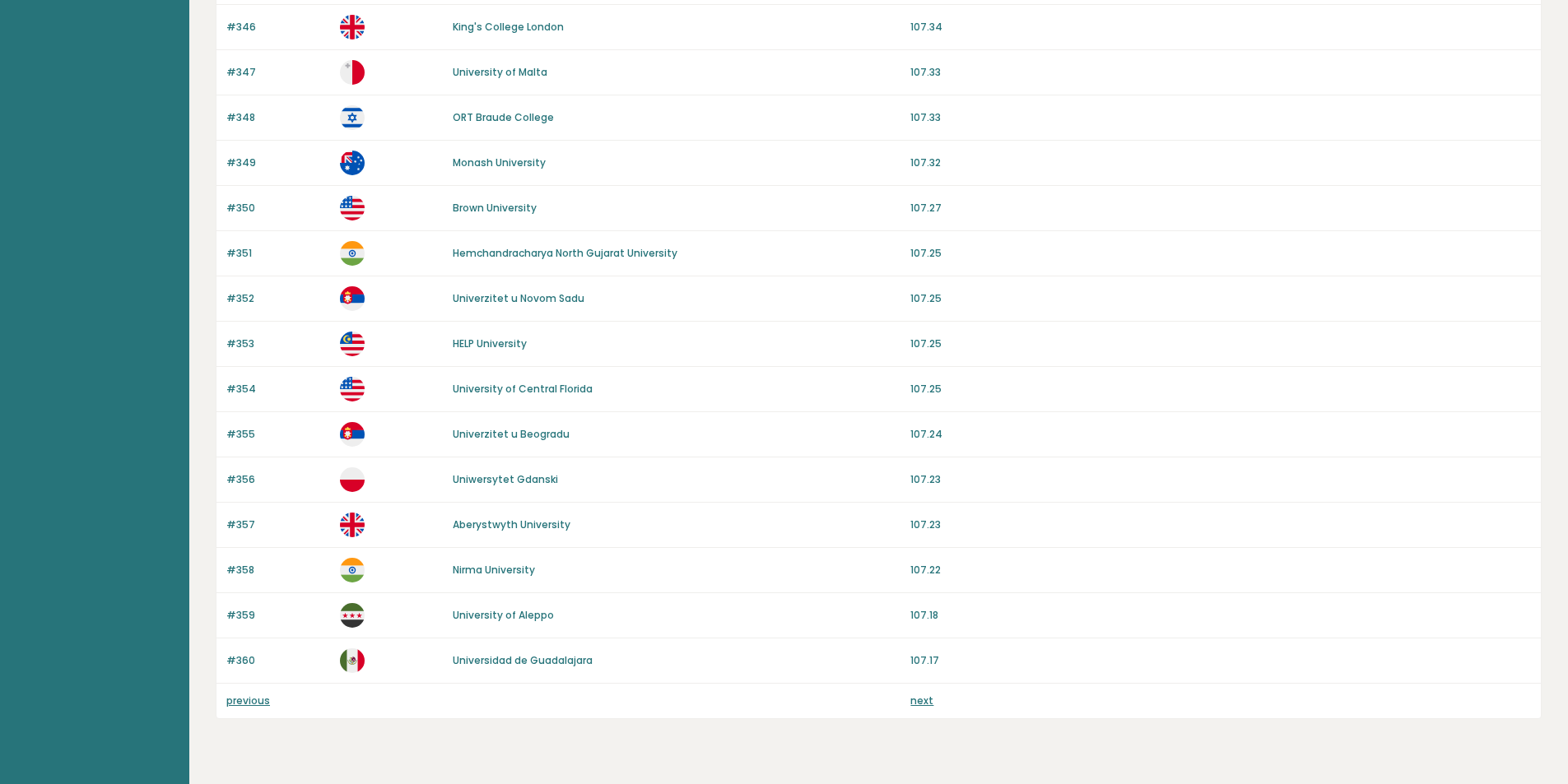 scroll, scrollTop: 1352, scrollLeft: 0, axis: vertical 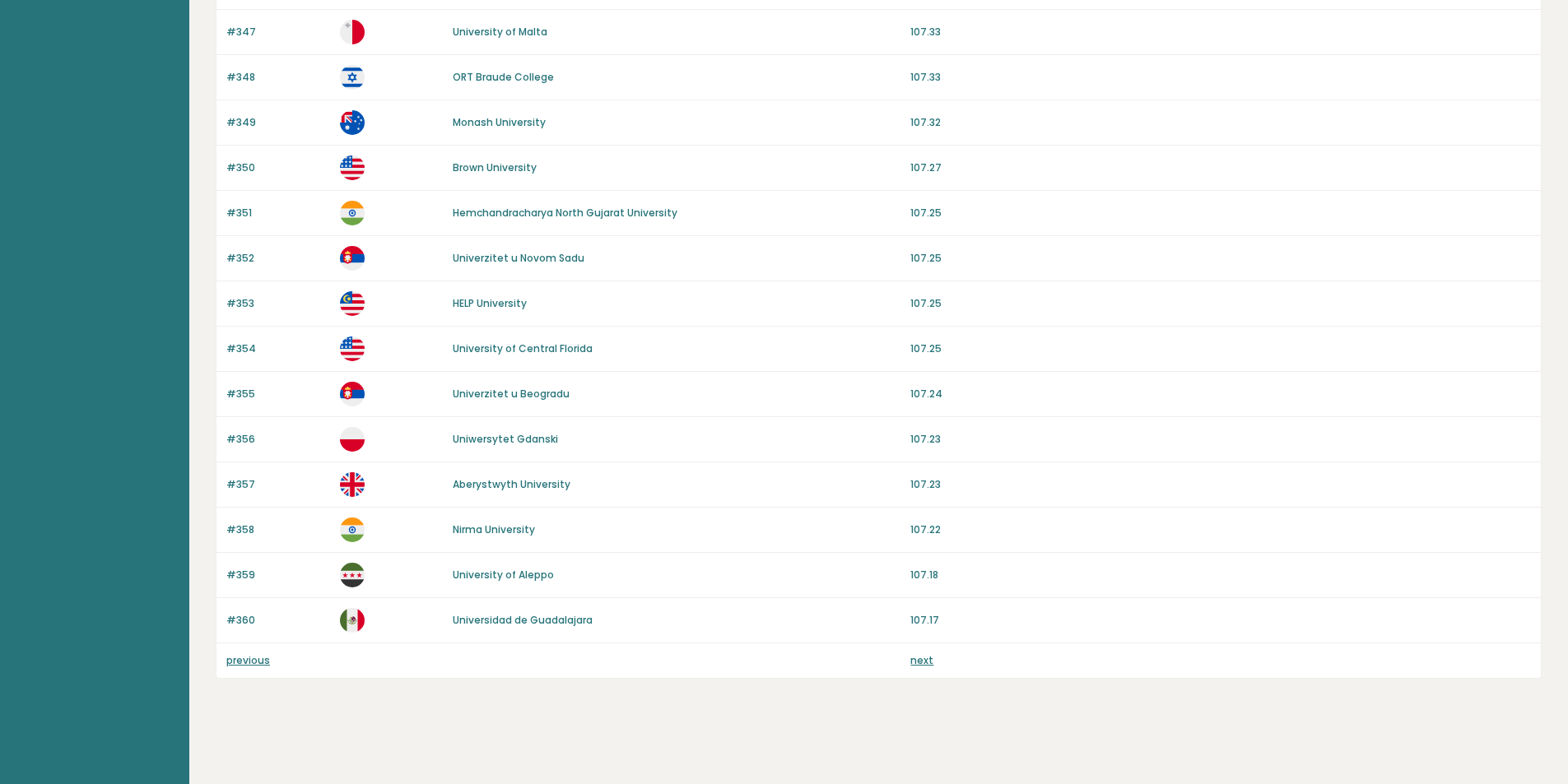 drag, startPoint x: 744, startPoint y: 356, endPoint x: 725, endPoint y: 457, distance: 102.7716 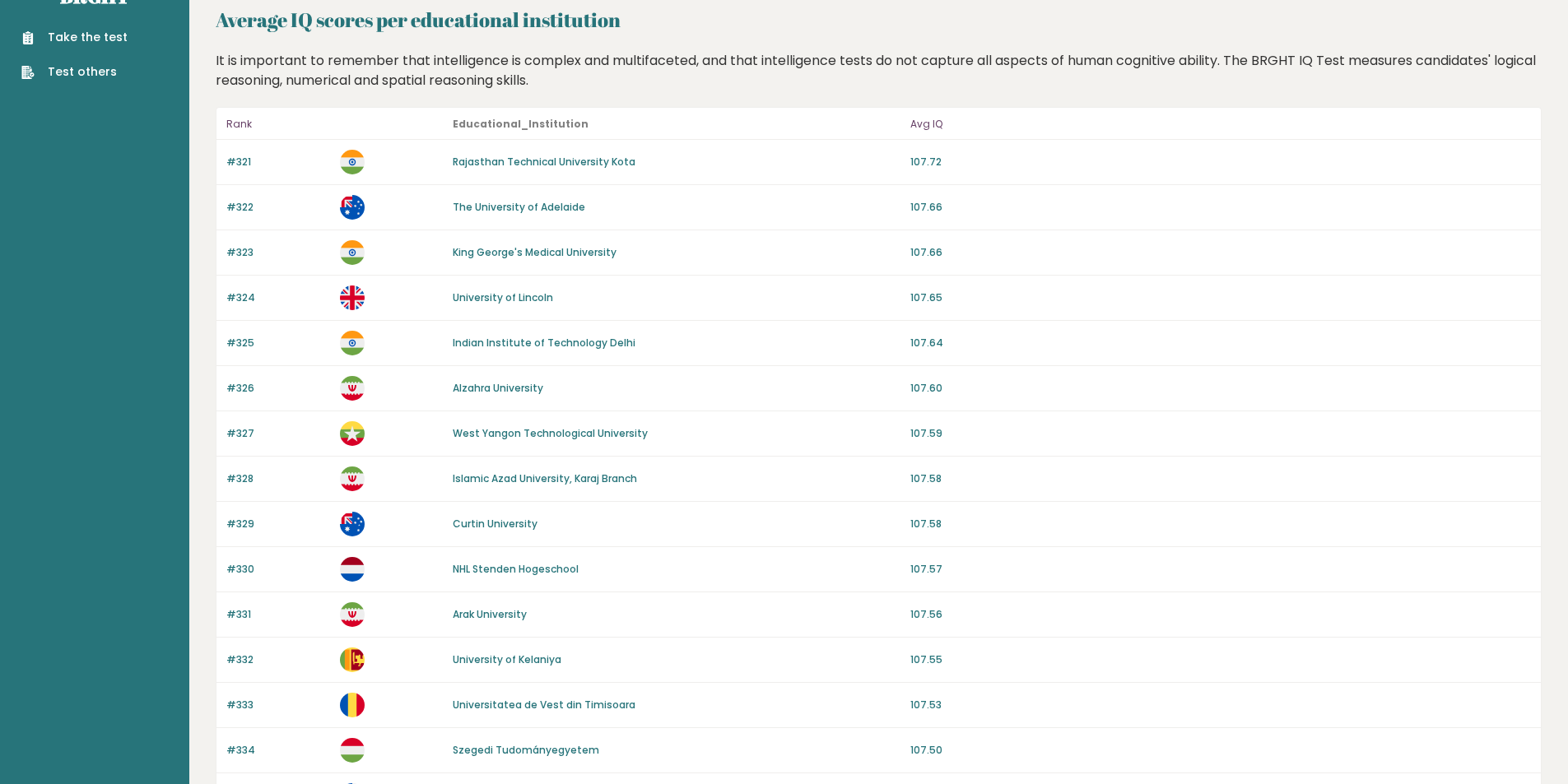 drag, startPoint x: 692, startPoint y: 543, endPoint x: 688, endPoint y: 476, distance: 67.1193 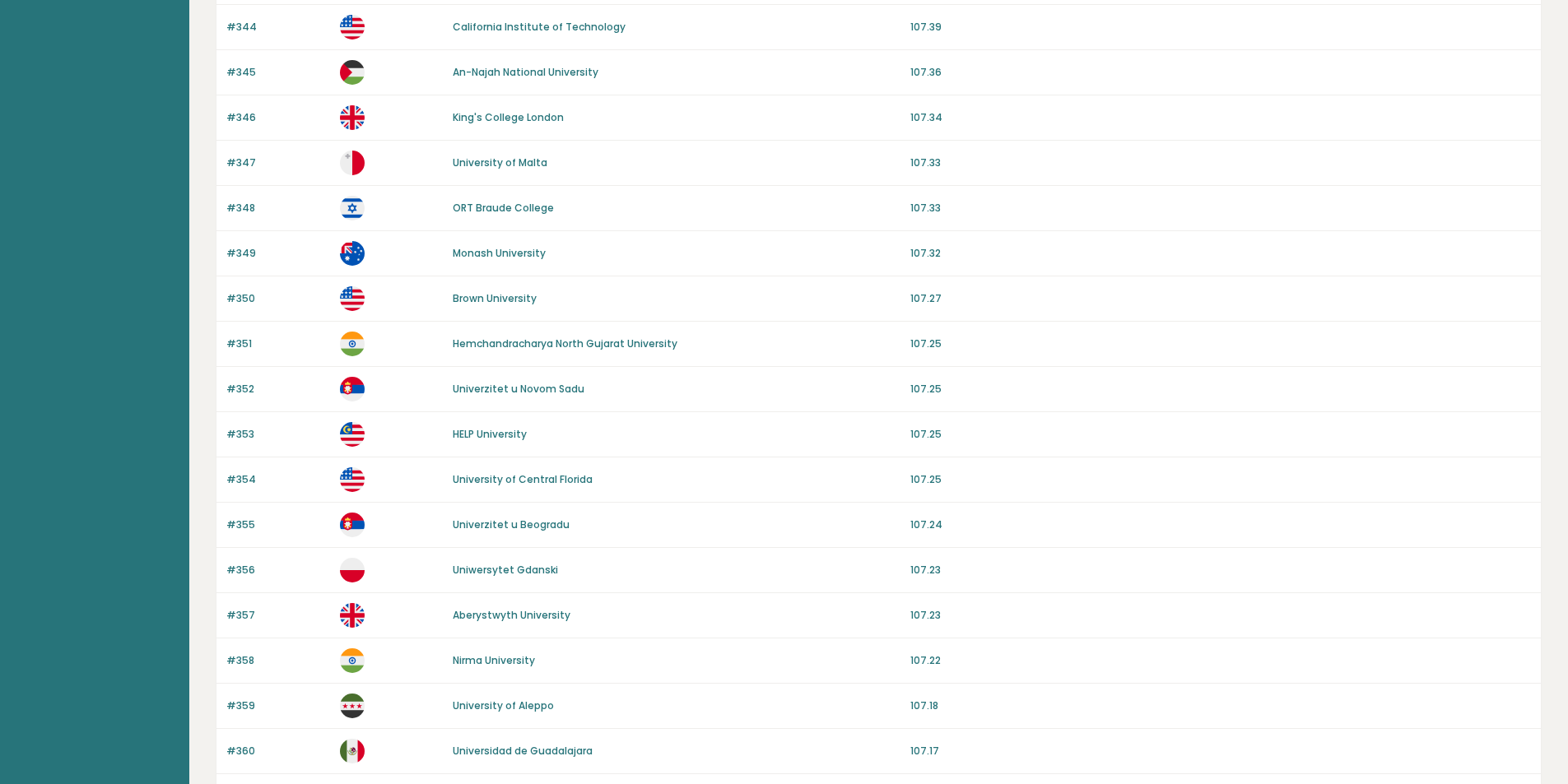 scroll, scrollTop: 1352, scrollLeft: 0, axis: vertical 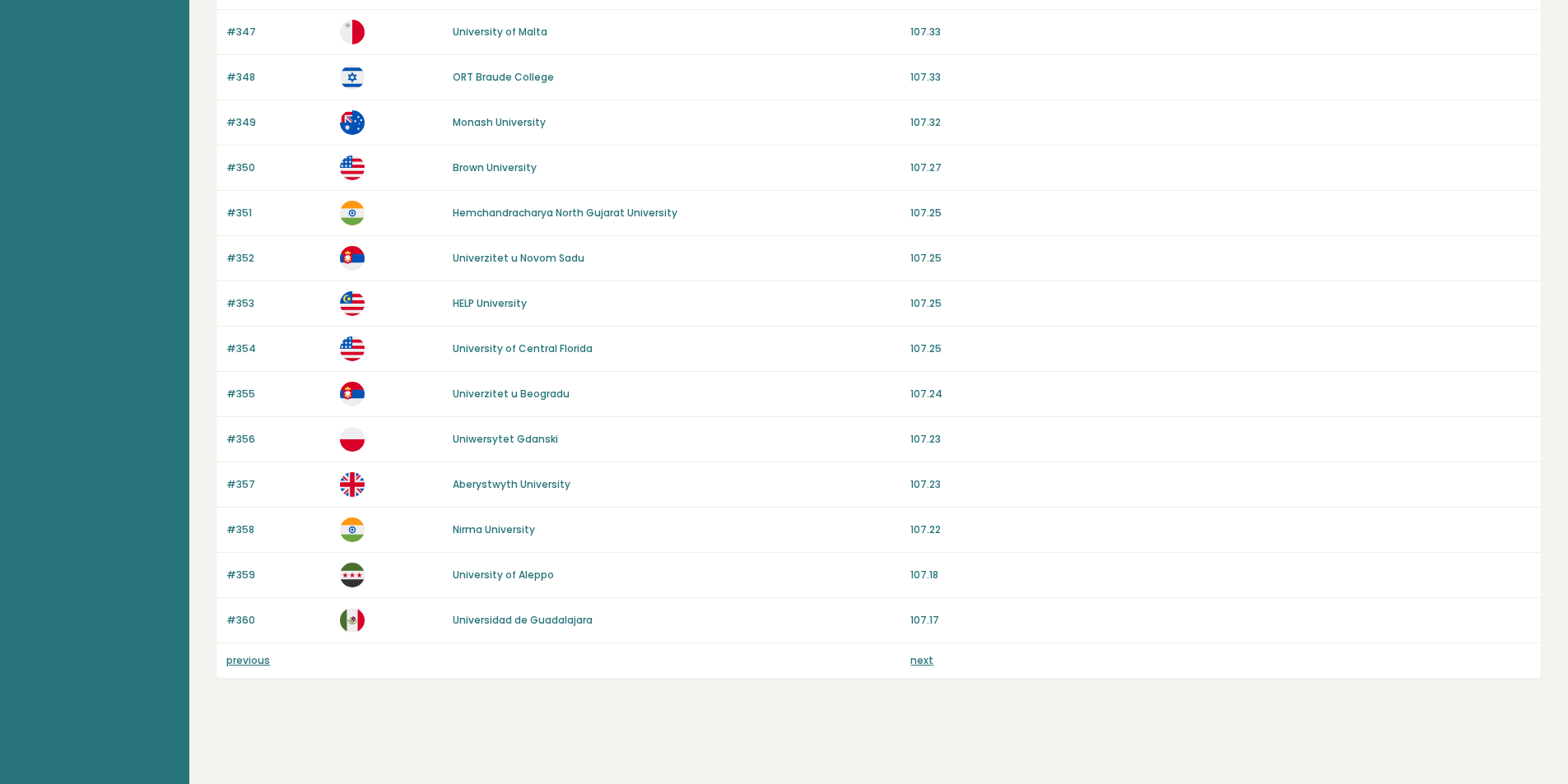 drag, startPoint x: 679, startPoint y: 327, endPoint x: 673, endPoint y: 507, distance: 180.09997 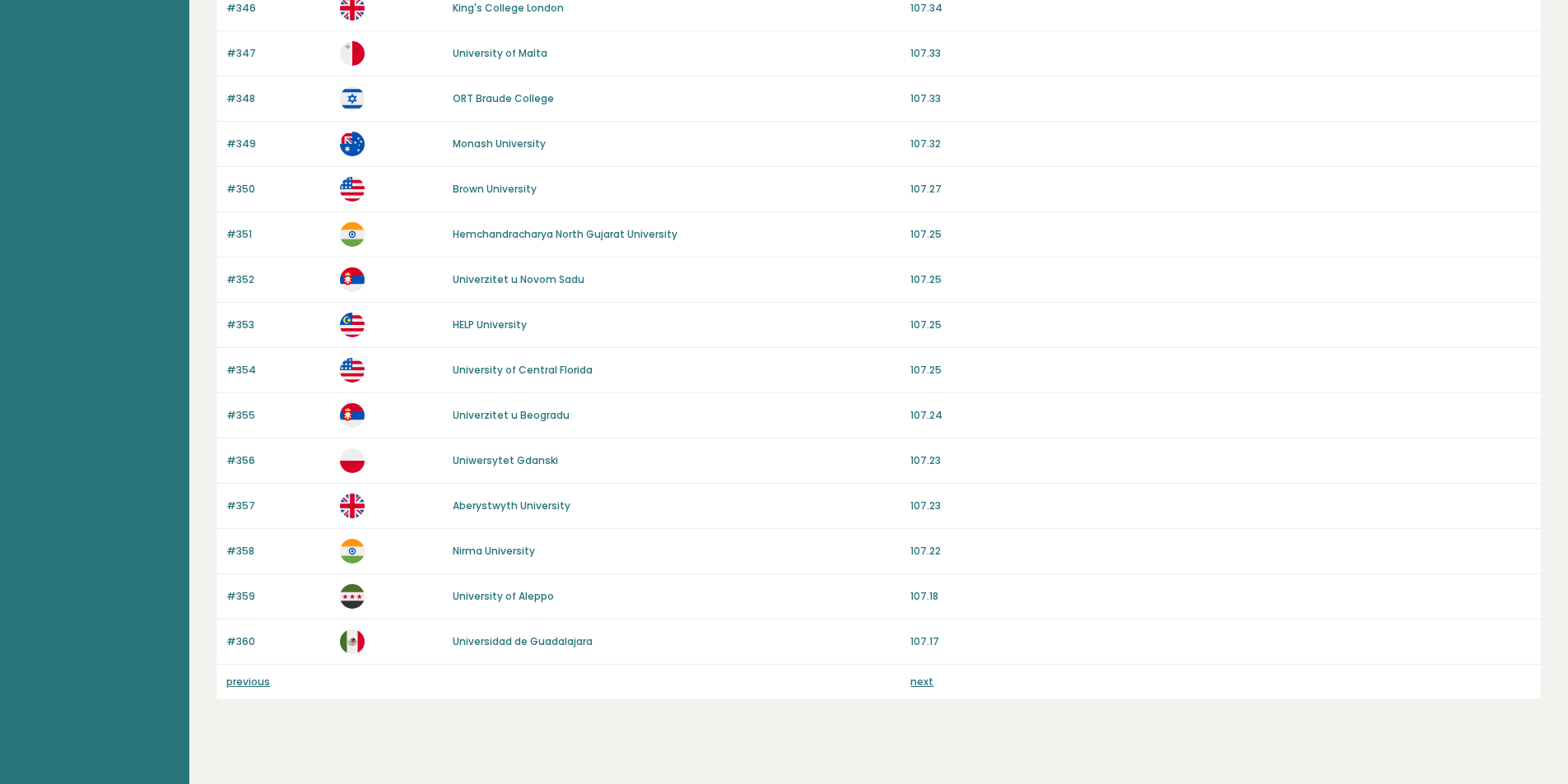 scroll, scrollTop: 1352, scrollLeft: 0, axis: vertical 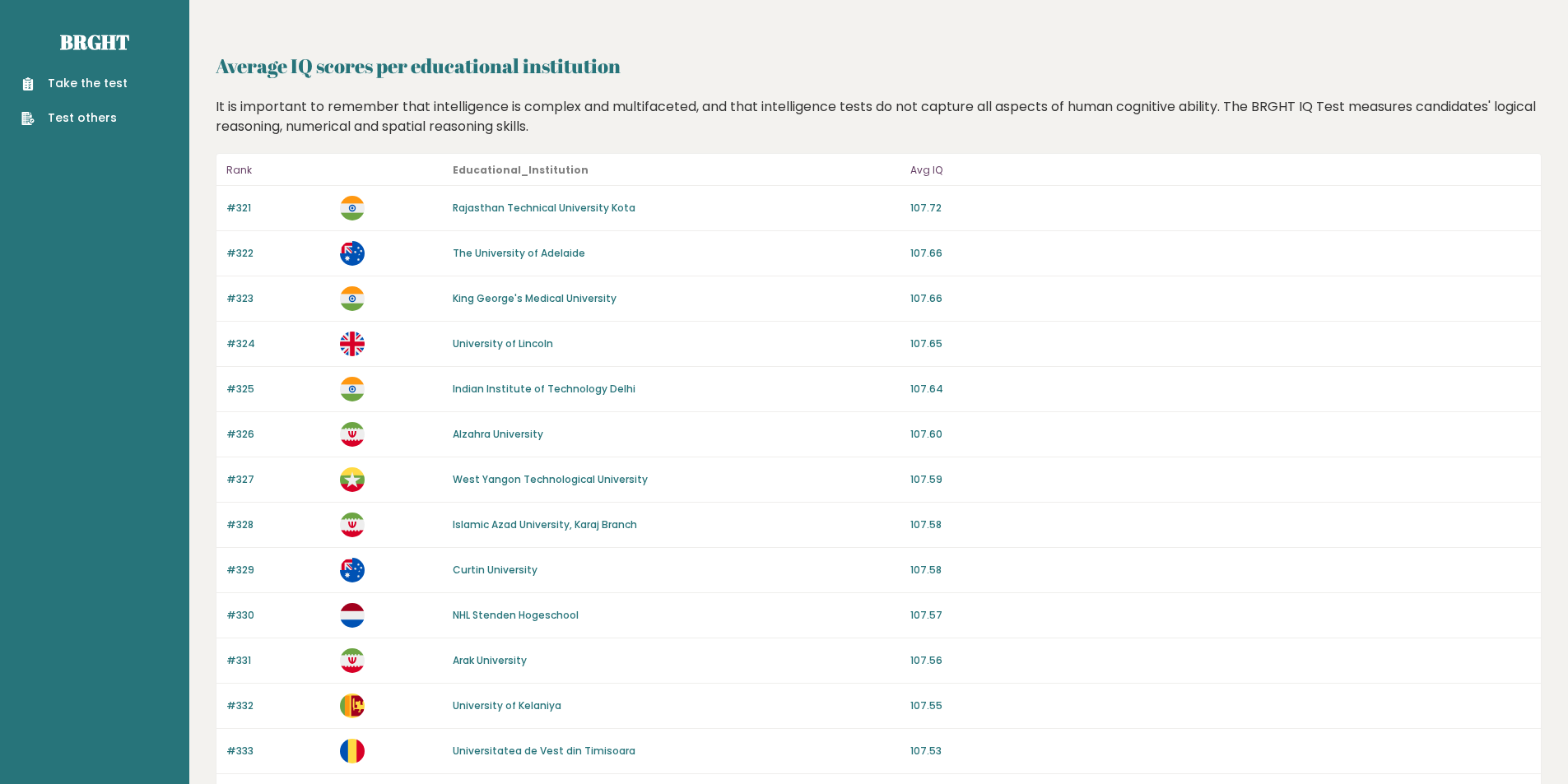 drag, startPoint x: 676, startPoint y: 552, endPoint x: 674, endPoint y: 350, distance: 202.0099 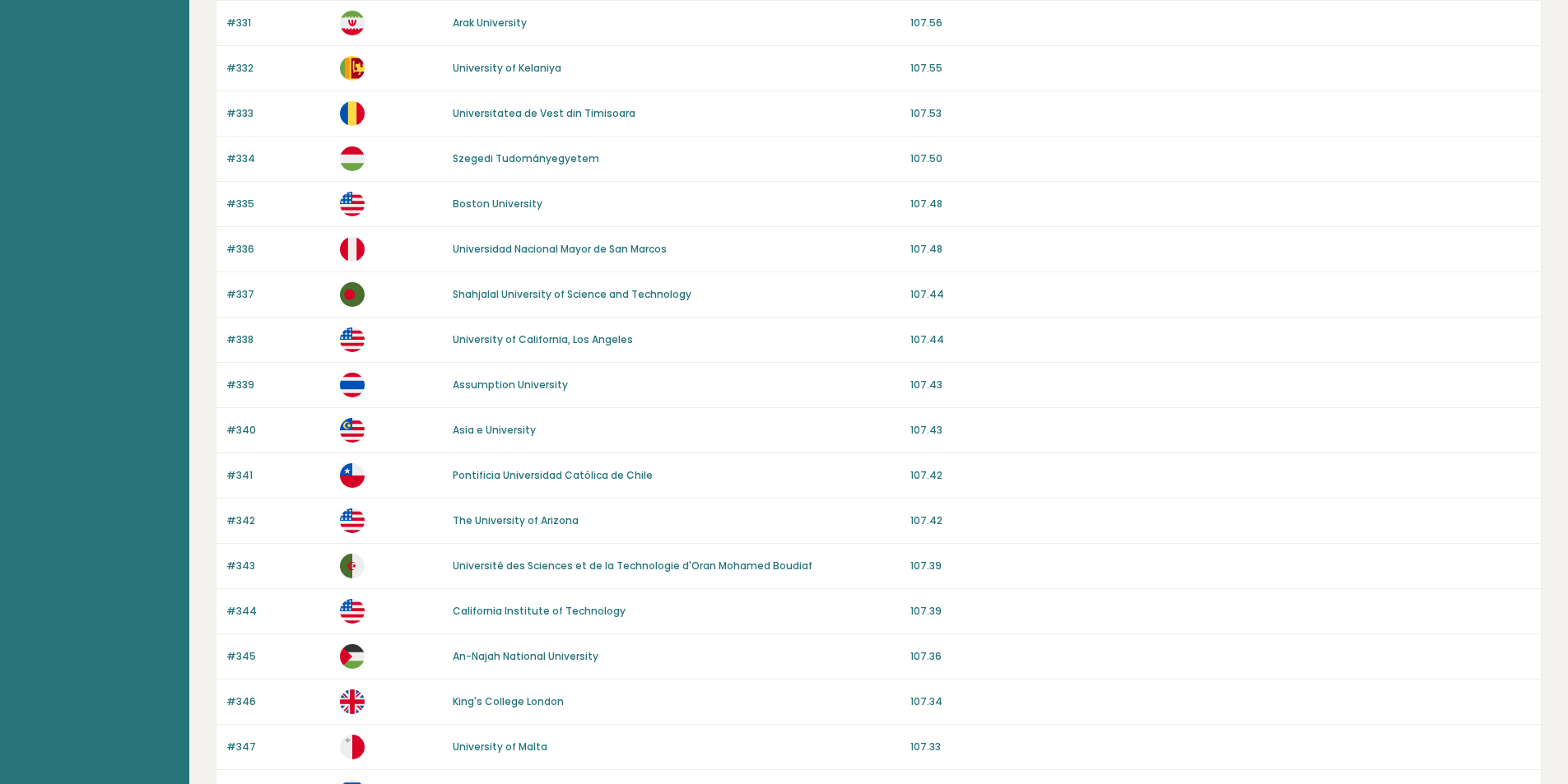 scroll, scrollTop: 1352, scrollLeft: 0, axis: vertical 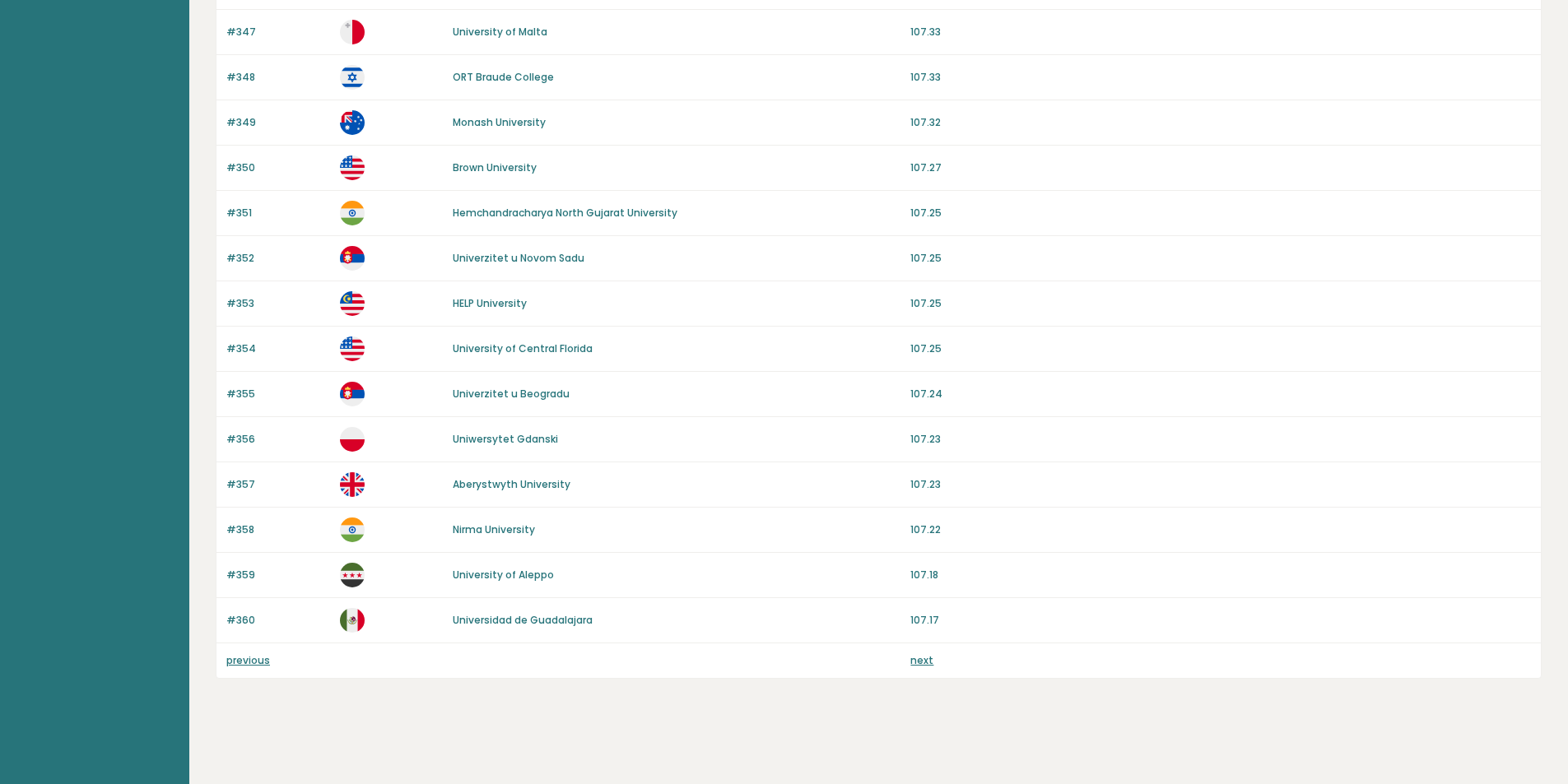 drag, startPoint x: 678, startPoint y: 343, endPoint x: 700, endPoint y: 596, distance: 253.95472 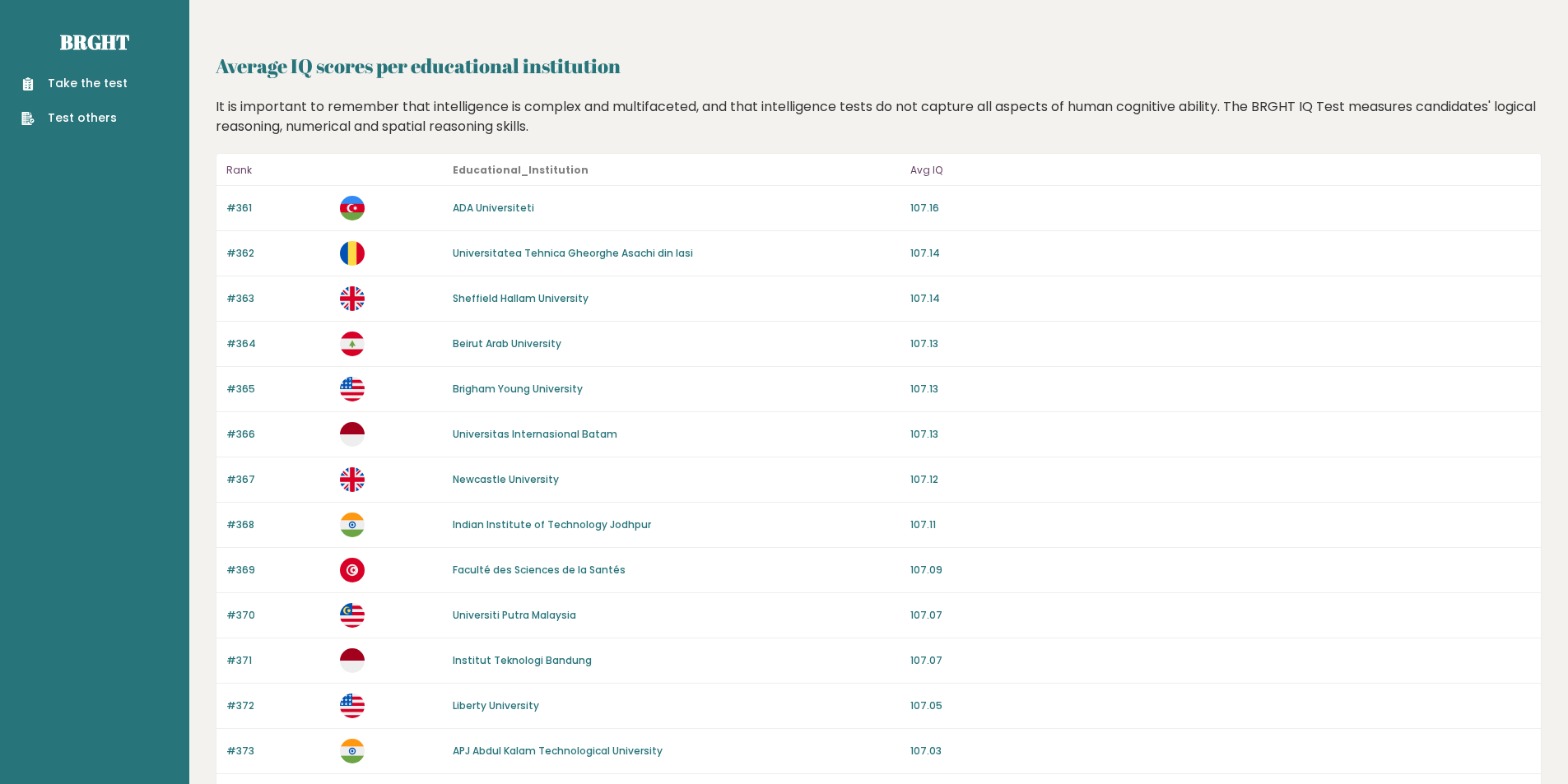 scroll, scrollTop: 0, scrollLeft: 0, axis: both 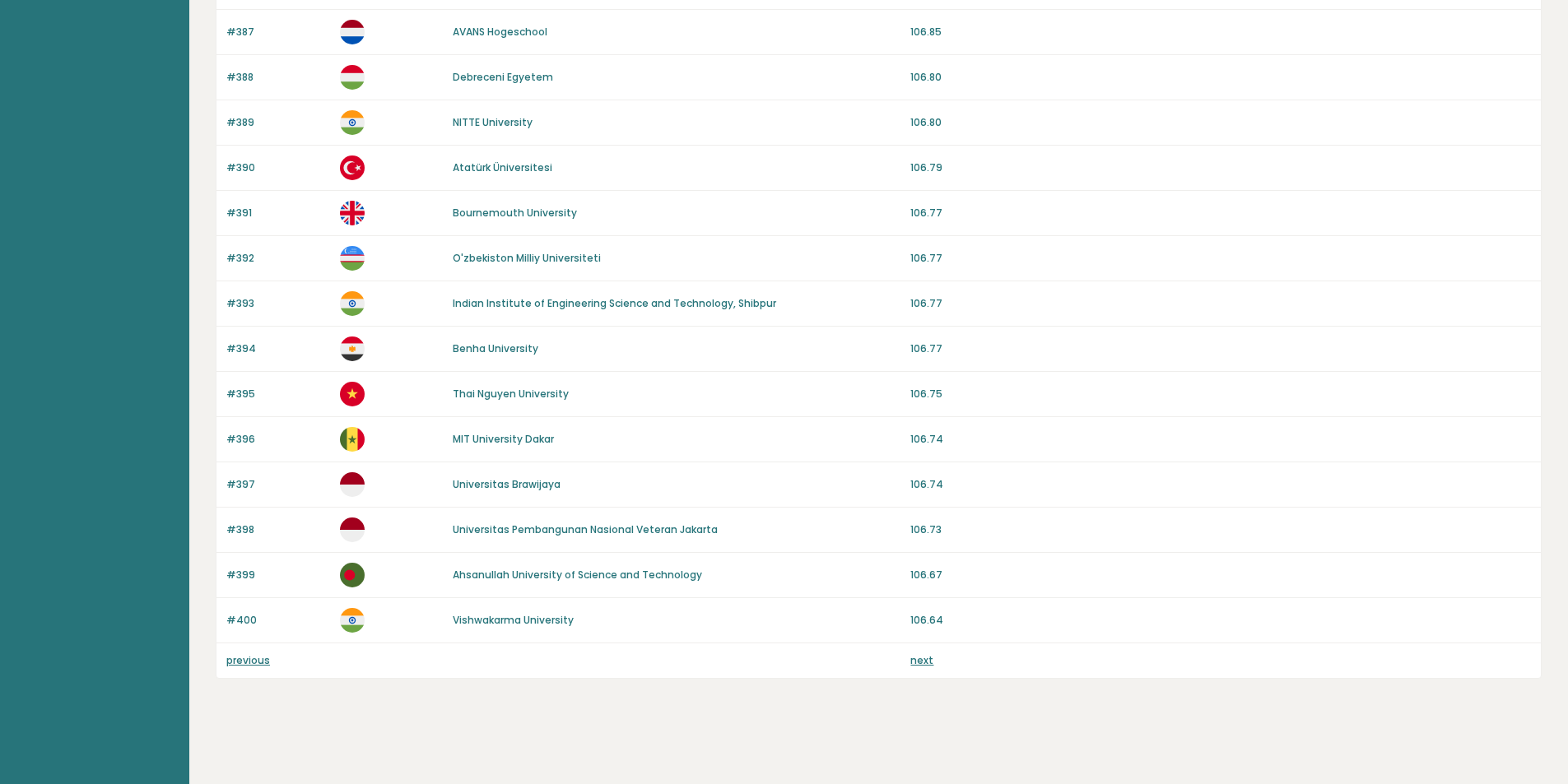 drag, startPoint x: 710, startPoint y: 350, endPoint x: 713, endPoint y: 482, distance: 132.03409 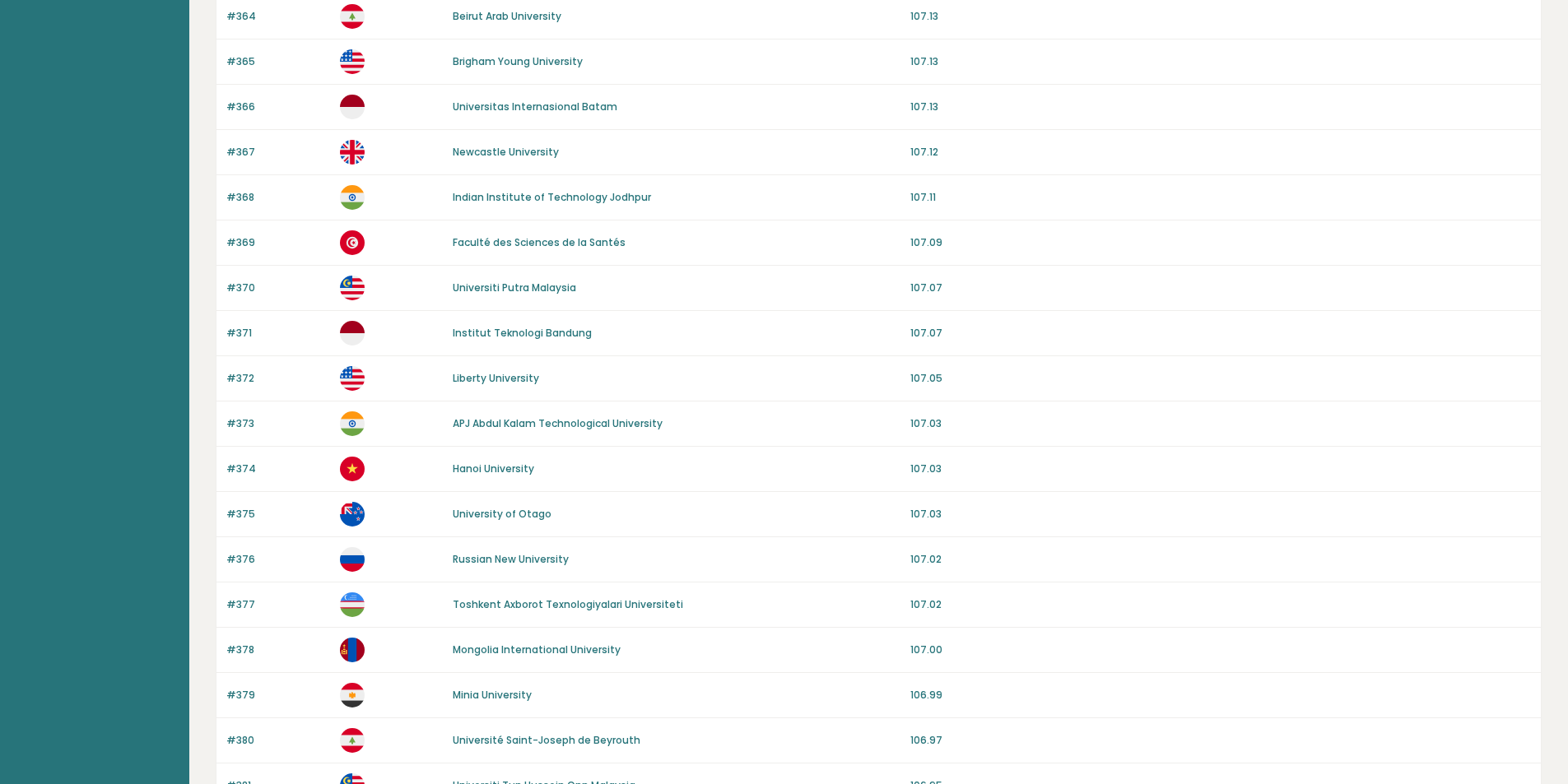 scroll, scrollTop: 0, scrollLeft: 0, axis: both 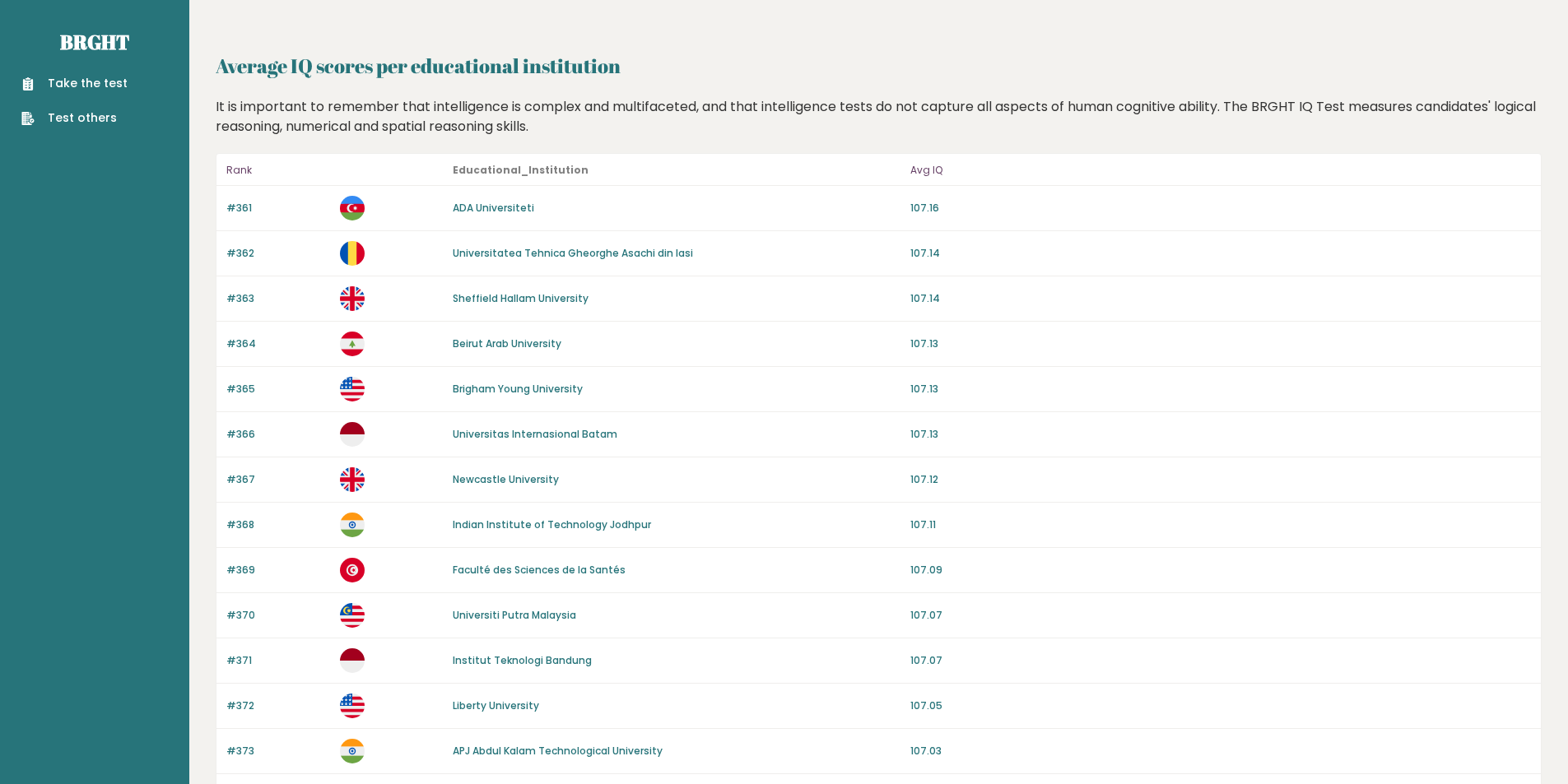 drag, startPoint x: 639, startPoint y: 433, endPoint x: 633, endPoint y: 273, distance: 160.11246 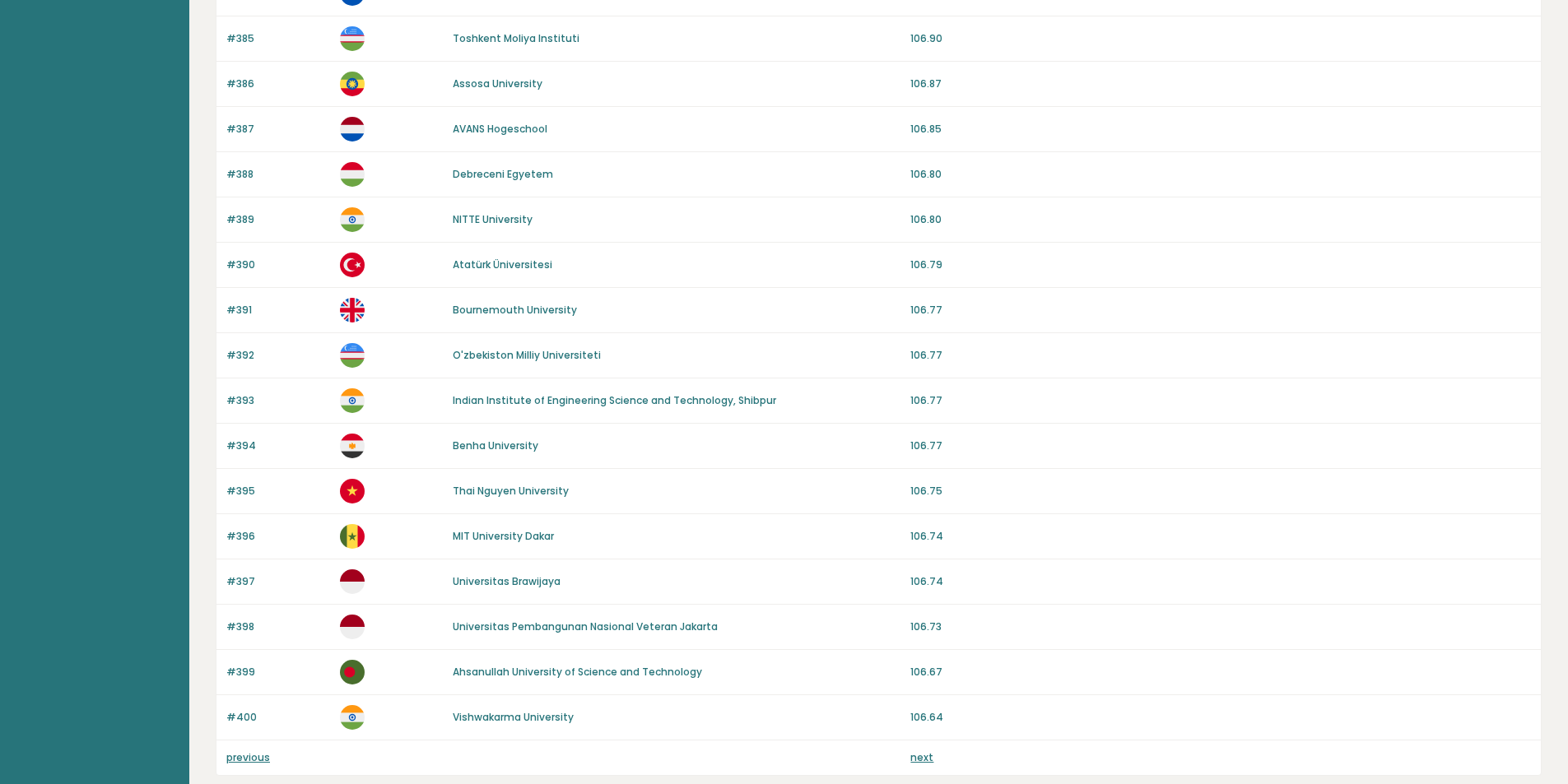 scroll, scrollTop: 1352, scrollLeft: 0, axis: vertical 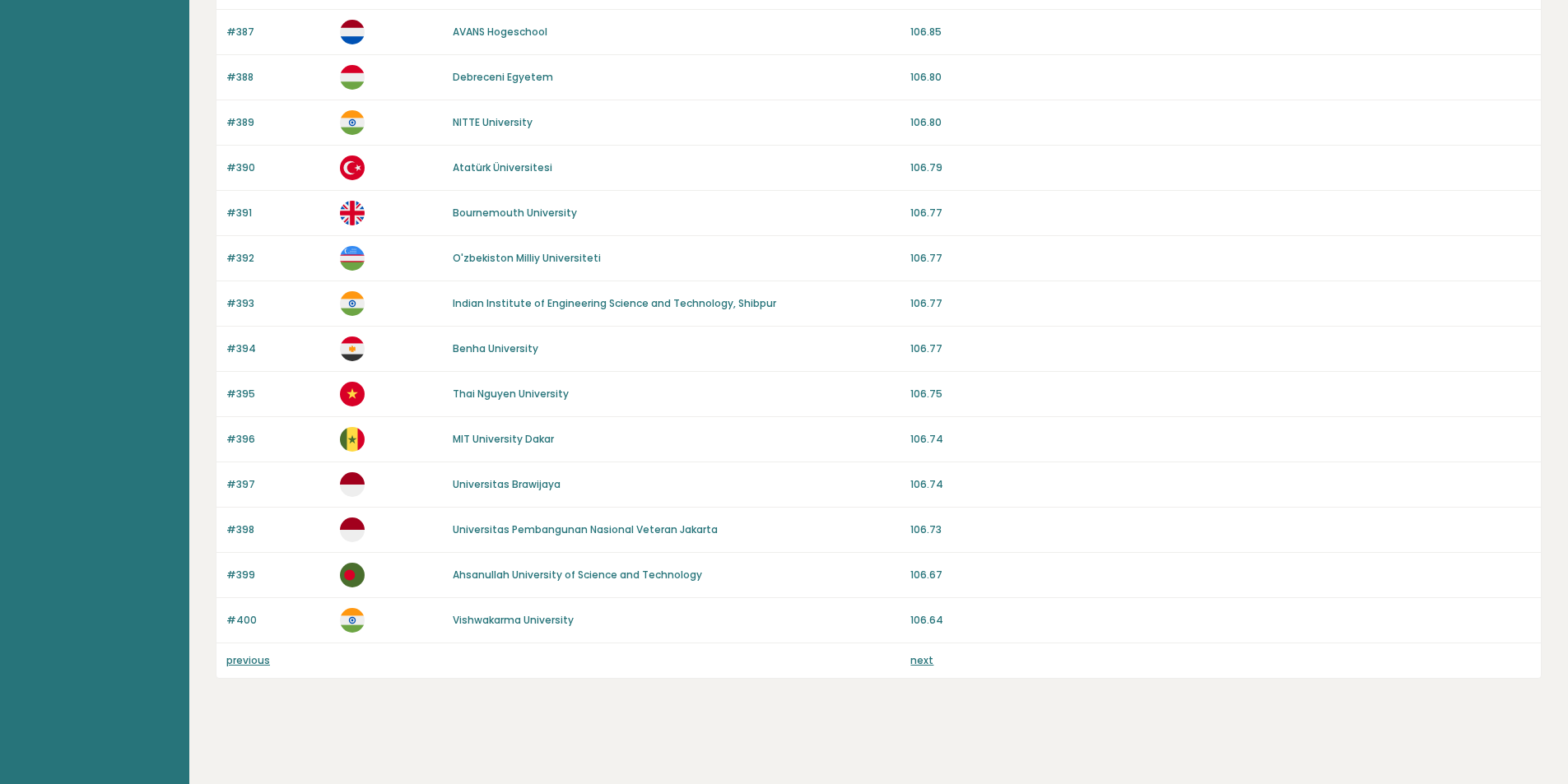 drag, startPoint x: 747, startPoint y: 293, endPoint x: 734, endPoint y: 588, distance: 295.2863 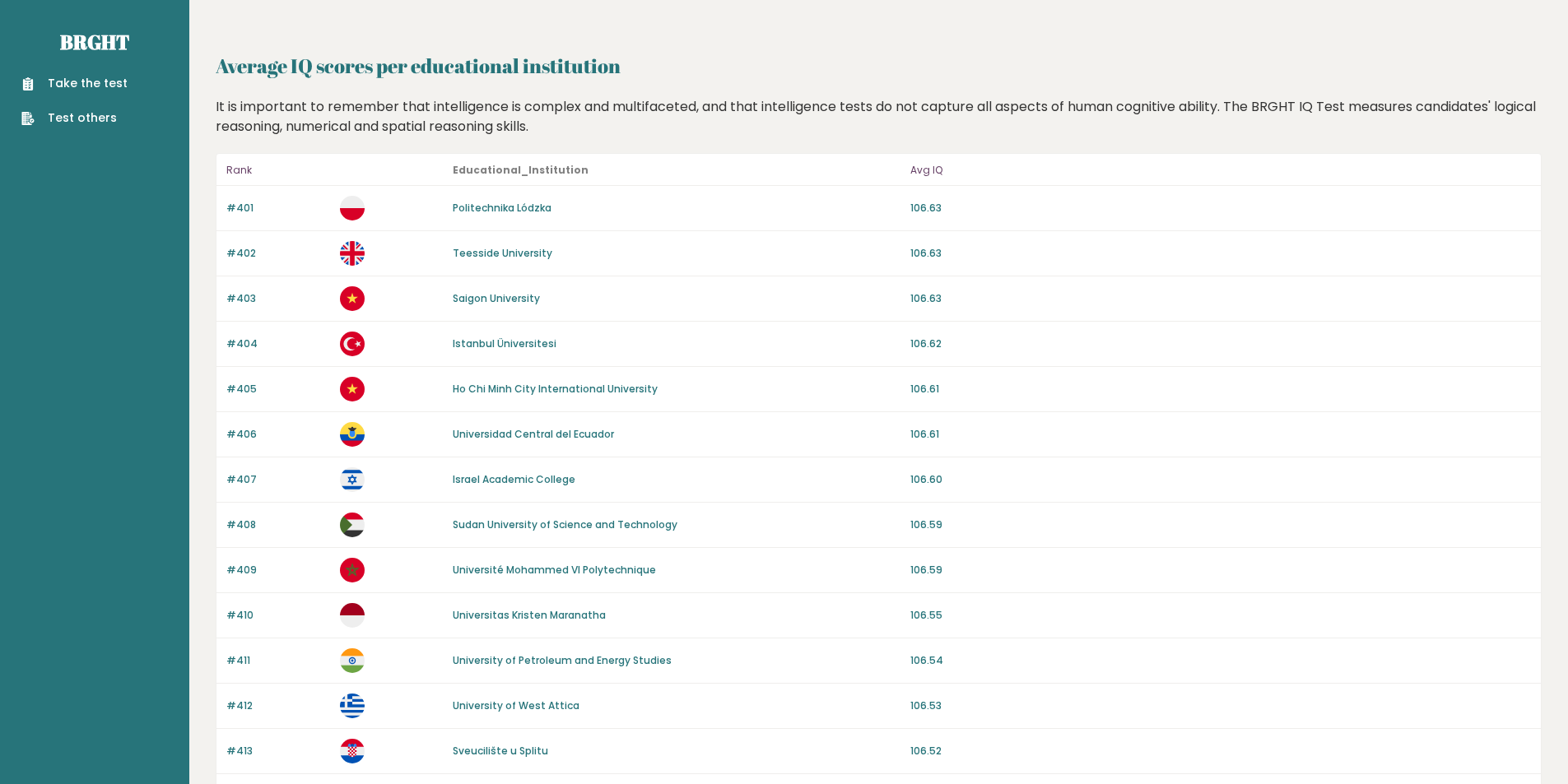 scroll, scrollTop: 0, scrollLeft: 0, axis: both 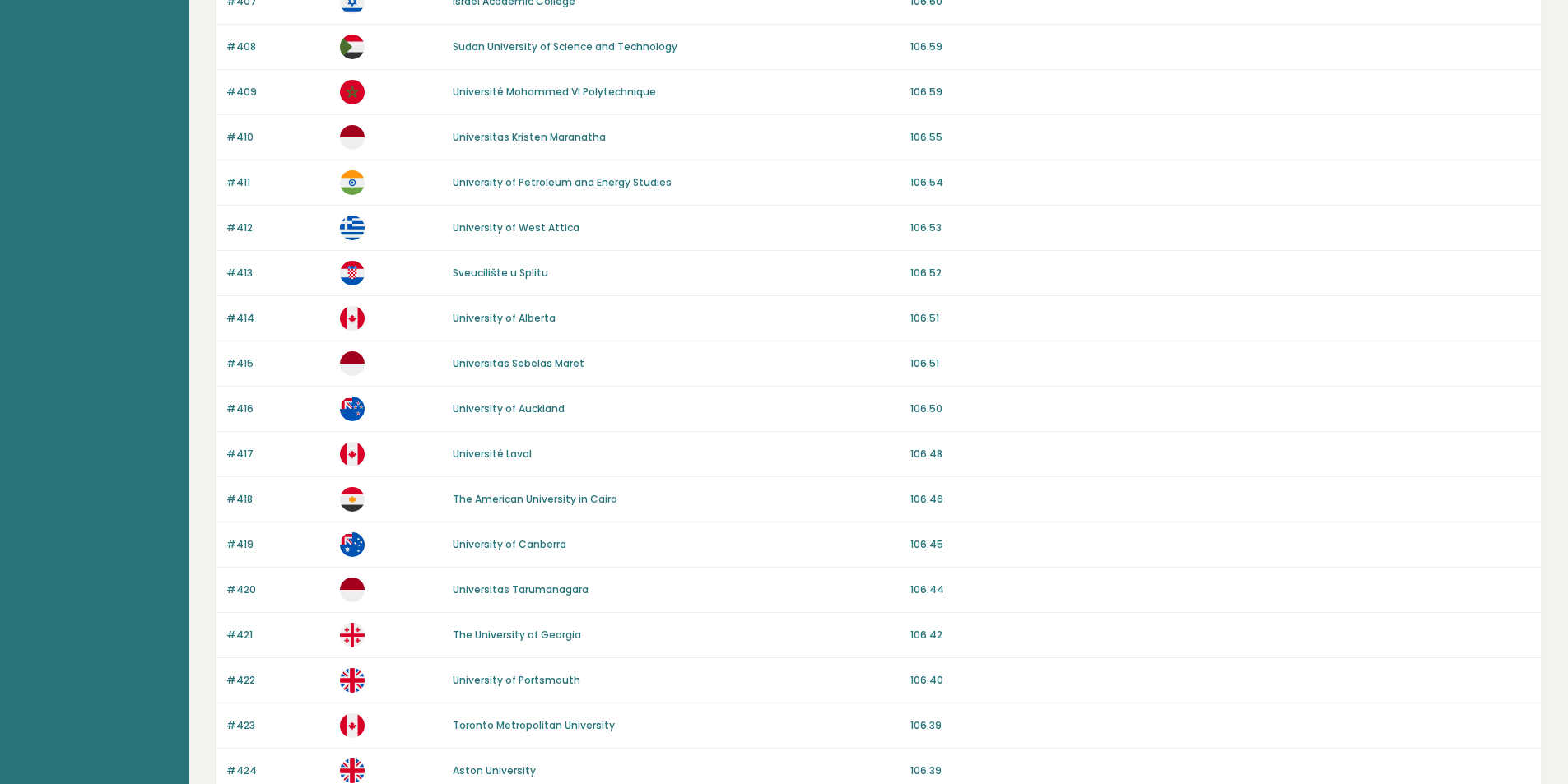 drag, startPoint x: 671, startPoint y: 302, endPoint x: 674, endPoint y: 397, distance: 95.04736 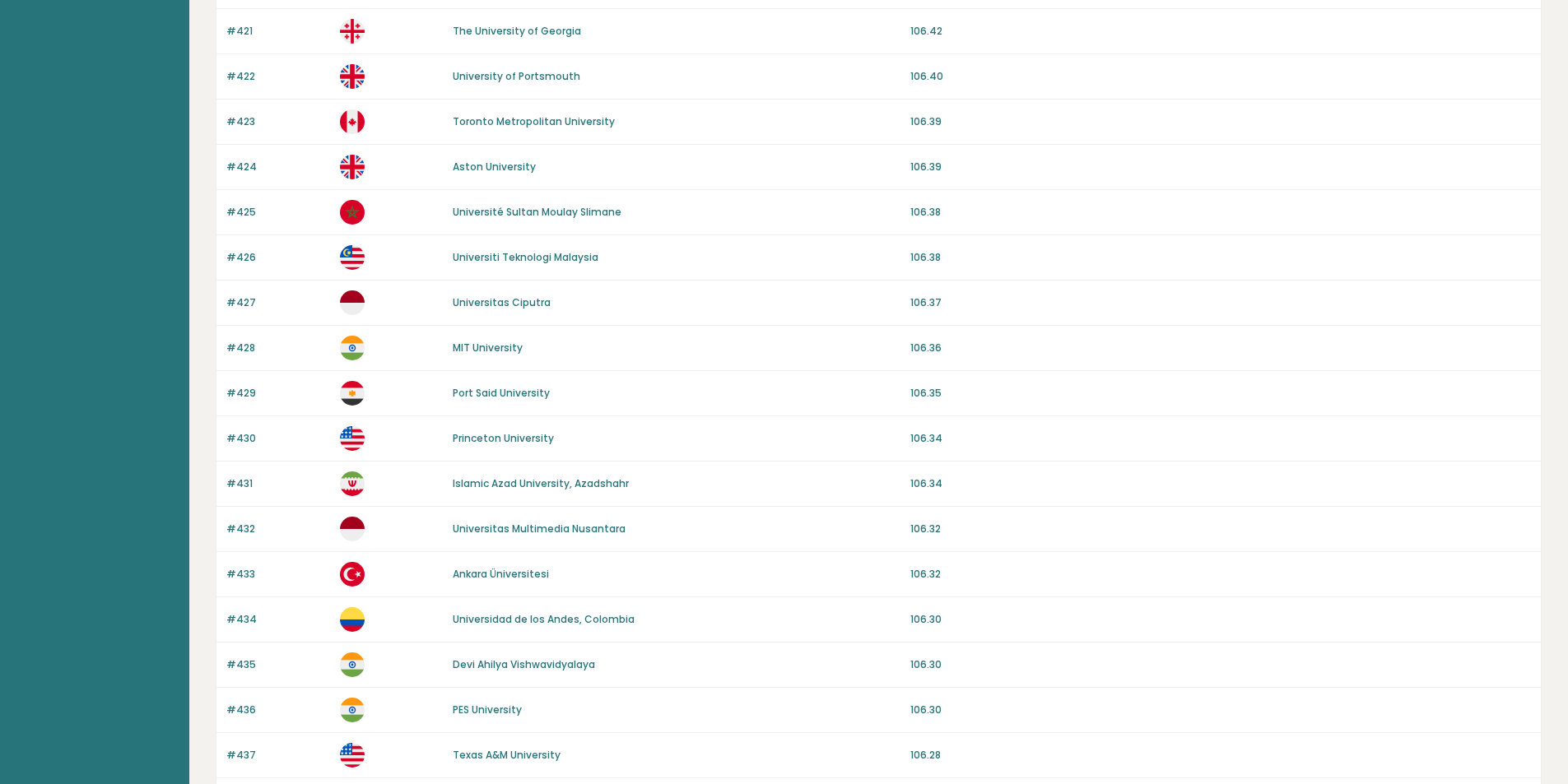 scroll, scrollTop: 1352, scrollLeft: 0, axis: vertical 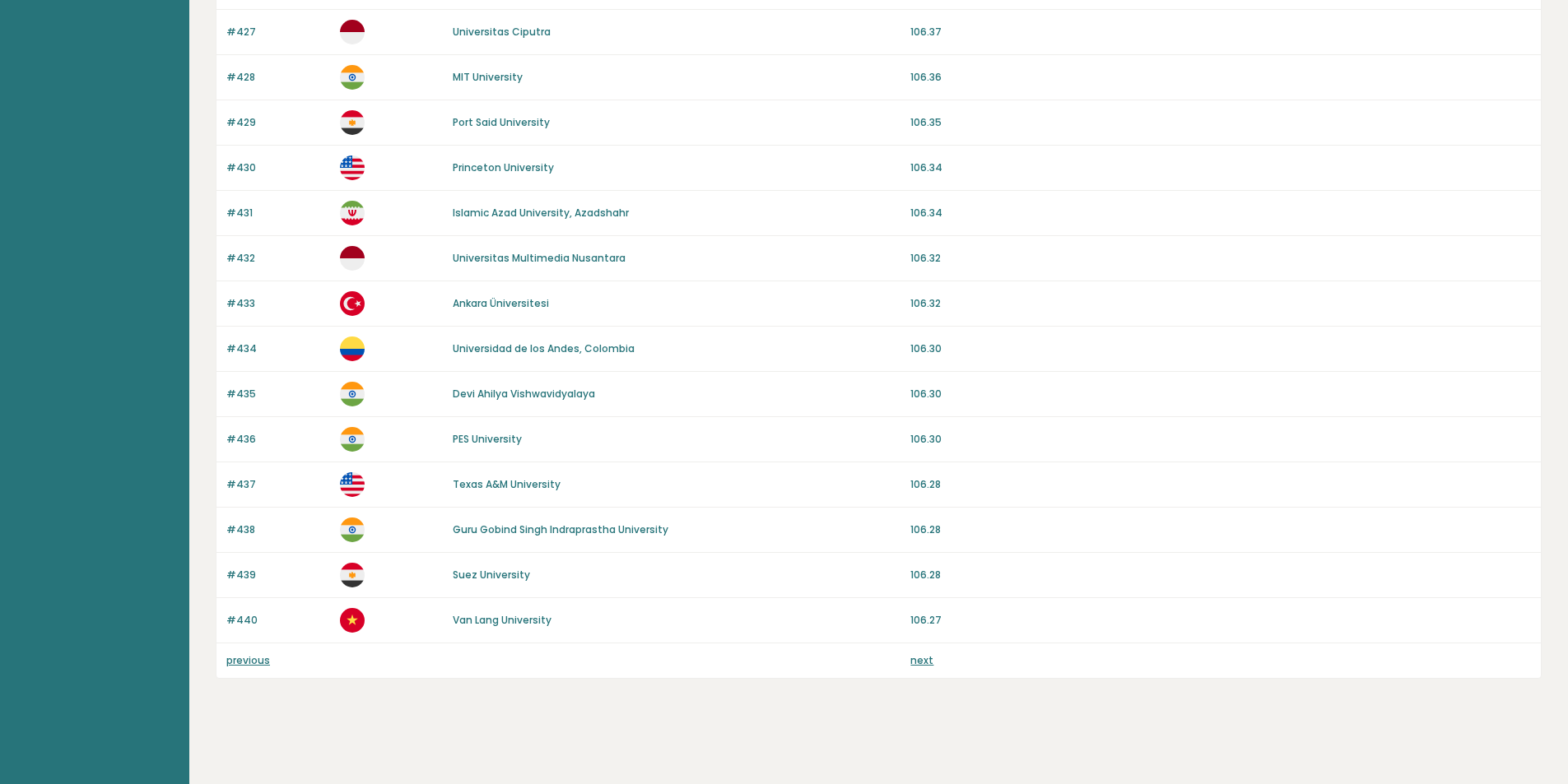 drag, startPoint x: 710, startPoint y: 323, endPoint x: 701, endPoint y: 470, distance: 147.27525 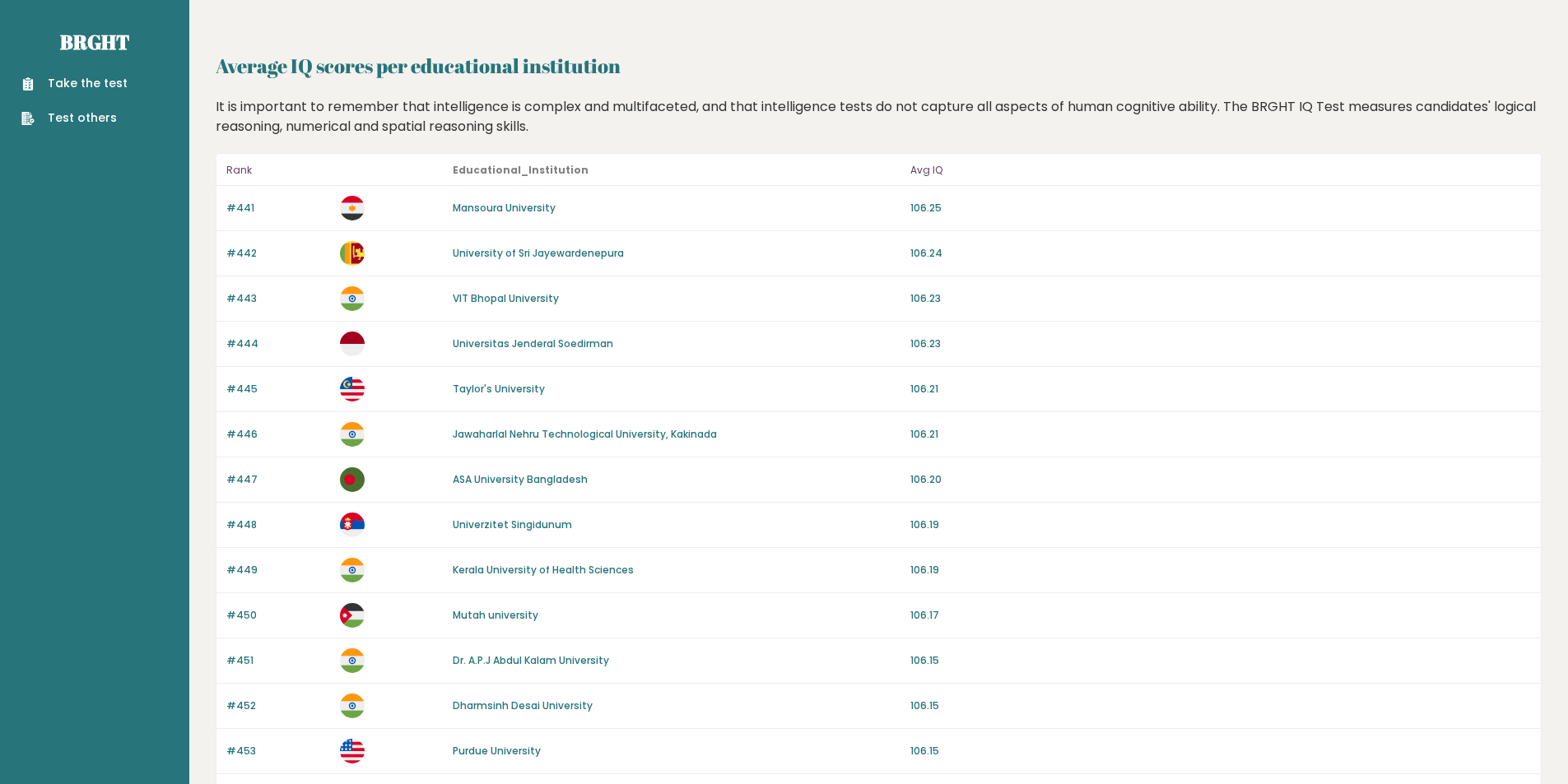 scroll, scrollTop: 0, scrollLeft: 0, axis: both 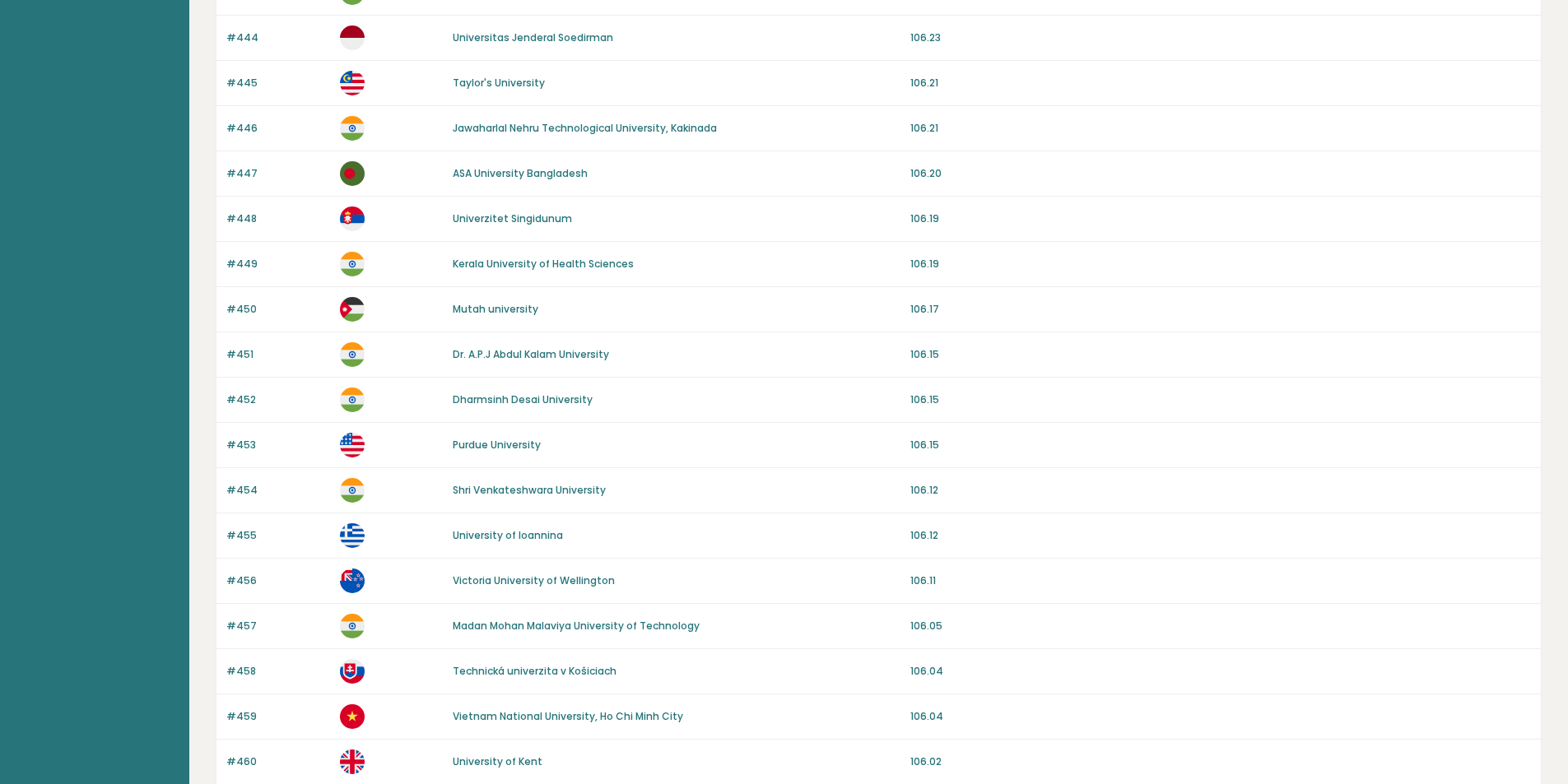 drag, startPoint x: 650, startPoint y: 287, endPoint x: 660, endPoint y: 375, distance: 88.56636 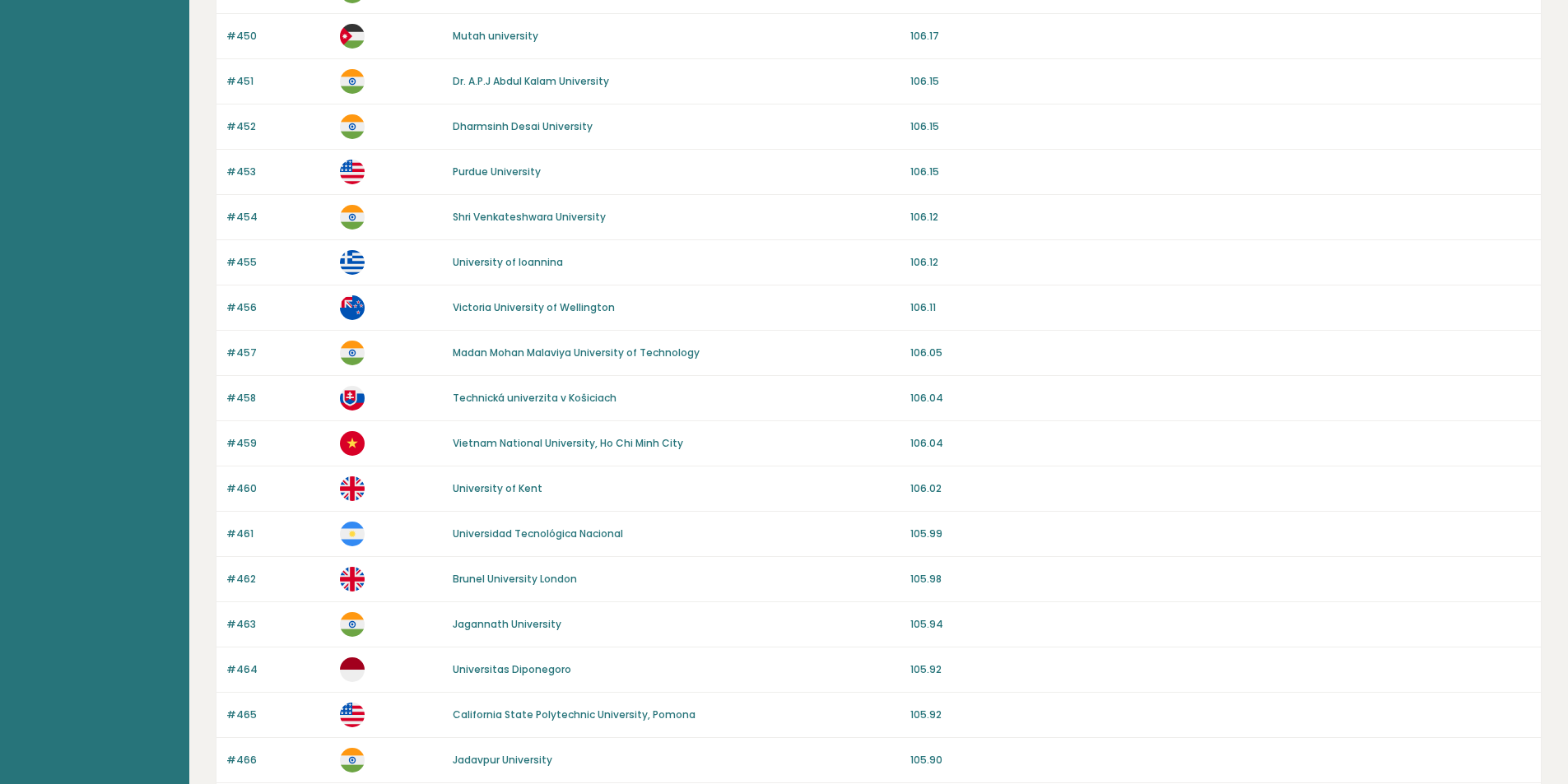 drag, startPoint x: 700, startPoint y: 410, endPoint x: 709, endPoint y: 481, distance: 71.56815 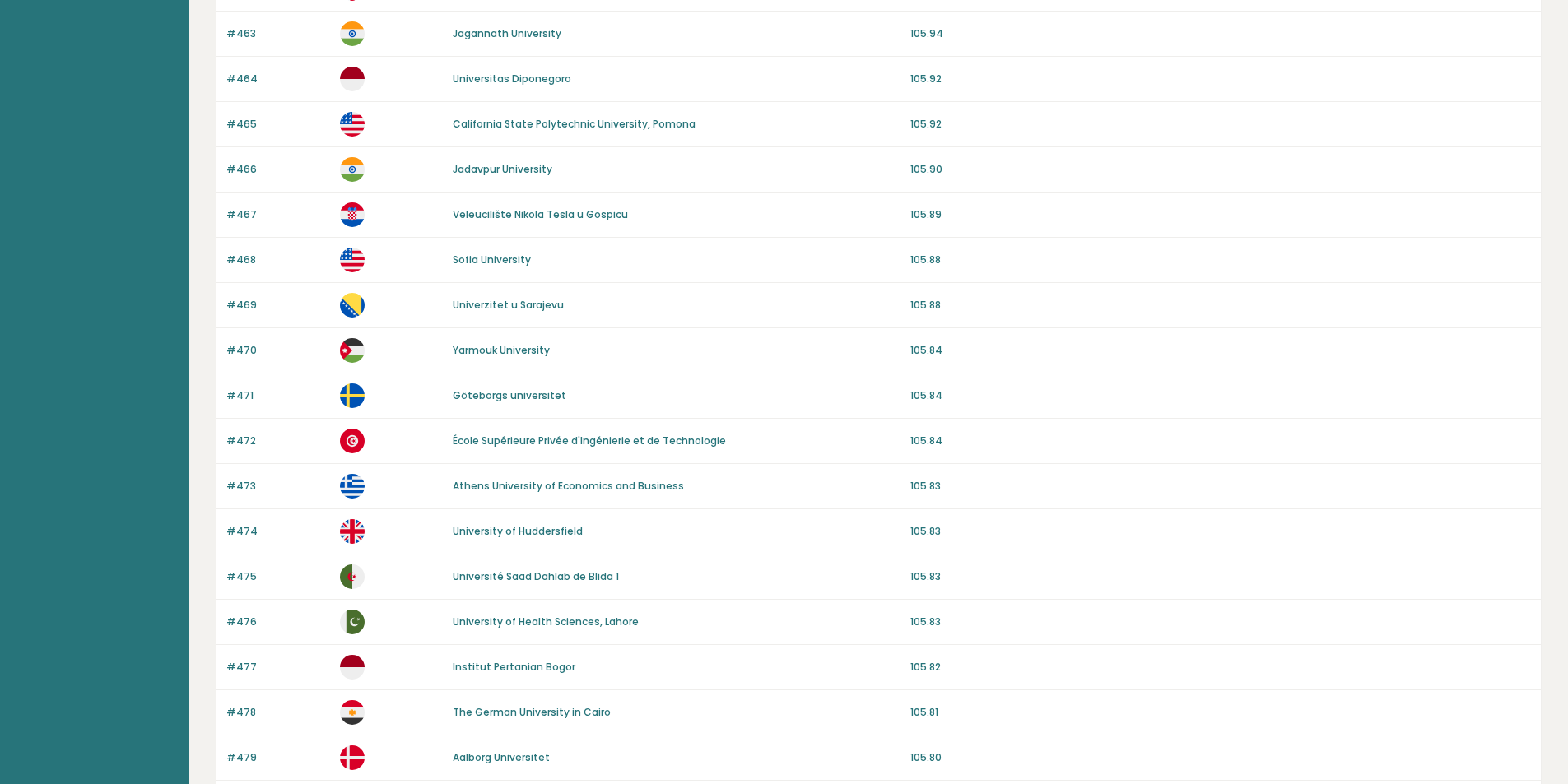 scroll, scrollTop: 1352, scrollLeft: 0, axis: vertical 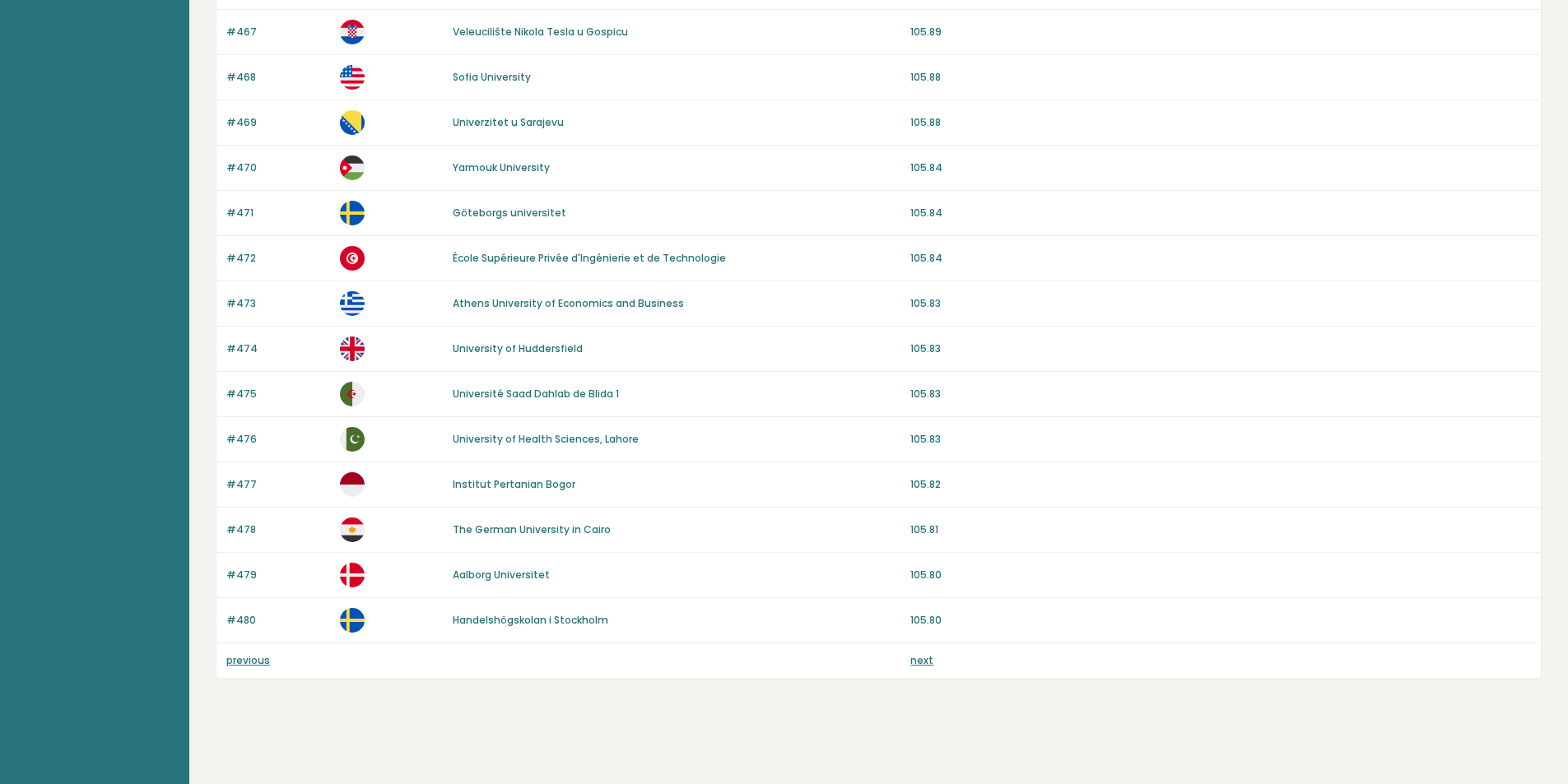 drag, startPoint x: 735, startPoint y: 343, endPoint x: 732, endPoint y: 443, distance: 100.04499 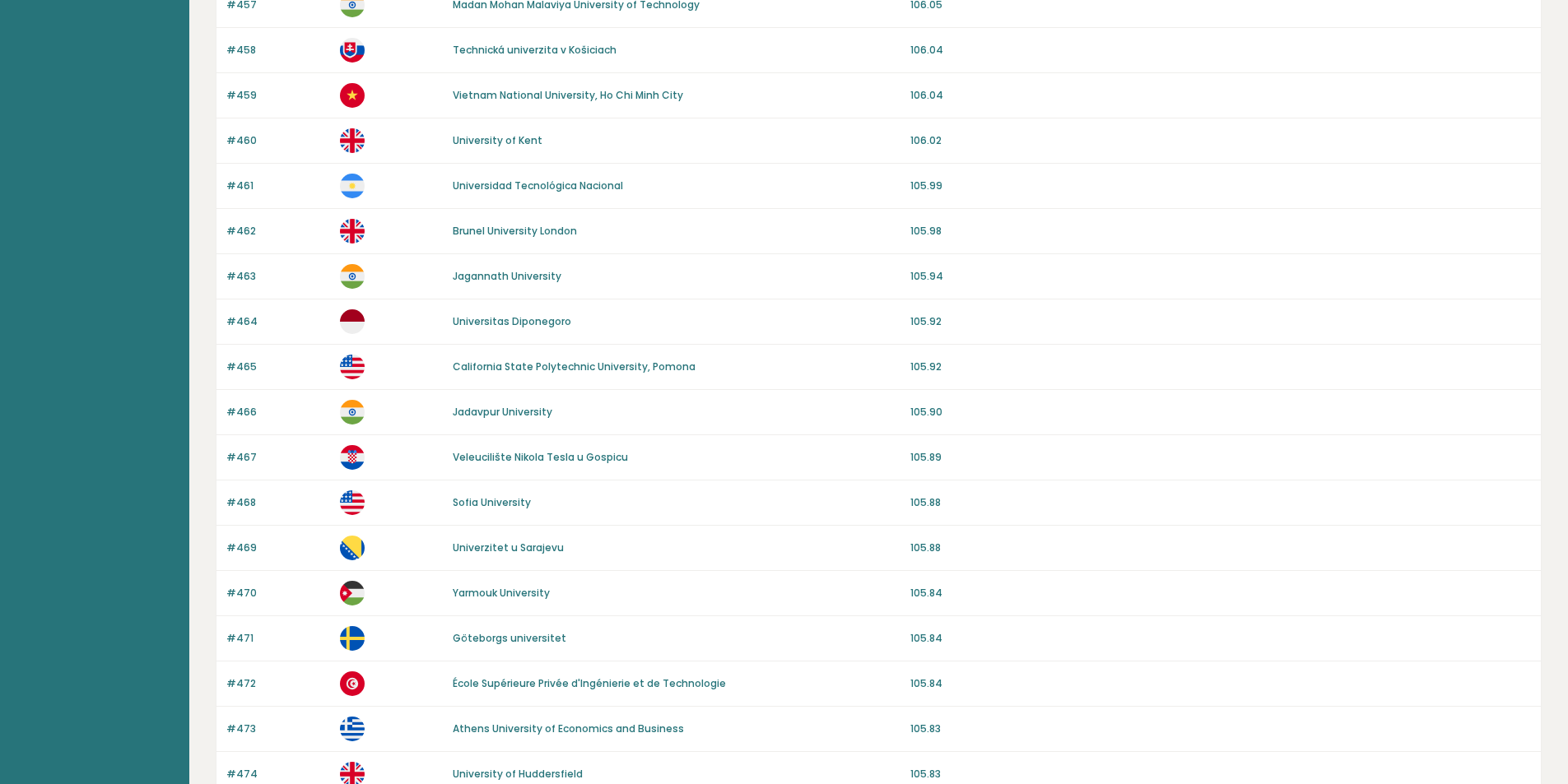 drag, startPoint x: 704, startPoint y: 521, endPoint x: 702, endPoint y: 413, distance: 108.01852 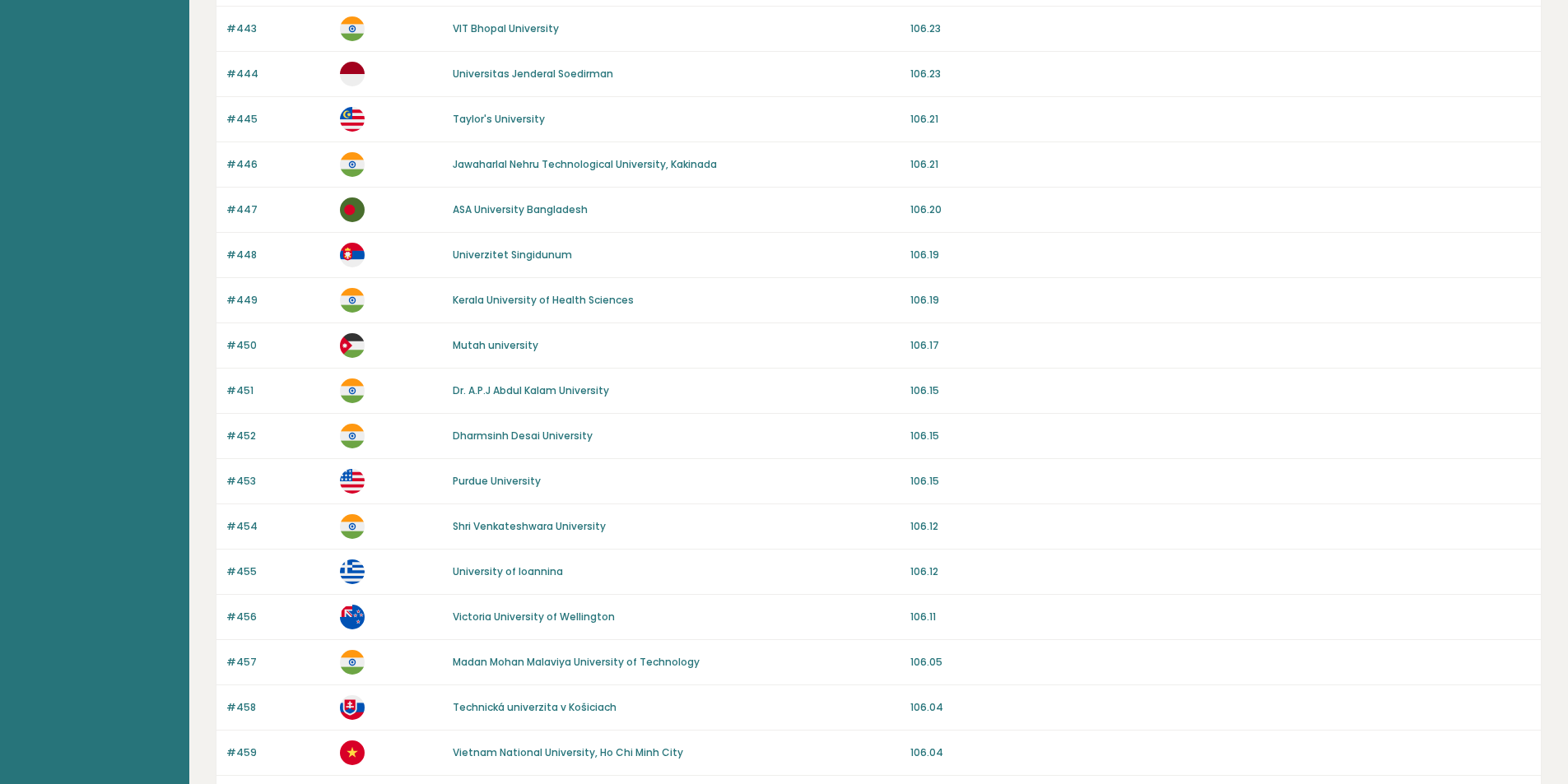 scroll, scrollTop: 30, scrollLeft: 0, axis: vertical 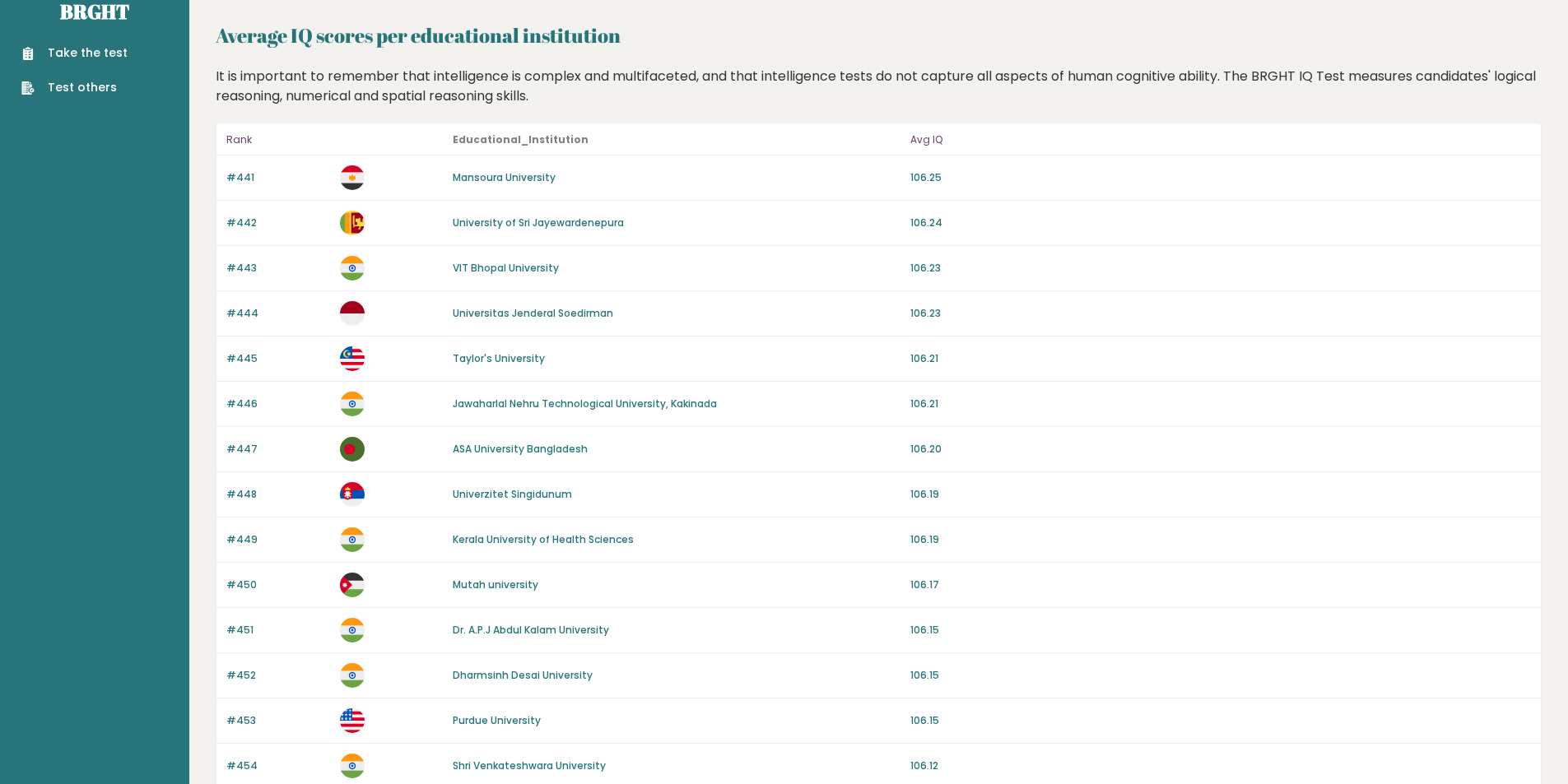 drag, startPoint x: 700, startPoint y: 539, endPoint x: 714, endPoint y: 417, distance: 122.80065 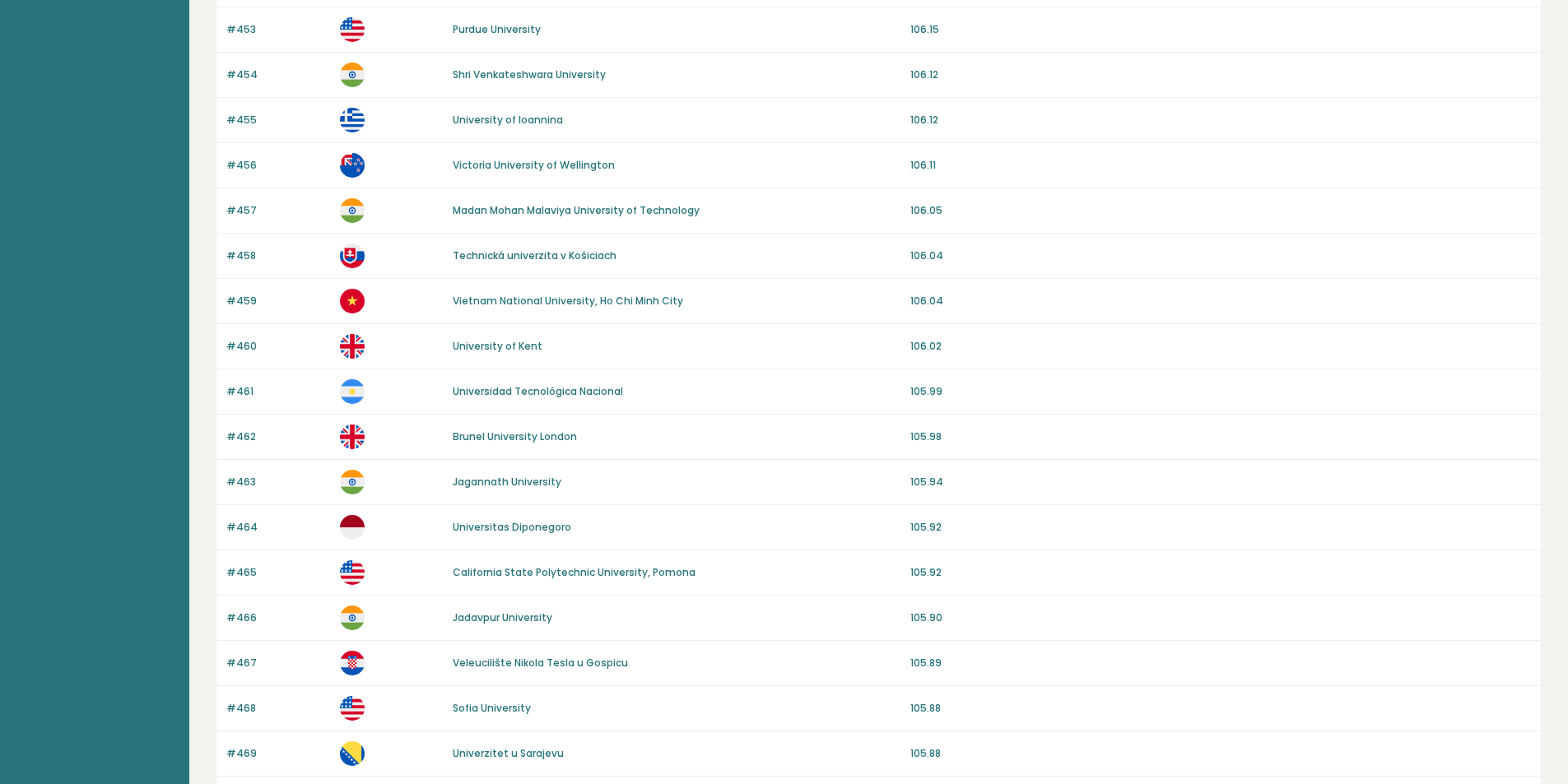 scroll, scrollTop: 1352, scrollLeft: 0, axis: vertical 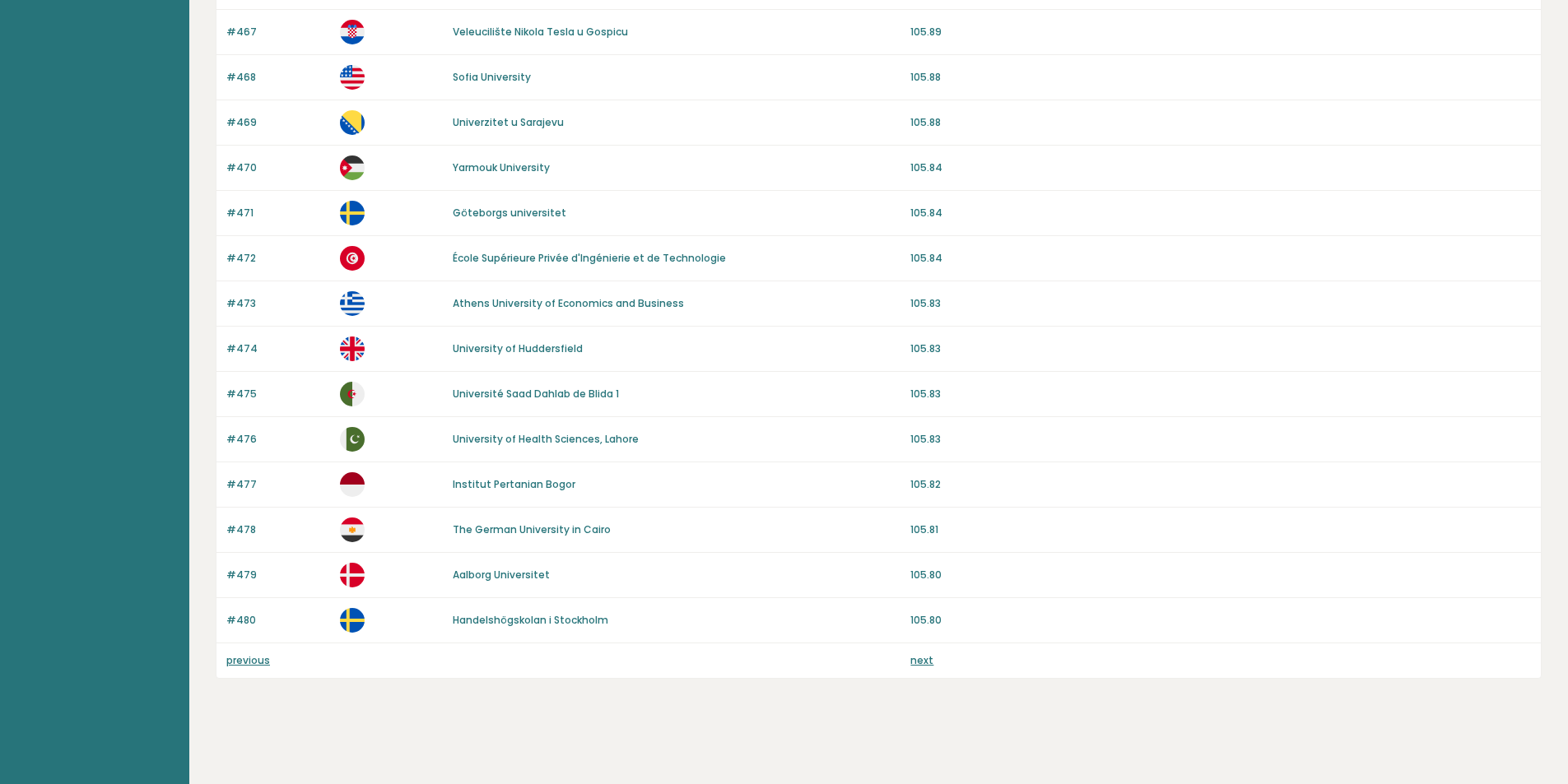 drag, startPoint x: 663, startPoint y: 503, endPoint x: 652, endPoint y: 706, distance: 203.29781 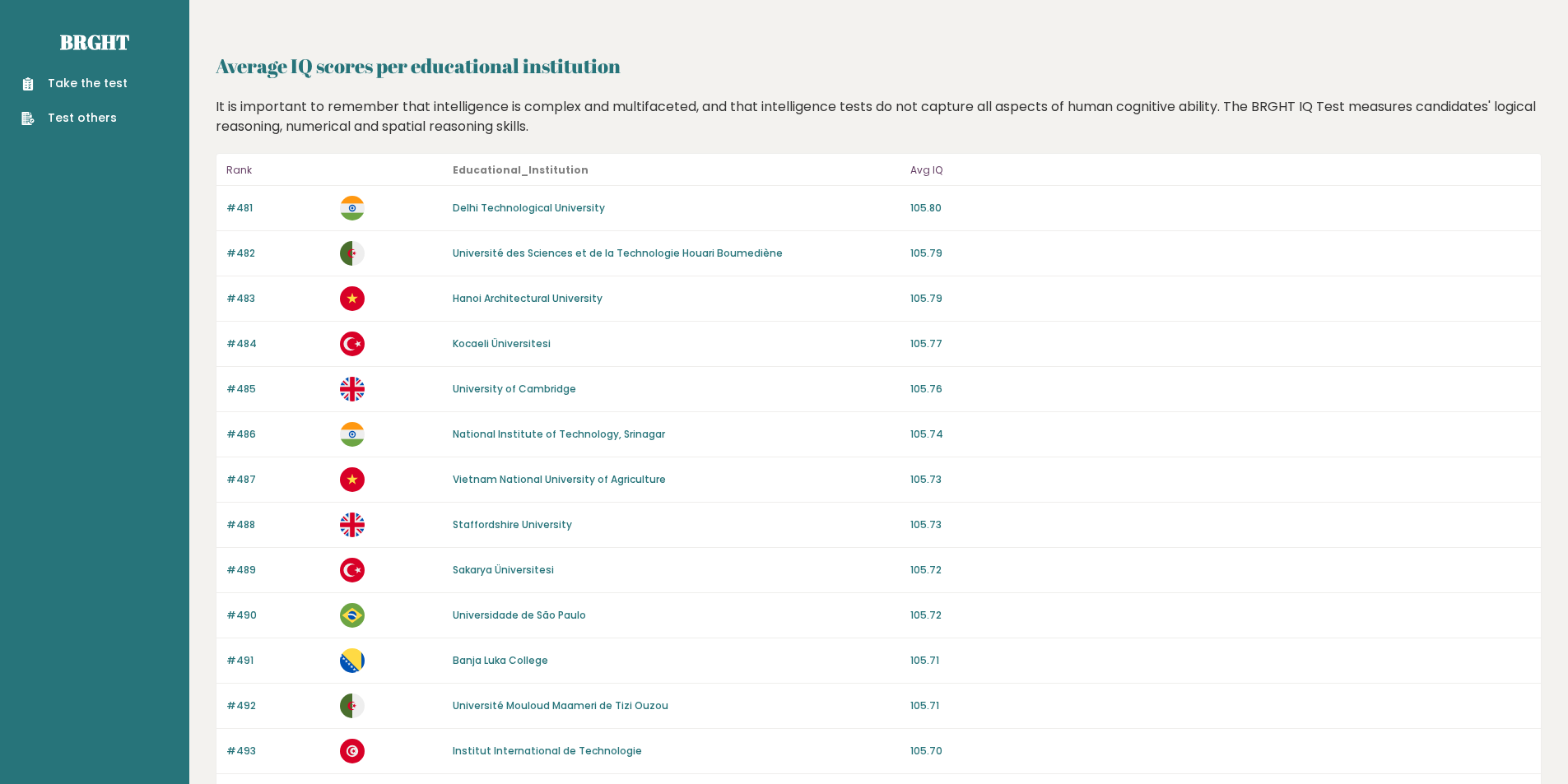 scroll, scrollTop: 0, scrollLeft: 0, axis: both 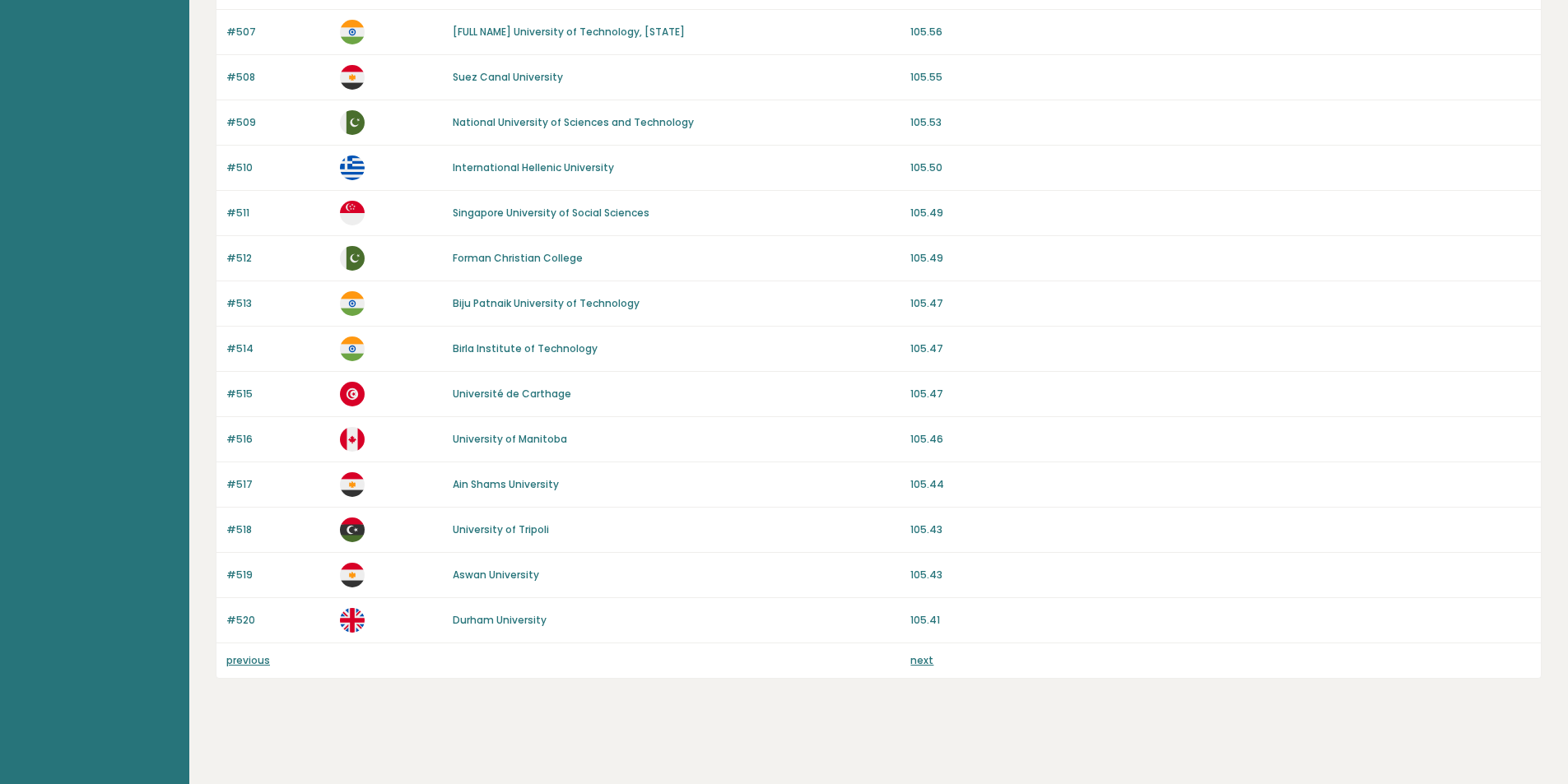 drag, startPoint x: 761, startPoint y: 532, endPoint x: 795, endPoint y: 658, distance: 130.5067 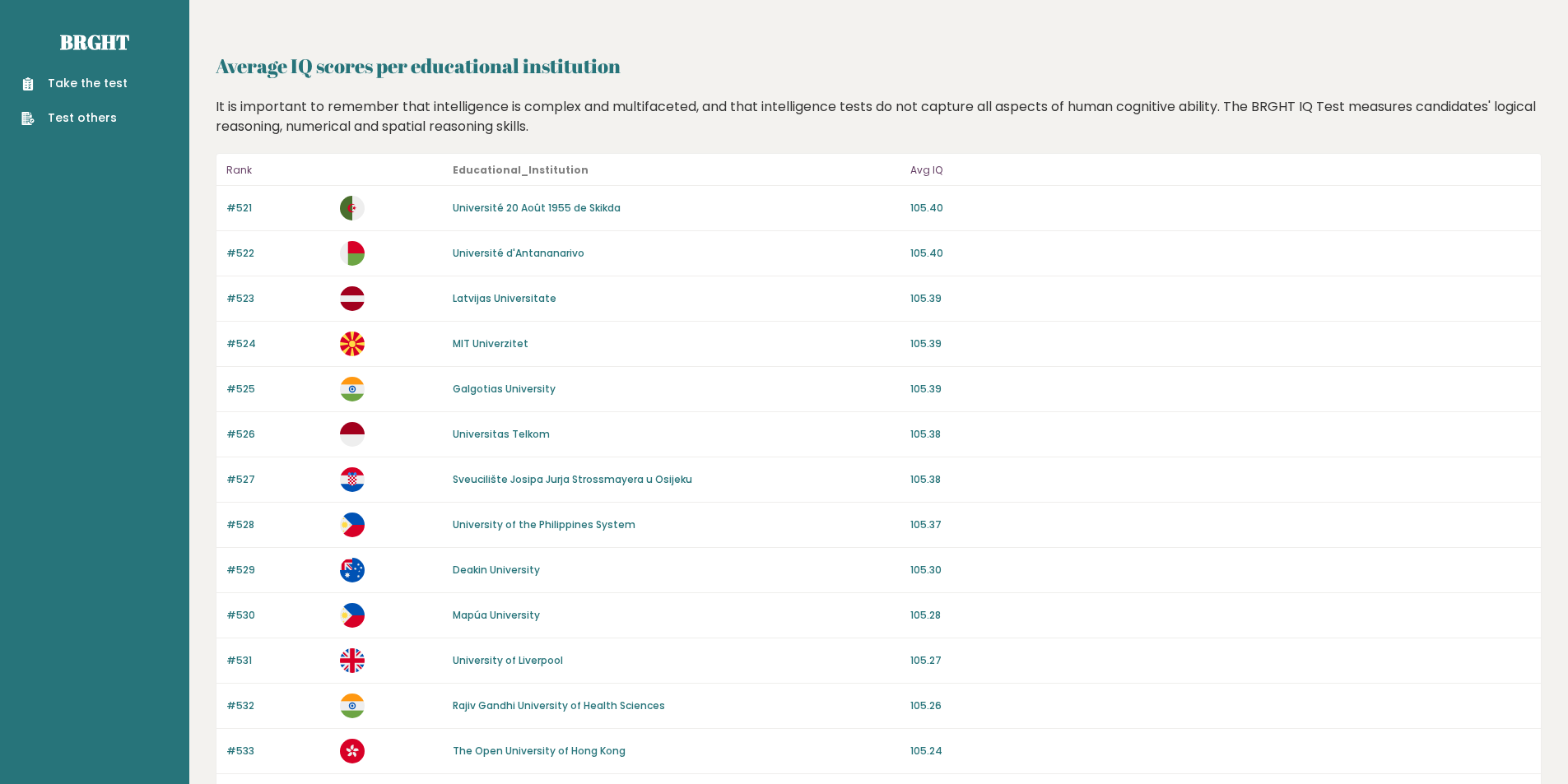 scroll, scrollTop: 0, scrollLeft: 0, axis: both 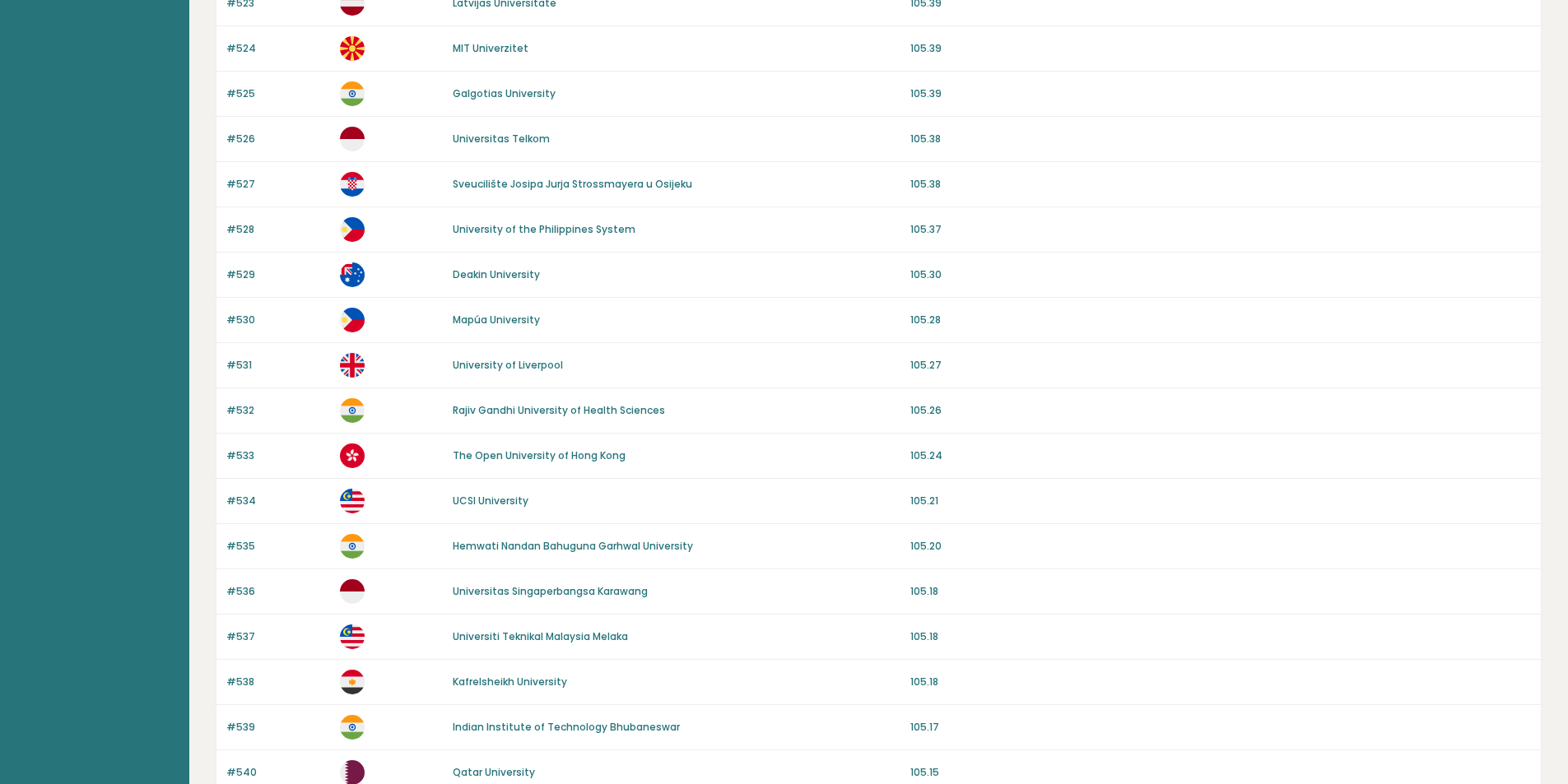 drag, startPoint x: 638, startPoint y: 282, endPoint x: 625, endPoint y: 378, distance: 96.87621 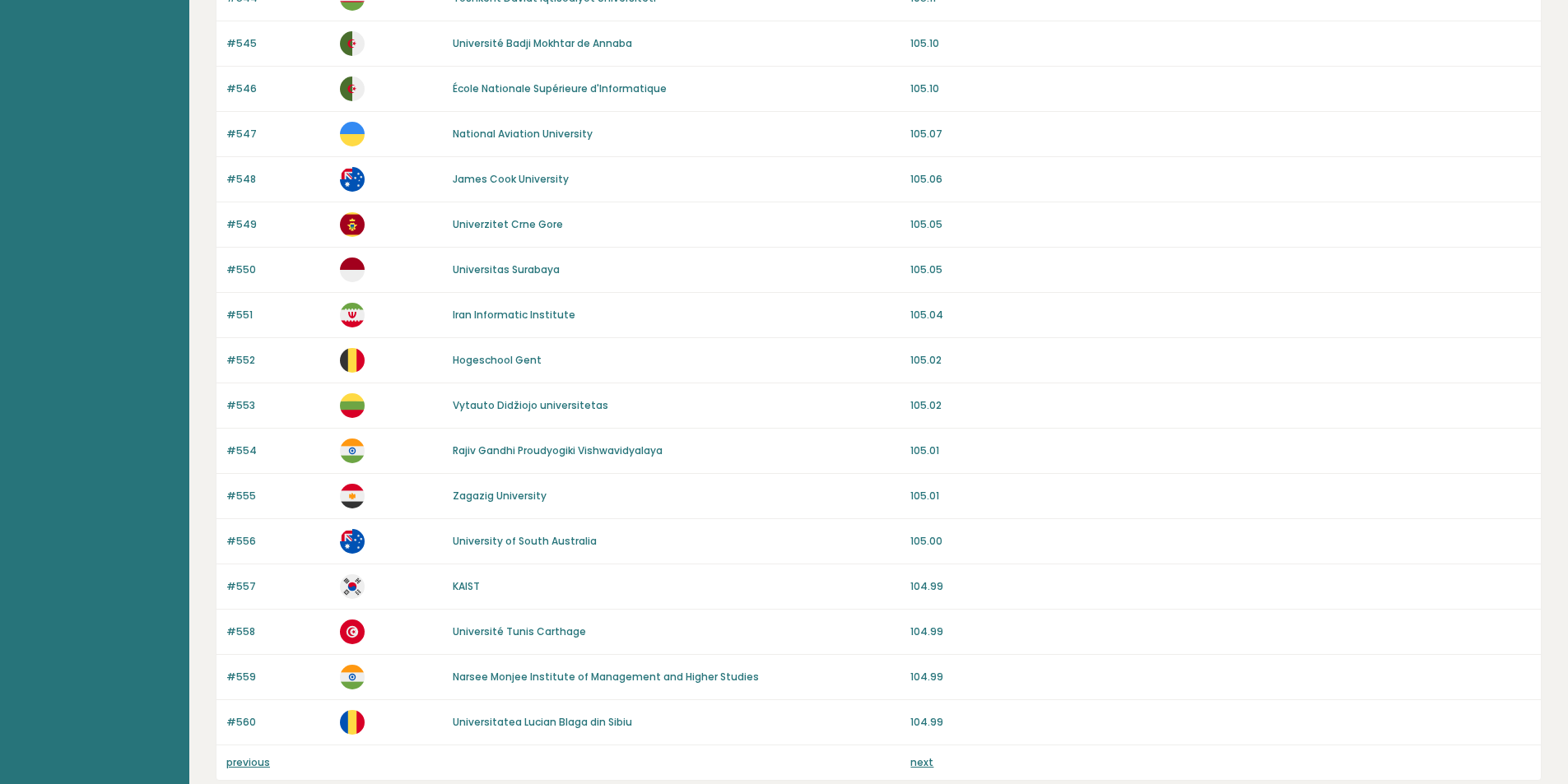 drag, startPoint x: 779, startPoint y: 340, endPoint x: 766, endPoint y: 504, distance: 164.51444 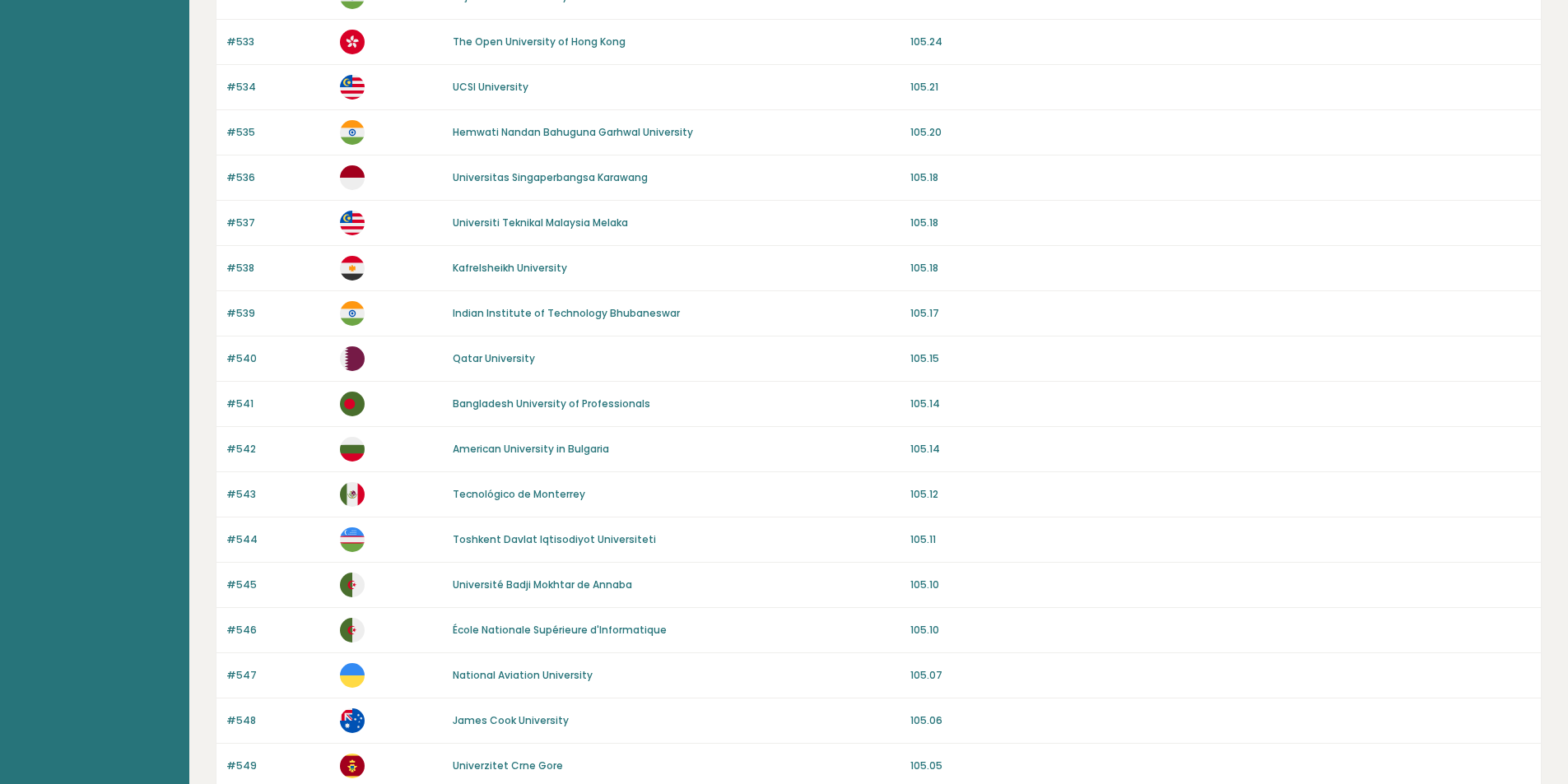 drag, startPoint x: 702, startPoint y: 478, endPoint x: 694, endPoint y: 485, distance: 10.630146 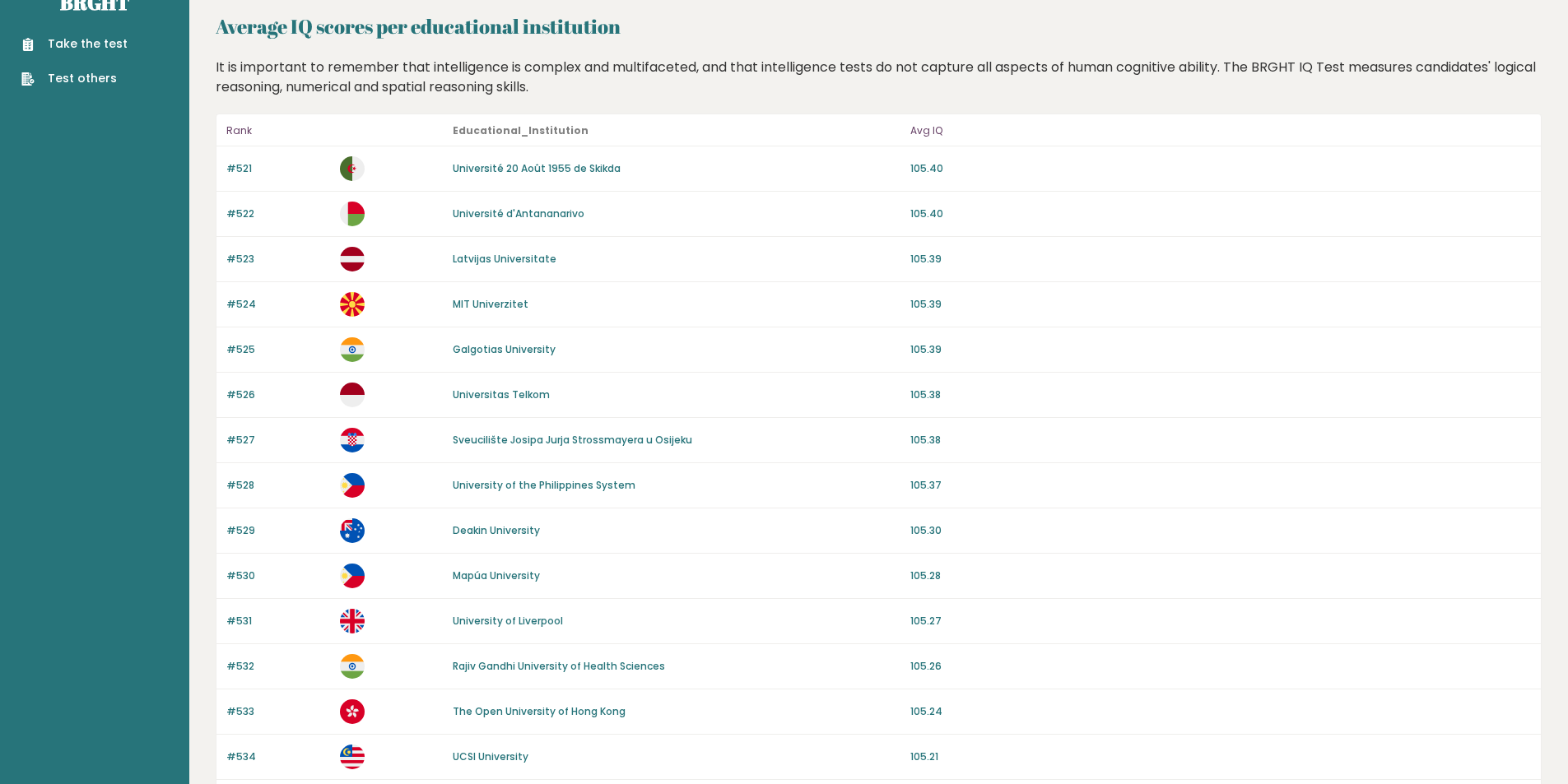 scroll, scrollTop: 0, scrollLeft: 0, axis: both 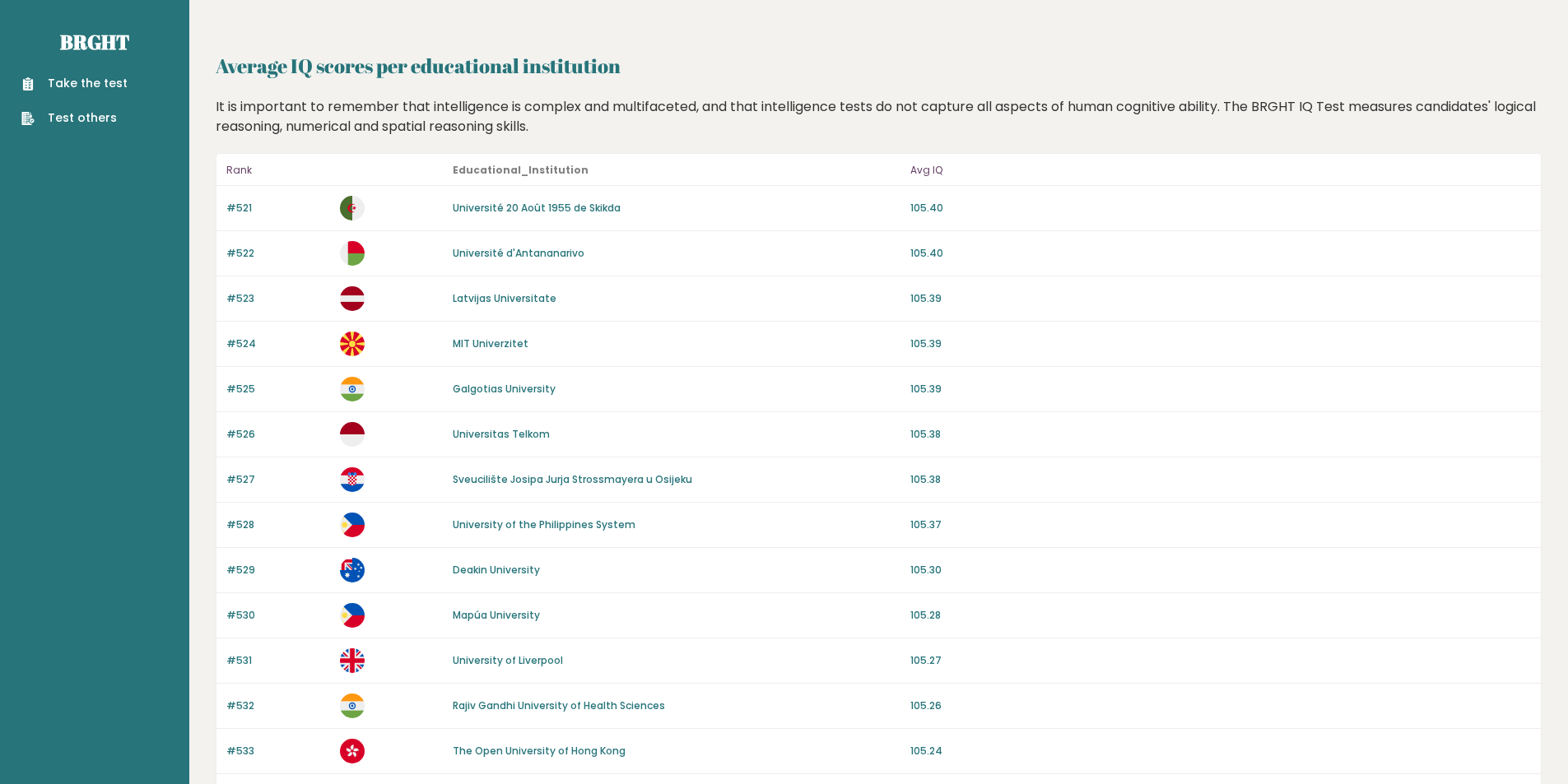 drag, startPoint x: 710, startPoint y: 596, endPoint x: 737, endPoint y: 239, distance: 358.01955 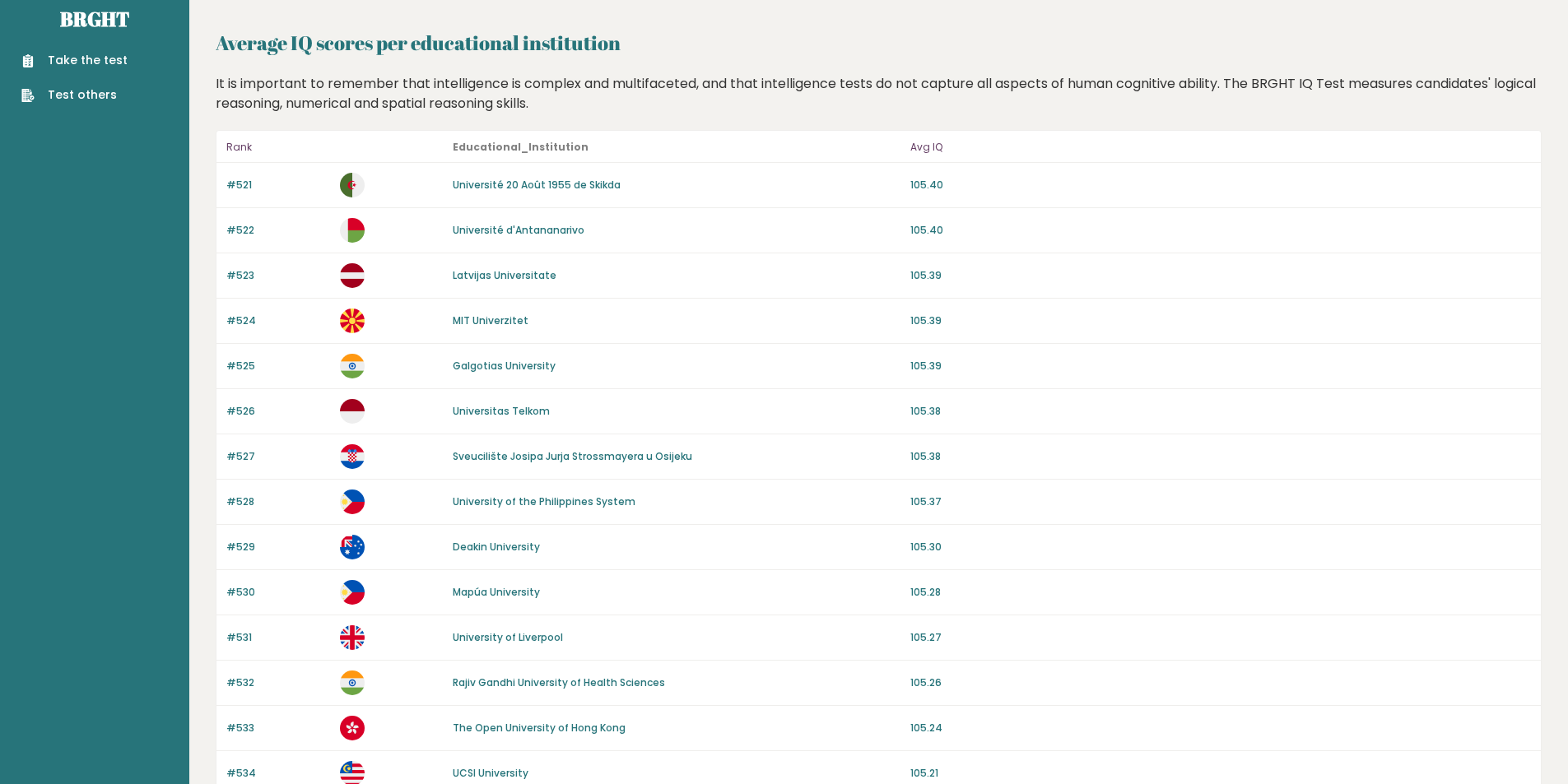 scroll, scrollTop: 1352, scrollLeft: 0, axis: vertical 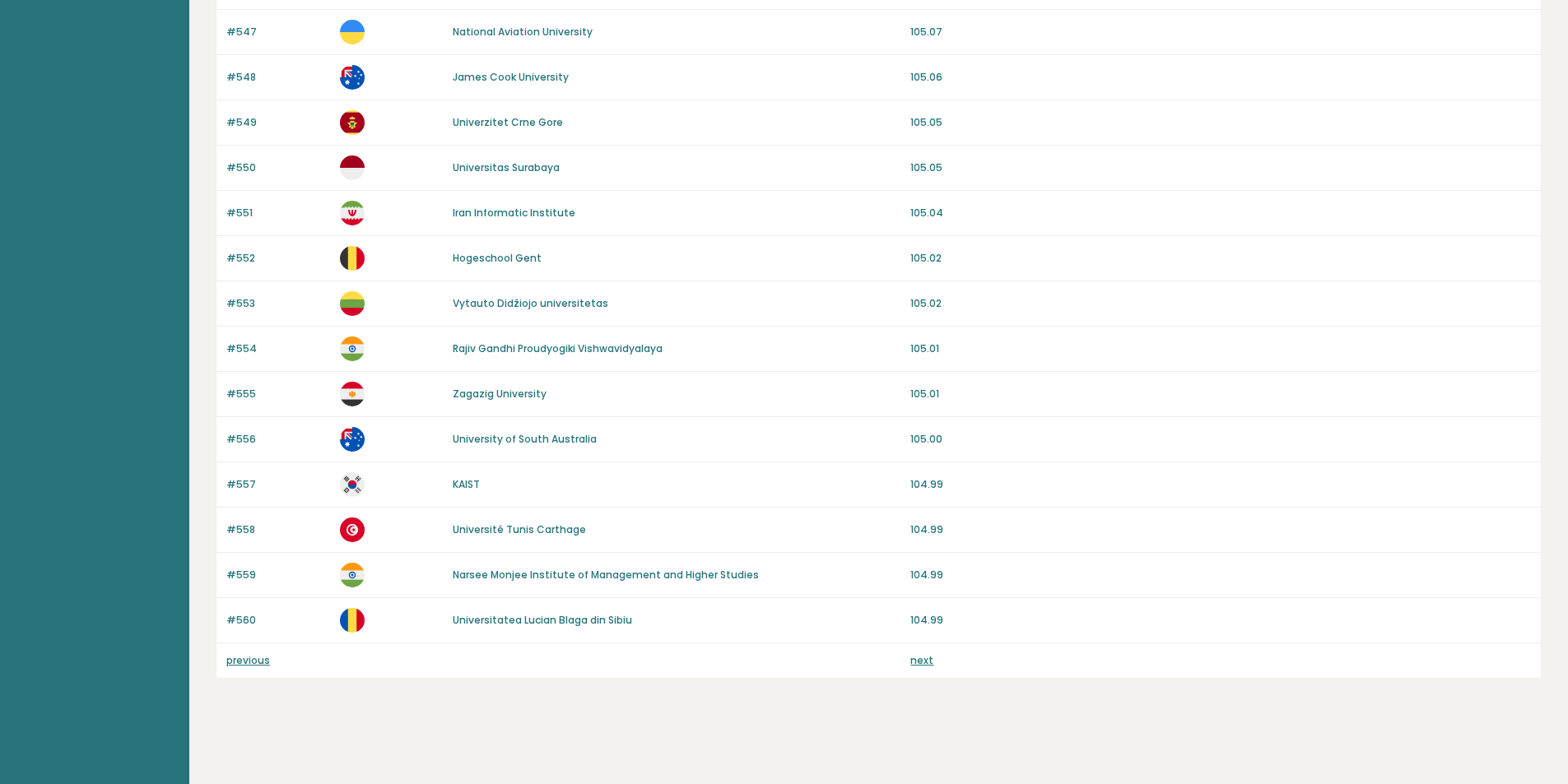 drag, startPoint x: 742, startPoint y: 223, endPoint x: 776, endPoint y: 559, distance: 337.71586 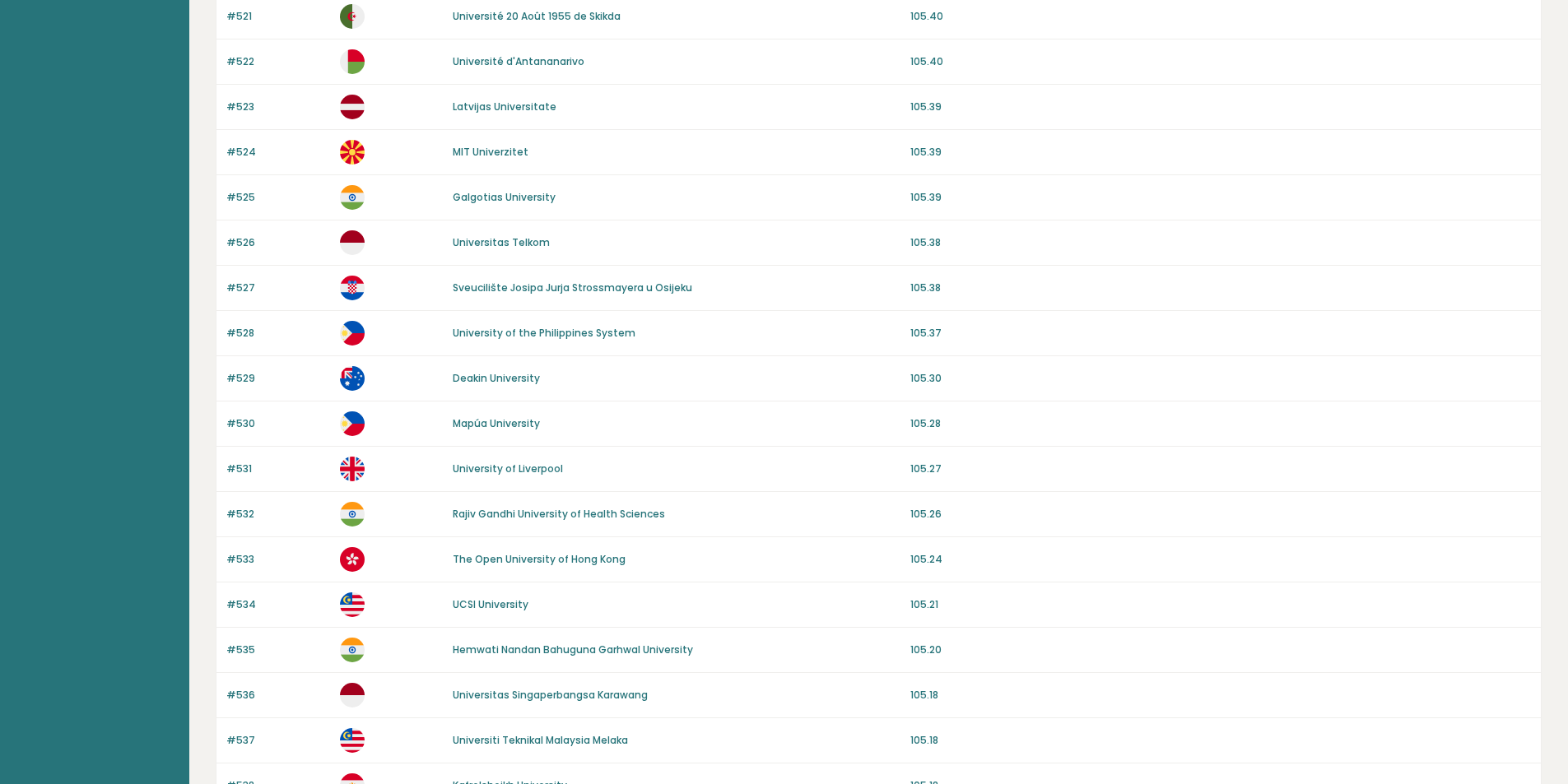 scroll, scrollTop: 0, scrollLeft: 0, axis: both 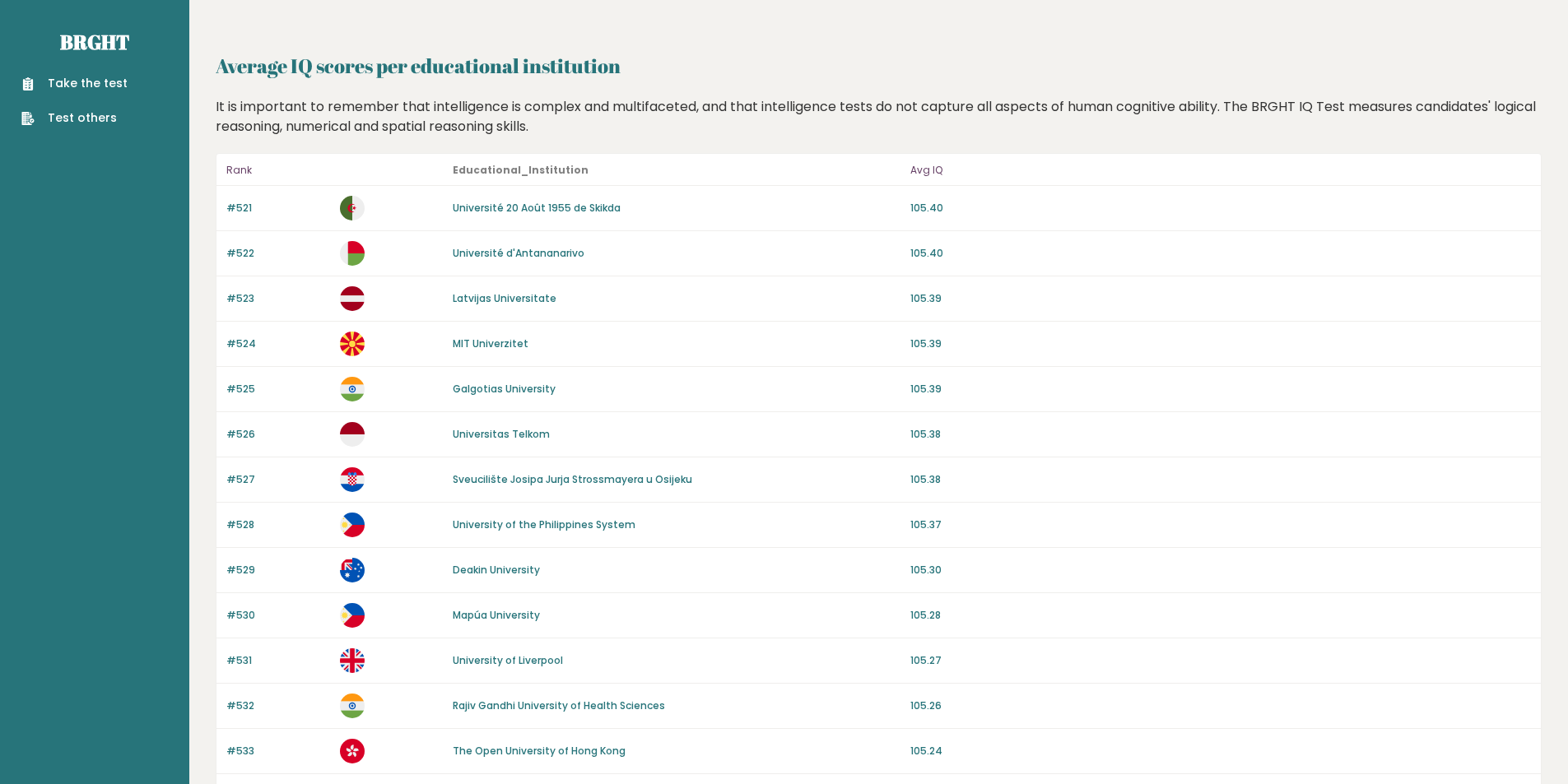drag, startPoint x: 643, startPoint y: 489, endPoint x: 642, endPoint y: 373, distance: 116.00431 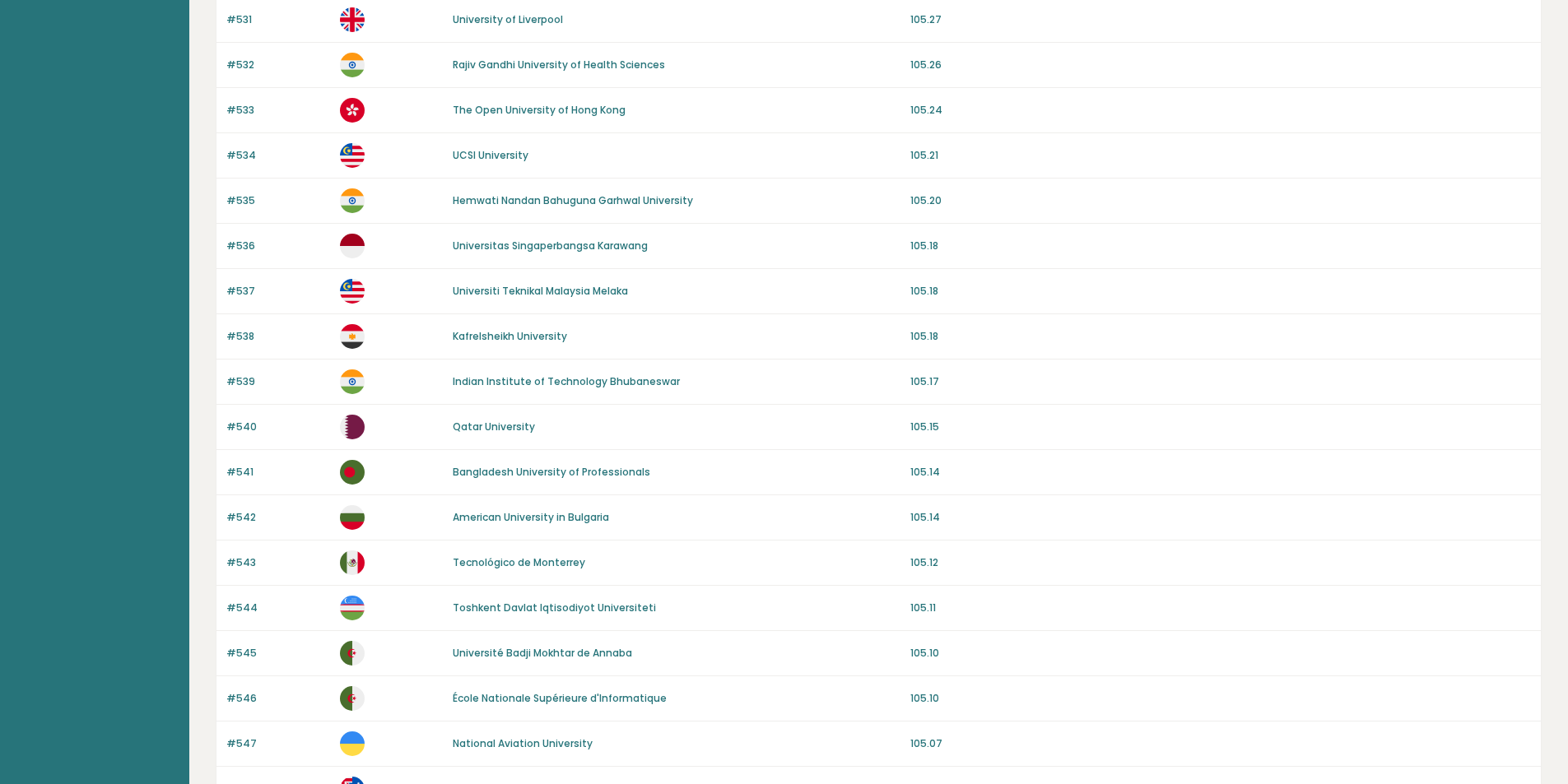 drag, startPoint x: 666, startPoint y: 284, endPoint x: 642, endPoint y: 424, distance: 142.0422 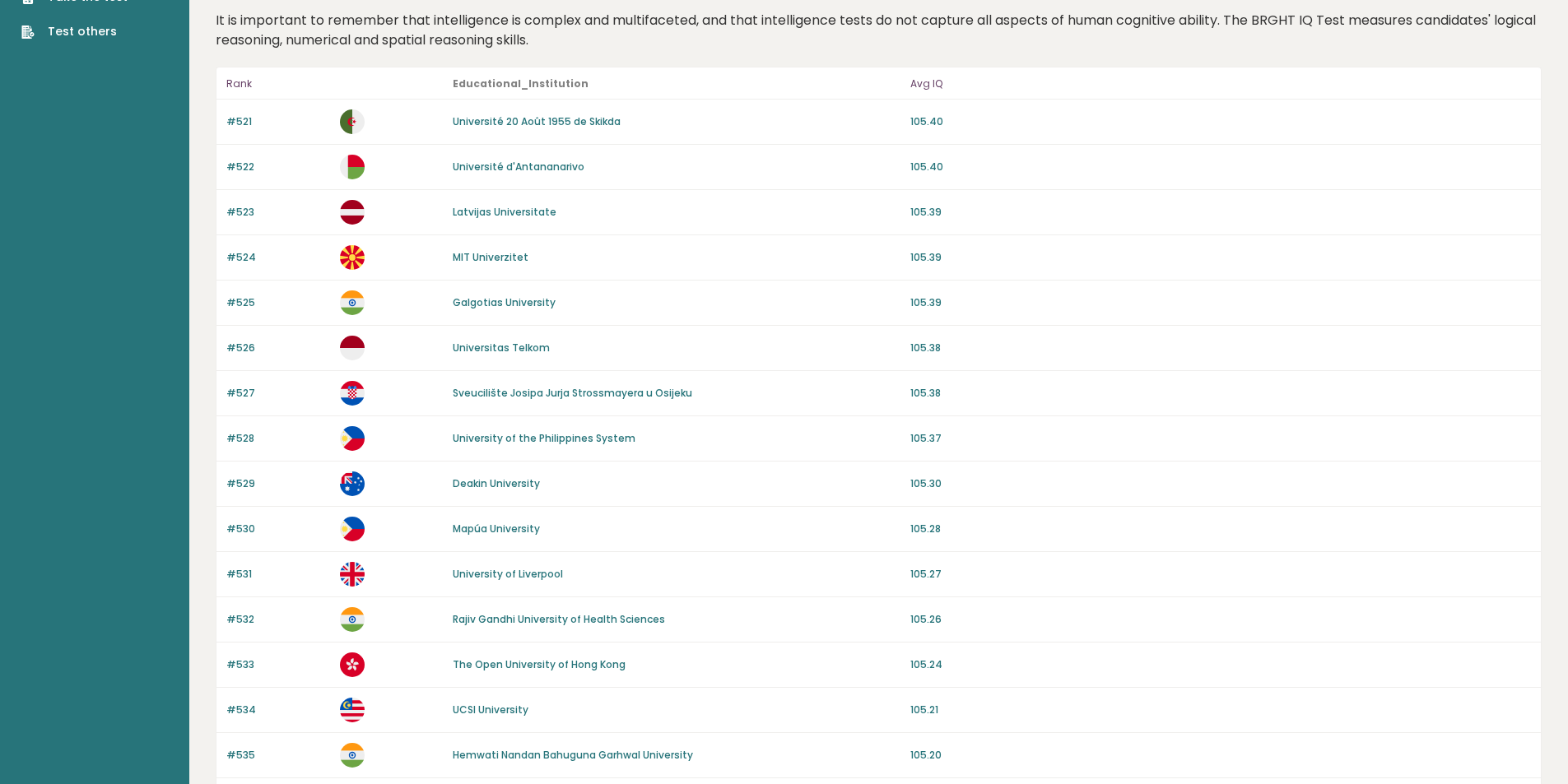 scroll, scrollTop: 0, scrollLeft: 0, axis: both 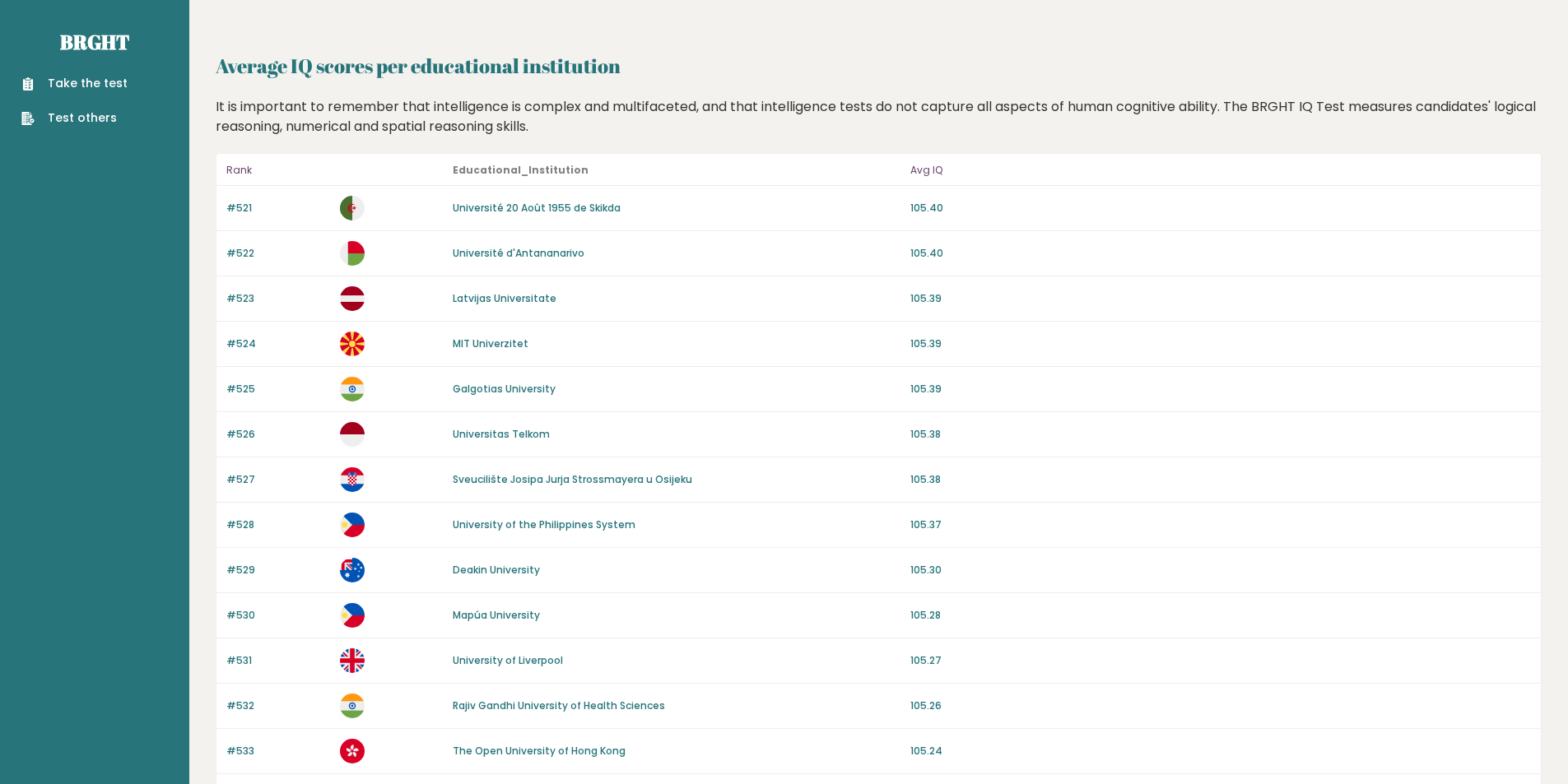 drag, startPoint x: 709, startPoint y: 386, endPoint x: 693, endPoint y: 267, distance: 120.07081 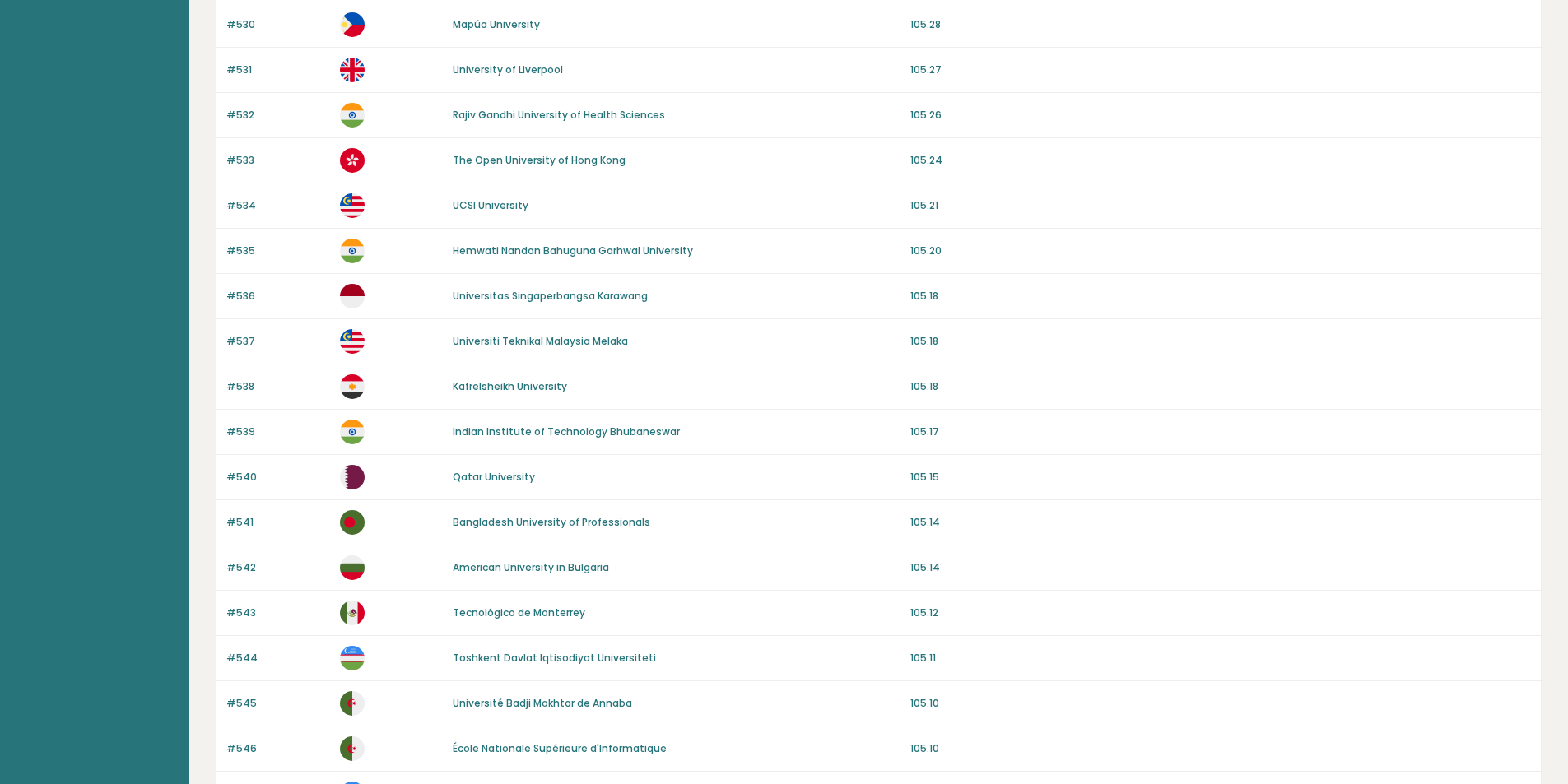 scroll, scrollTop: 1352, scrollLeft: 0, axis: vertical 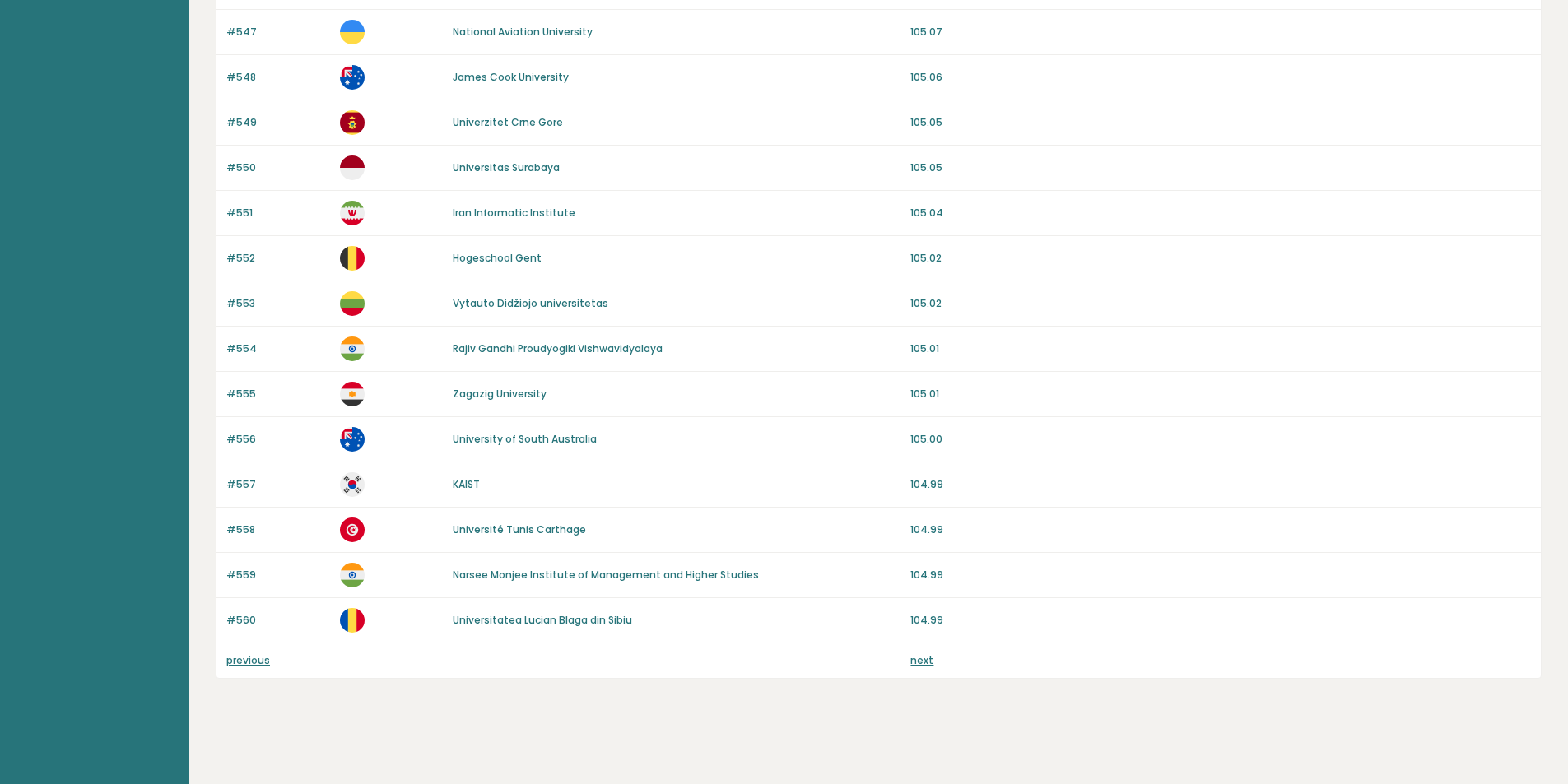 drag, startPoint x: 614, startPoint y: 278, endPoint x: 606, endPoint y: 503, distance: 225.14218 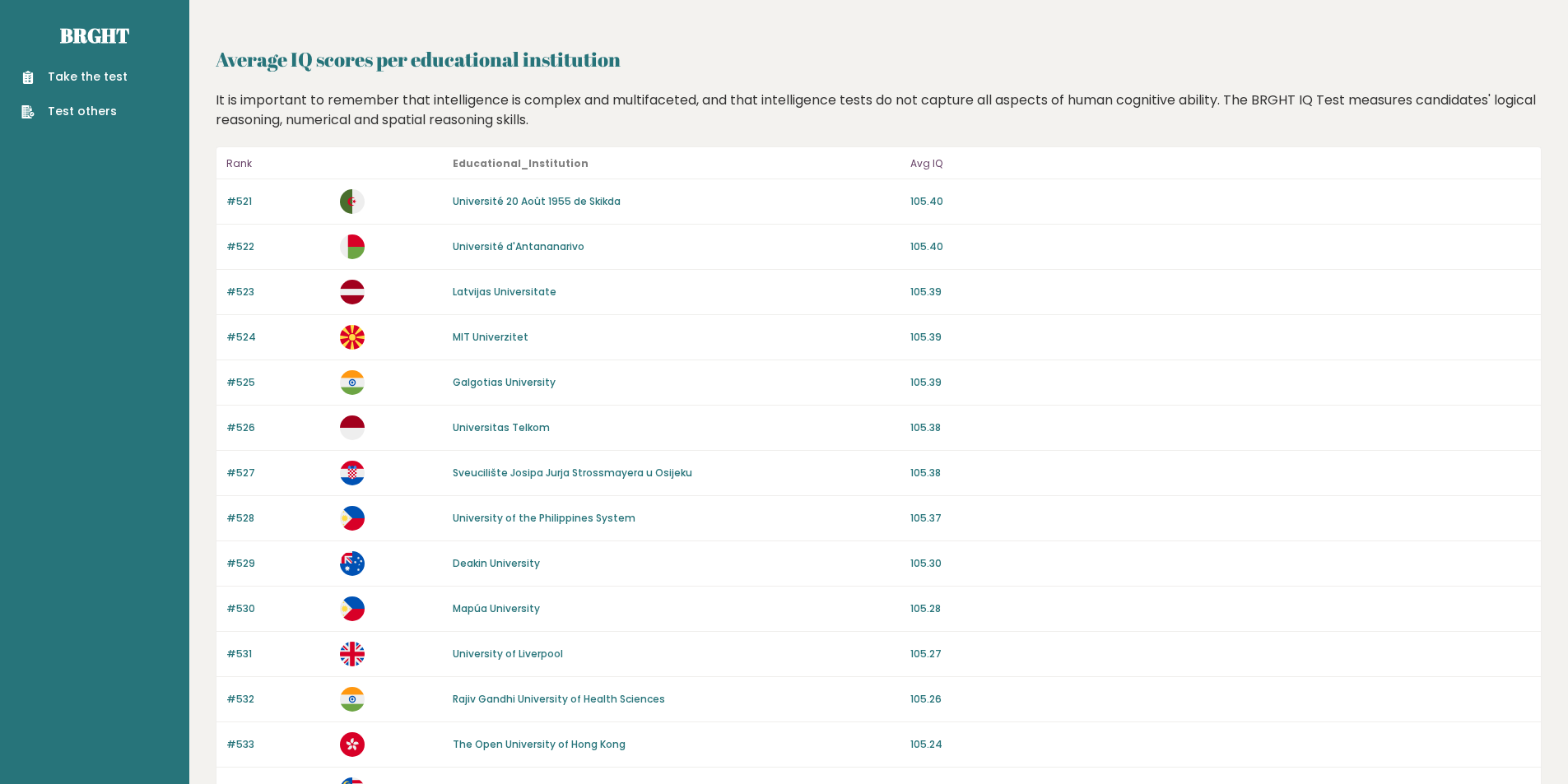 scroll, scrollTop: 0, scrollLeft: 0, axis: both 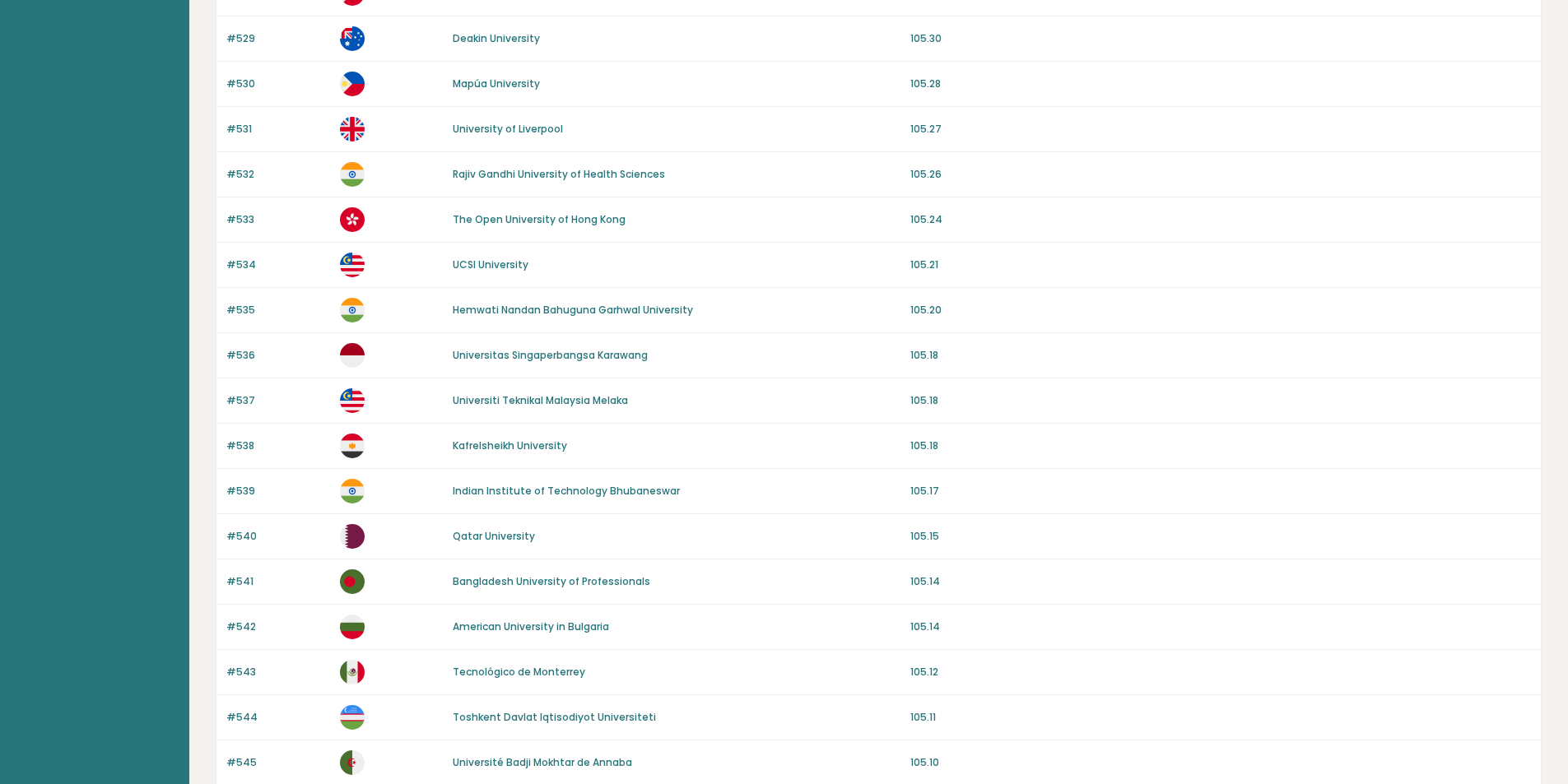 drag, startPoint x: 674, startPoint y: 313, endPoint x: 668, endPoint y: 373, distance: 60.299254 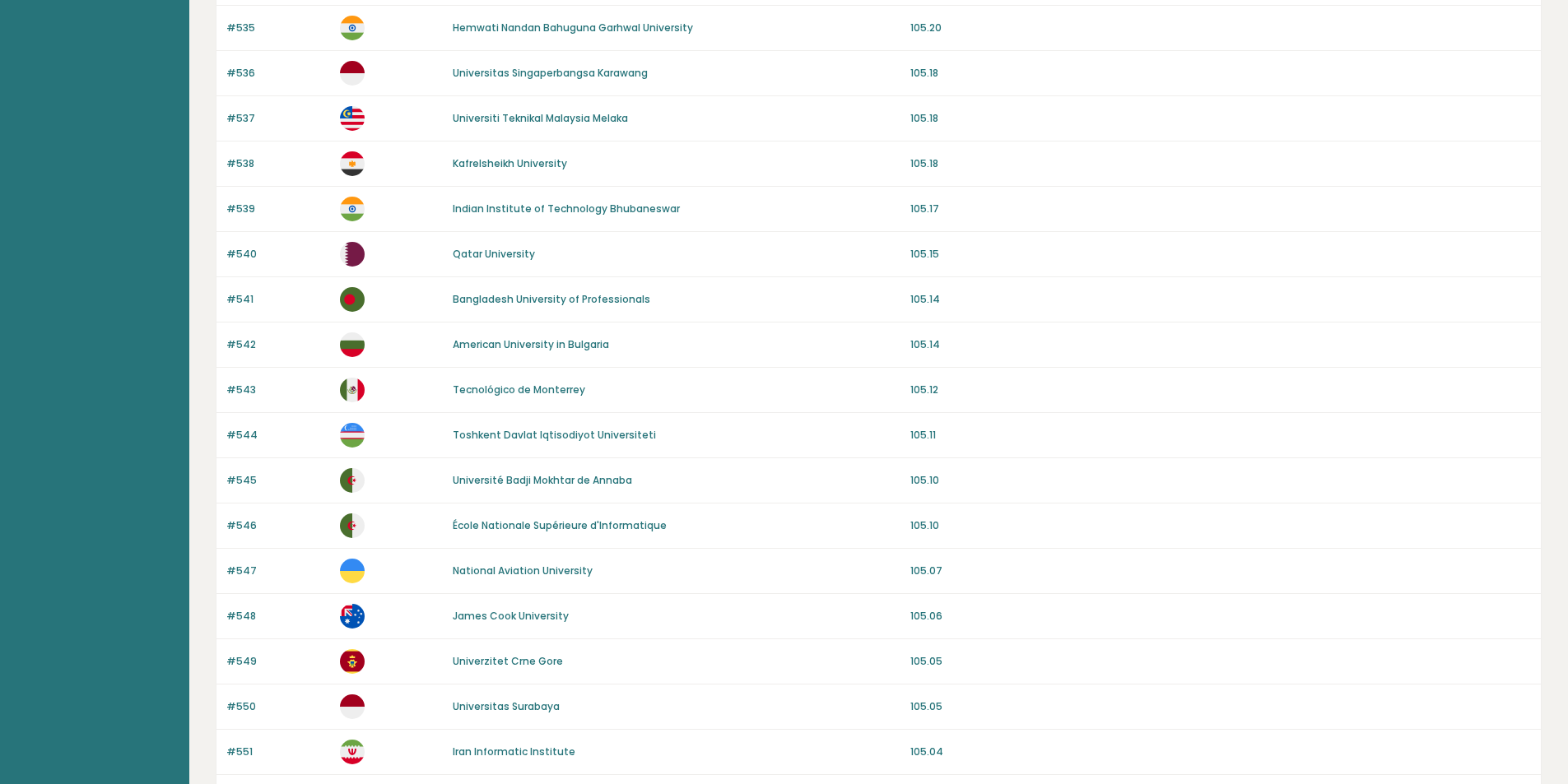 drag, startPoint x: 687, startPoint y: 393, endPoint x: 681, endPoint y: 443, distance: 50.358713 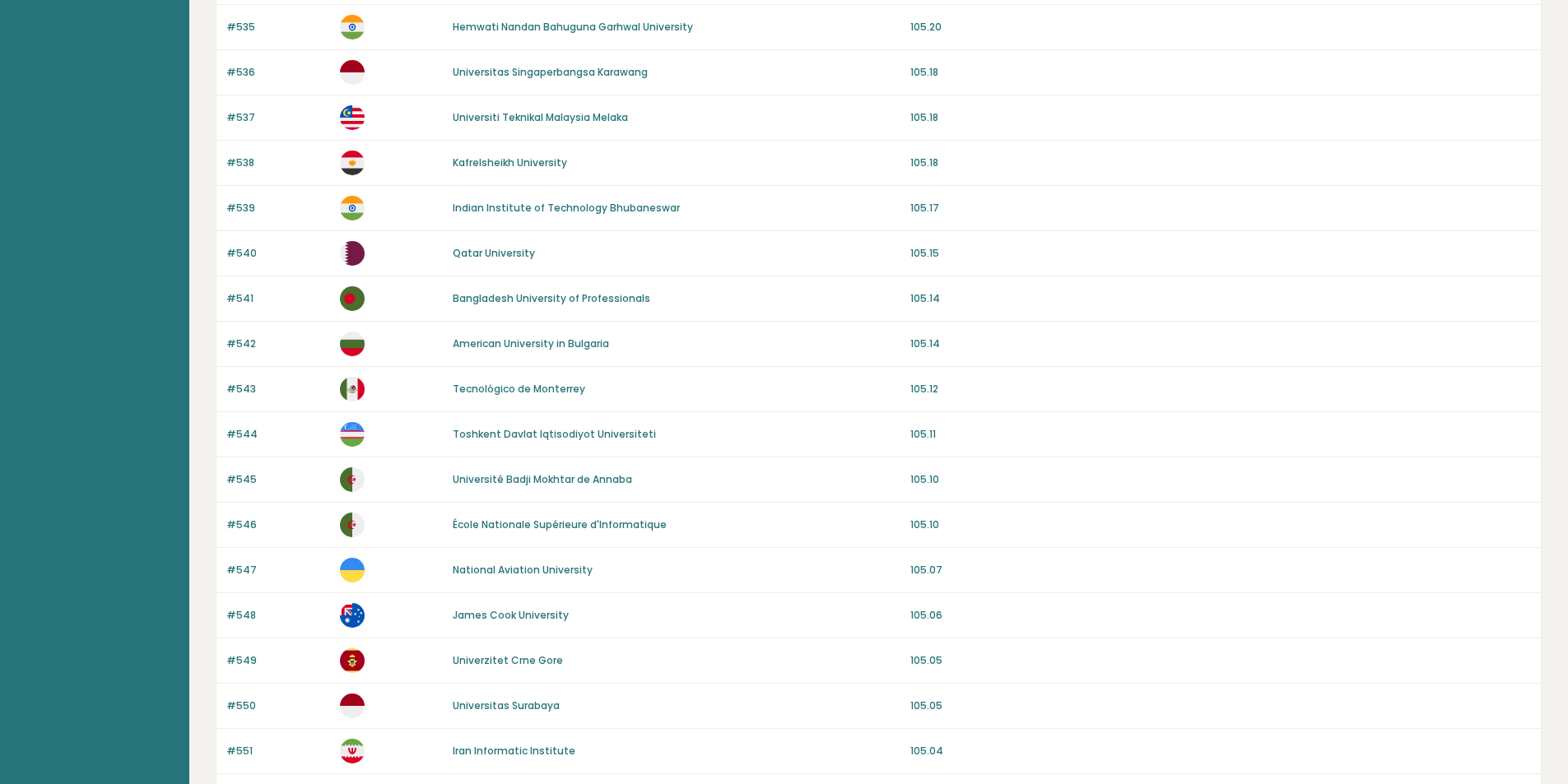 scroll, scrollTop: 819, scrollLeft: 0, axis: vertical 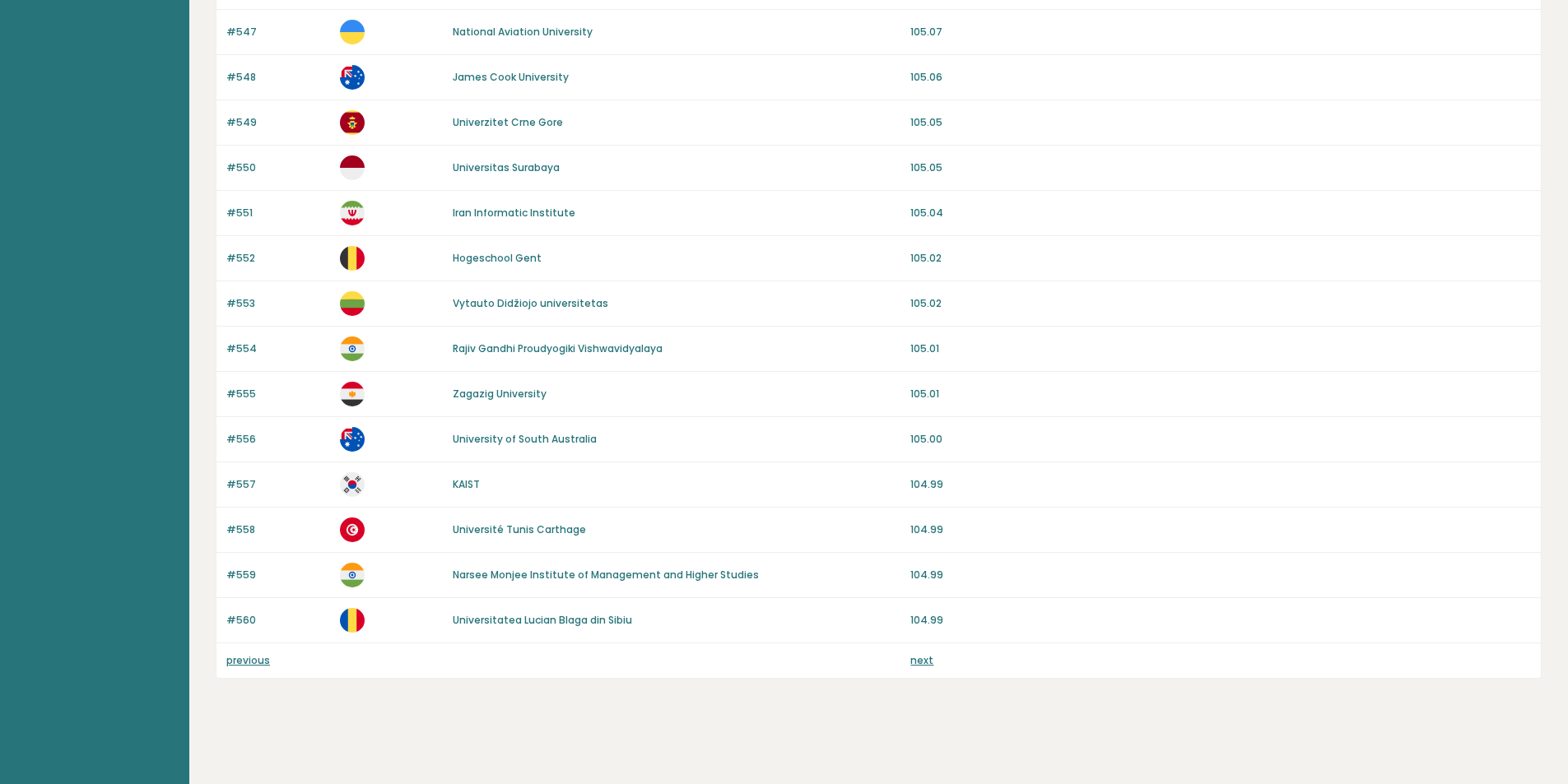 drag, startPoint x: 638, startPoint y: 363, endPoint x: 626, endPoint y: 462, distance: 99.72462 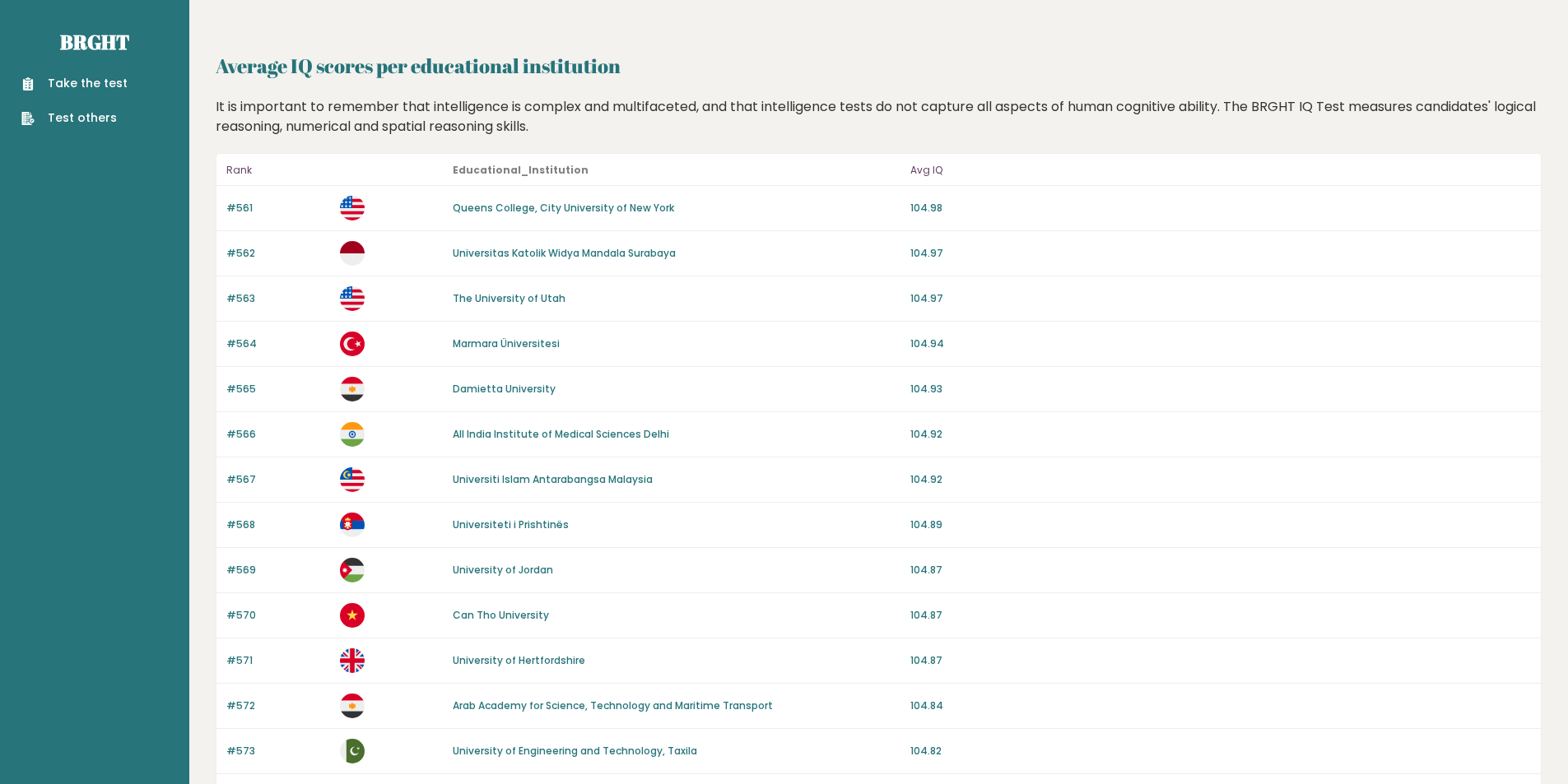 scroll, scrollTop: 0, scrollLeft: 0, axis: both 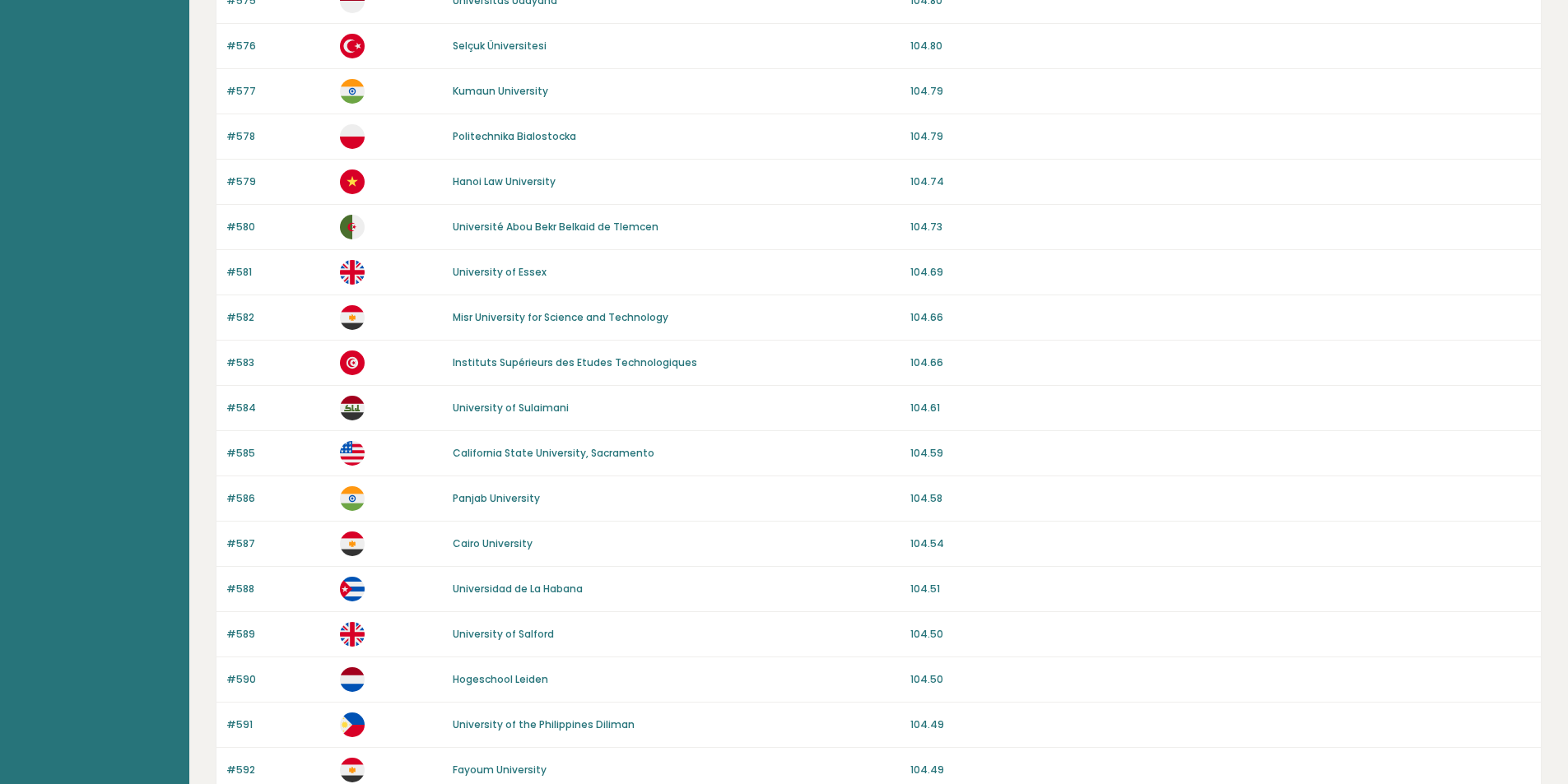 drag, startPoint x: 679, startPoint y: 308, endPoint x: 686, endPoint y: 437, distance: 129.1898 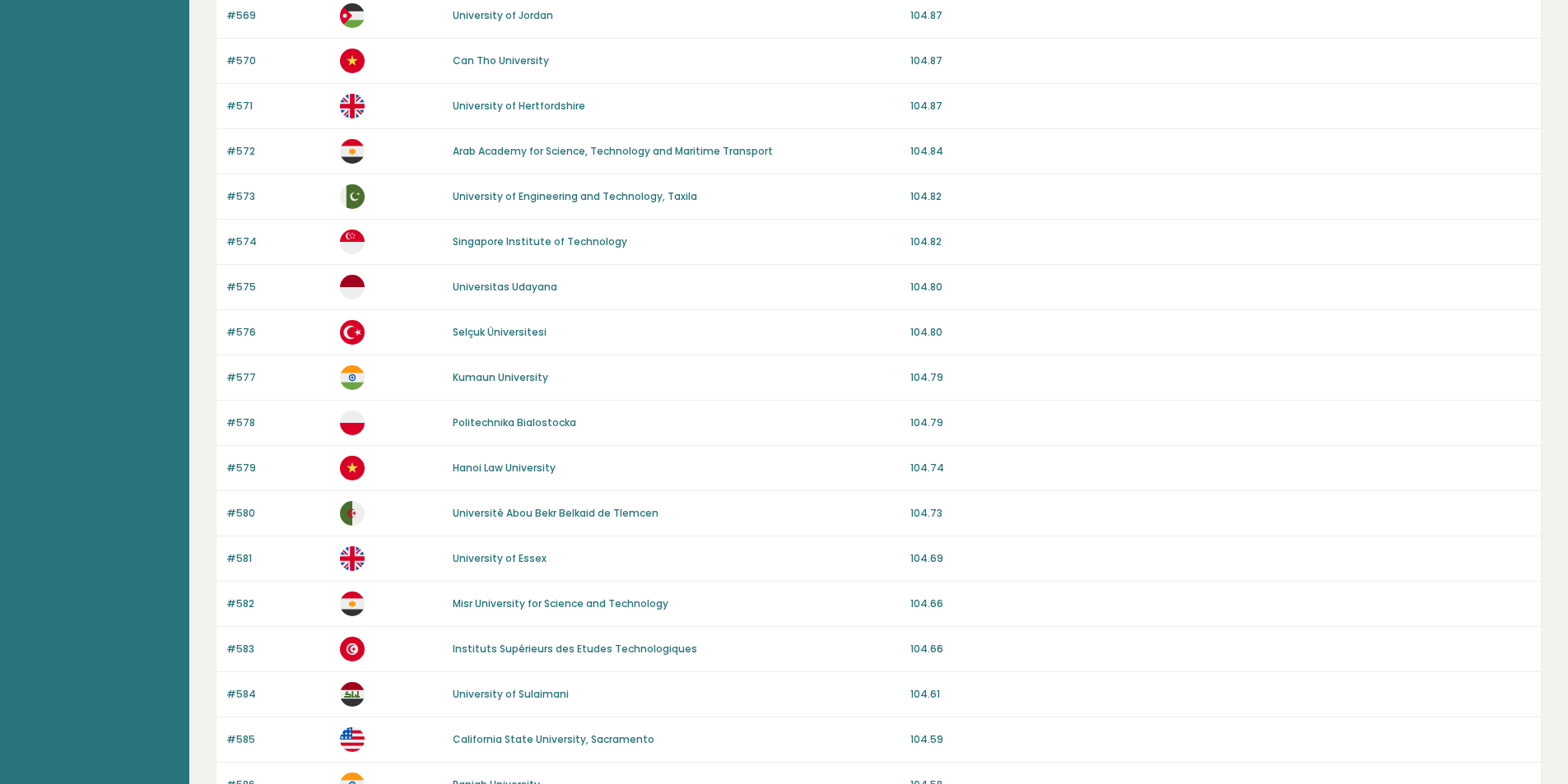 scroll, scrollTop: 0, scrollLeft: 0, axis: both 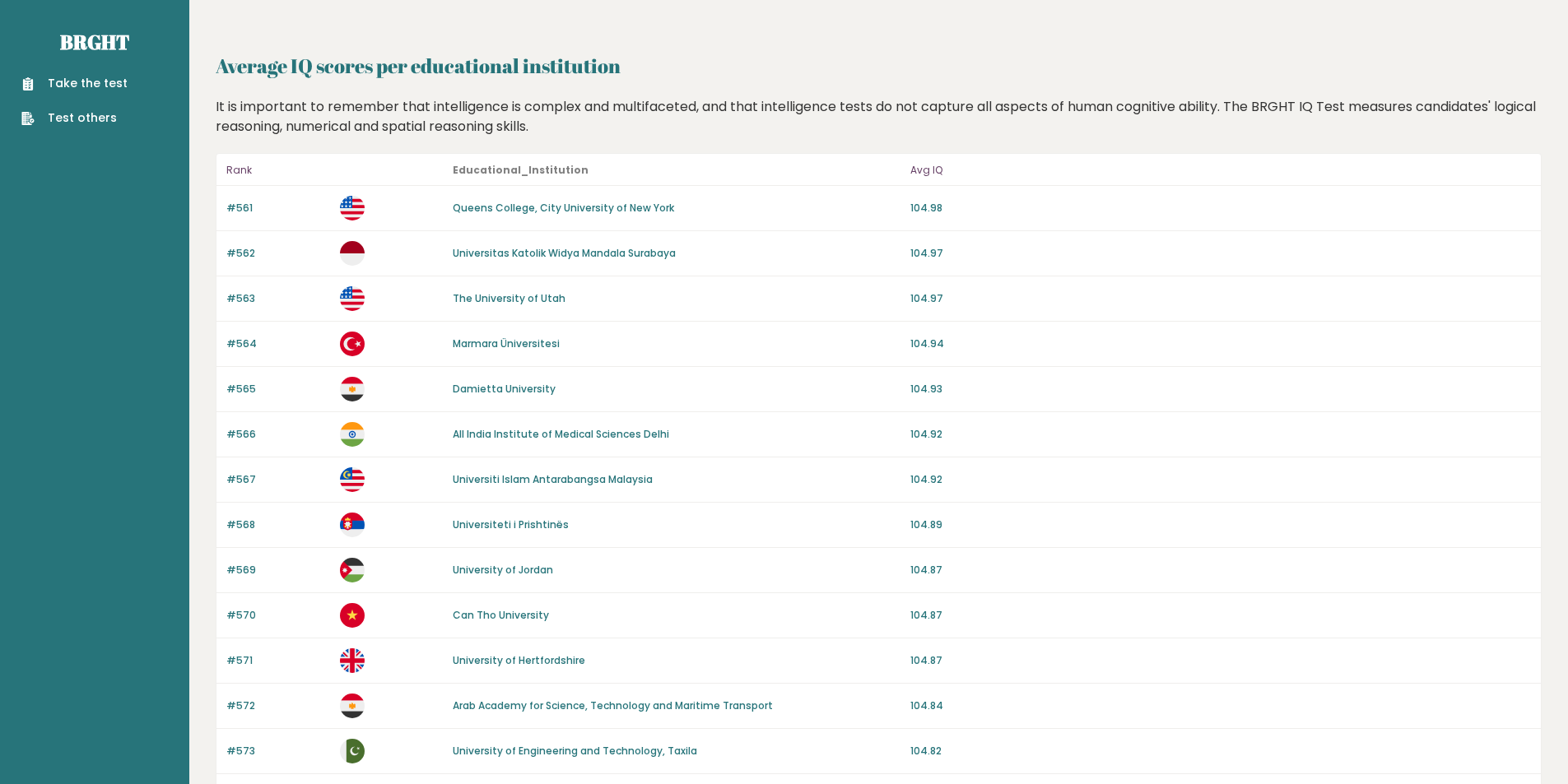 drag, startPoint x: 679, startPoint y: 434, endPoint x: 668, endPoint y: 113, distance: 321.1884 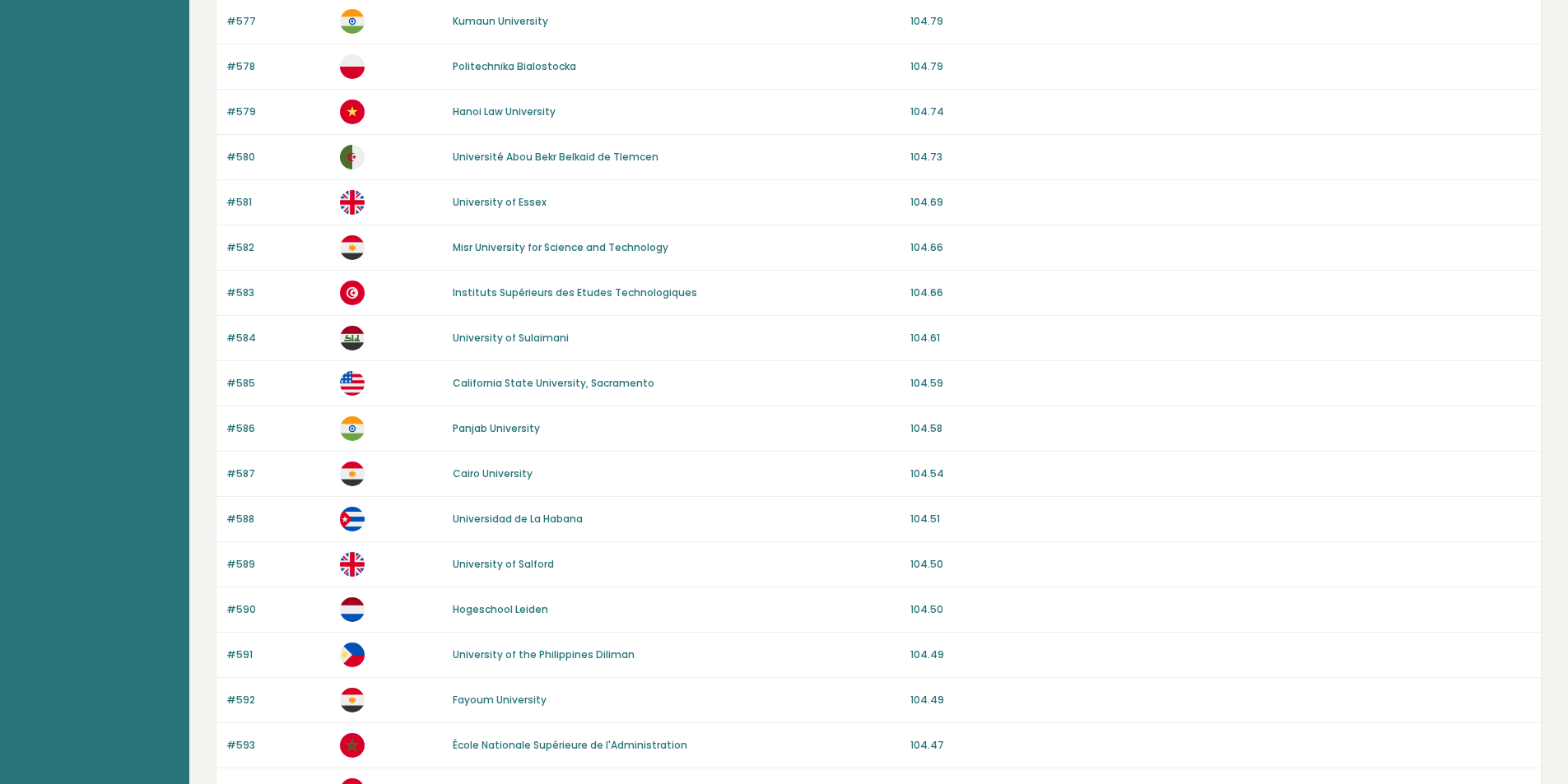 scroll, scrollTop: 1352, scrollLeft: 0, axis: vertical 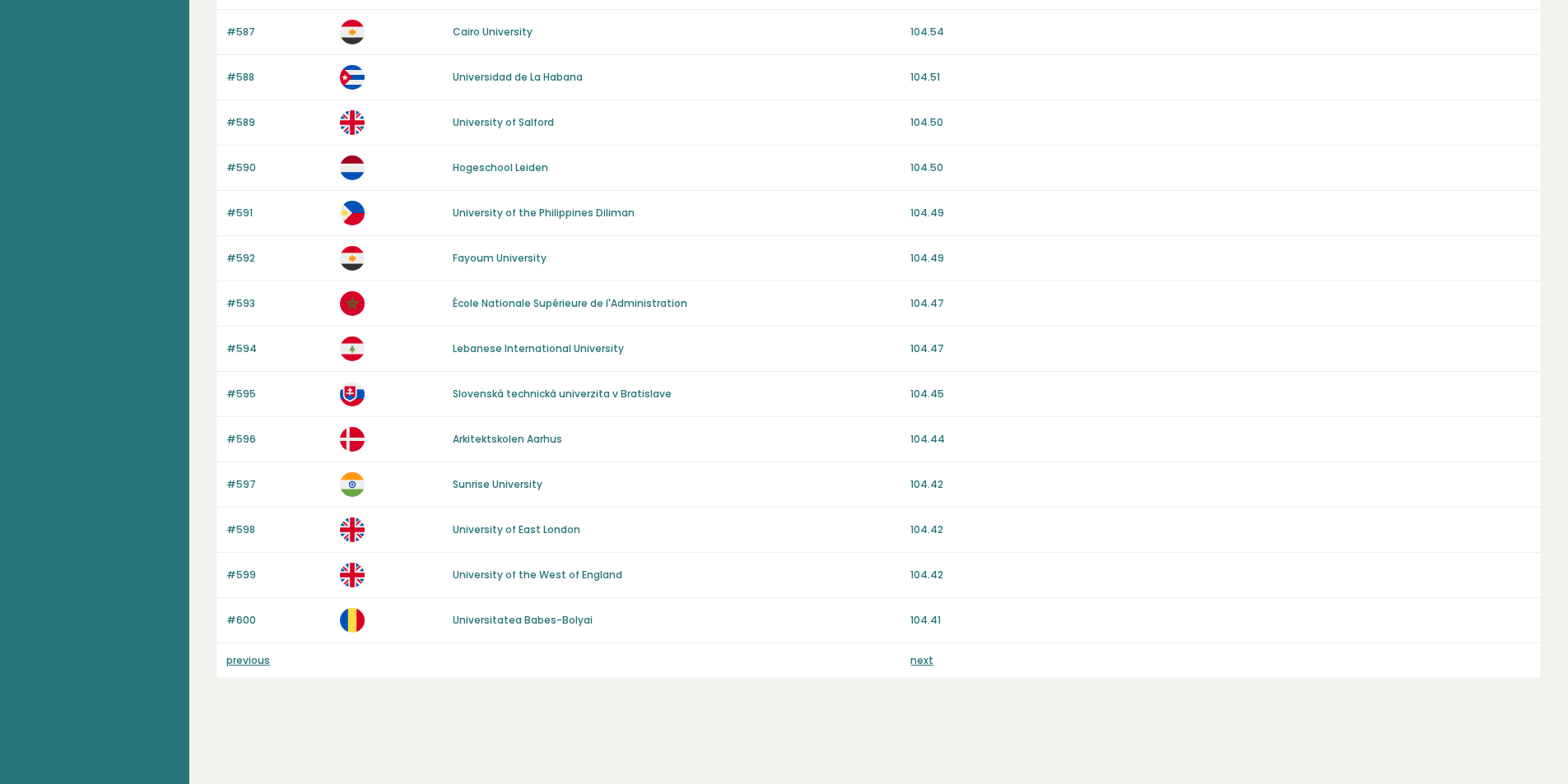drag, startPoint x: 685, startPoint y: 357, endPoint x: 633, endPoint y: 605, distance: 253.39298 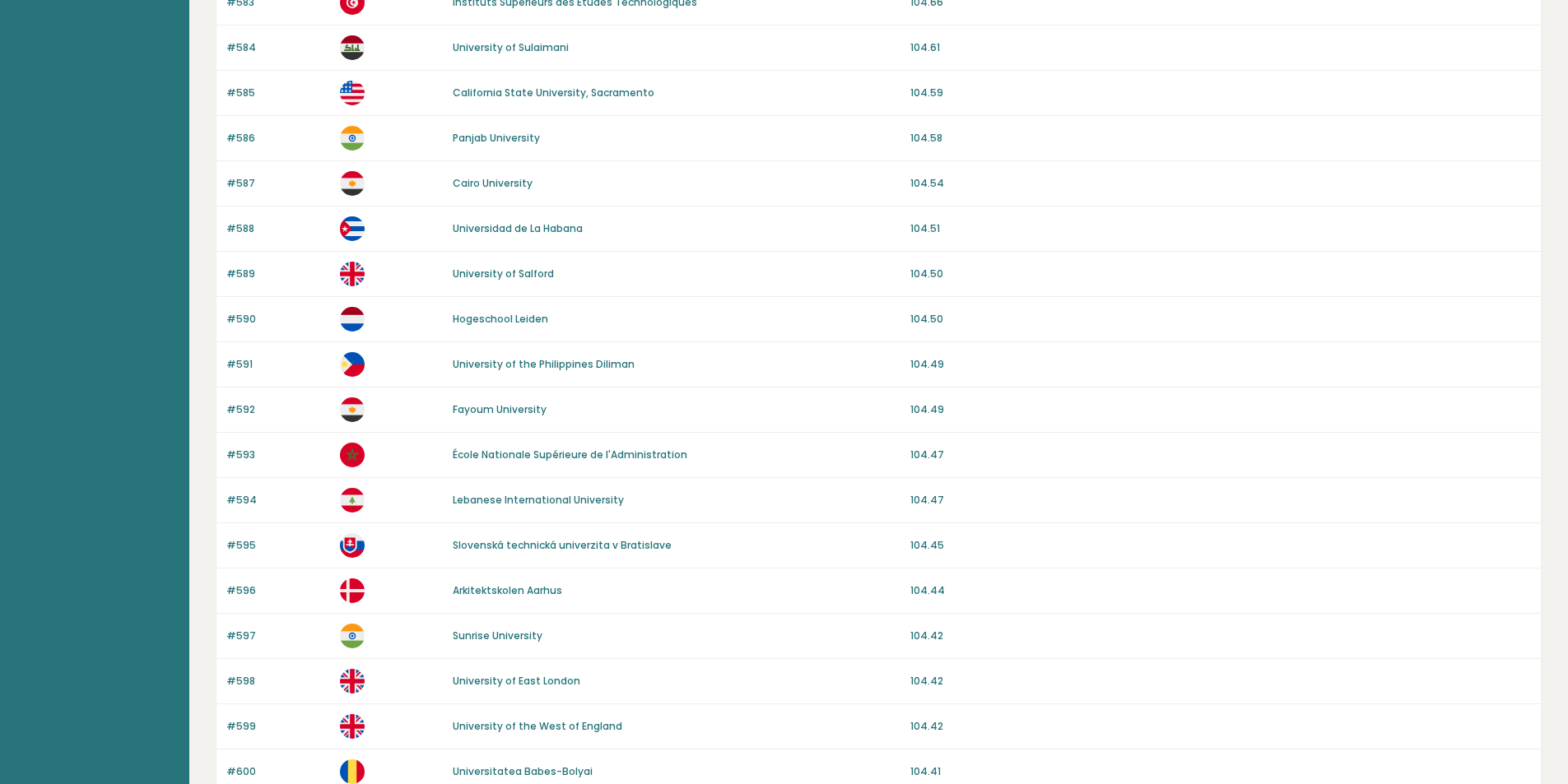 scroll, scrollTop: 1132, scrollLeft: 0, axis: vertical 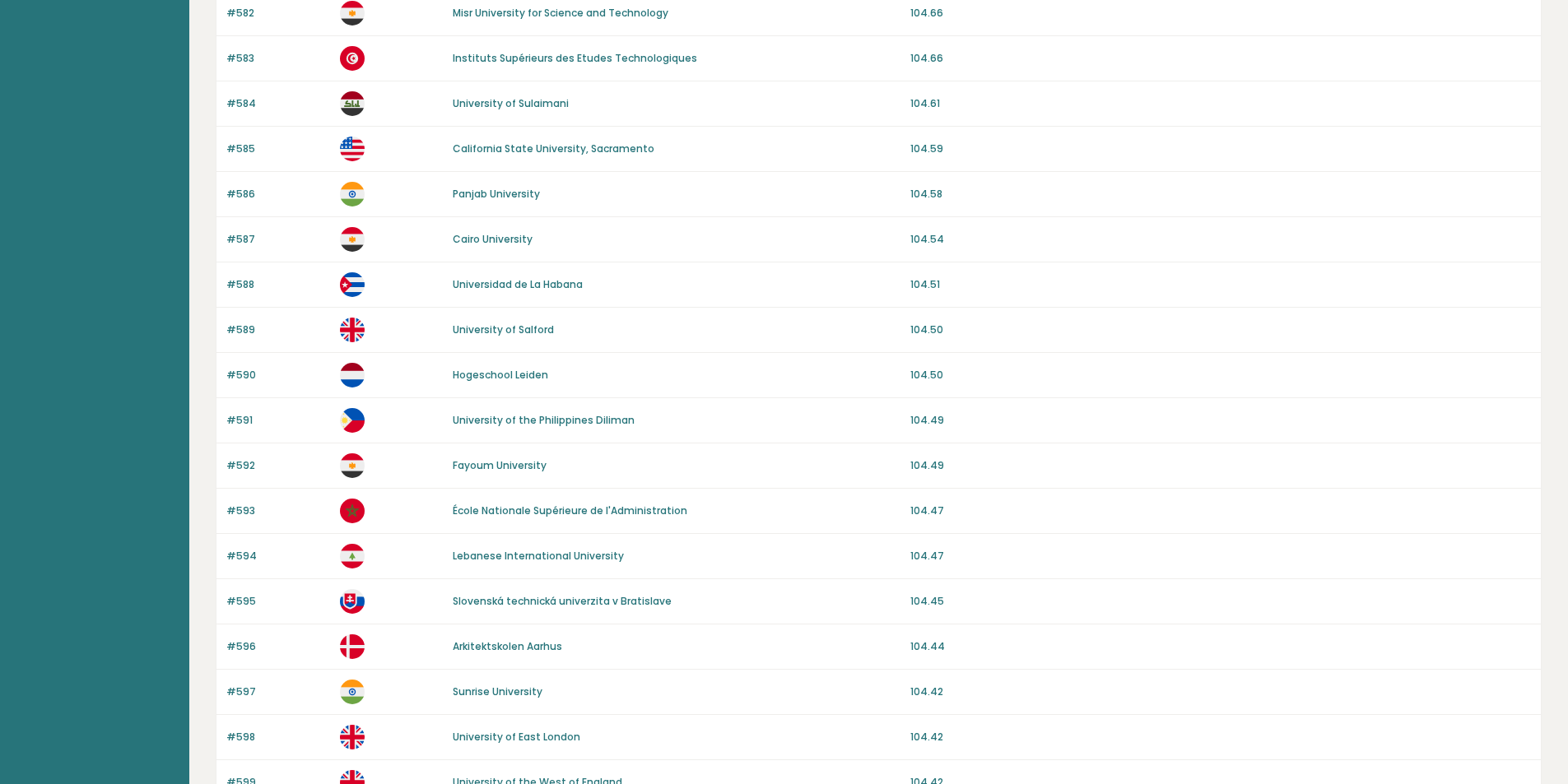 drag, startPoint x: 708, startPoint y: 506, endPoint x: 718, endPoint y: 448, distance: 58.855756 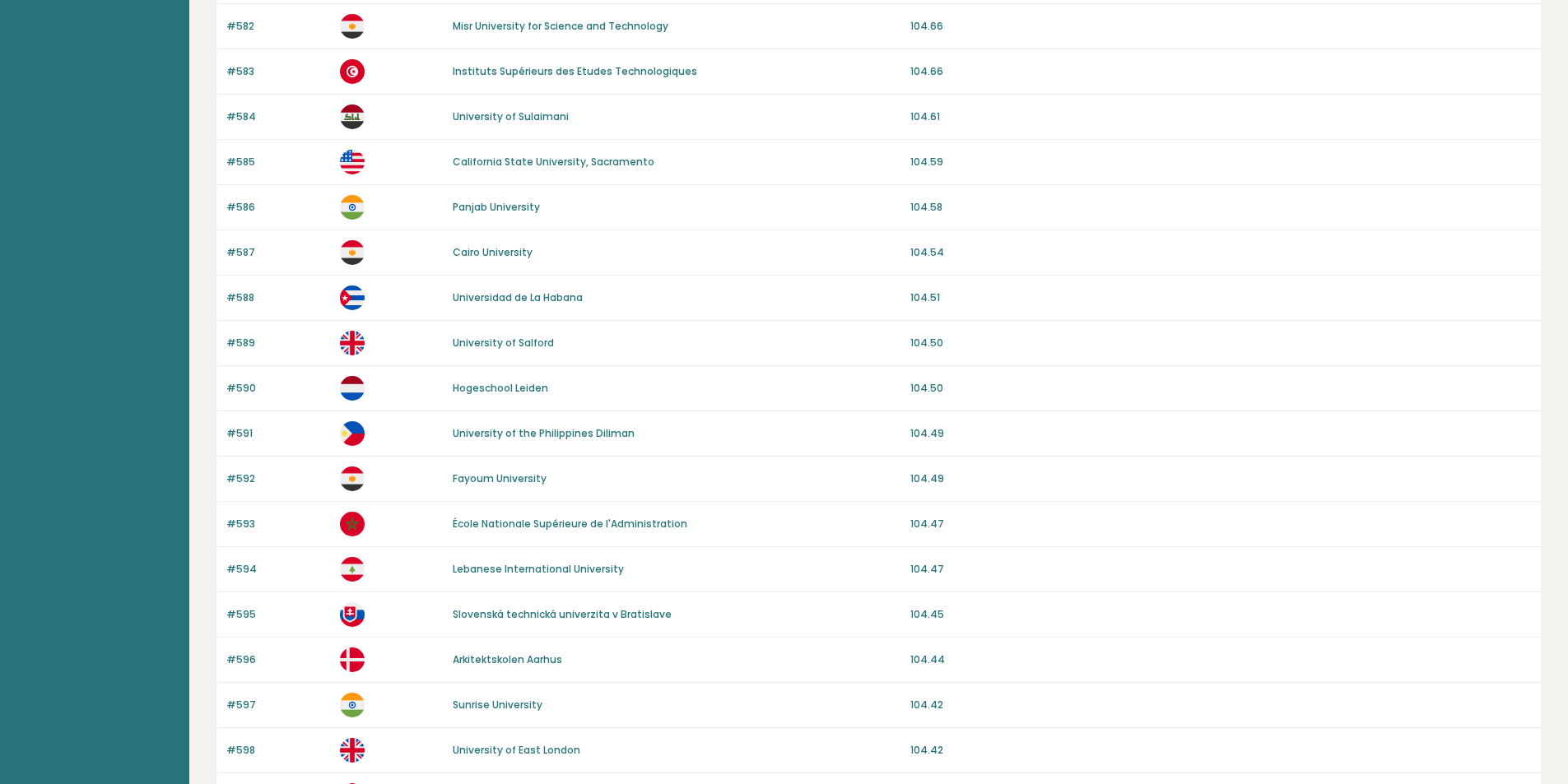 click on "Universidad de La Habana" at bounding box center [518, 297] 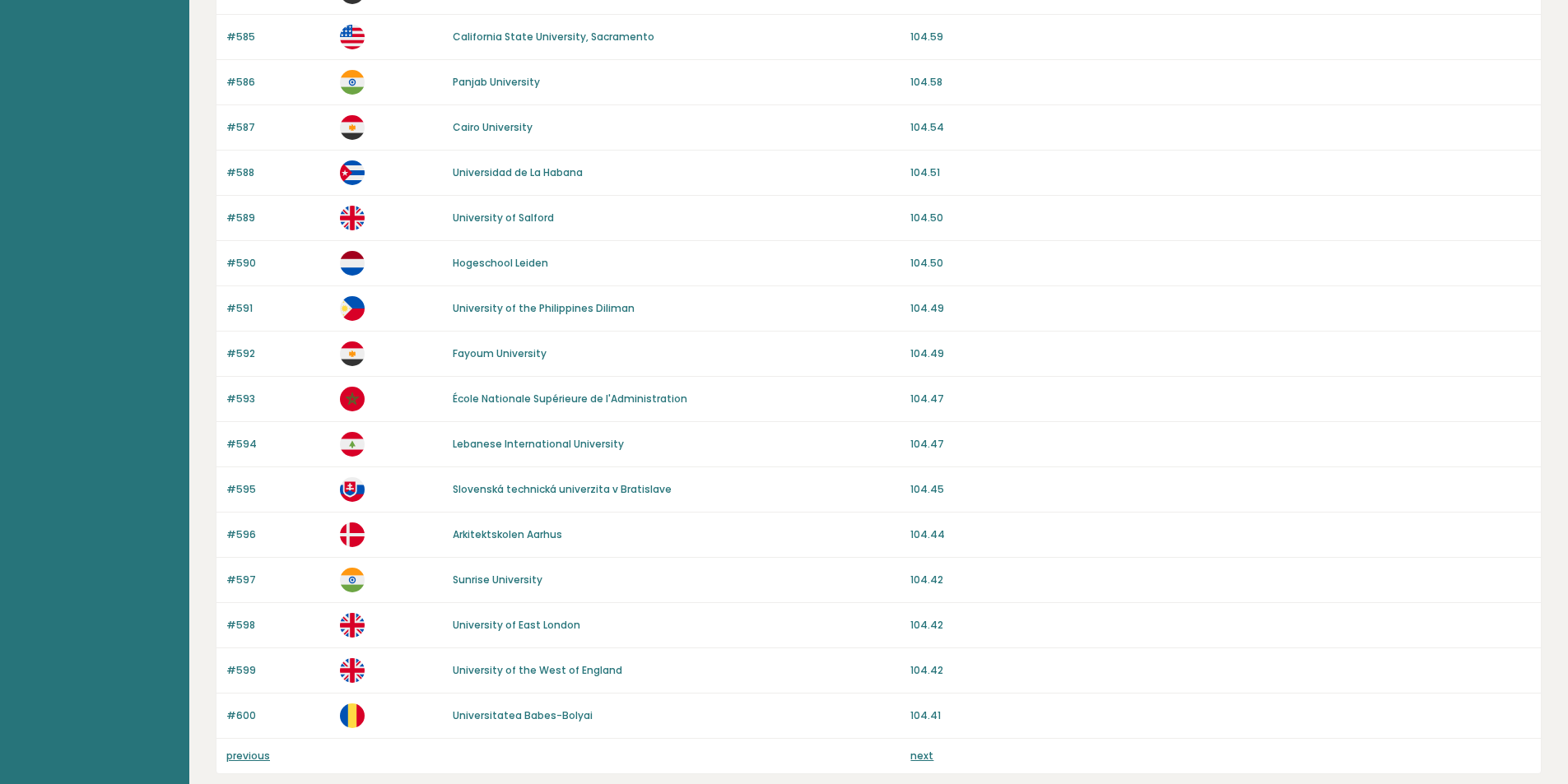 scroll, scrollTop: 1352, scrollLeft: 0, axis: vertical 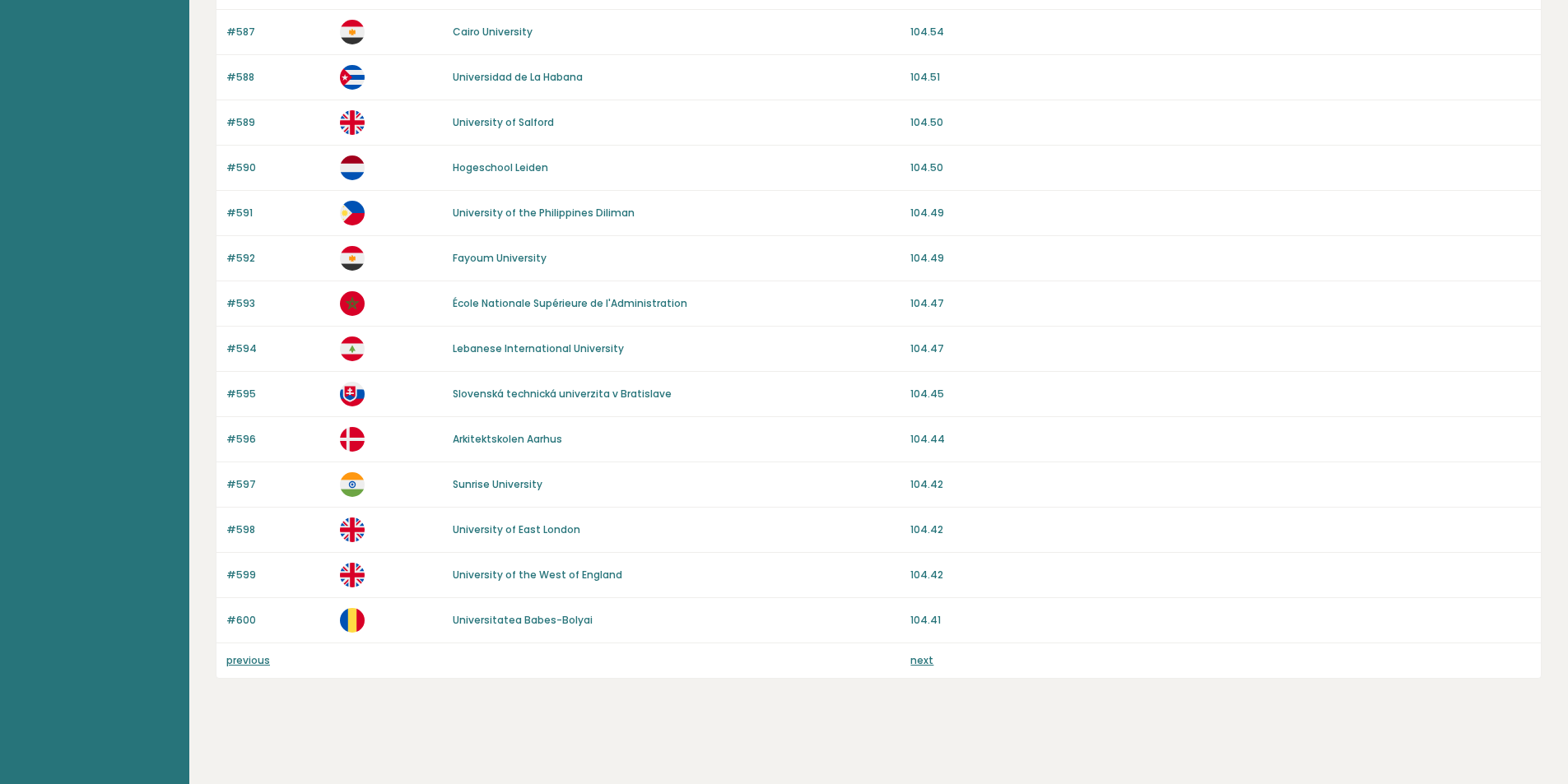 drag, startPoint x: 770, startPoint y: 217, endPoint x: 742, endPoint y: 398, distance: 183.15294 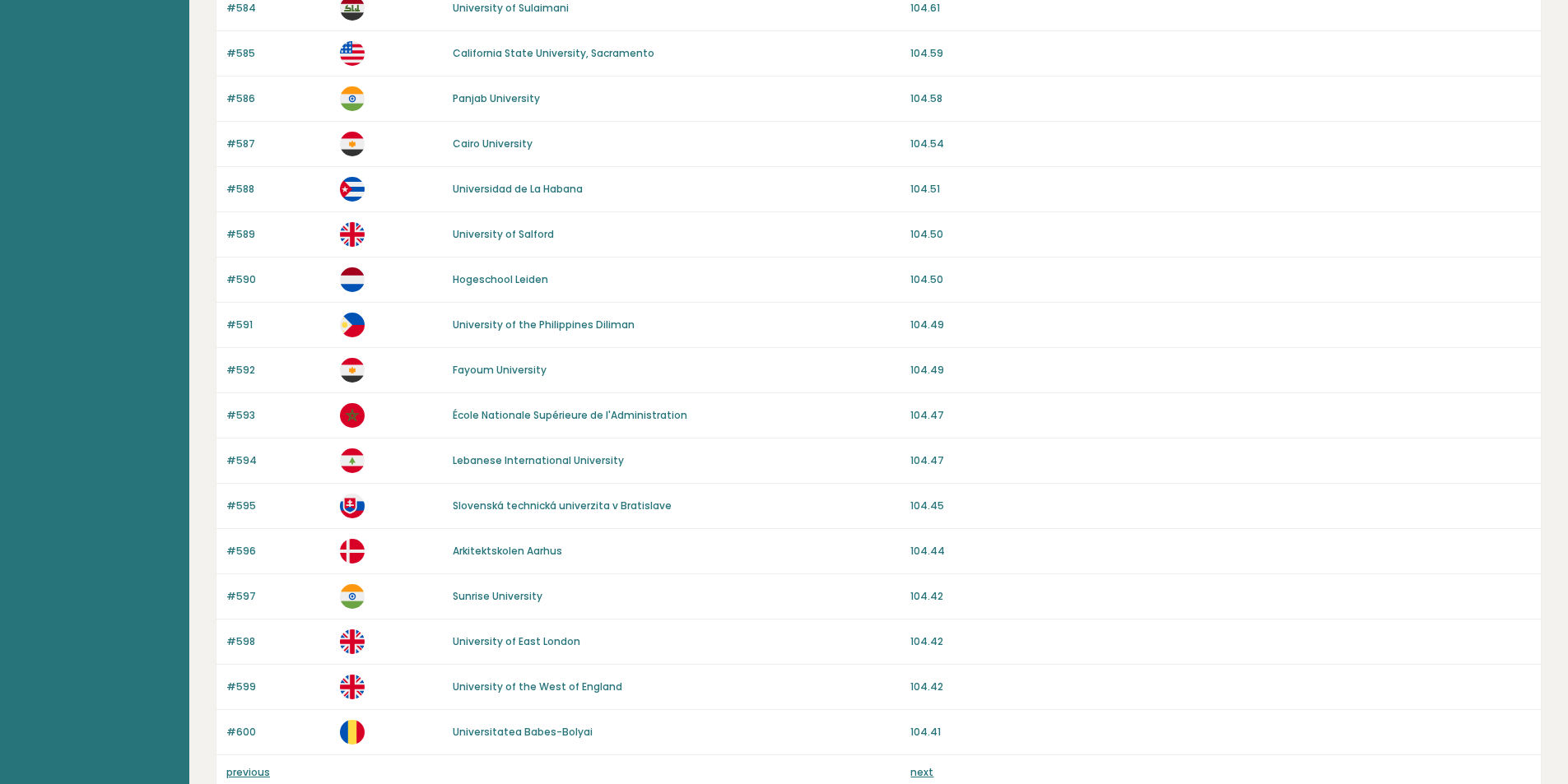 drag, startPoint x: 704, startPoint y: 440, endPoint x: 700, endPoint y: 360, distance: 80.099938 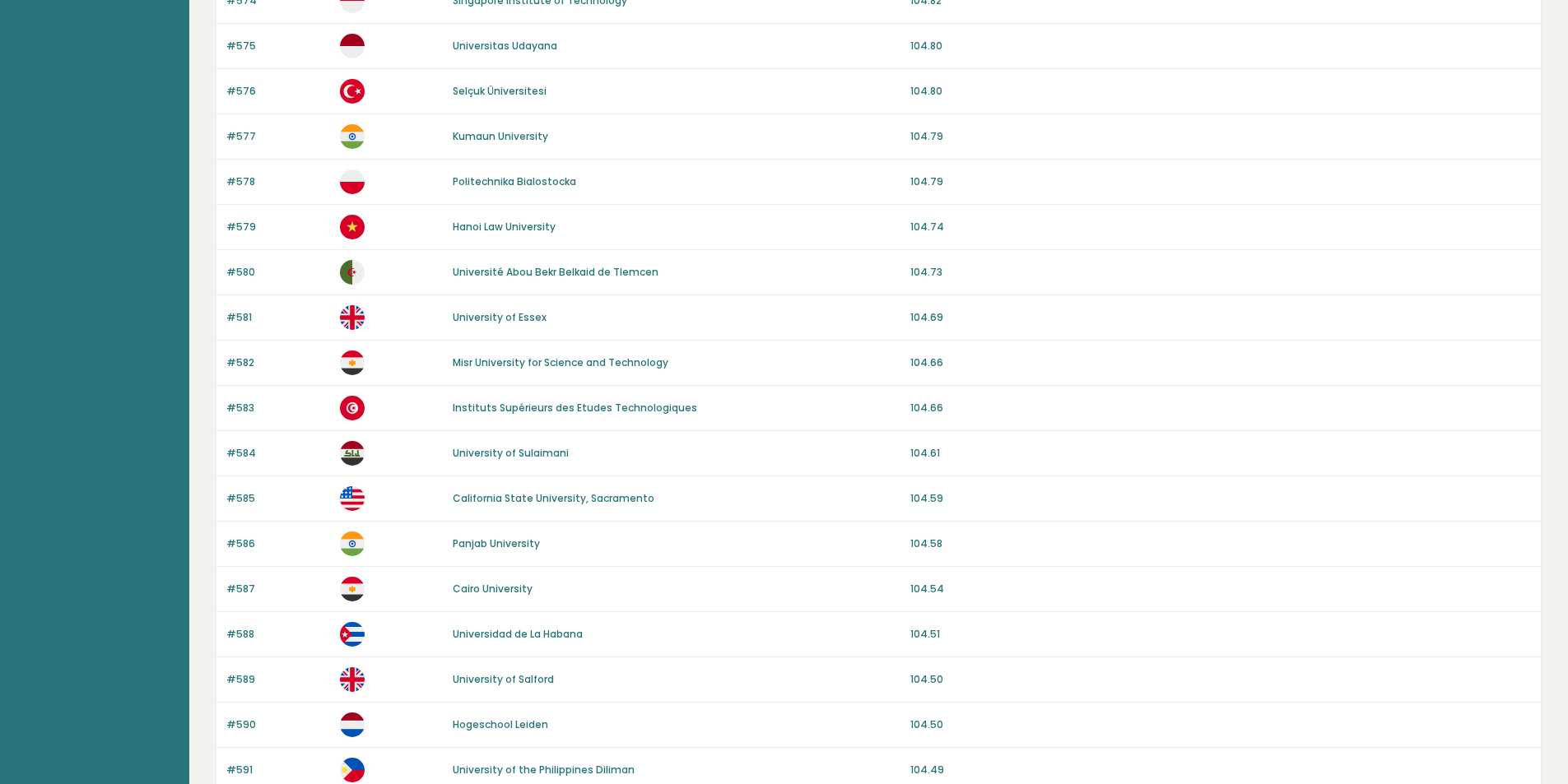 drag, startPoint x: 696, startPoint y: 354, endPoint x: 686, endPoint y: 295, distance: 59.84146 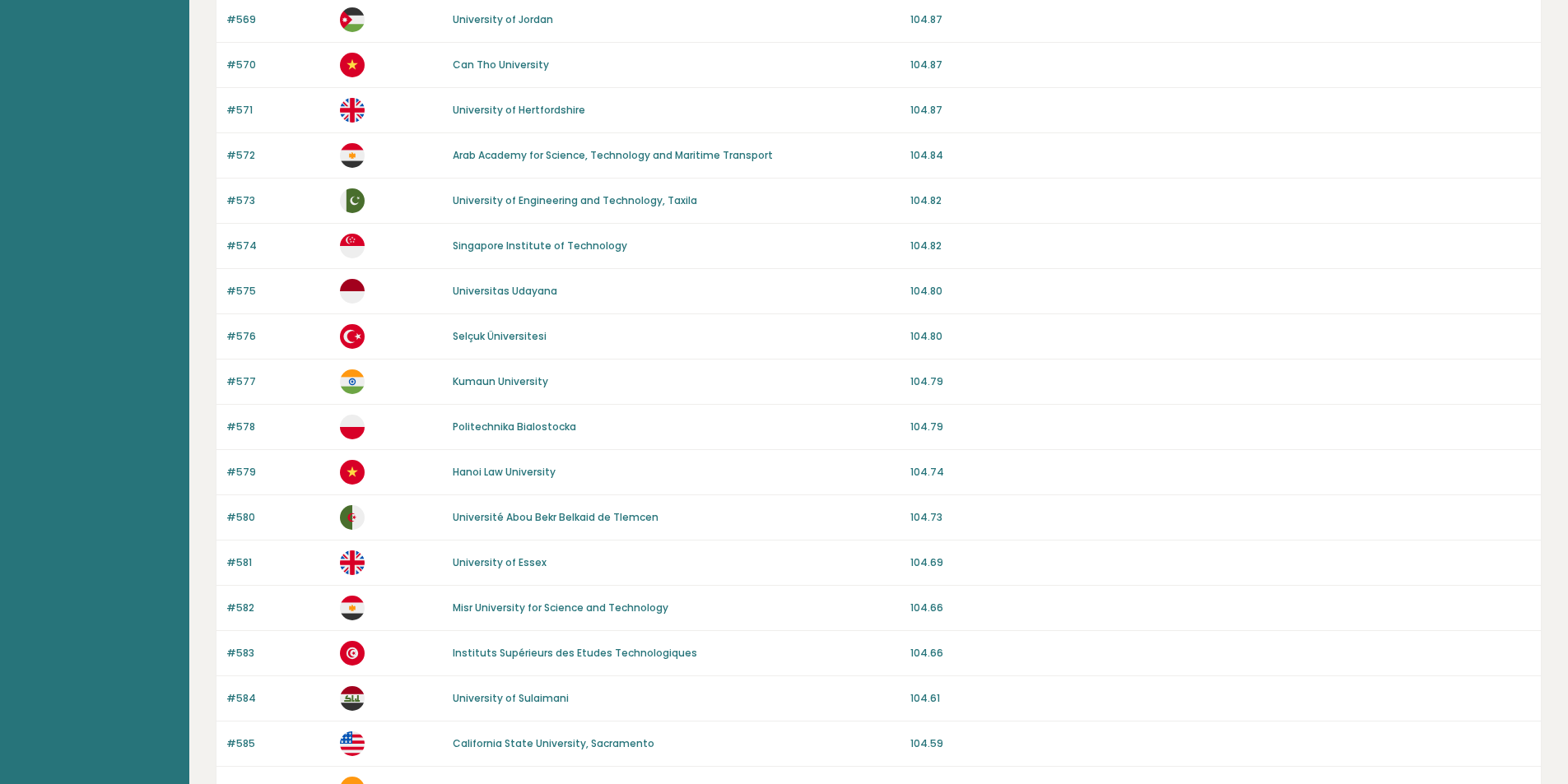 drag, startPoint x: 691, startPoint y: 387, endPoint x: 700, endPoint y: 288, distance: 99.40825 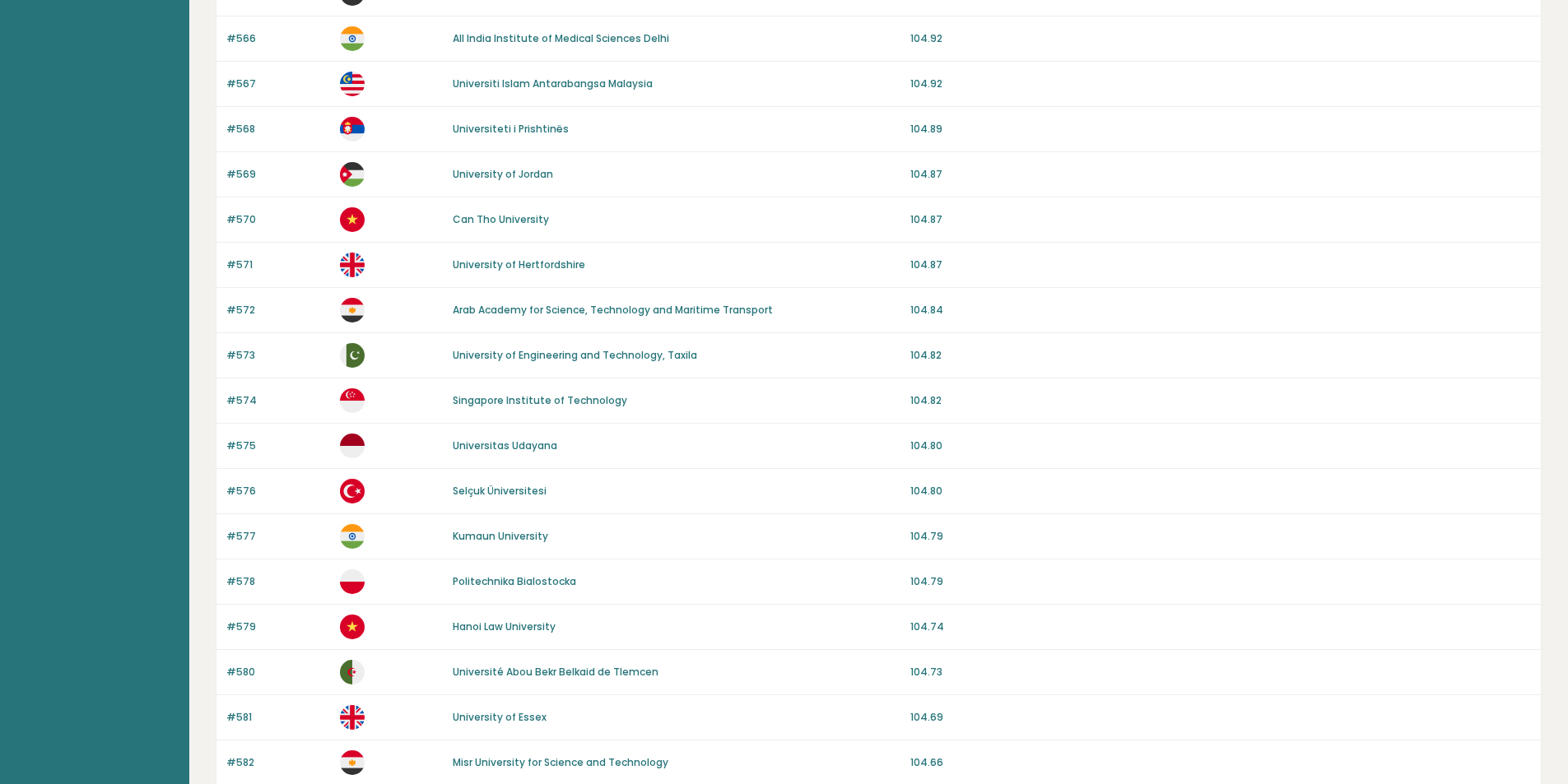 scroll, scrollTop: 7, scrollLeft: 0, axis: vertical 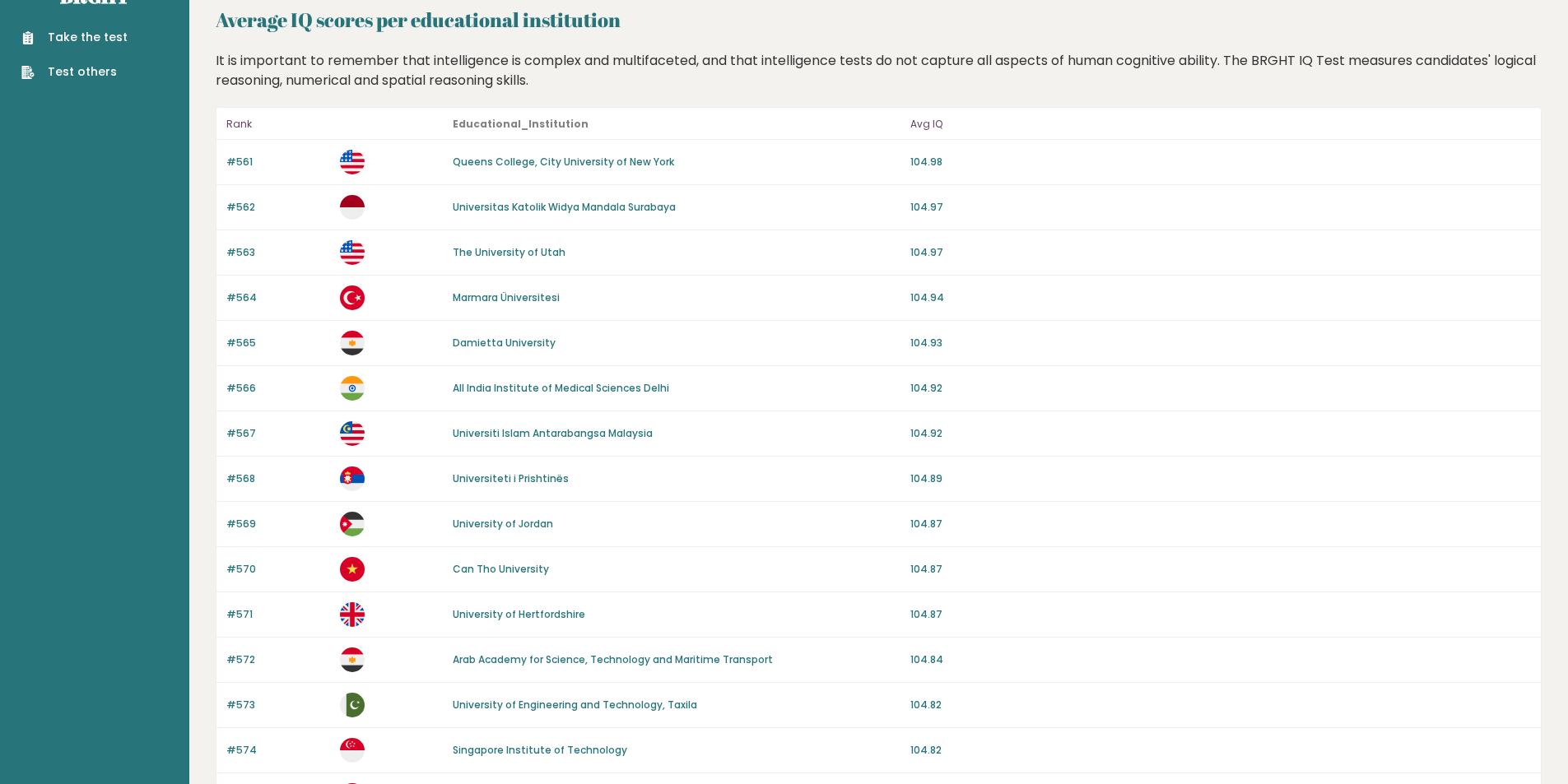drag, startPoint x: 704, startPoint y: 448, endPoint x: 704, endPoint y: 326, distance: 122 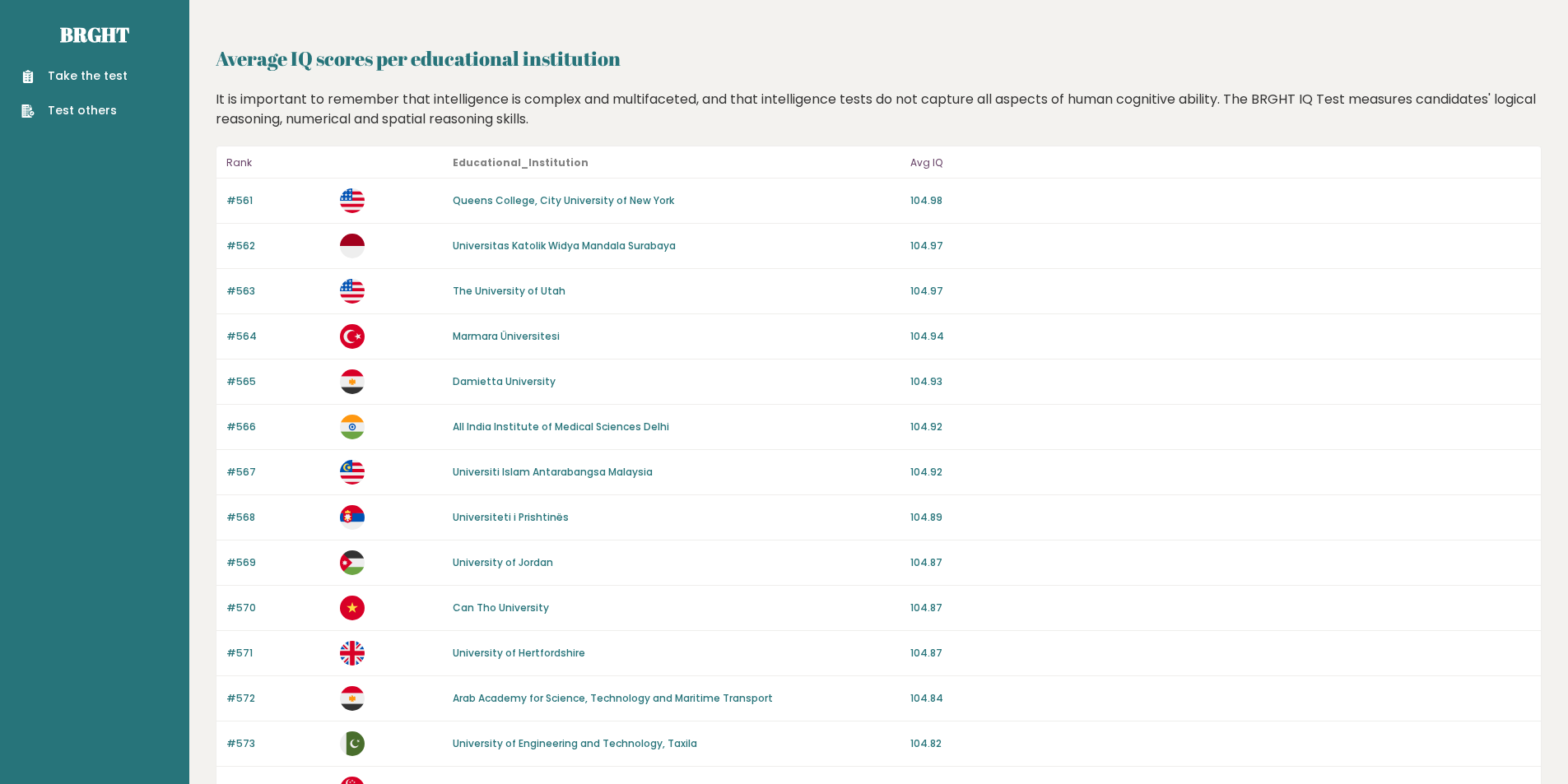 scroll, scrollTop: 1352, scrollLeft: 0, axis: vertical 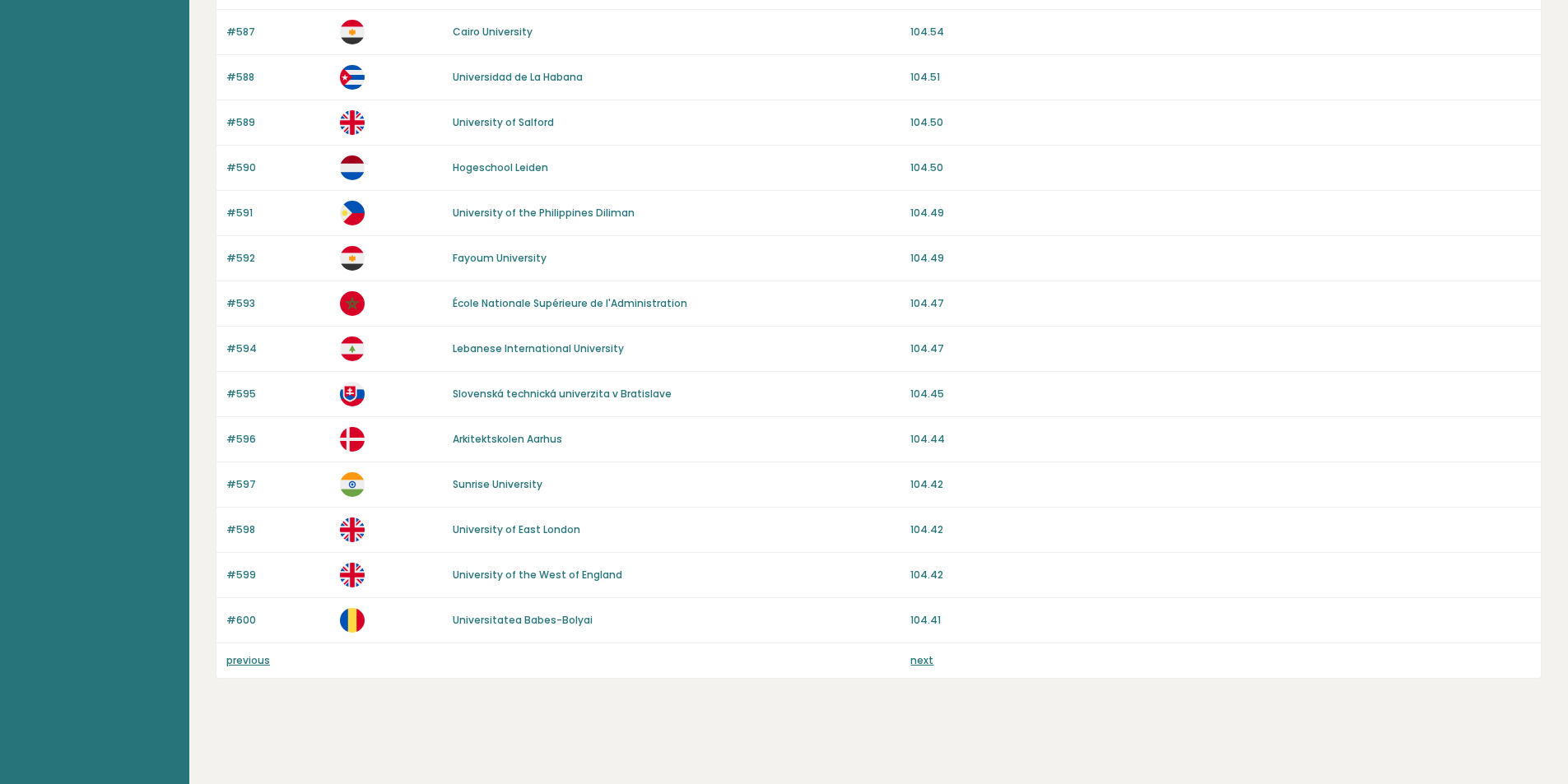 drag, startPoint x: 703, startPoint y: 255, endPoint x: 714, endPoint y: 581, distance: 326.18553 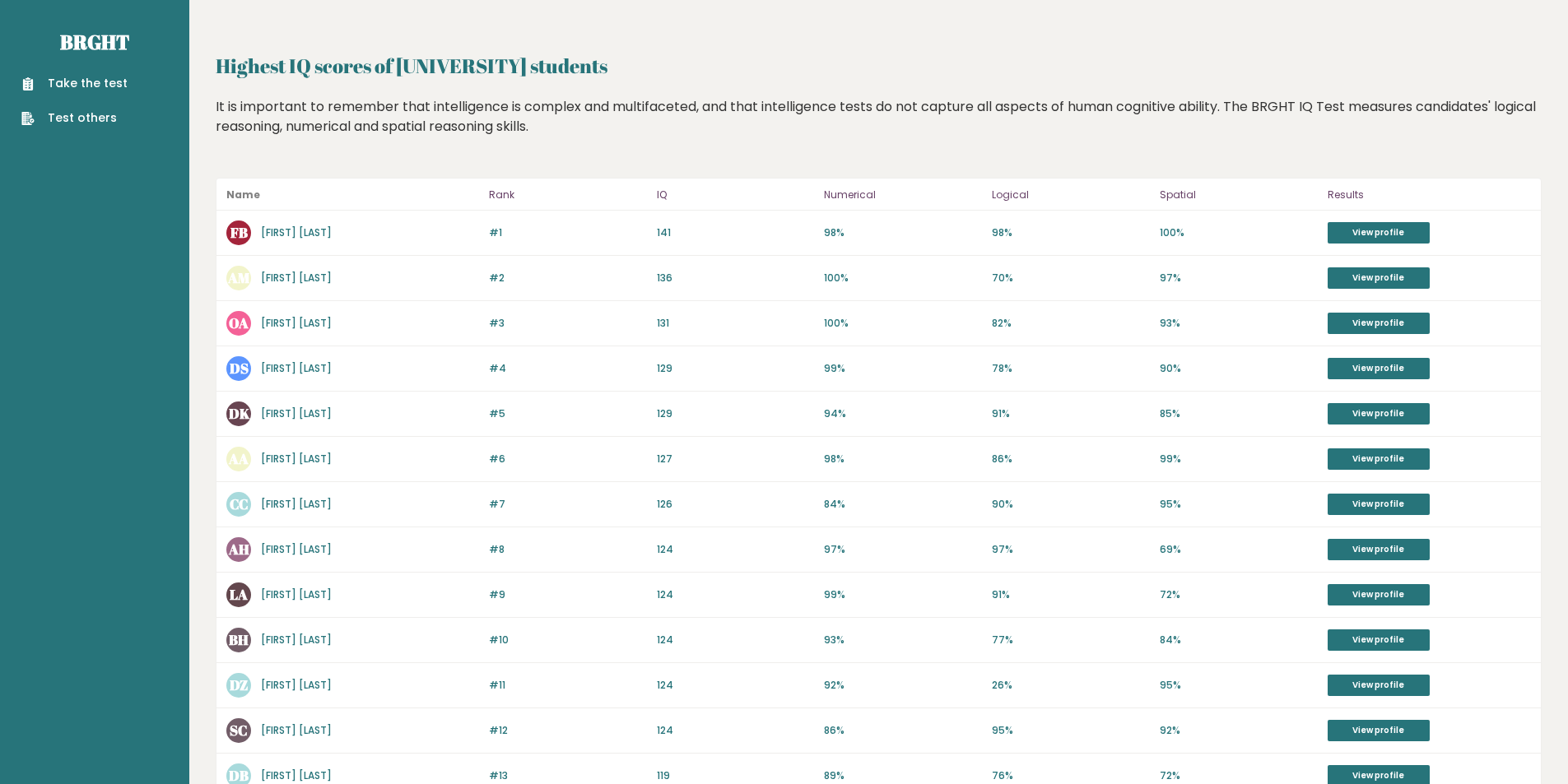 scroll, scrollTop: 0, scrollLeft: 0, axis: both 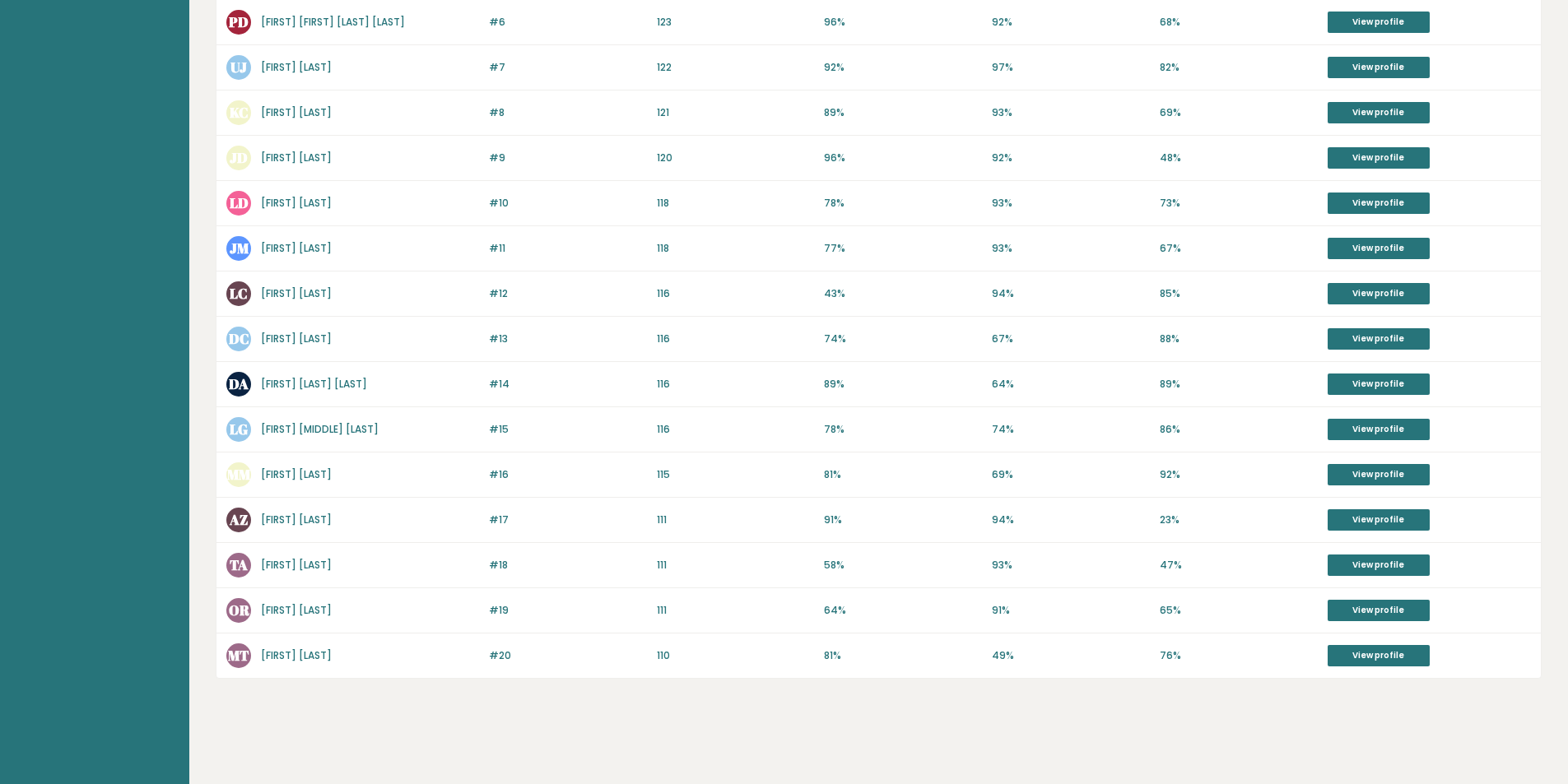 drag, startPoint x: 685, startPoint y: 364, endPoint x: 651, endPoint y: 652, distance: 290 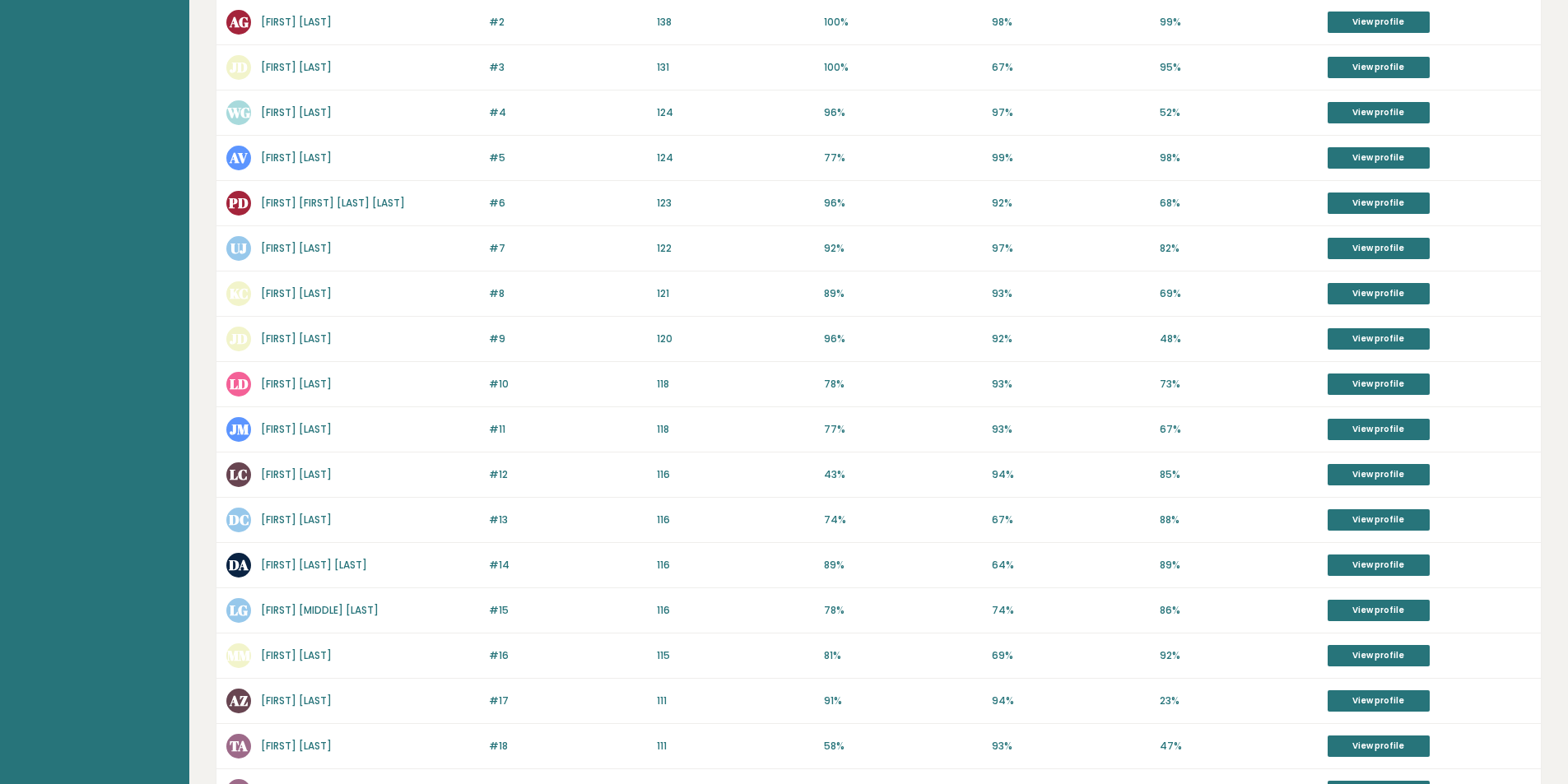 scroll, scrollTop: 0, scrollLeft: 0, axis: both 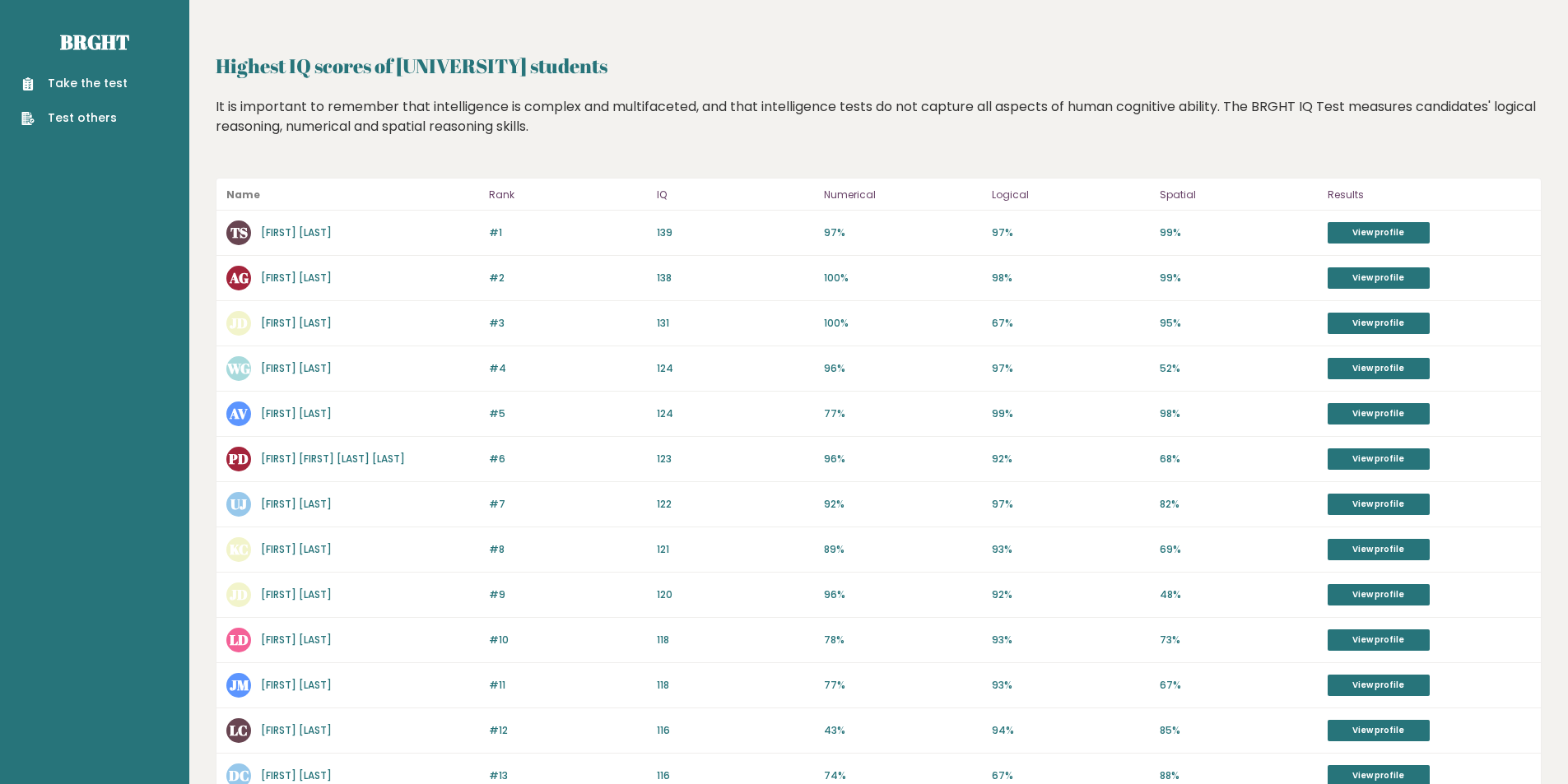 drag, startPoint x: 631, startPoint y: 694, endPoint x: 625, endPoint y: 491, distance: 203.08865 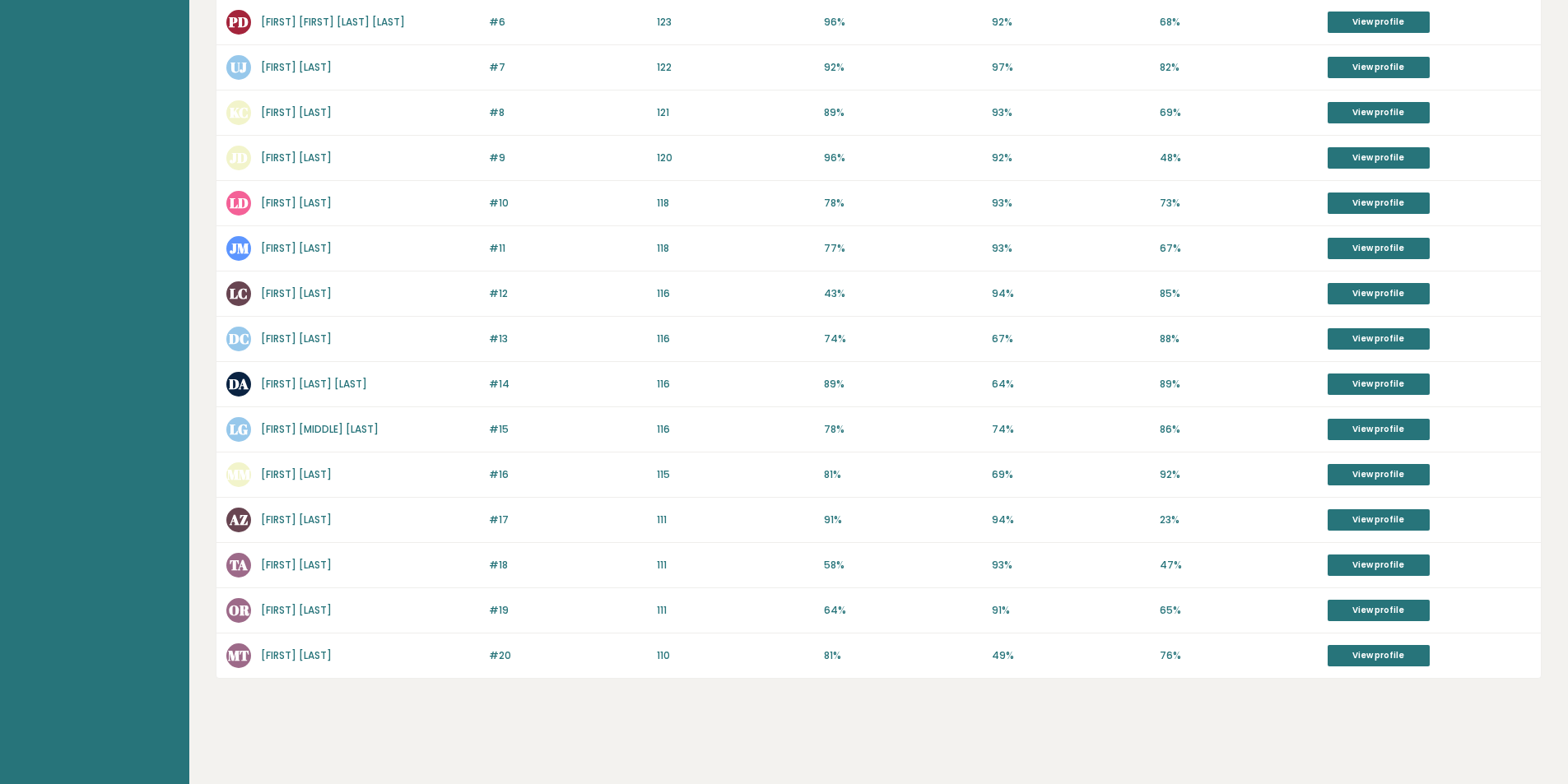 drag, startPoint x: 578, startPoint y: 405, endPoint x: 562, endPoint y: 545, distance: 140.91132 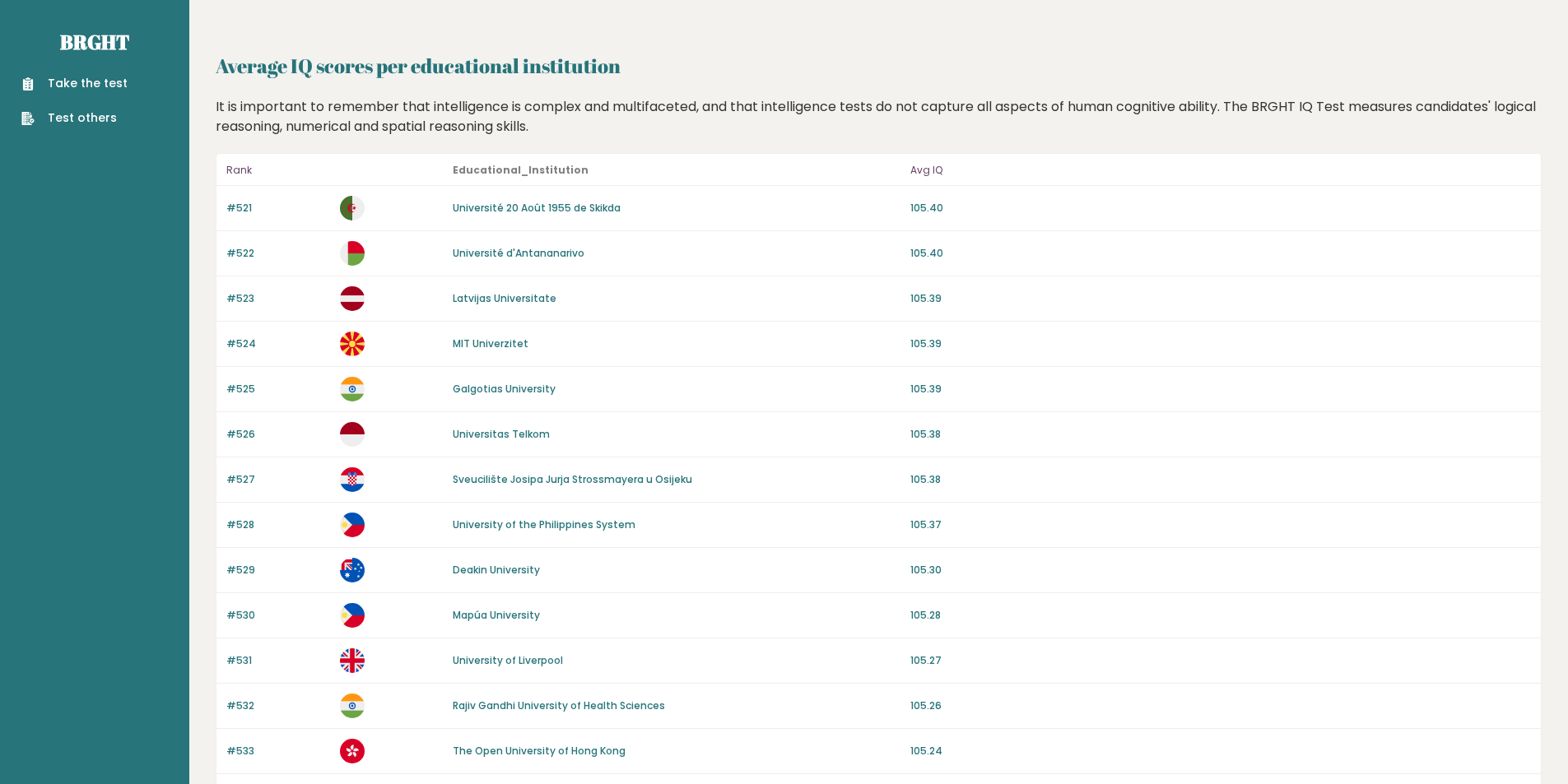 scroll, scrollTop: 0, scrollLeft: 0, axis: both 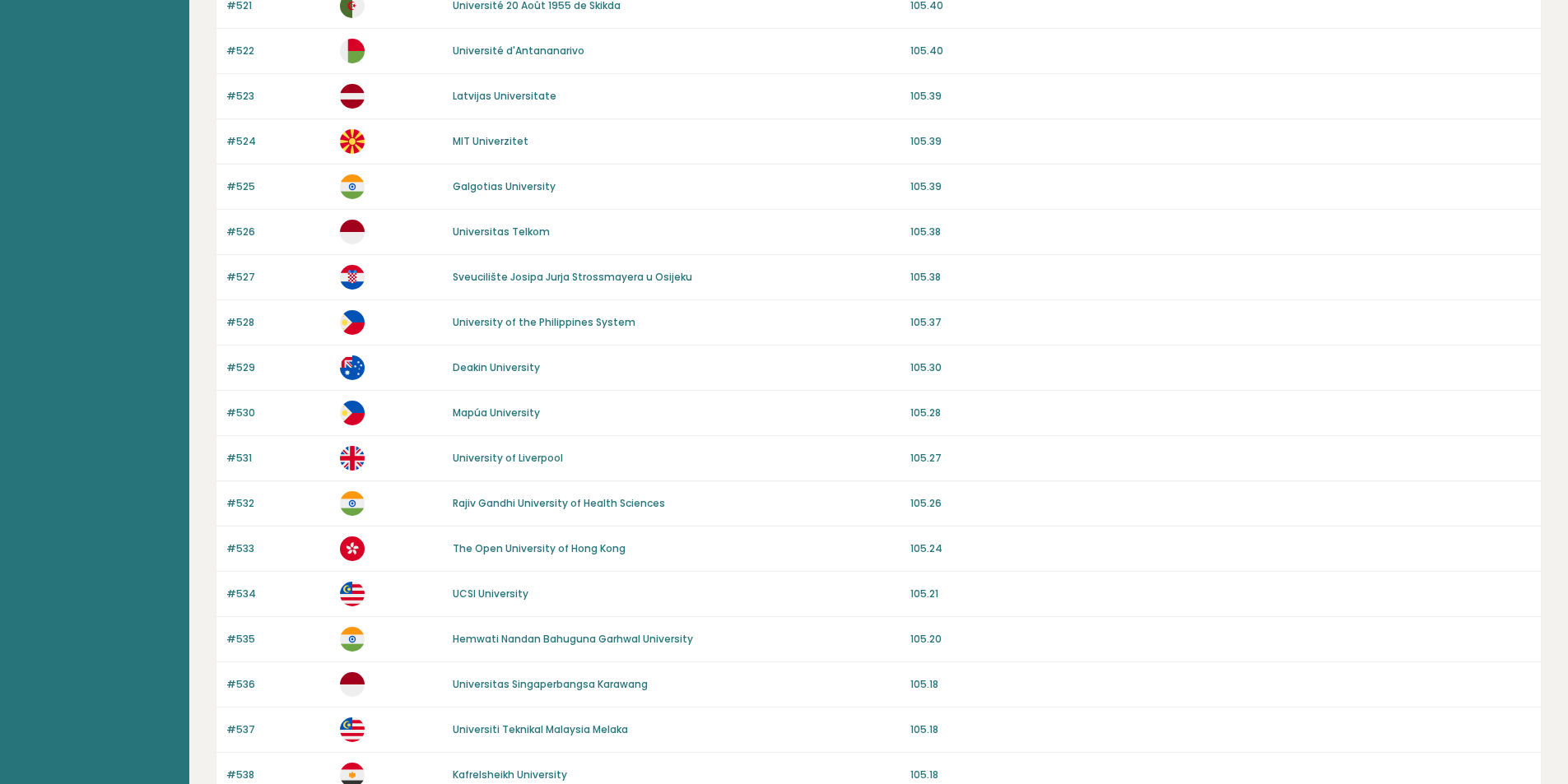 drag, startPoint x: 699, startPoint y: 237, endPoint x: 714, endPoint y: 315, distance: 79.42921 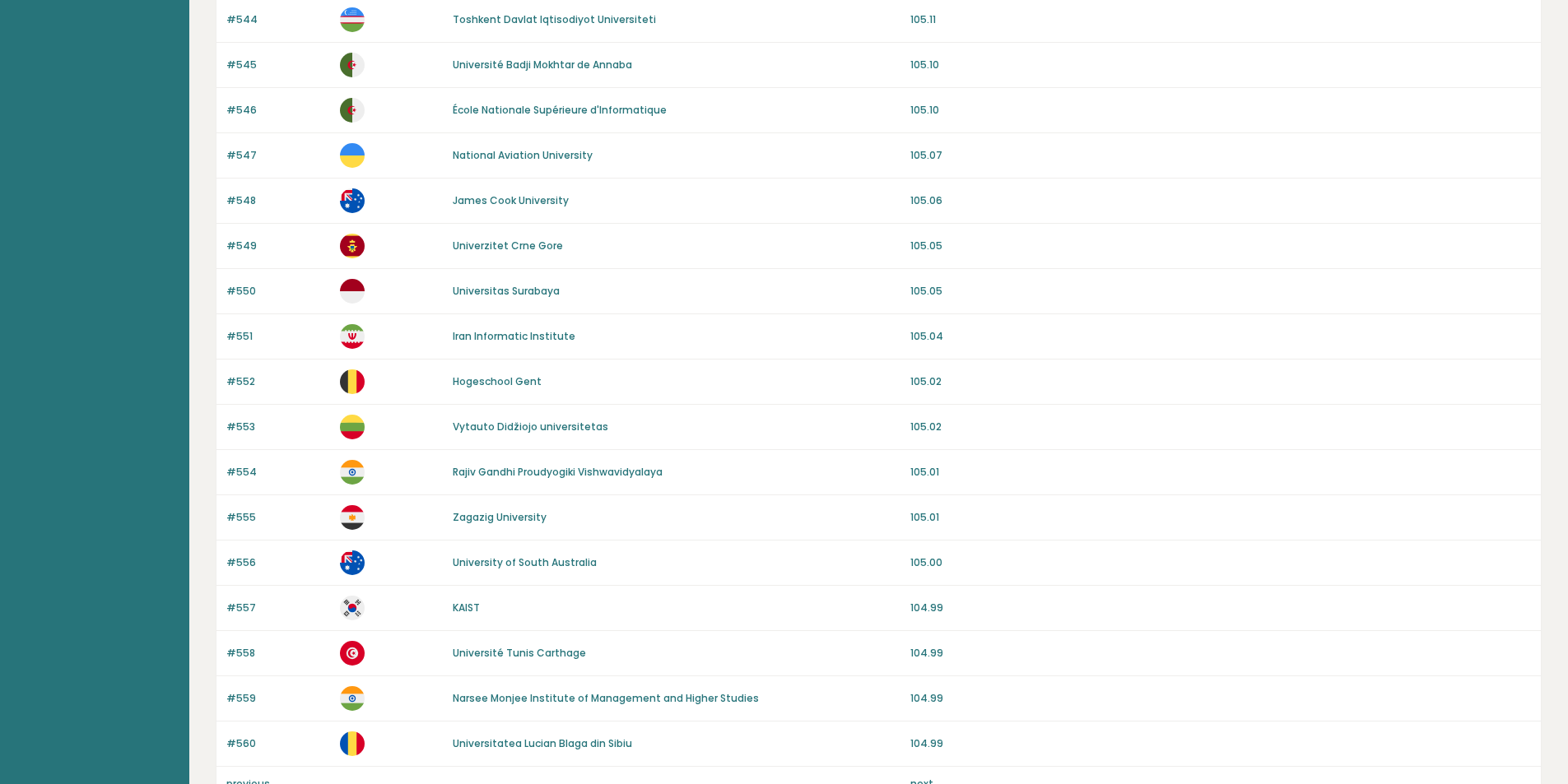 scroll, scrollTop: 1352, scrollLeft: 0, axis: vertical 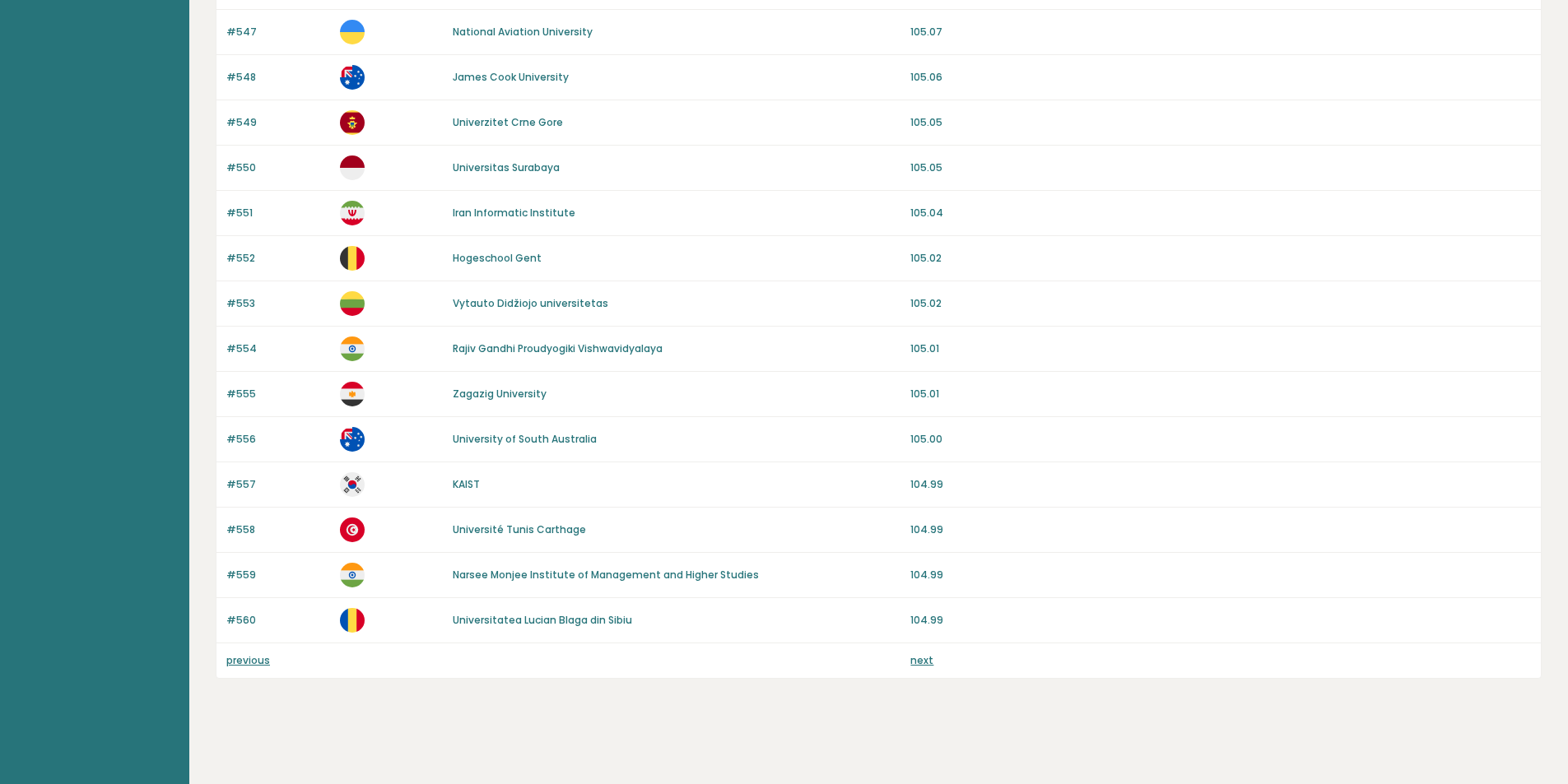 drag, startPoint x: 737, startPoint y: 236, endPoint x: 720, endPoint y: 380, distance: 145 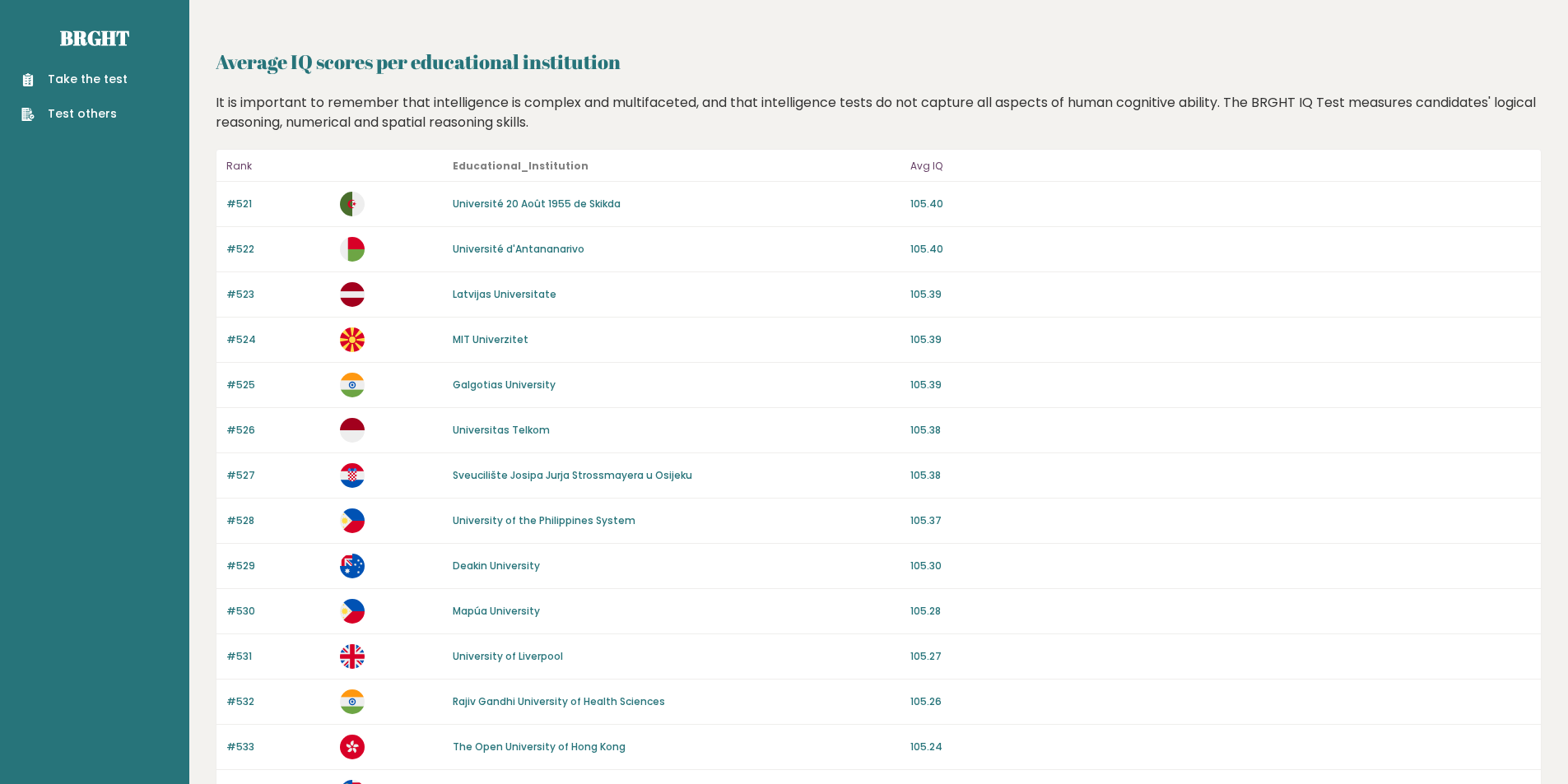 scroll, scrollTop: 0, scrollLeft: 0, axis: both 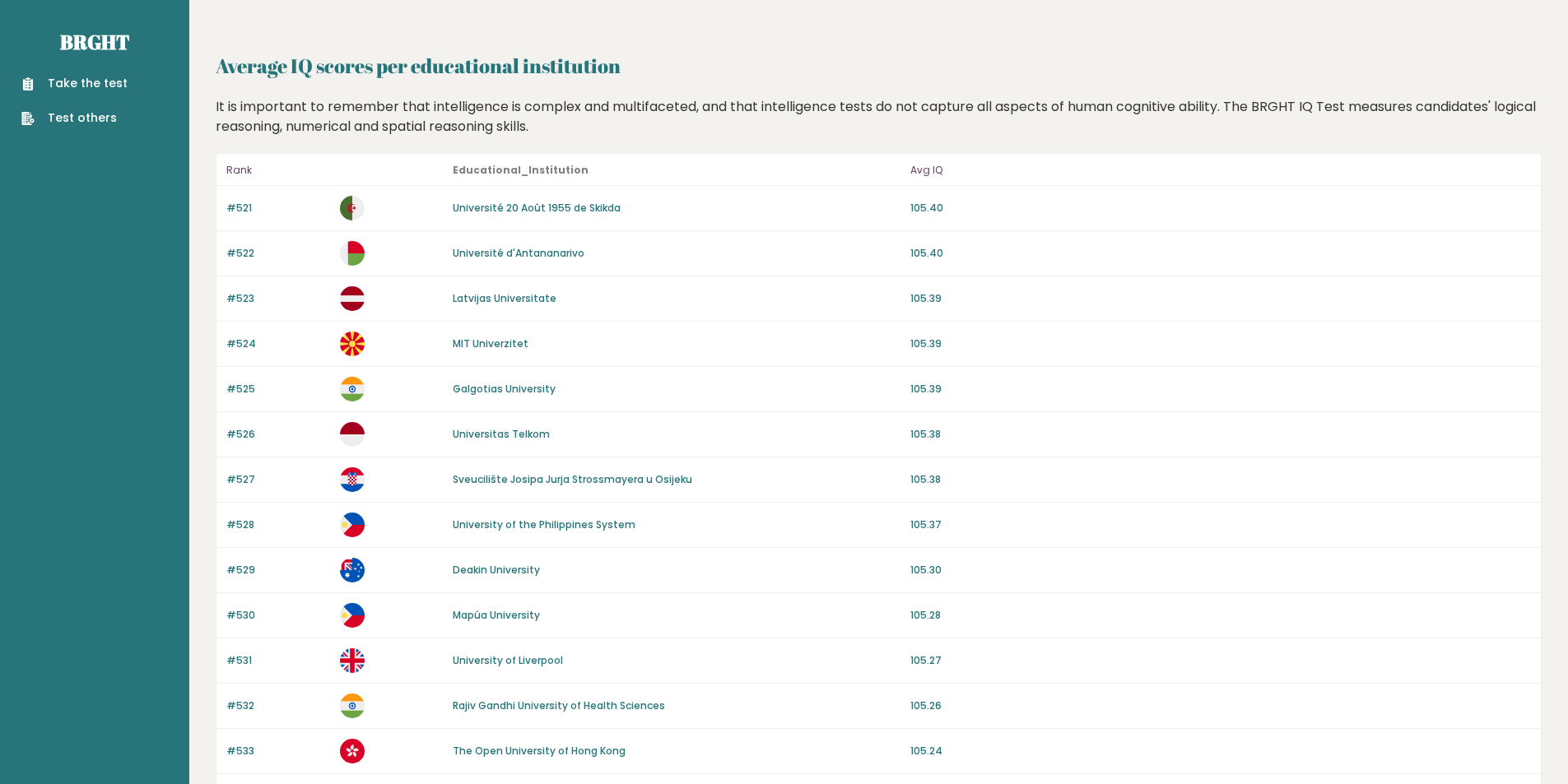 drag, startPoint x: 683, startPoint y: 448, endPoint x: 678, endPoint y: 405, distance: 43.28972 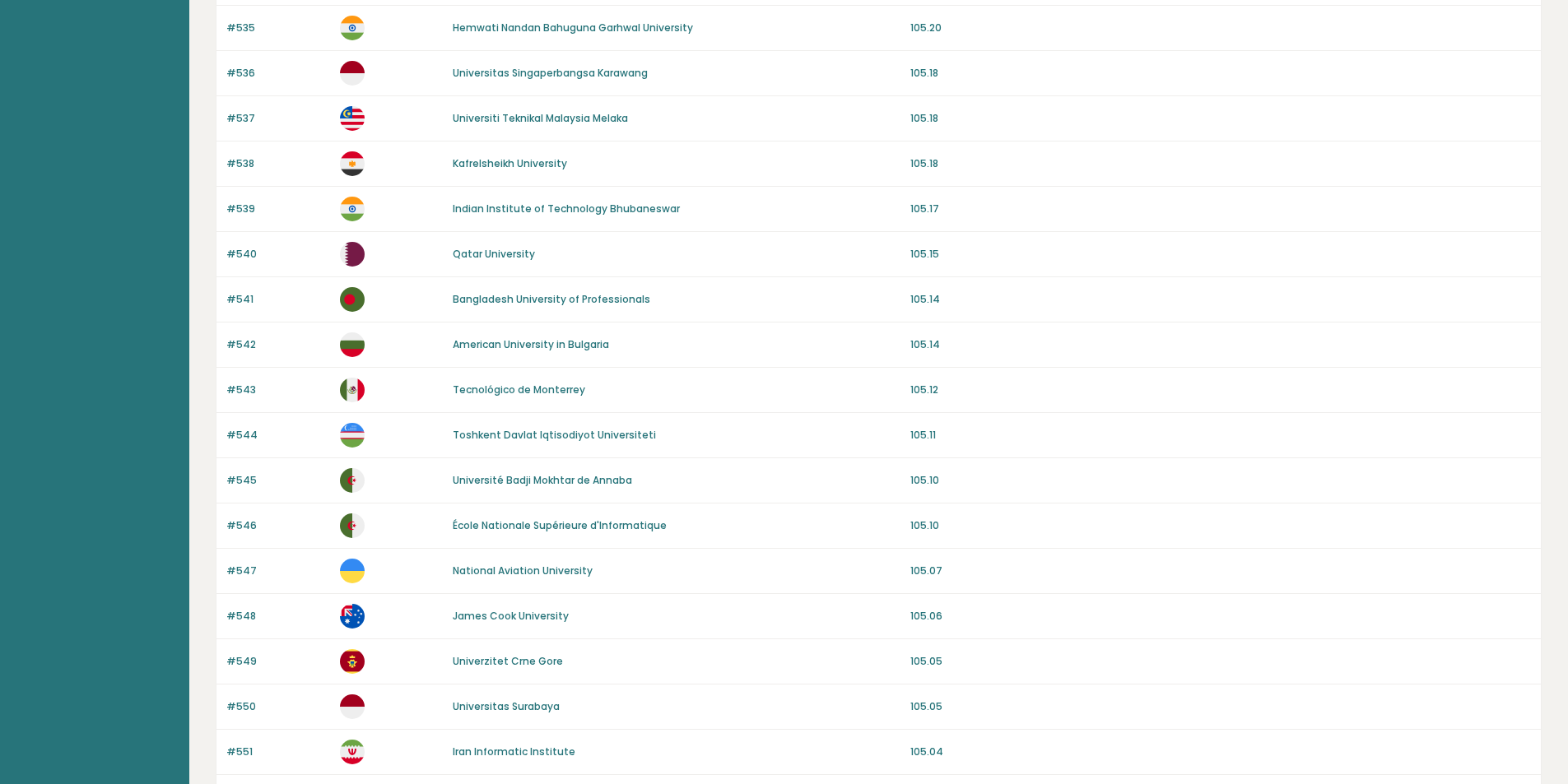 scroll, scrollTop: 1352, scrollLeft: 0, axis: vertical 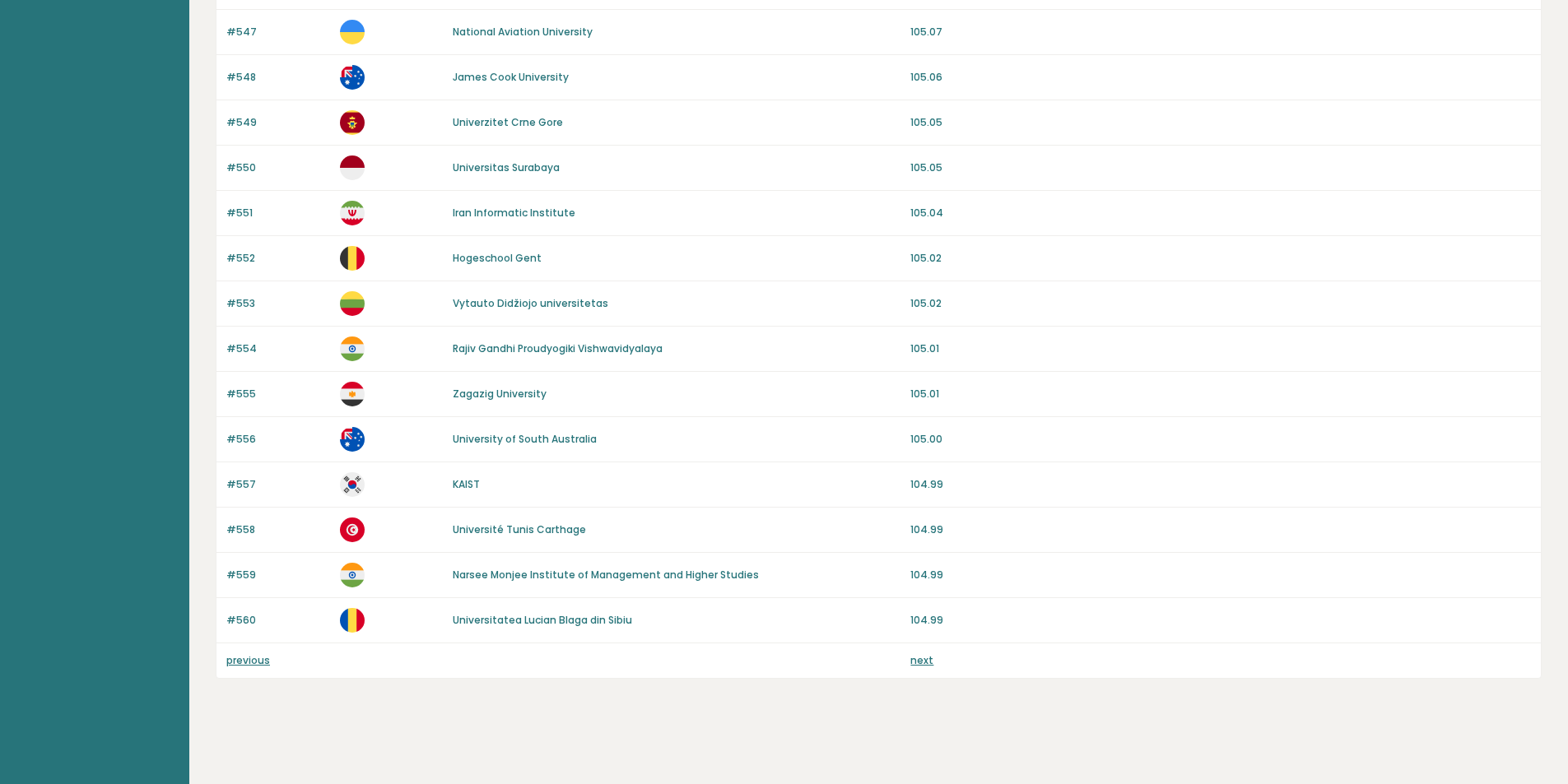 drag, startPoint x: 660, startPoint y: 434, endPoint x: 657, endPoint y: 576, distance: 142.03169 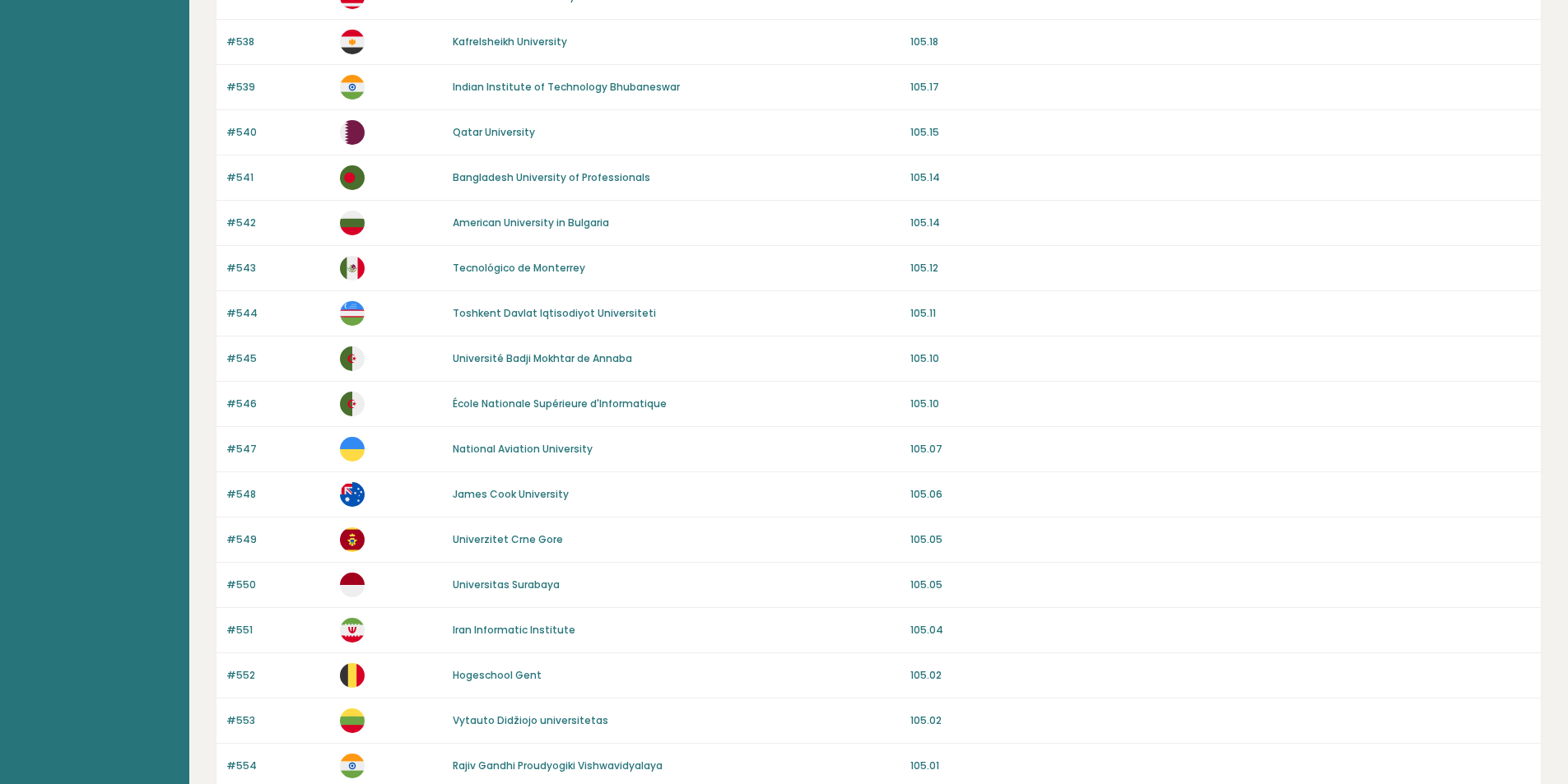 scroll, scrollTop: 0, scrollLeft: 0, axis: both 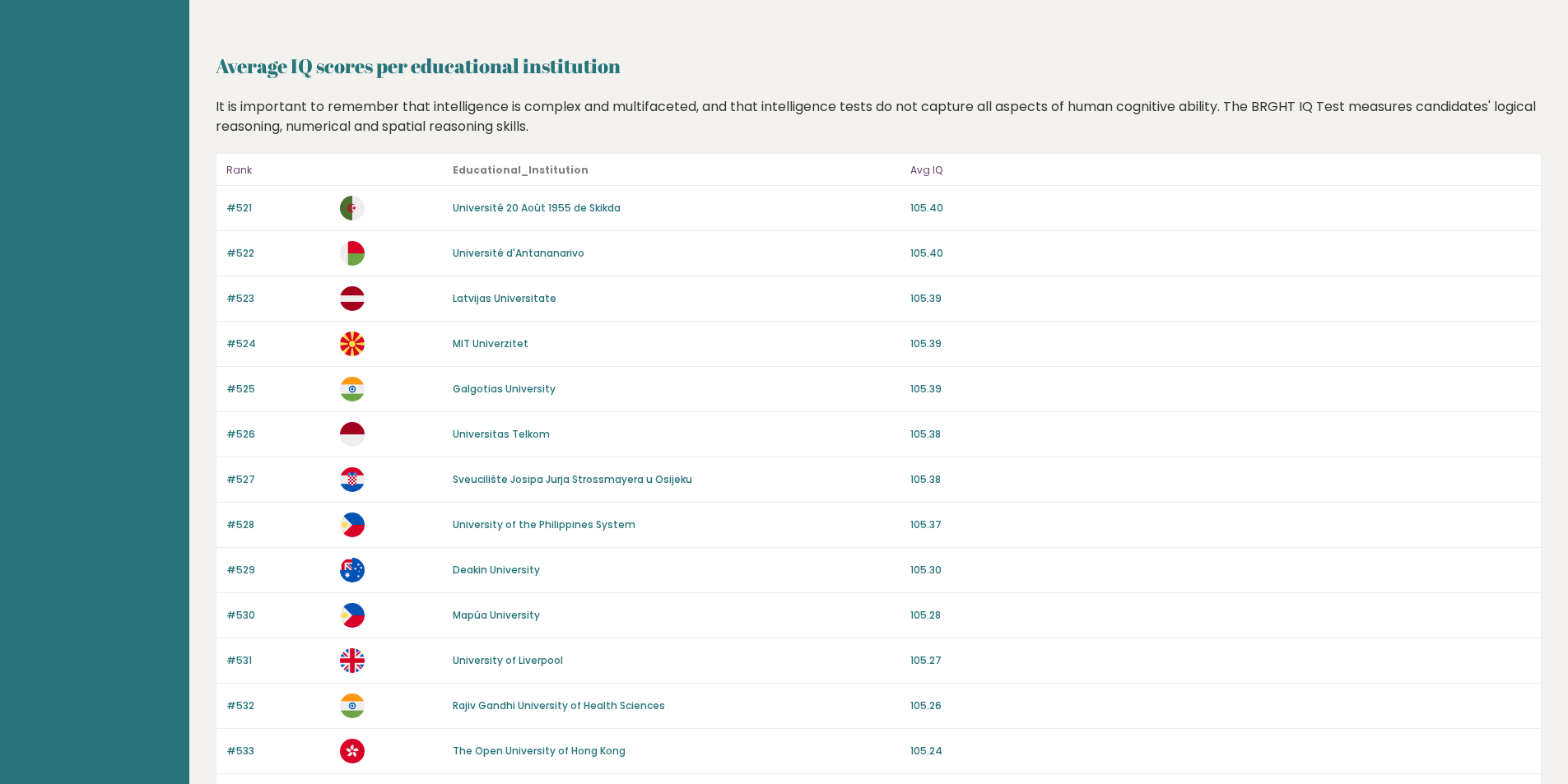 drag, startPoint x: 748, startPoint y: 585, endPoint x: 734, endPoint y: 364, distance: 221.44299 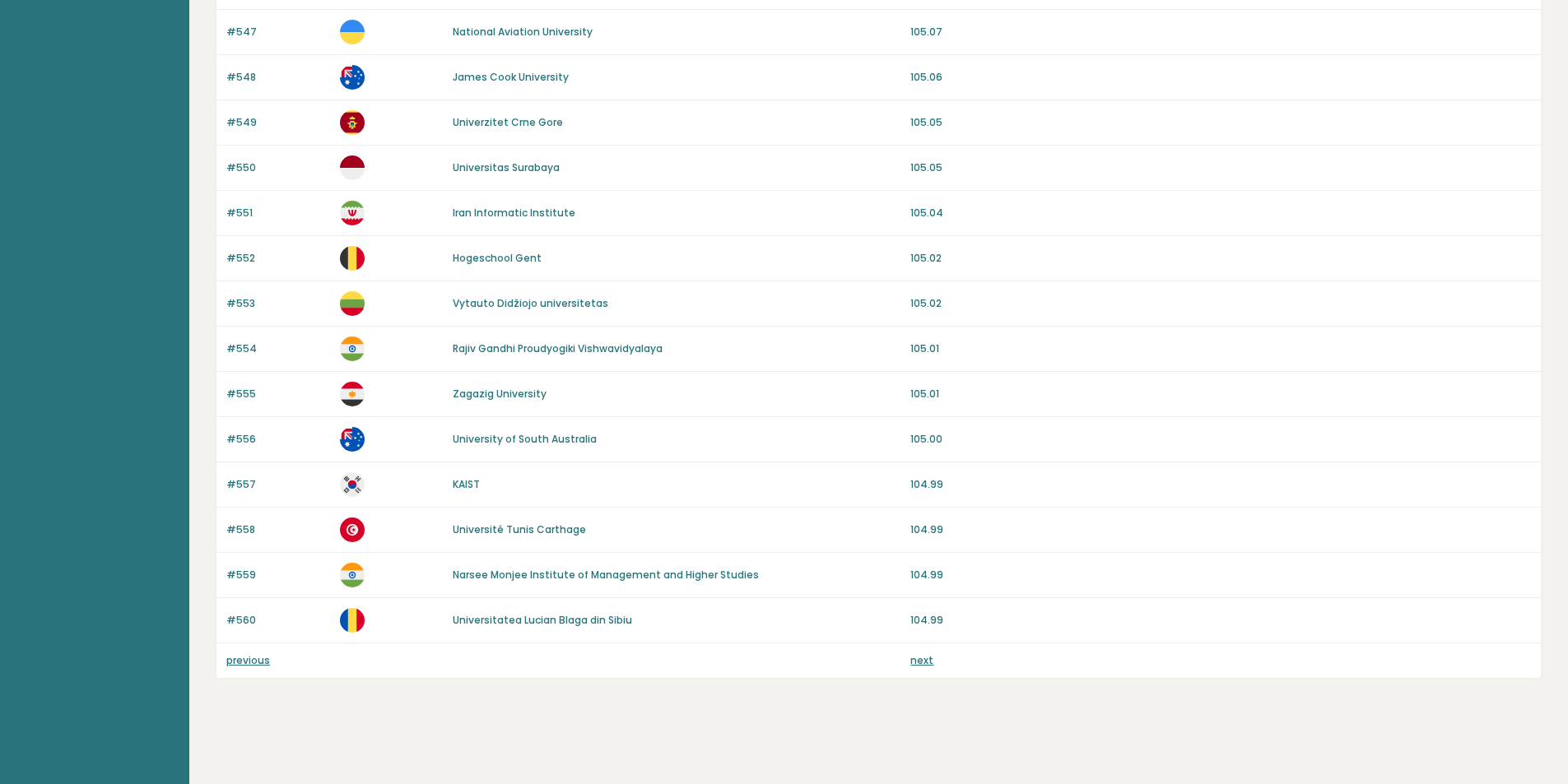 drag, startPoint x: 684, startPoint y: 190, endPoint x: 686, endPoint y: 435, distance: 245.0082 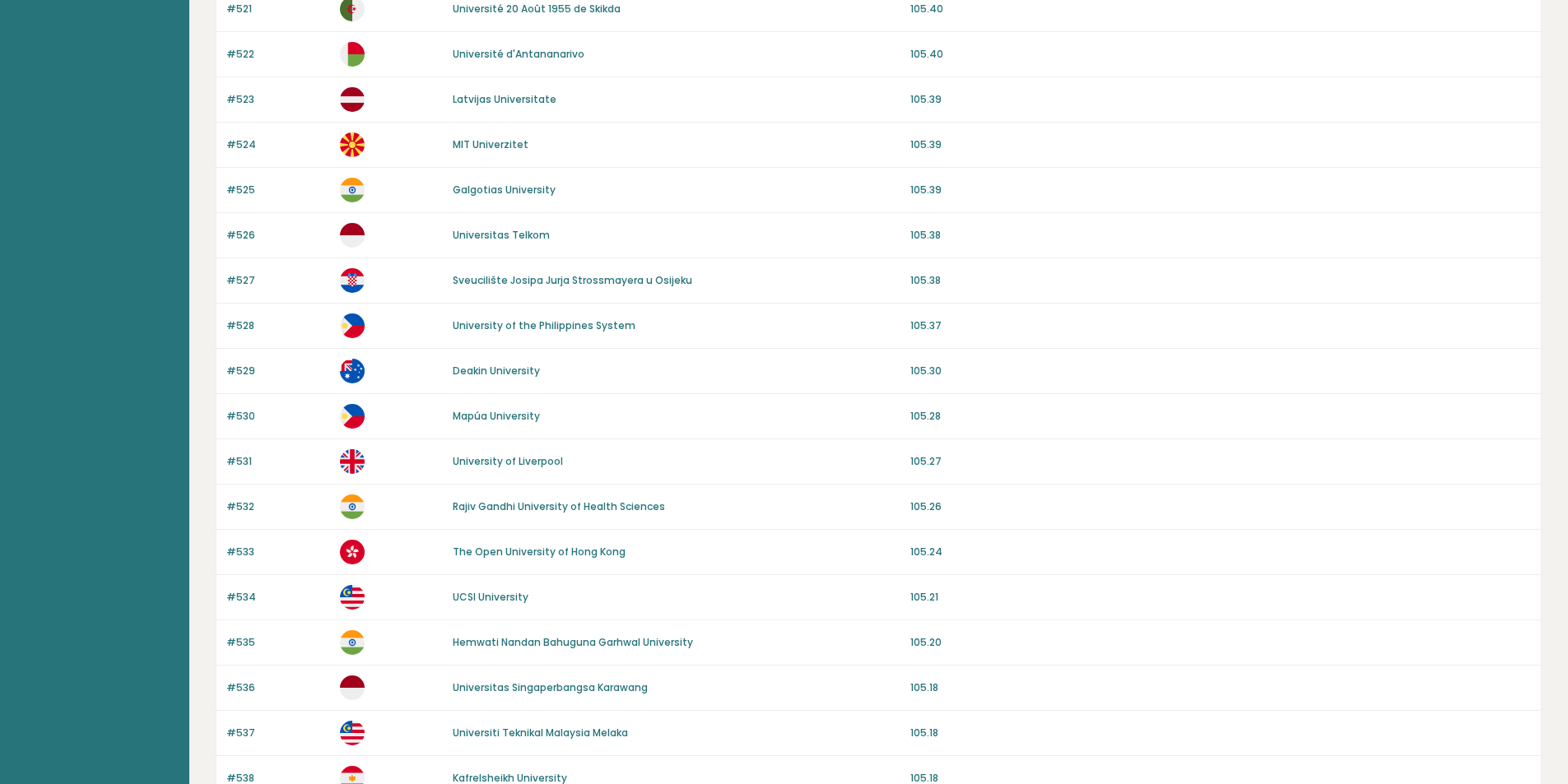 scroll, scrollTop: 0, scrollLeft: 0, axis: both 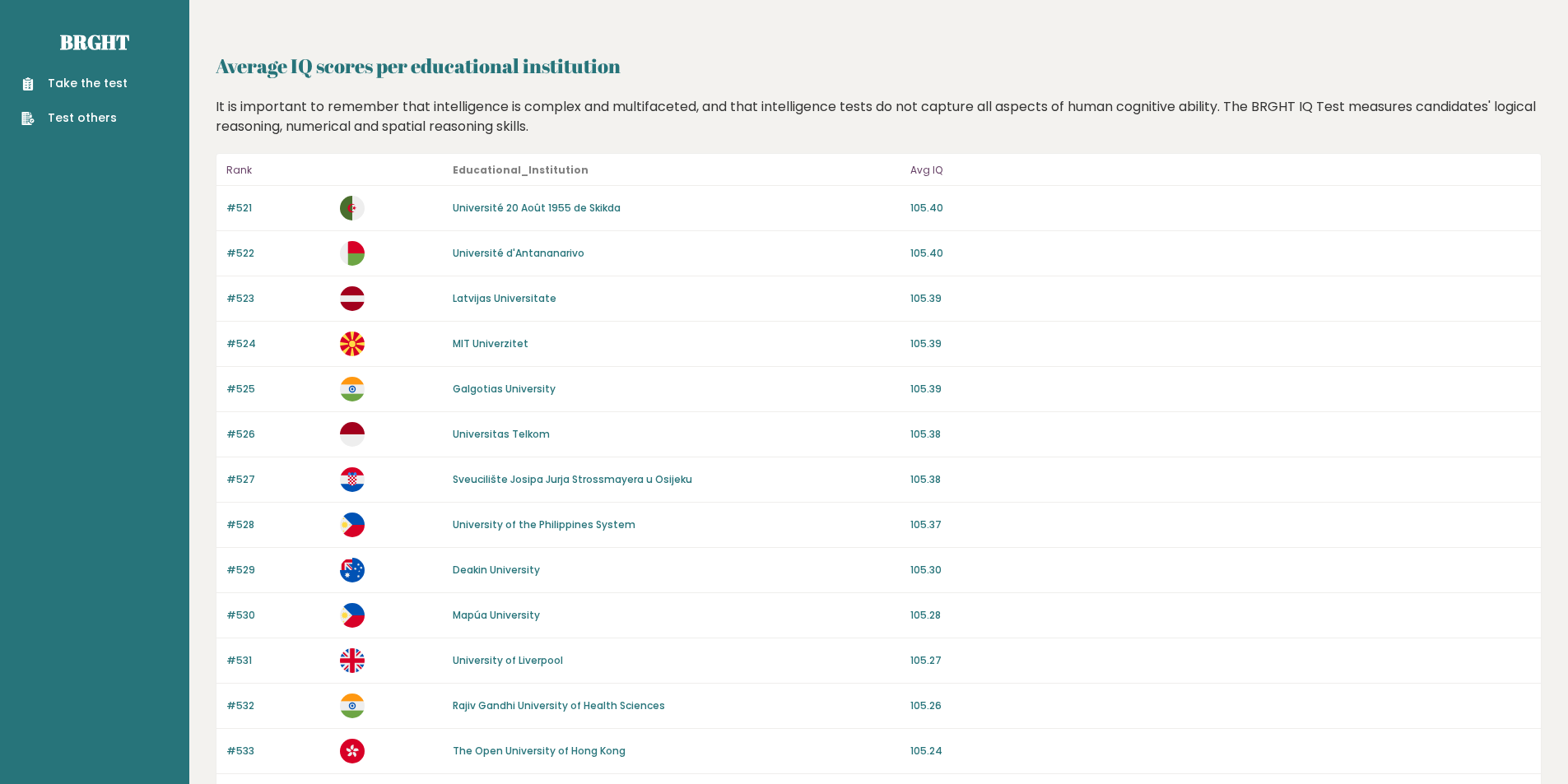 drag, startPoint x: 685, startPoint y: 455, endPoint x: 704, endPoint y: 224, distance: 231.7801 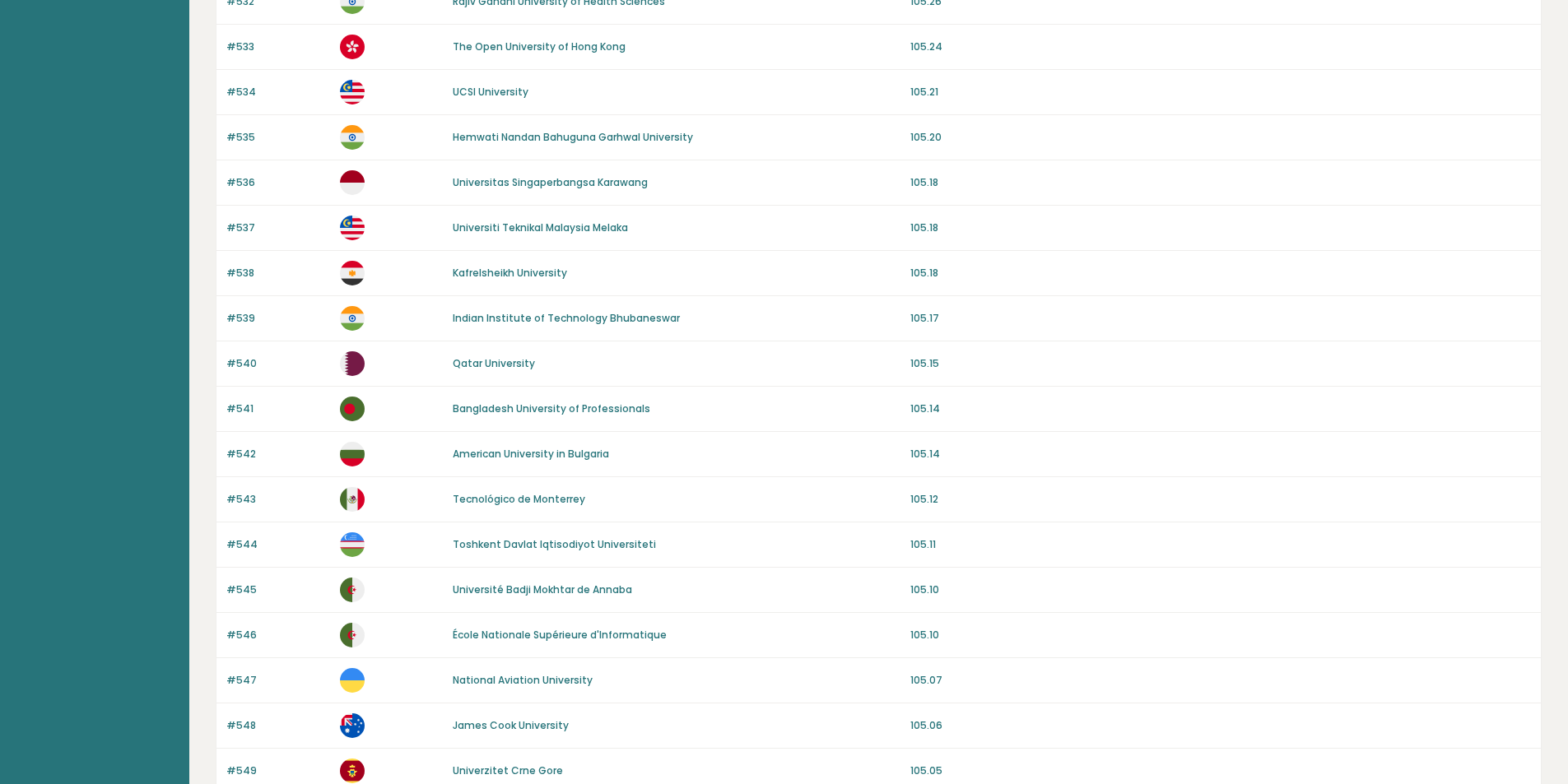 scroll, scrollTop: 1352, scrollLeft: 0, axis: vertical 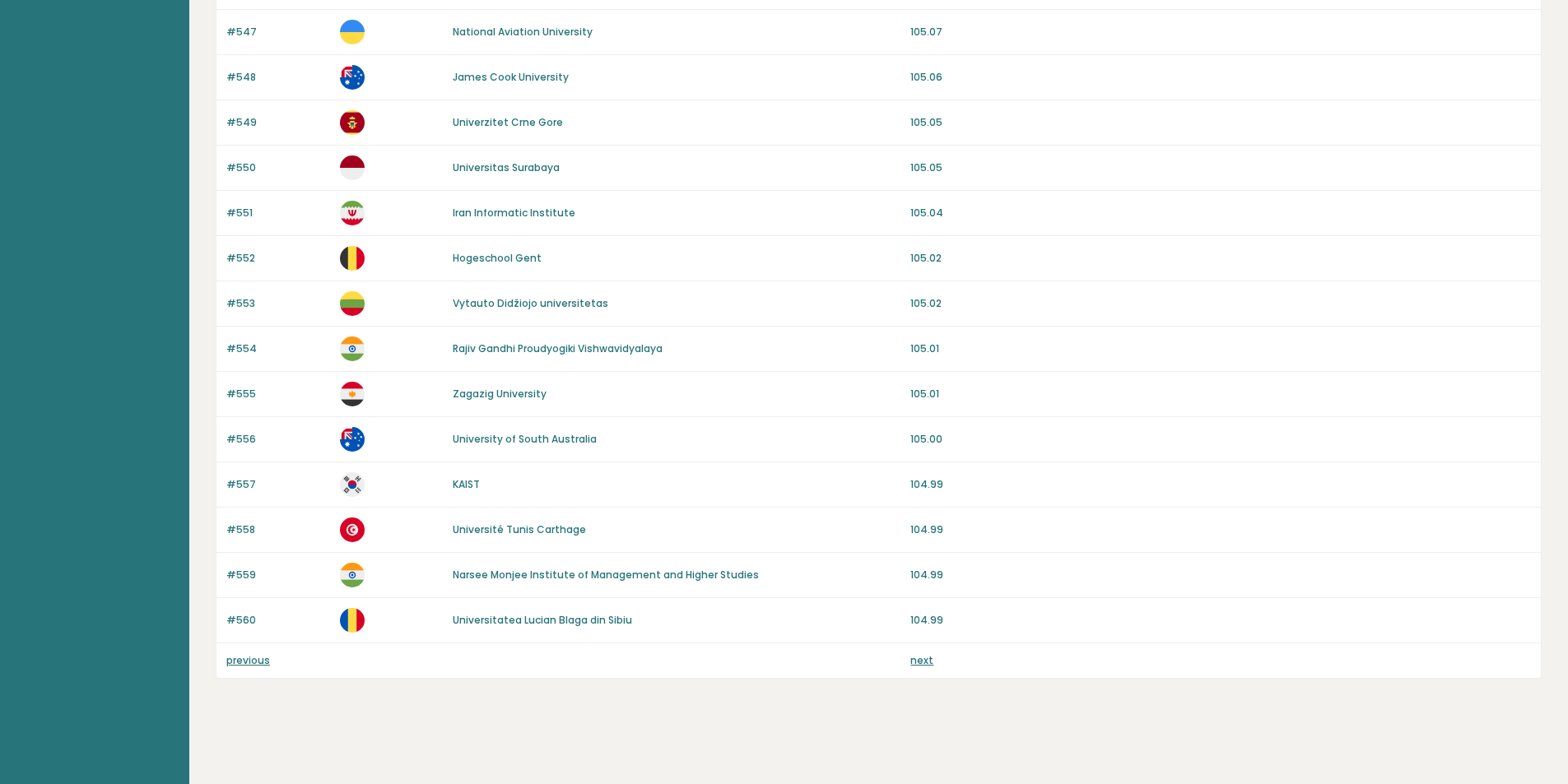 drag, startPoint x: 689, startPoint y: 277, endPoint x: 672, endPoint y: 503, distance: 226.63848 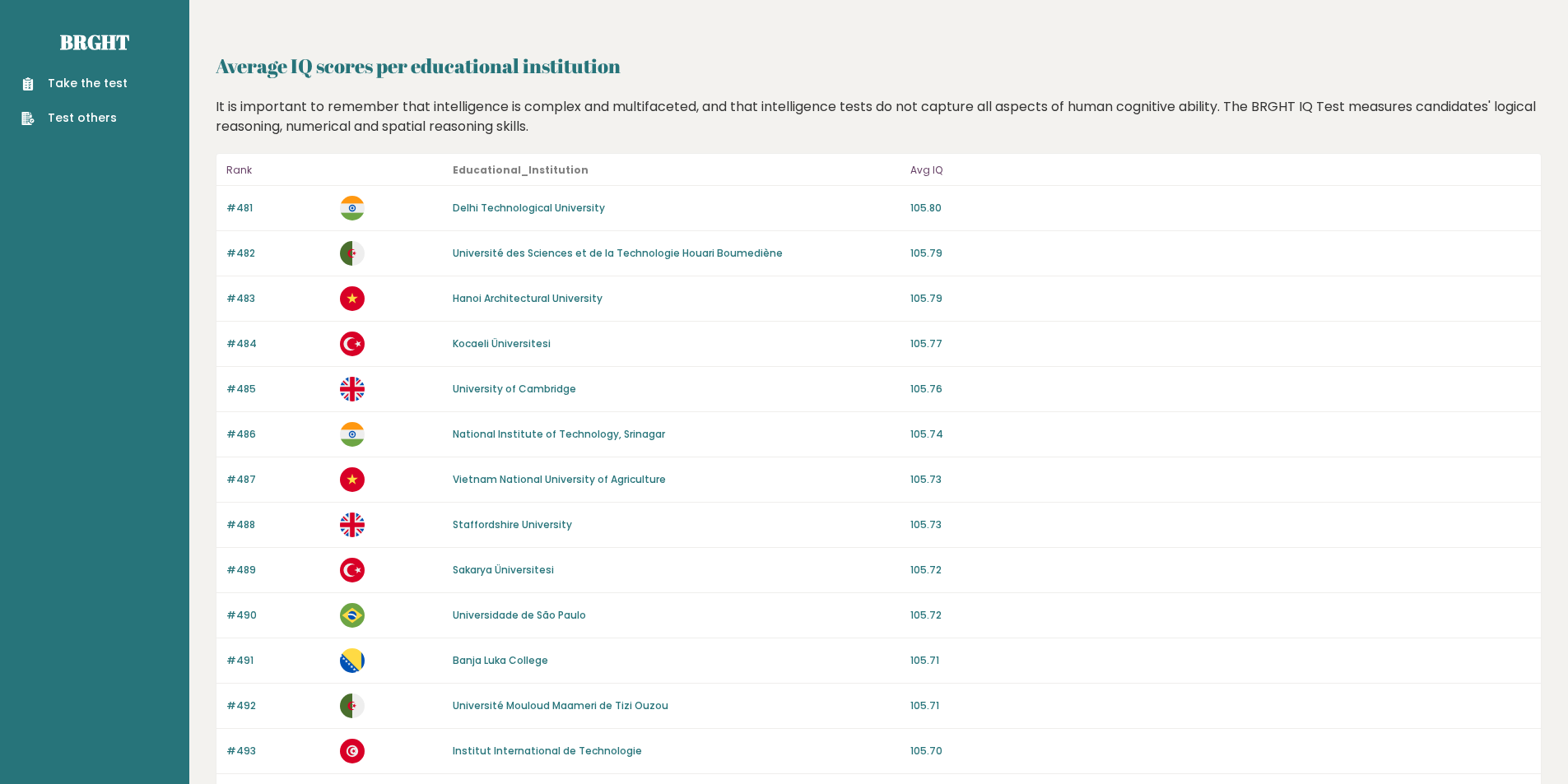 scroll, scrollTop: 0, scrollLeft: 0, axis: both 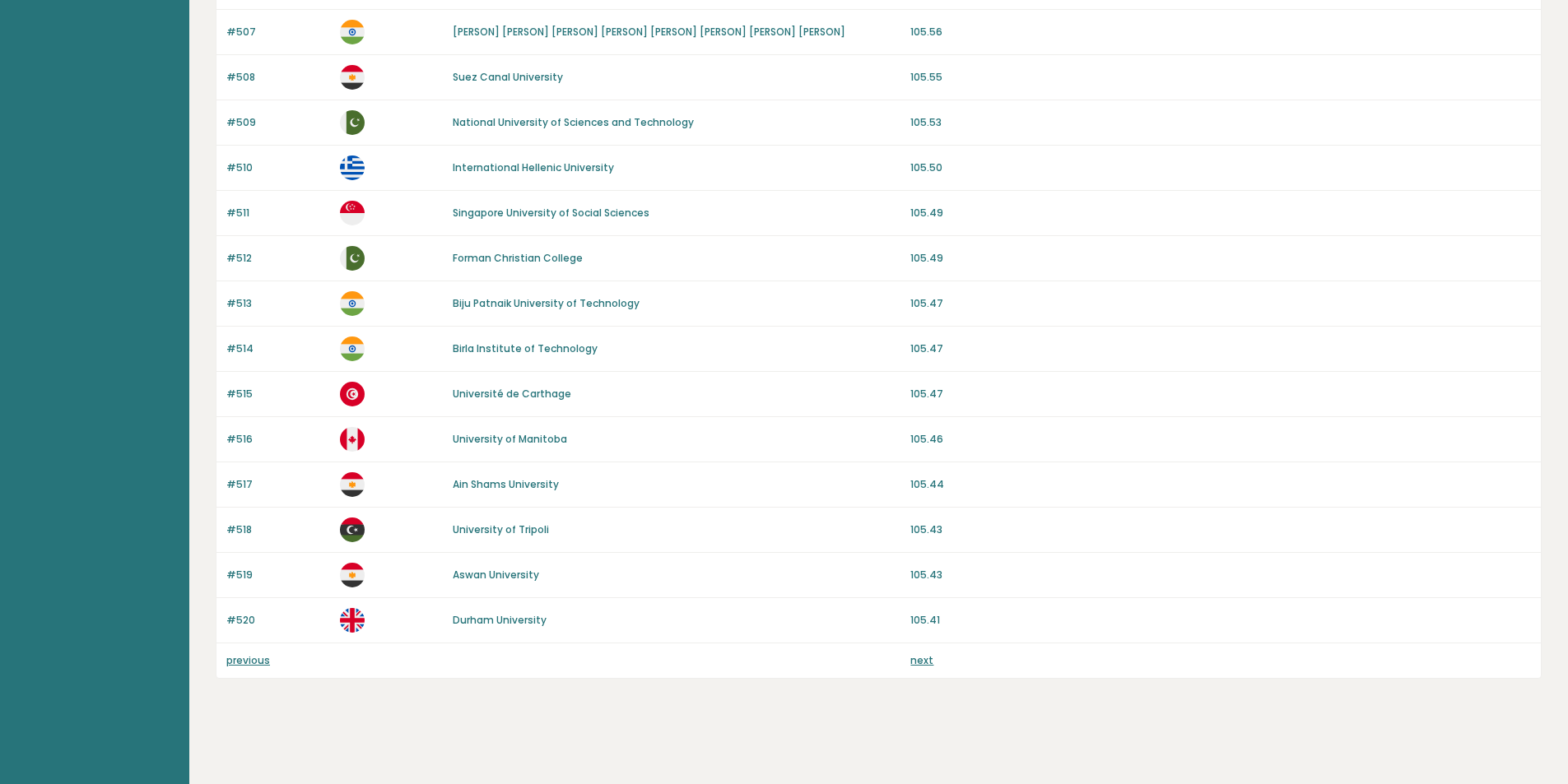 click on "next" at bounding box center [922, 660] 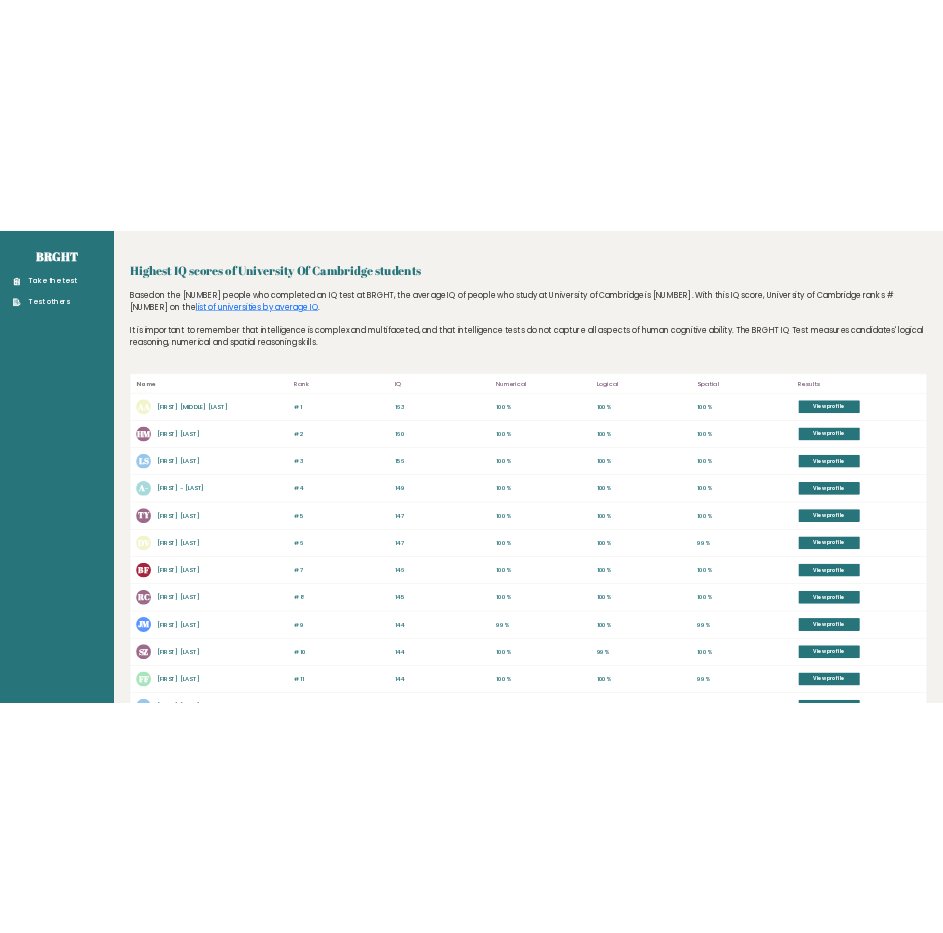 scroll, scrollTop: 0, scrollLeft: 0, axis: both 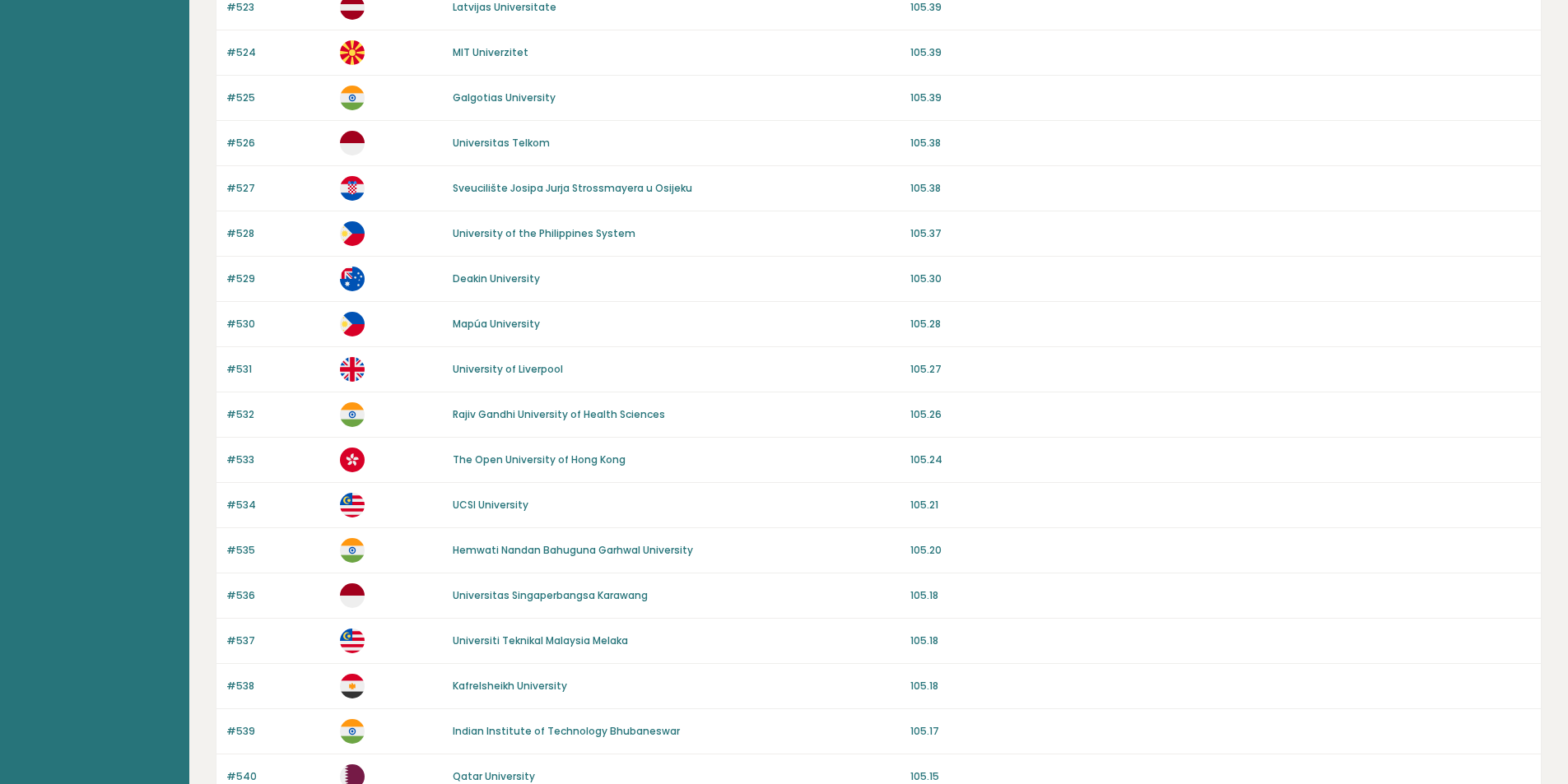 drag, startPoint x: 692, startPoint y: 268, endPoint x: 689, endPoint y: 376, distance: 108.04166 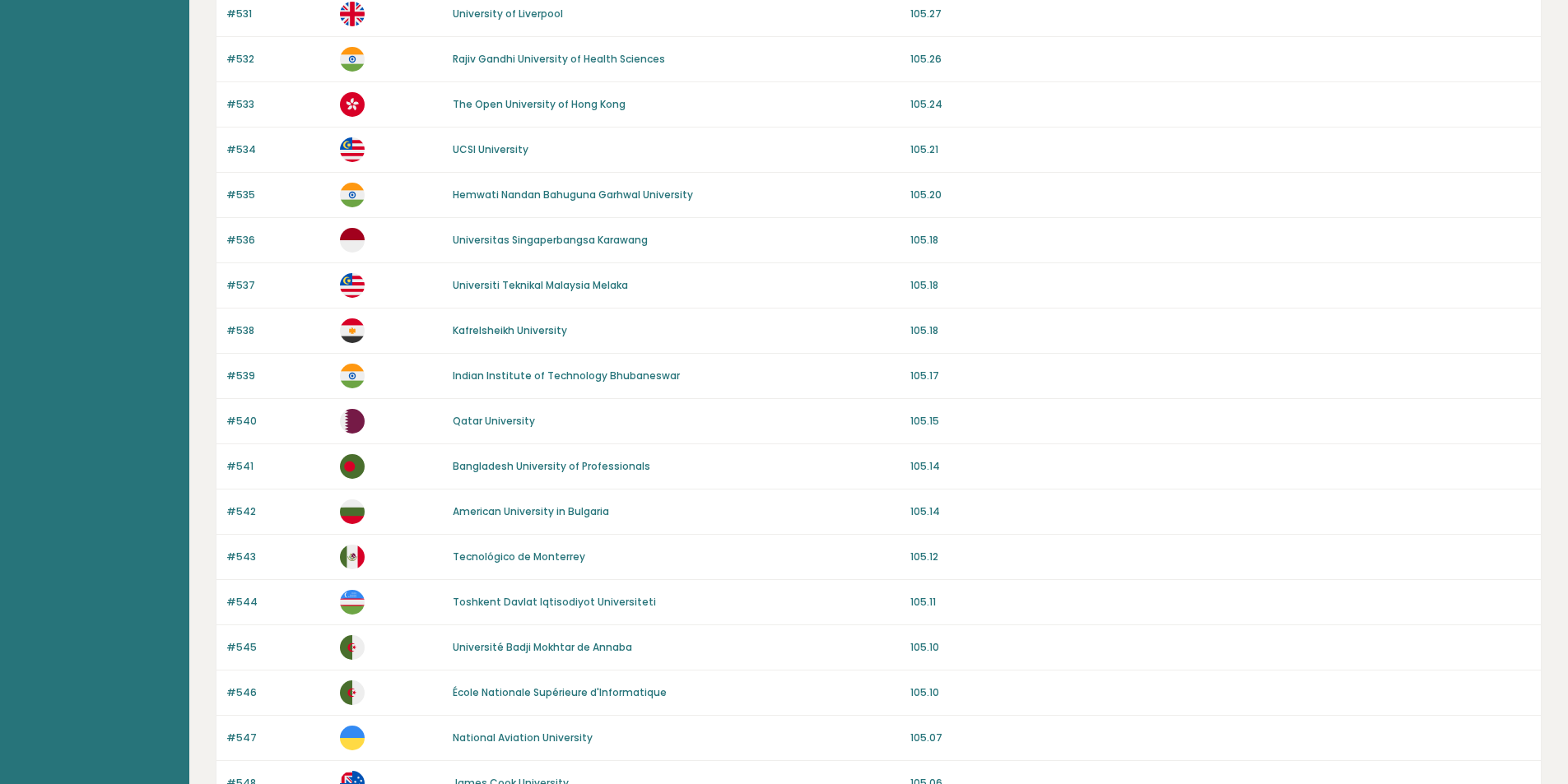scroll, scrollTop: 1352, scrollLeft: 0, axis: vertical 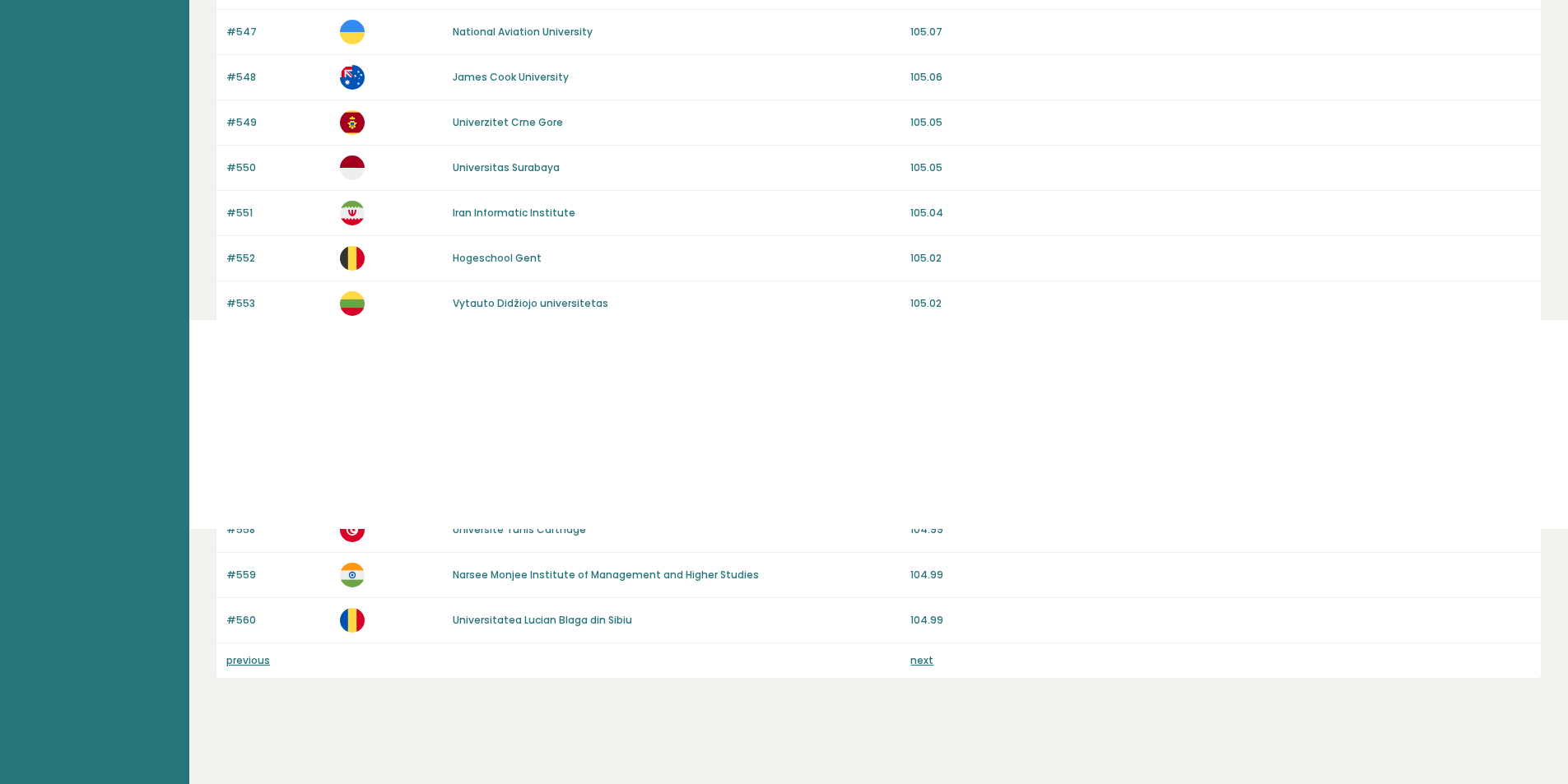 drag, startPoint x: 756, startPoint y: 219, endPoint x: 752, endPoint y: 554, distance: 335.0239 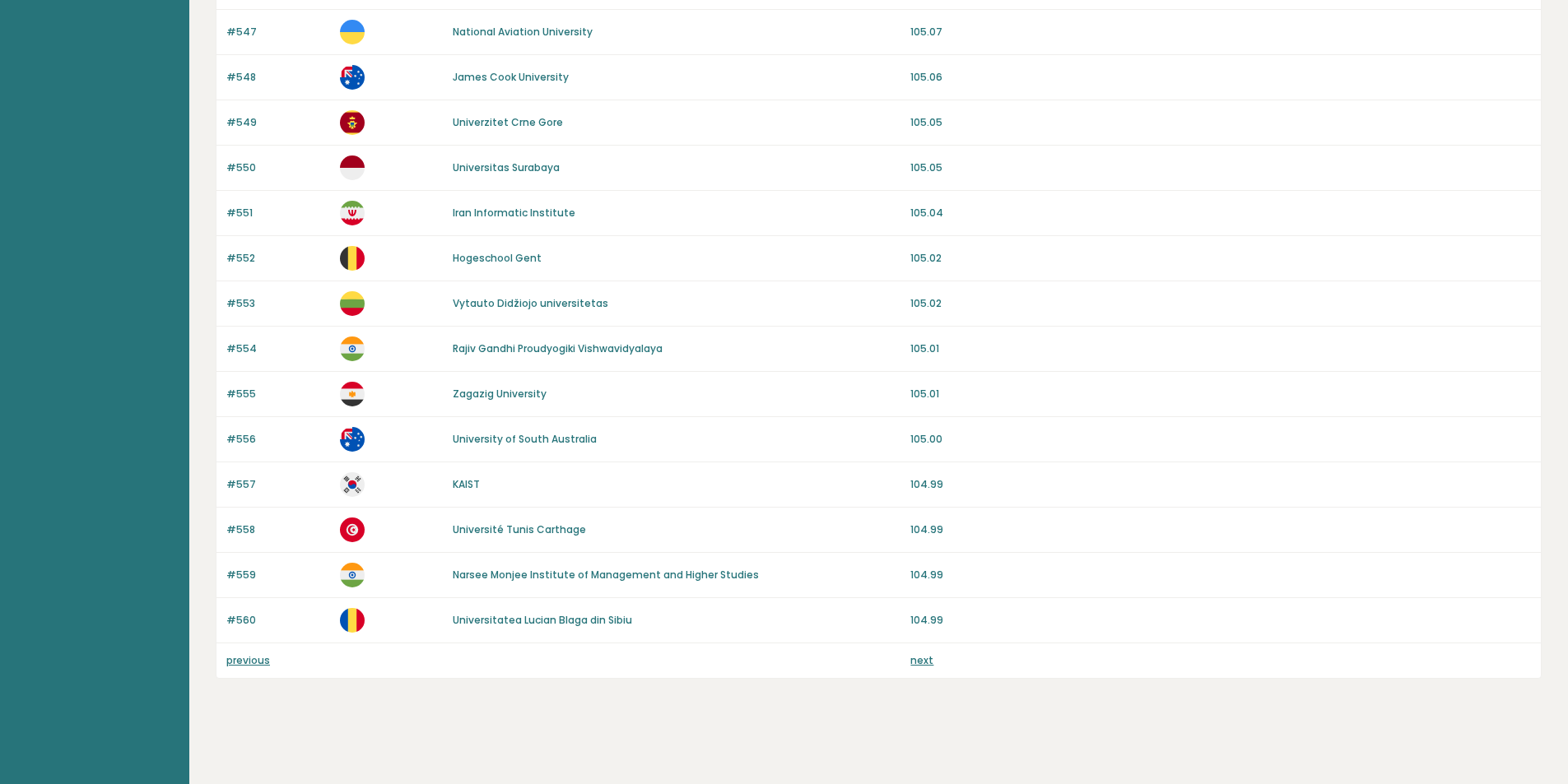 click on "next" at bounding box center (922, 660) 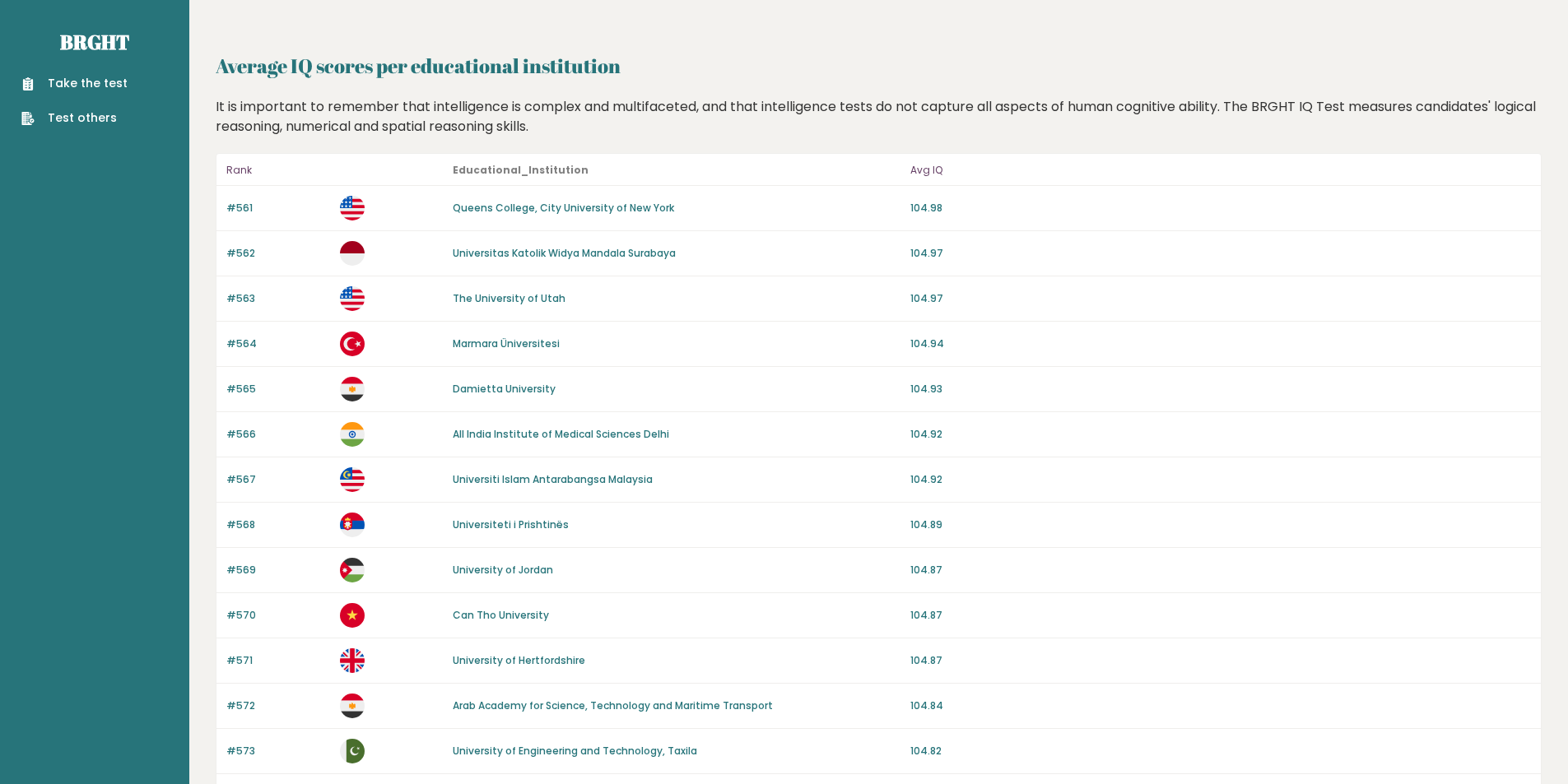 scroll, scrollTop: 0, scrollLeft: 0, axis: both 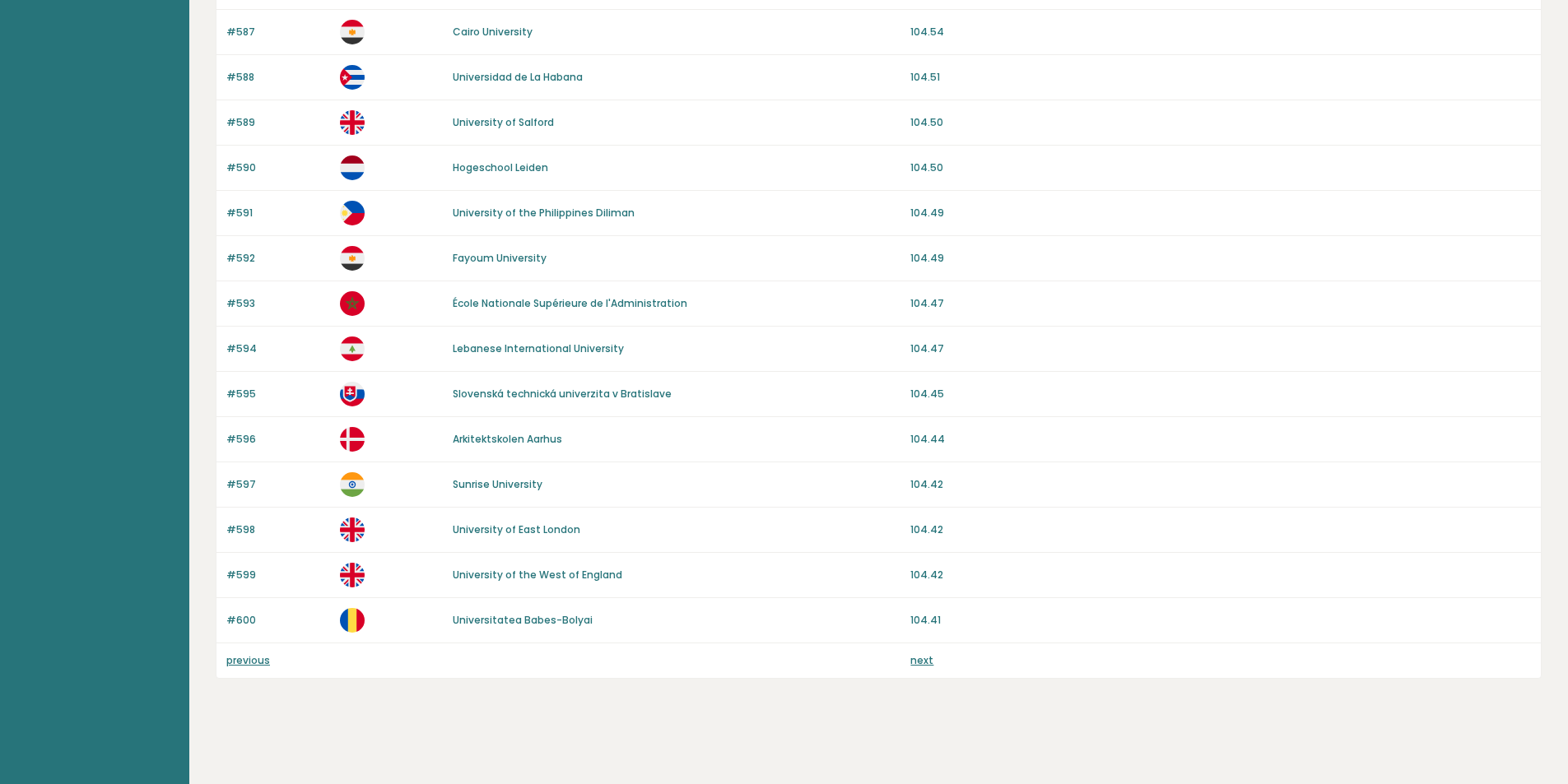 drag, startPoint x: 733, startPoint y: 263, endPoint x: 750, endPoint y: 401, distance: 139.0432 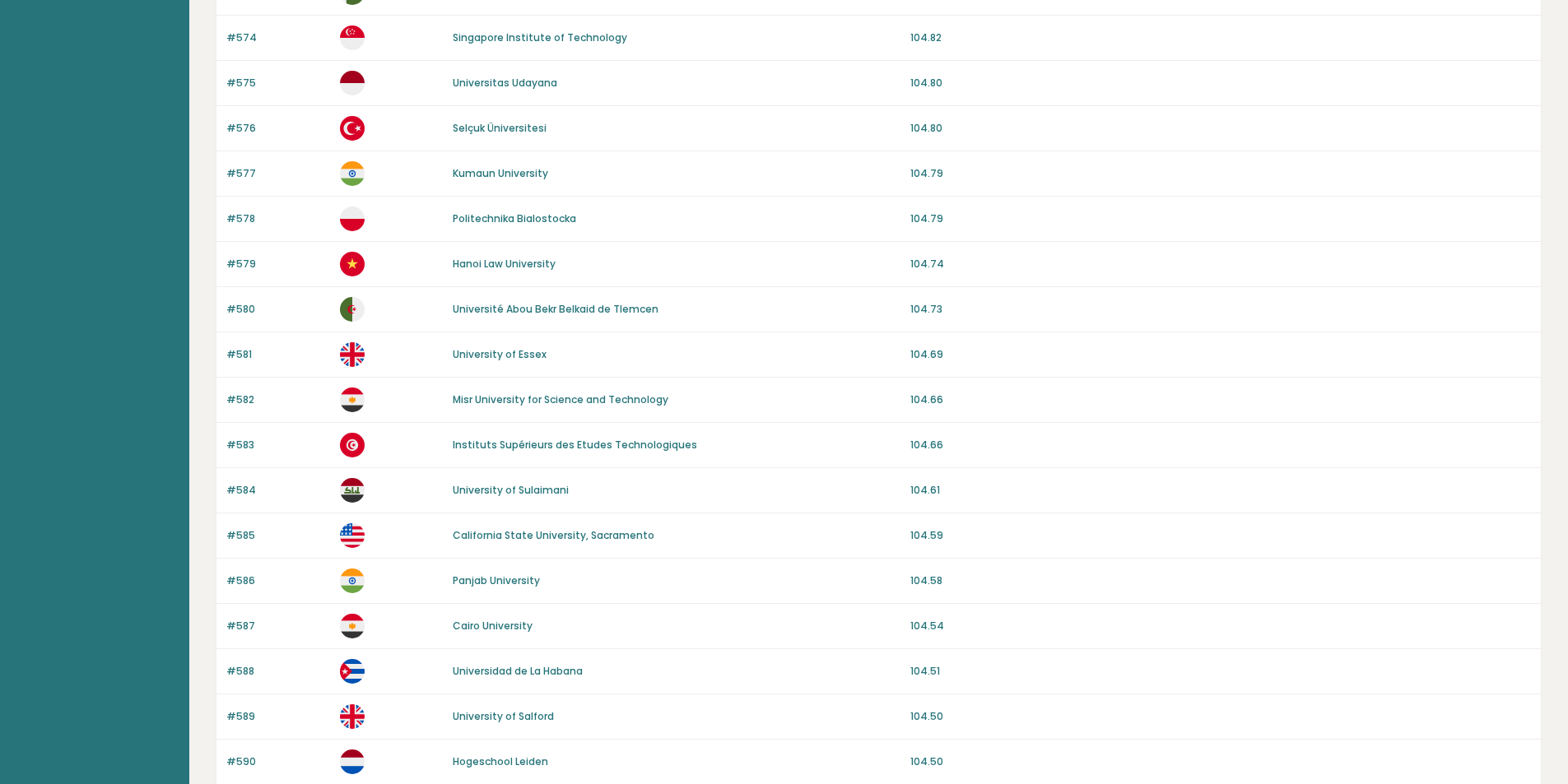 drag, startPoint x: 712, startPoint y: 529, endPoint x: 700, endPoint y: 434, distance: 95.7549 